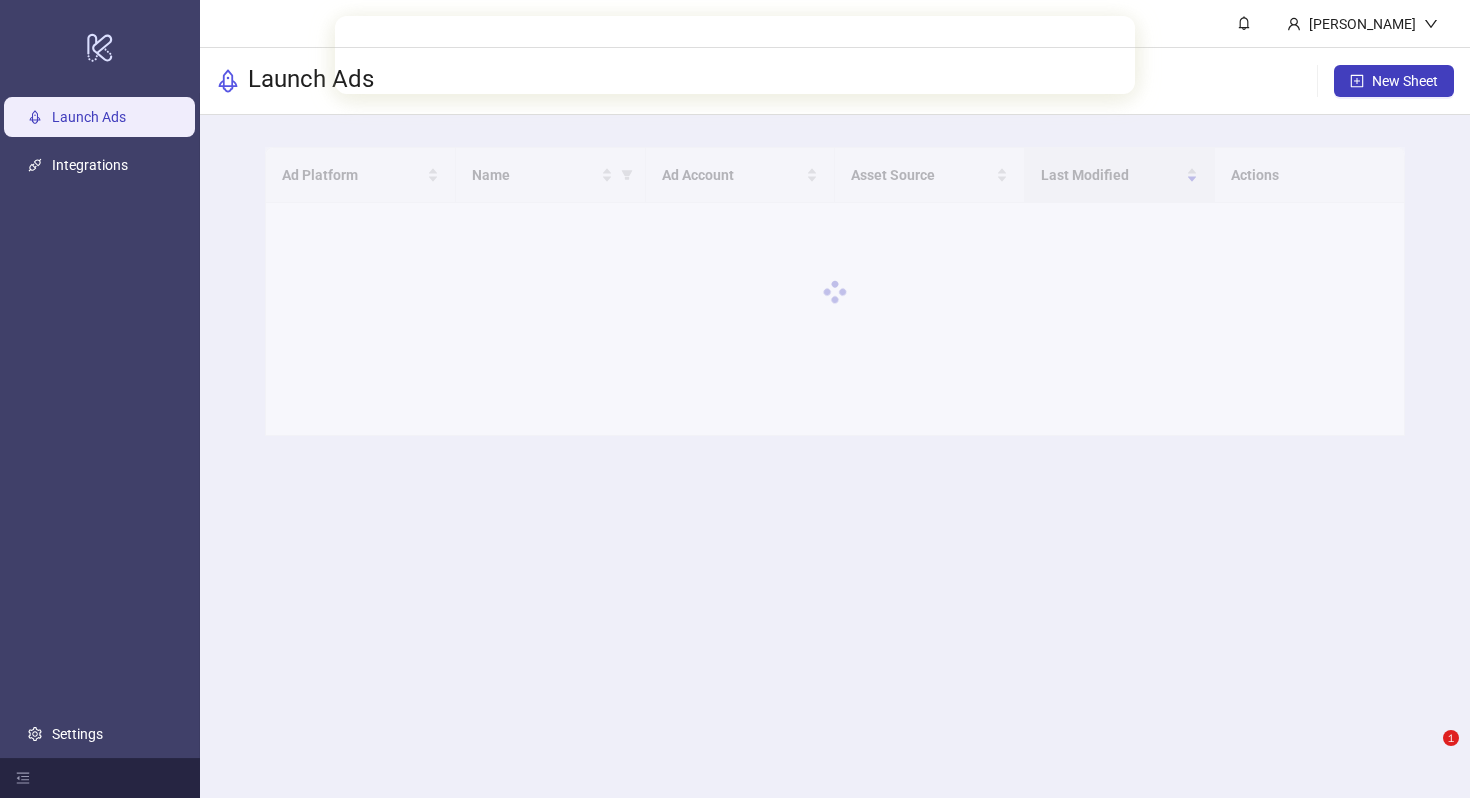 scroll, scrollTop: 0, scrollLeft: 0, axis: both 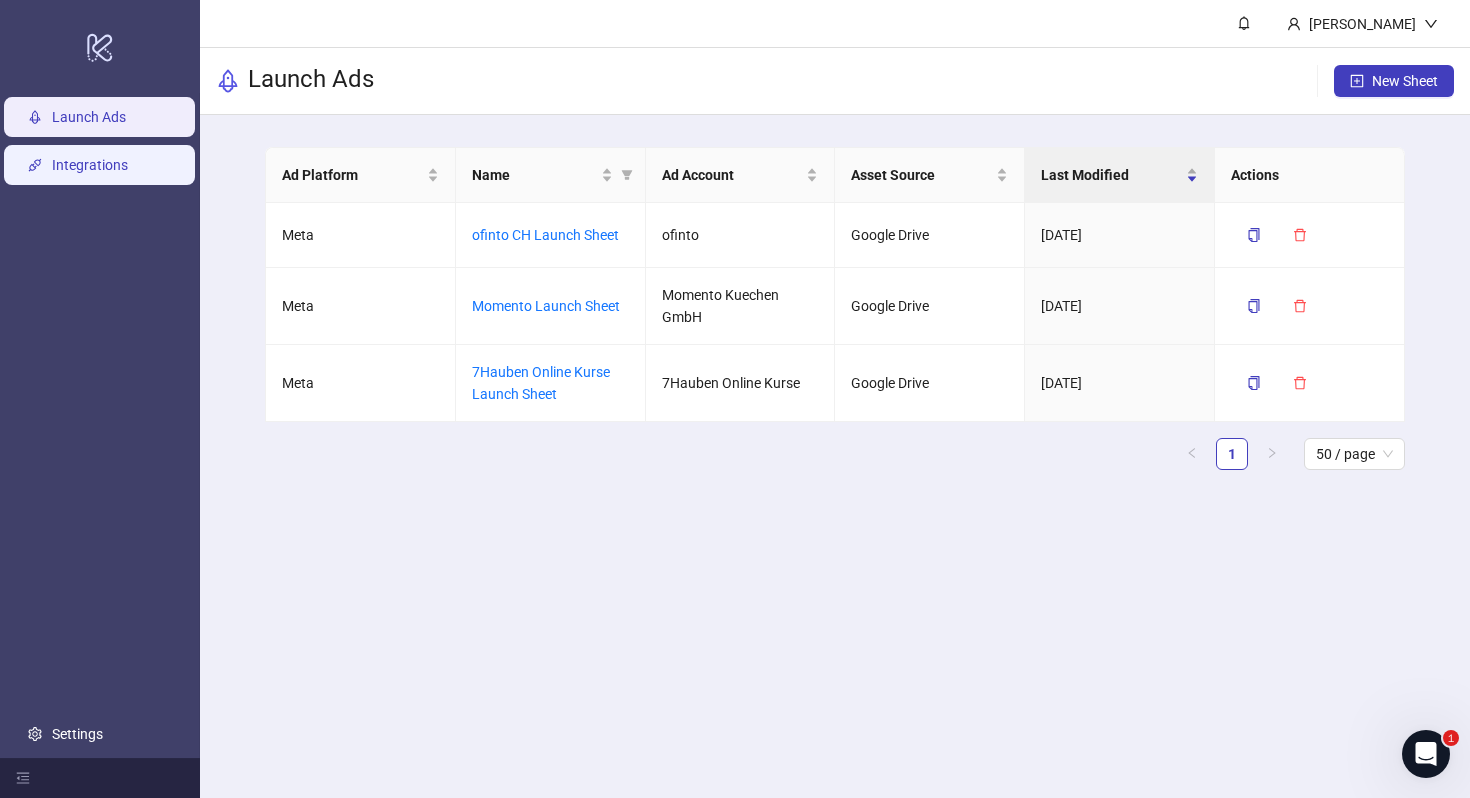 click on "Integrations" at bounding box center (90, 165) 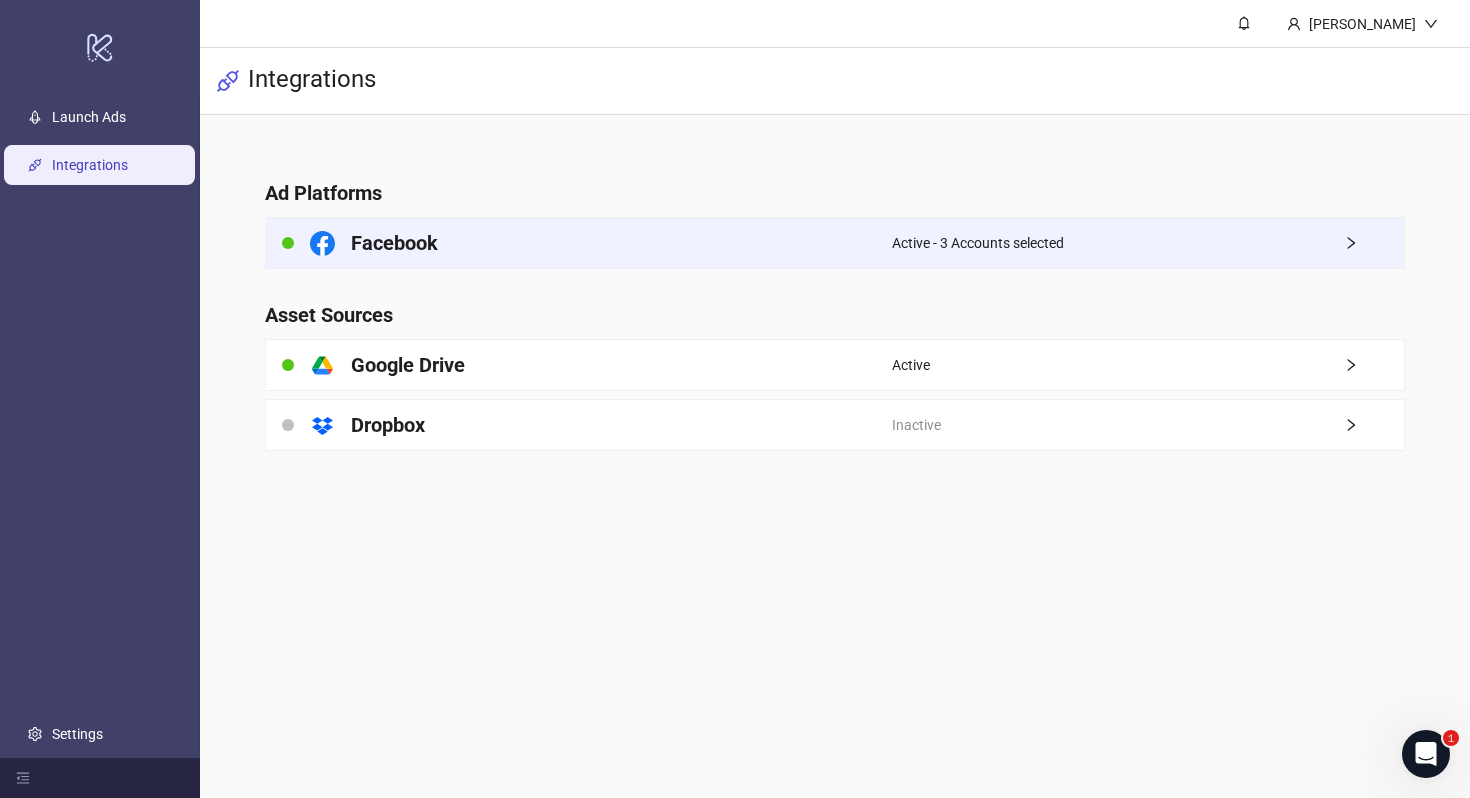click on "Facebook" at bounding box center [579, 243] 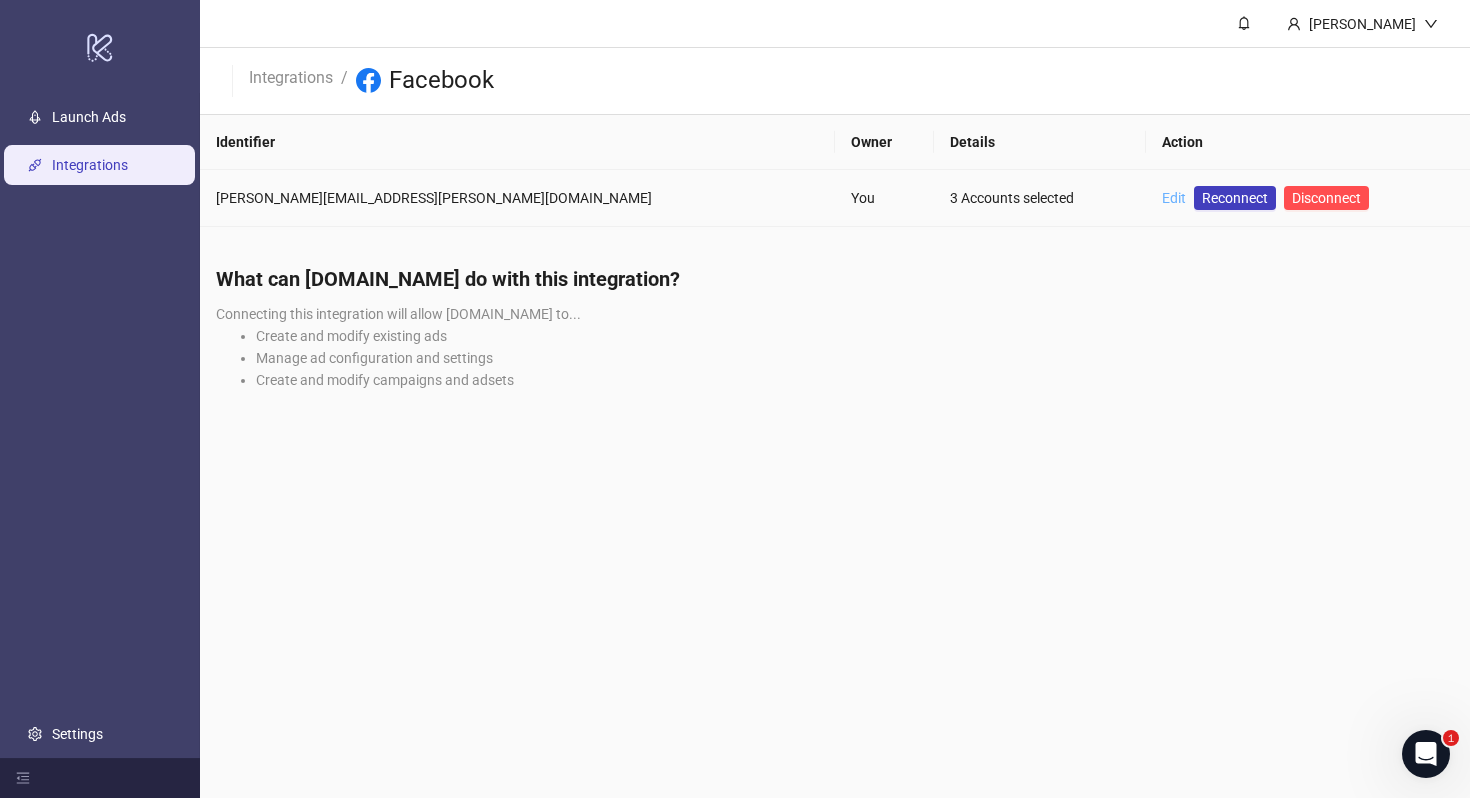 click on "Edit" at bounding box center [1174, 198] 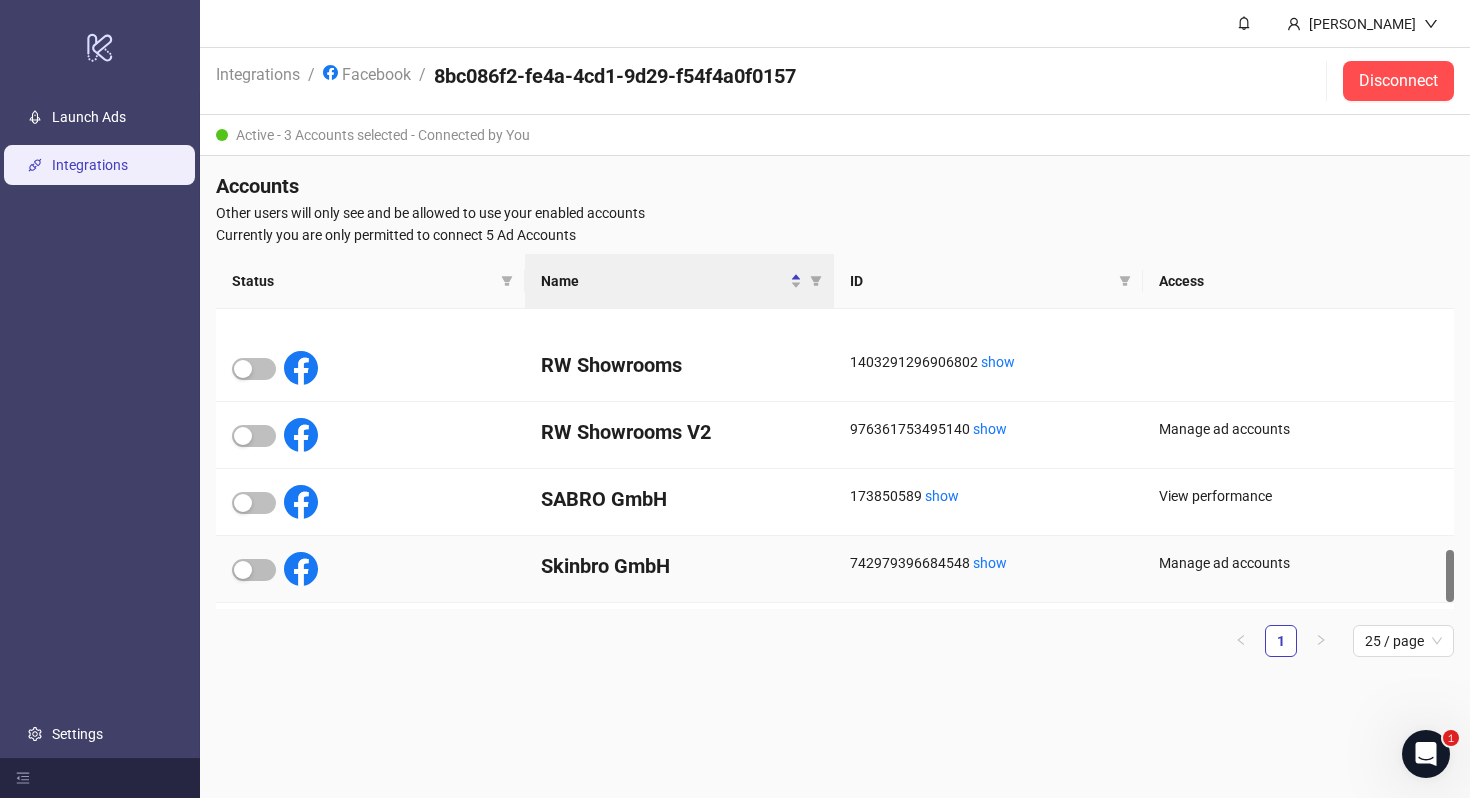 scroll, scrollTop: 1419, scrollLeft: 0, axis: vertical 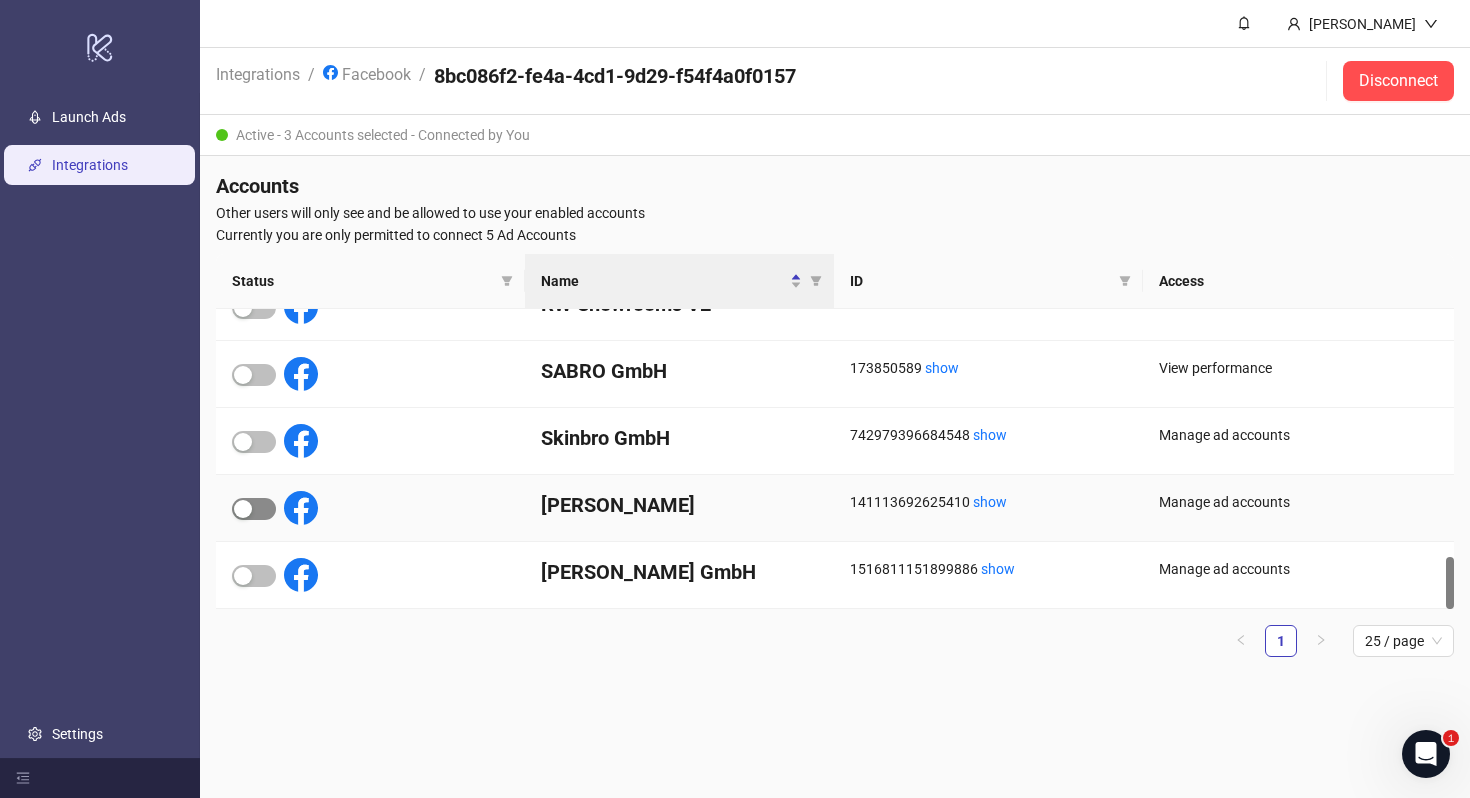 click at bounding box center [254, 509] 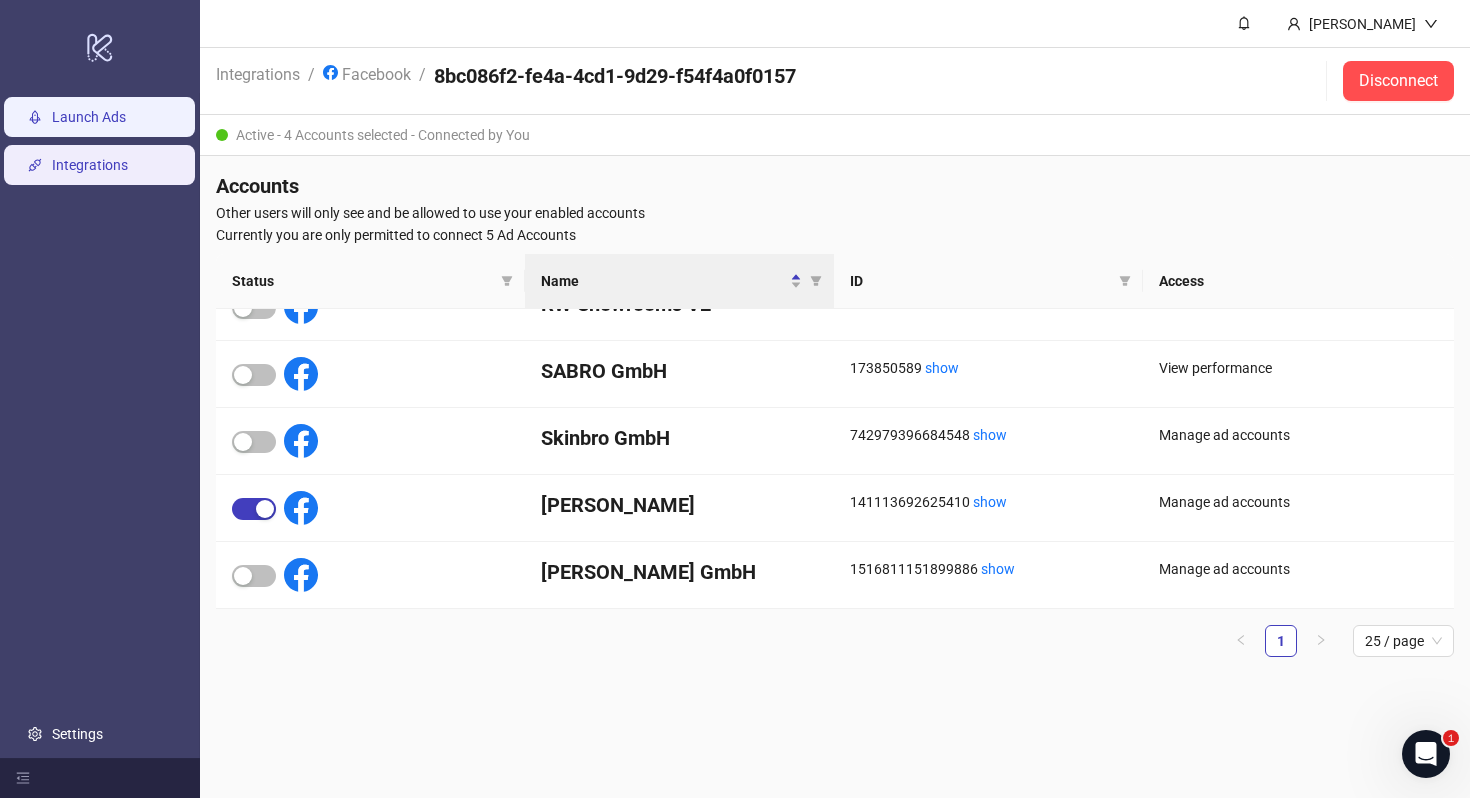 click on "Launch Ads" at bounding box center (89, 117) 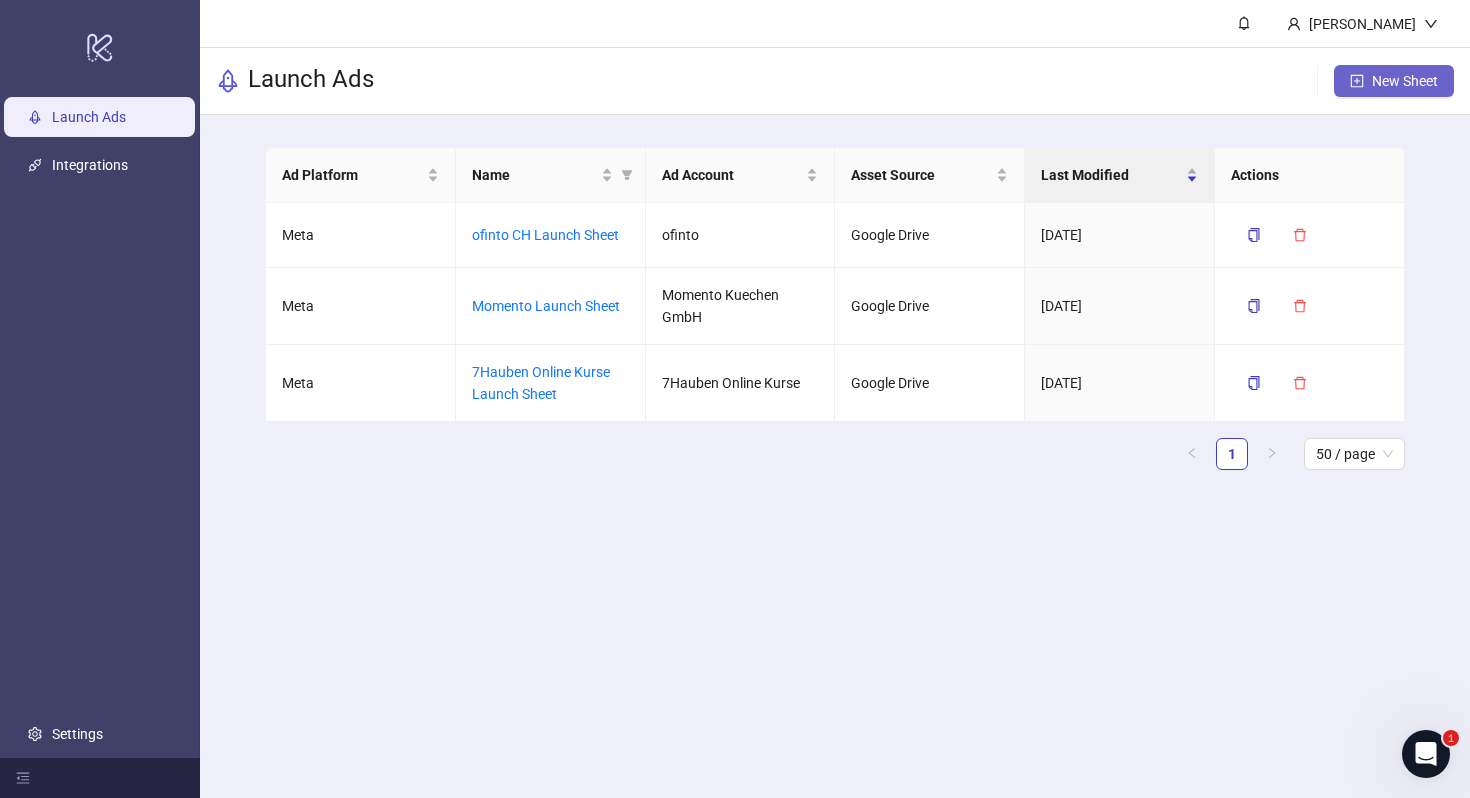 click on "New Sheet" at bounding box center (1405, 81) 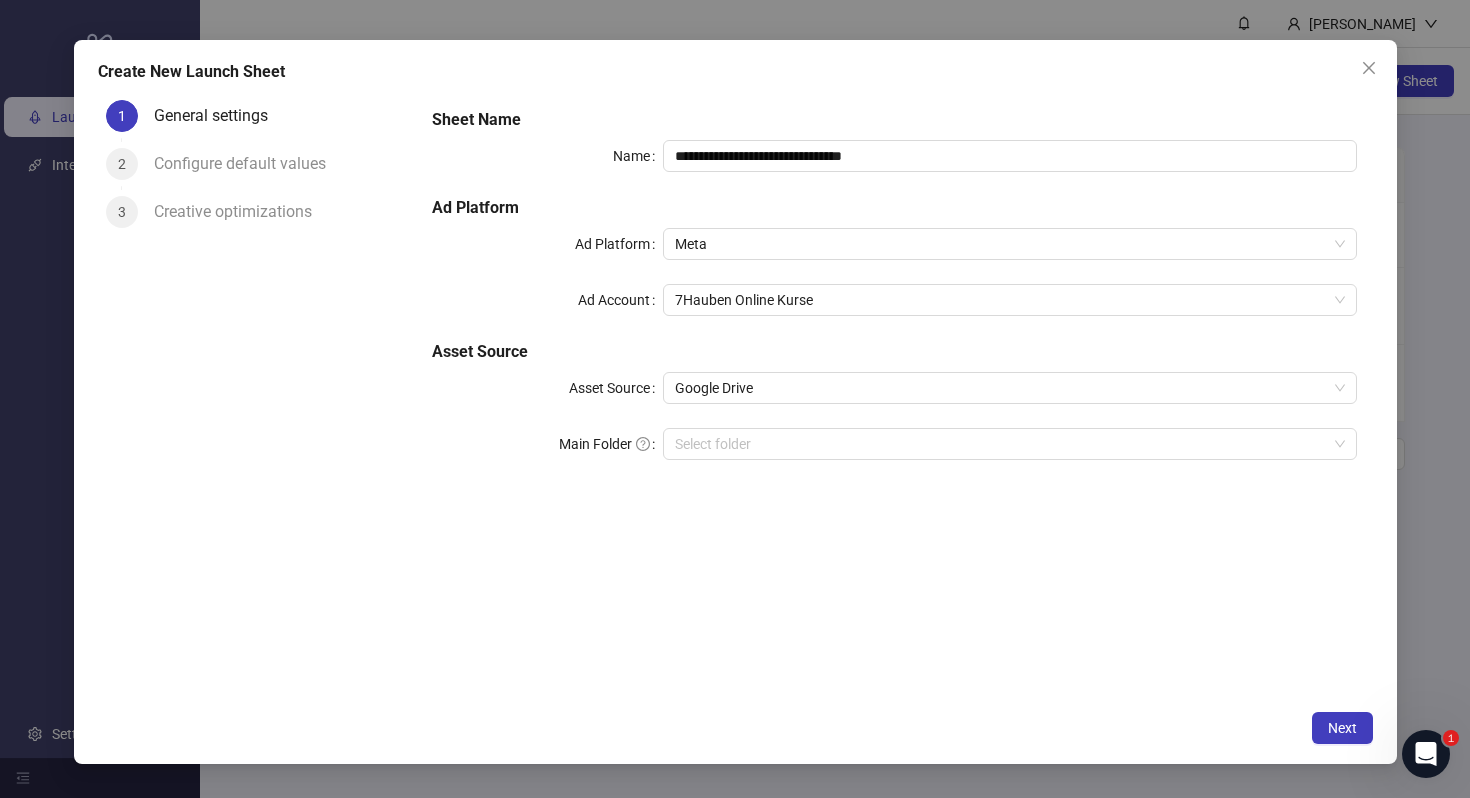 click on "**********" at bounding box center (894, 296) 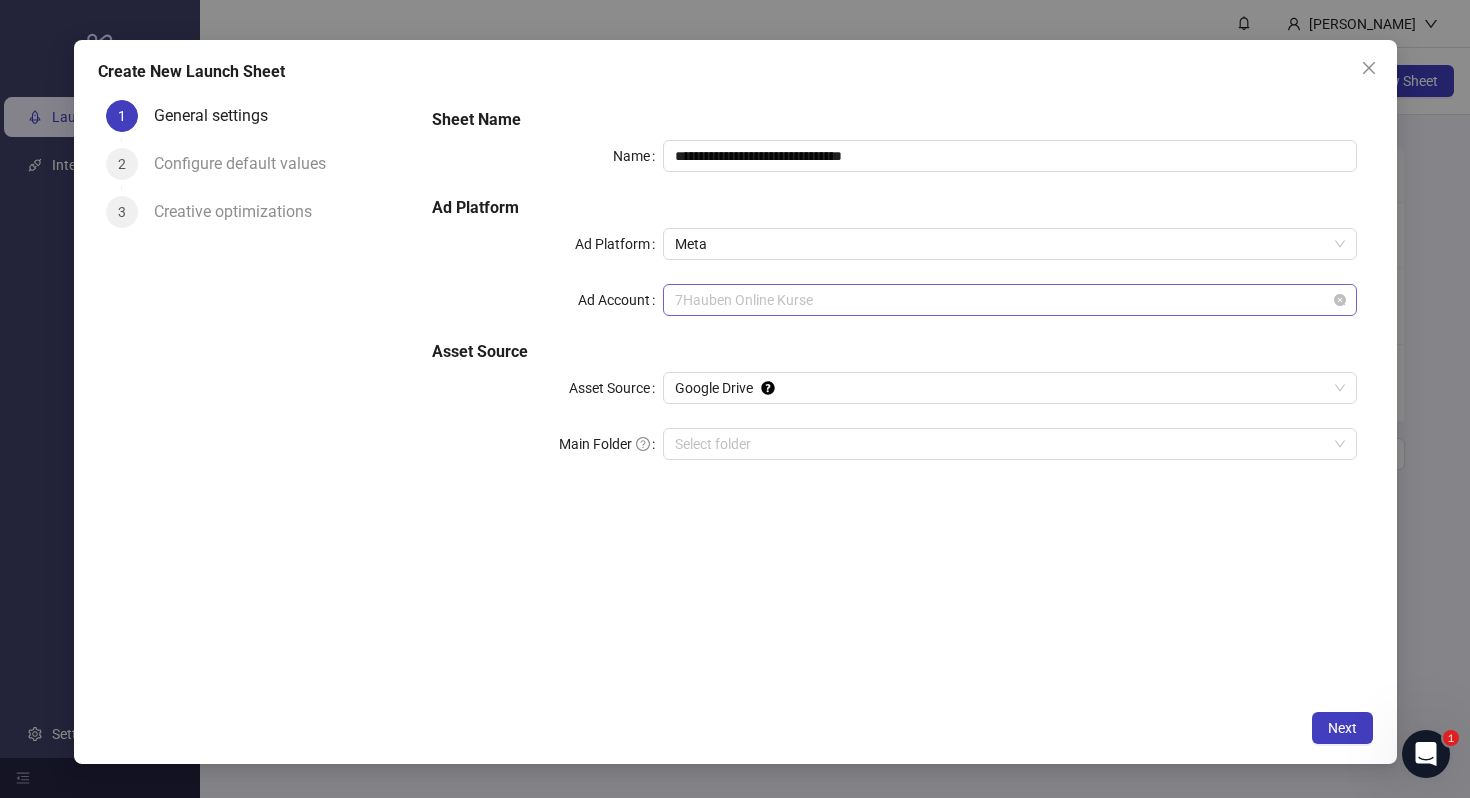 click on "7Hauben Online Kurse" at bounding box center (1009, 300) 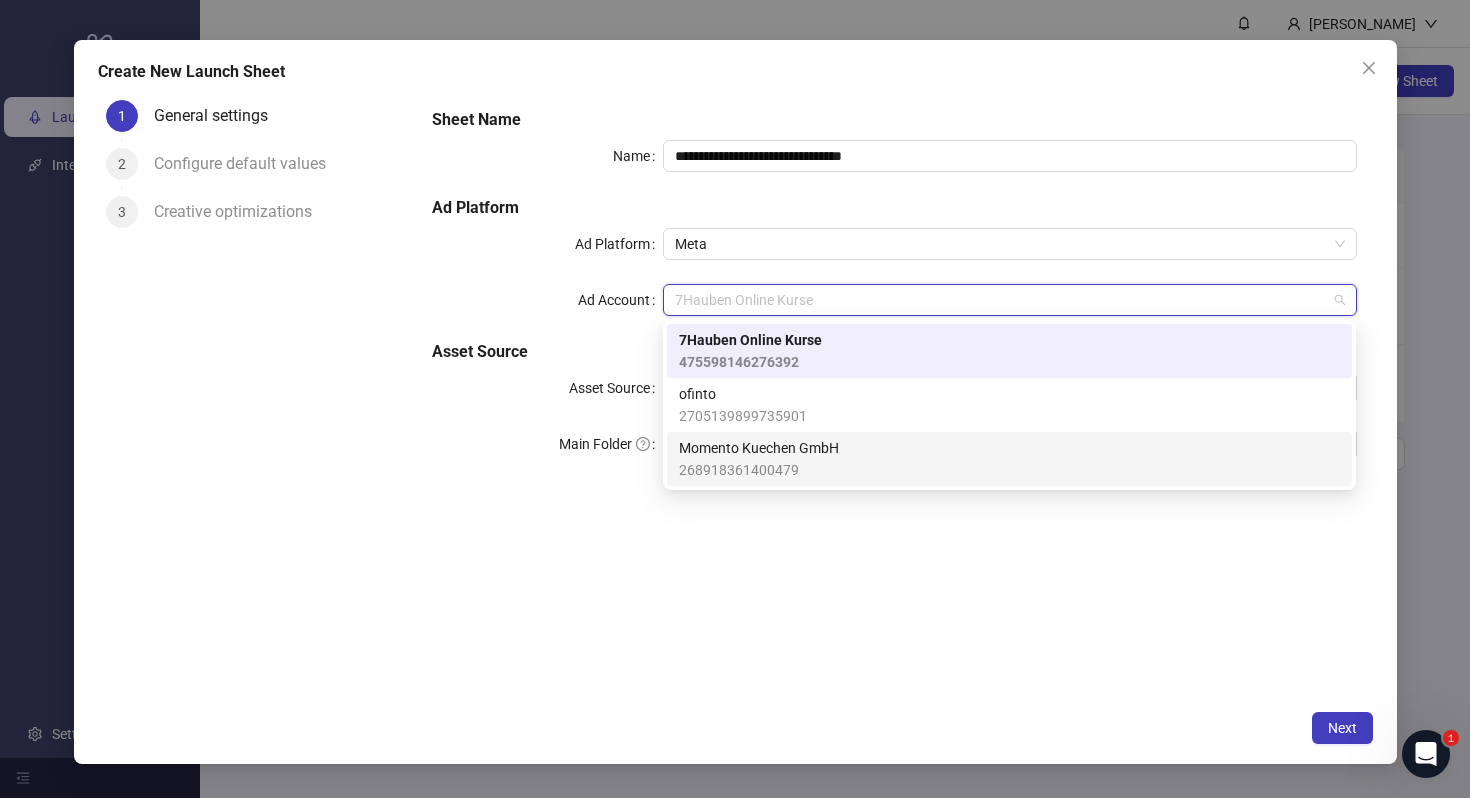 click on "**********" at bounding box center (894, 396) 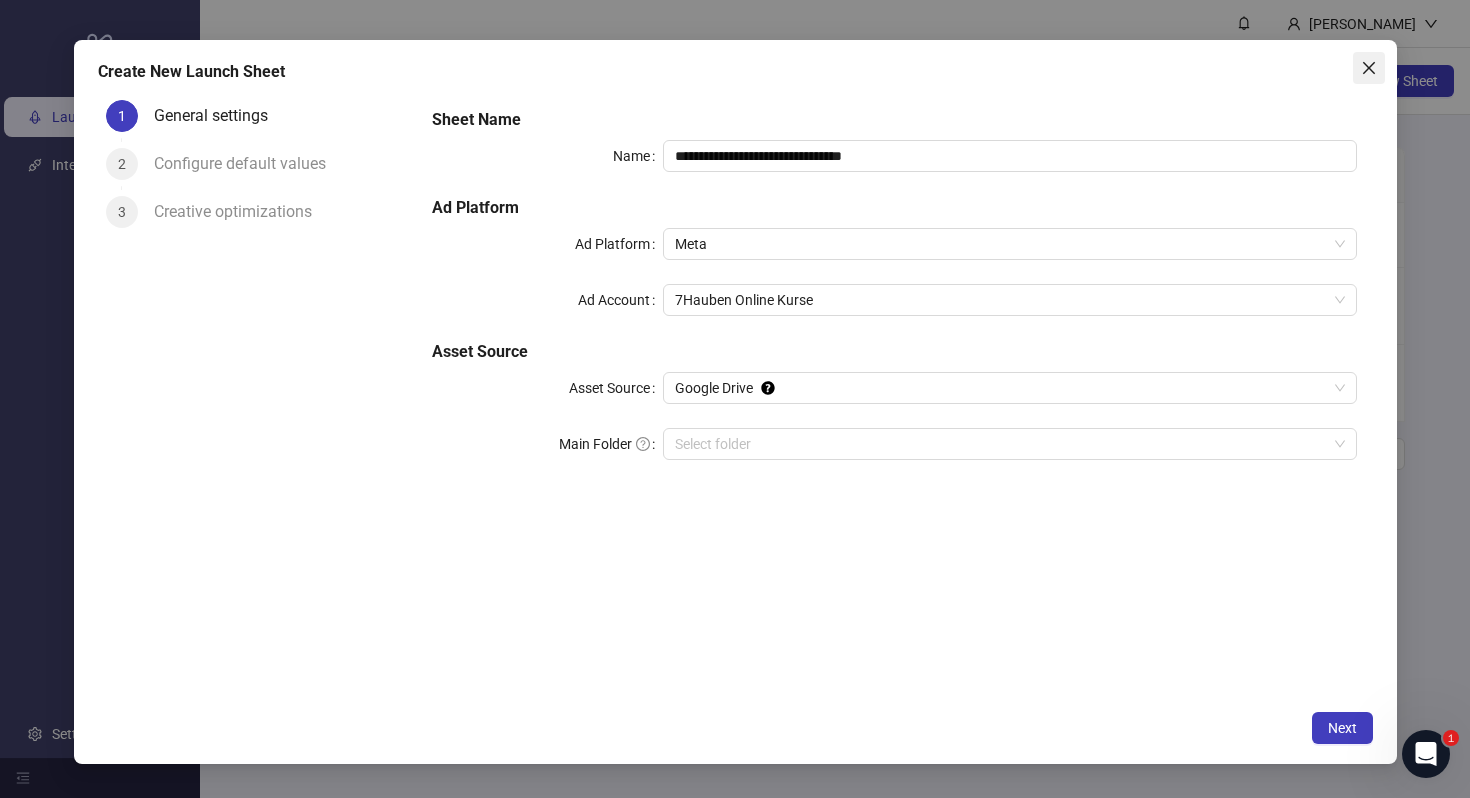 click 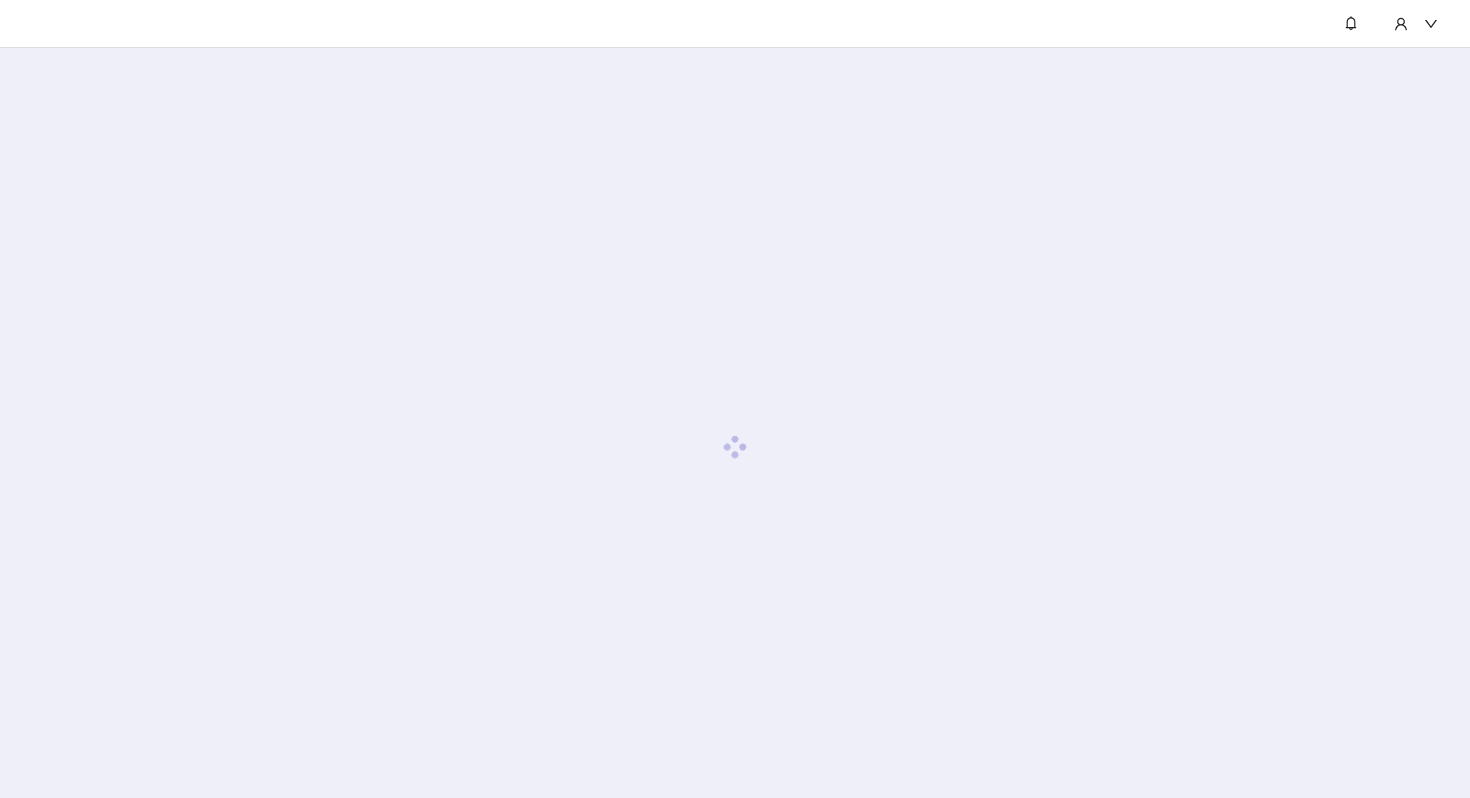 scroll, scrollTop: 0, scrollLeft: 0, axis: both 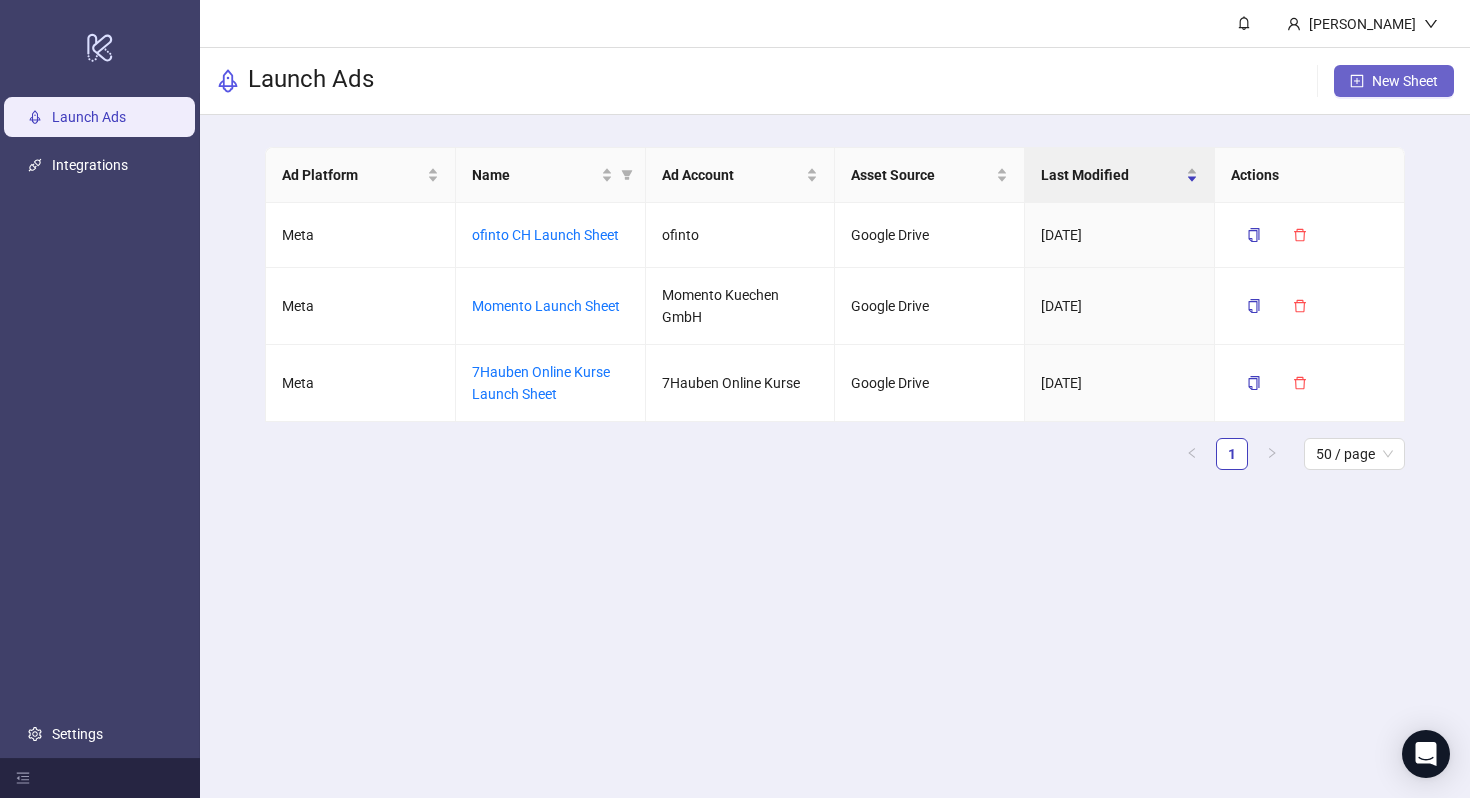 click on "New Sheet" at bounding box center (1405, 81) 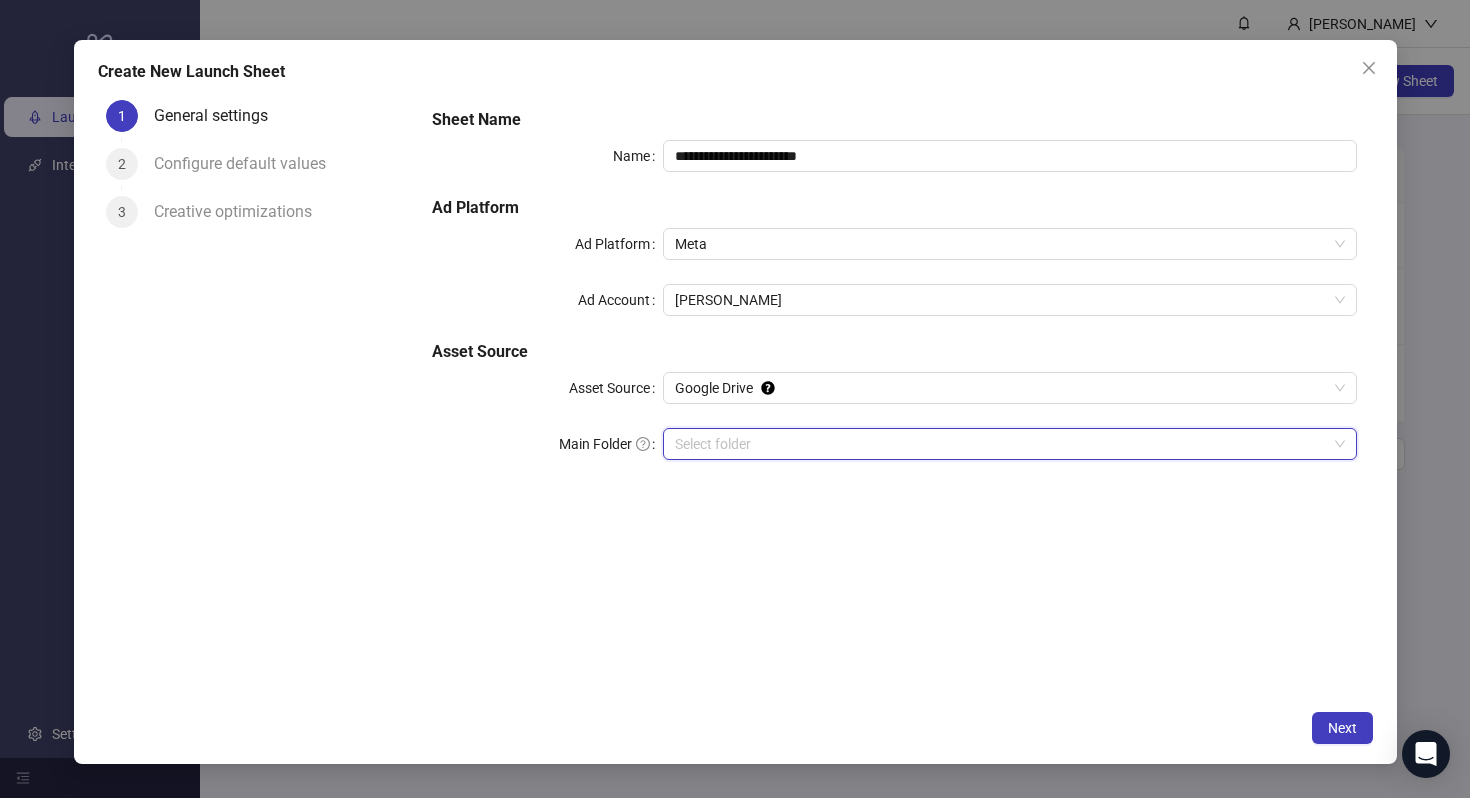 click on "Main Folder" at bounding box center [1000, 444] 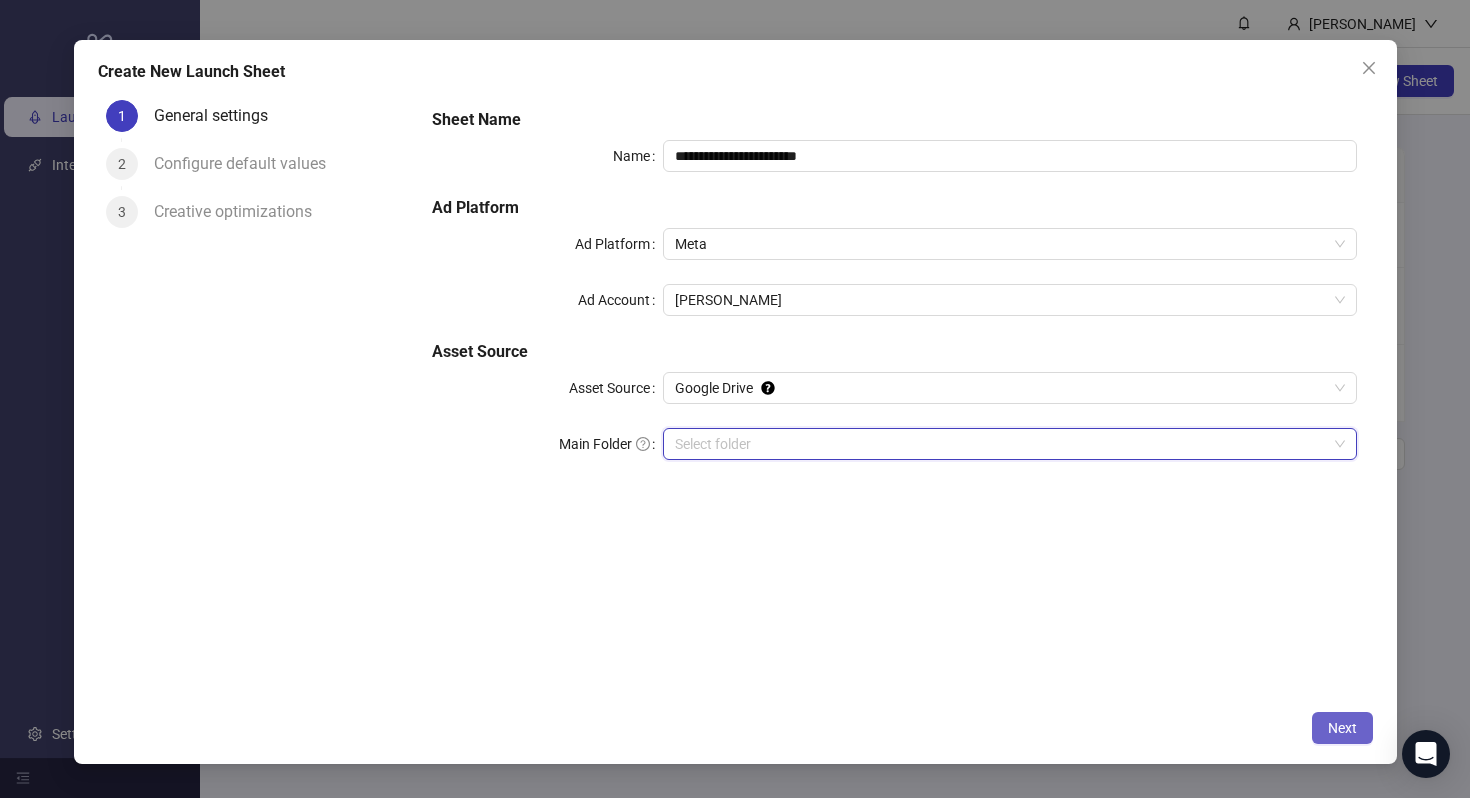 click on "Next" at bounding box center [1342, 728] 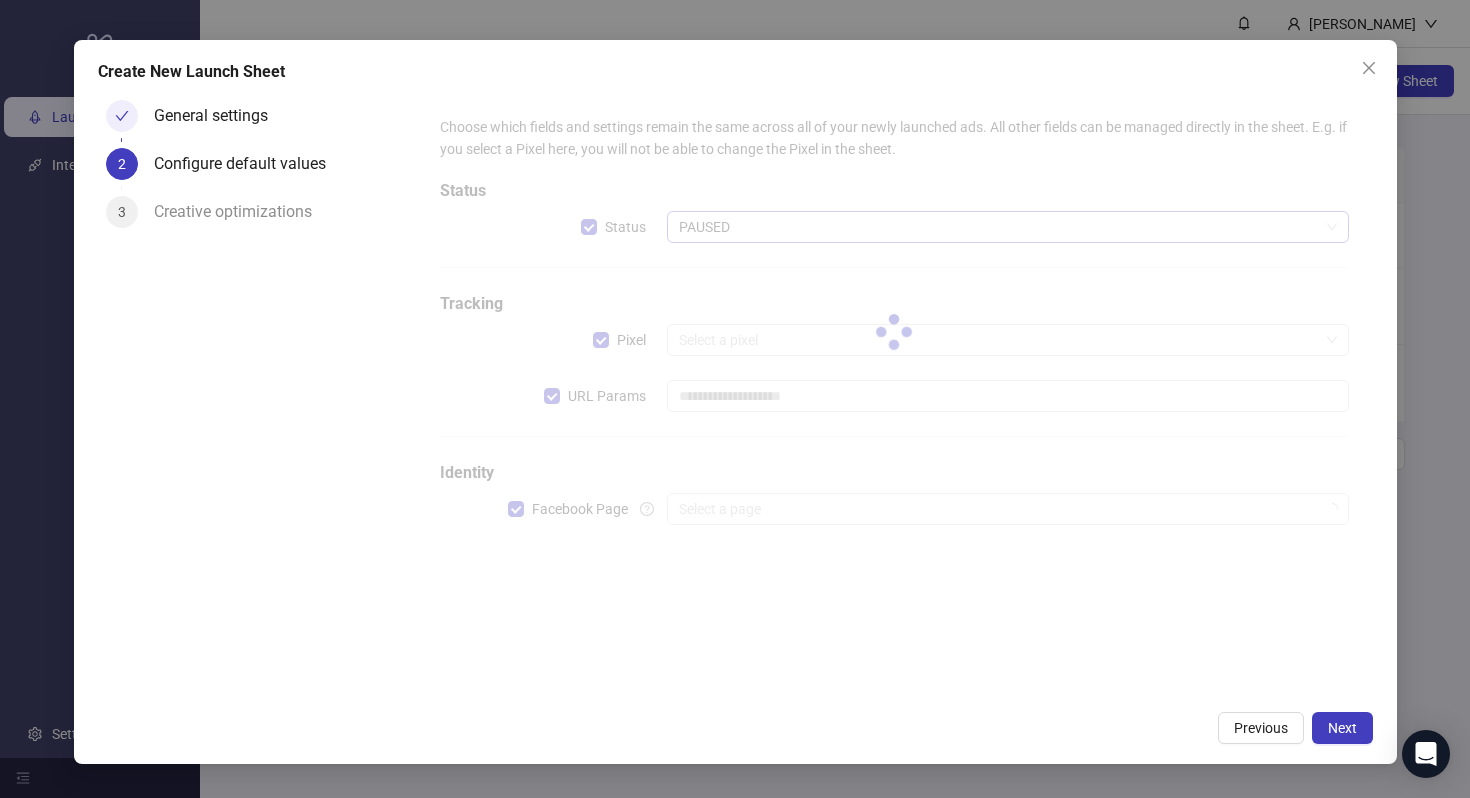 type on "**********" 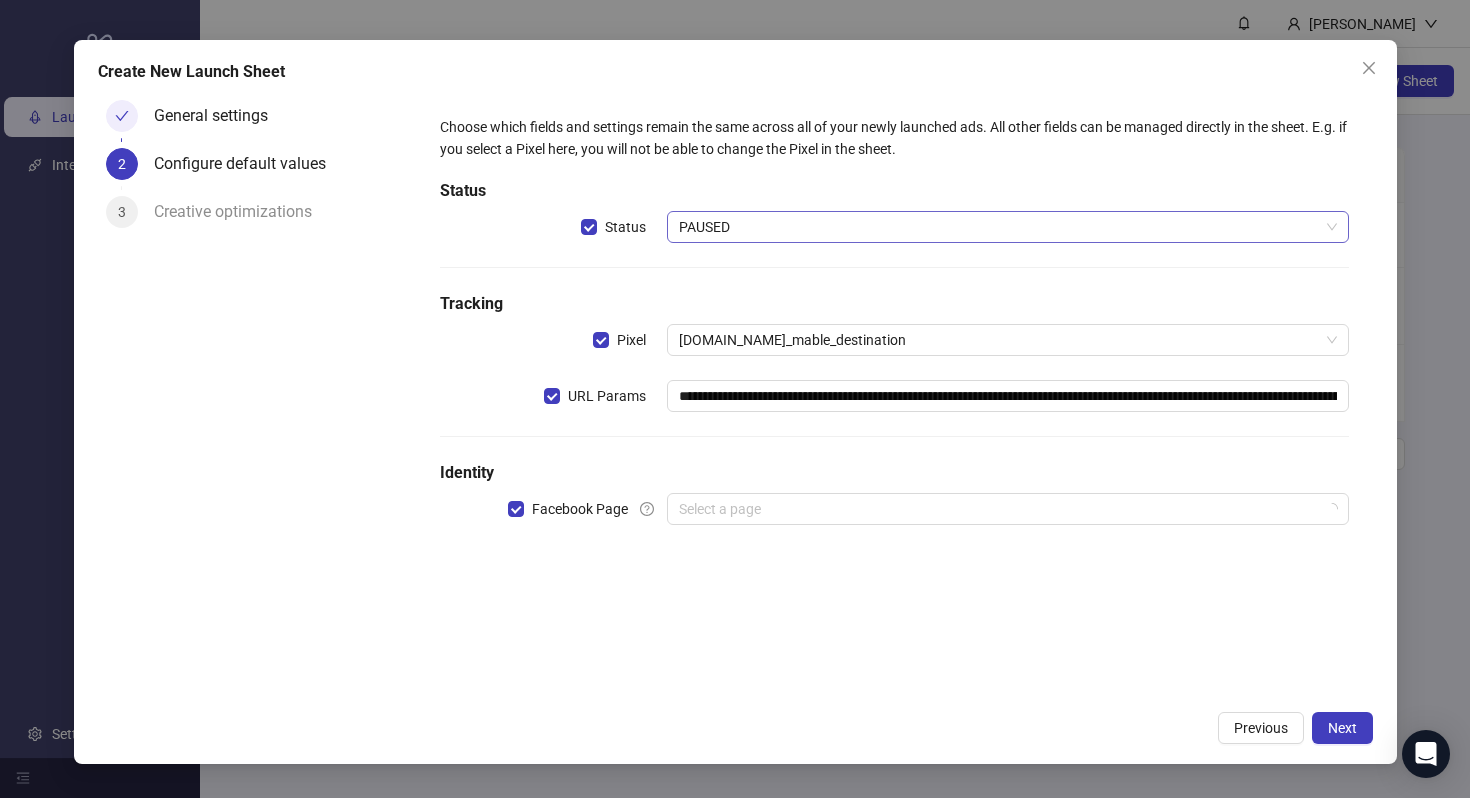 click on "PAUSED" at bounding box center (1007, 227) 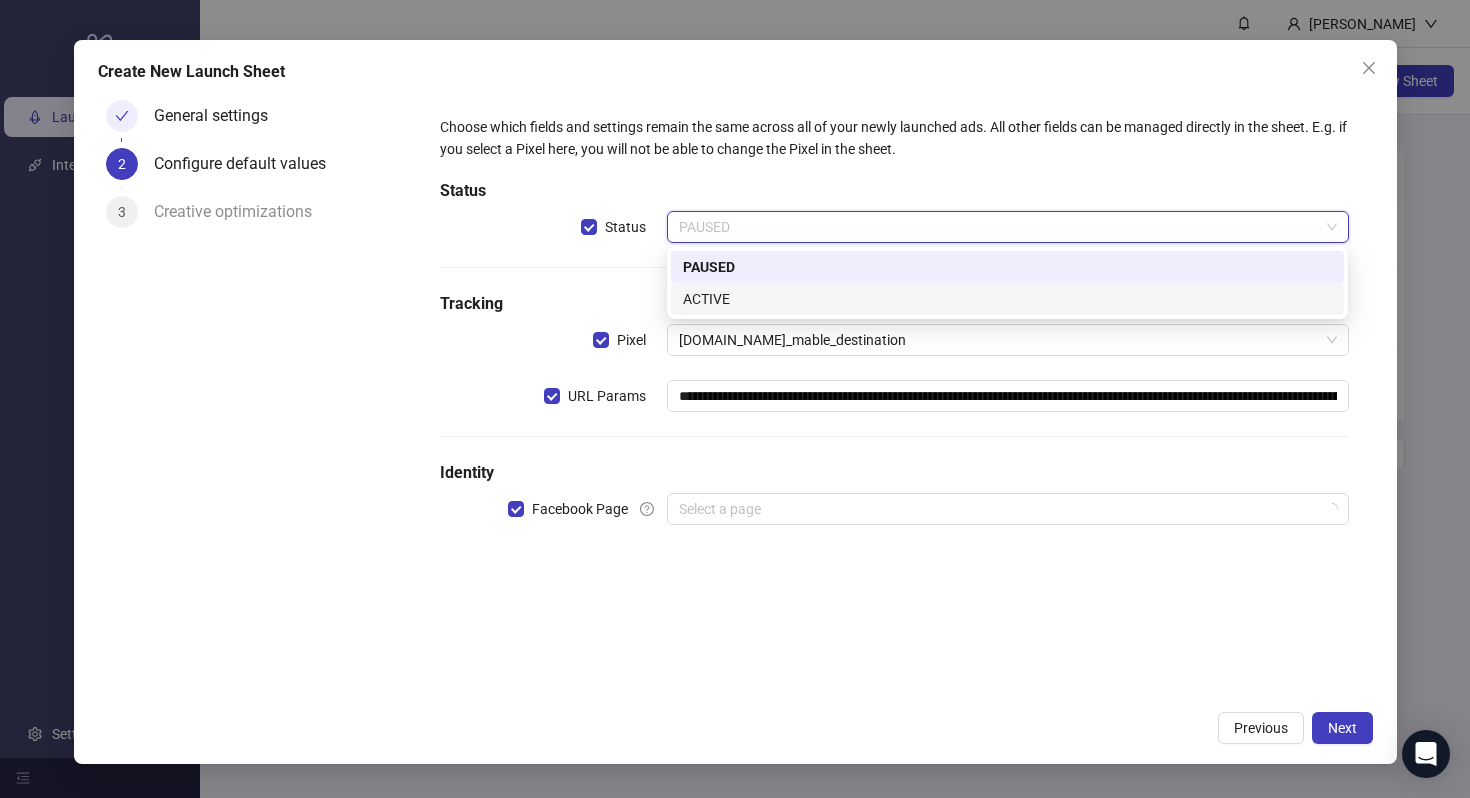click on "ACTIVE" at bounding box center [1007, 299] 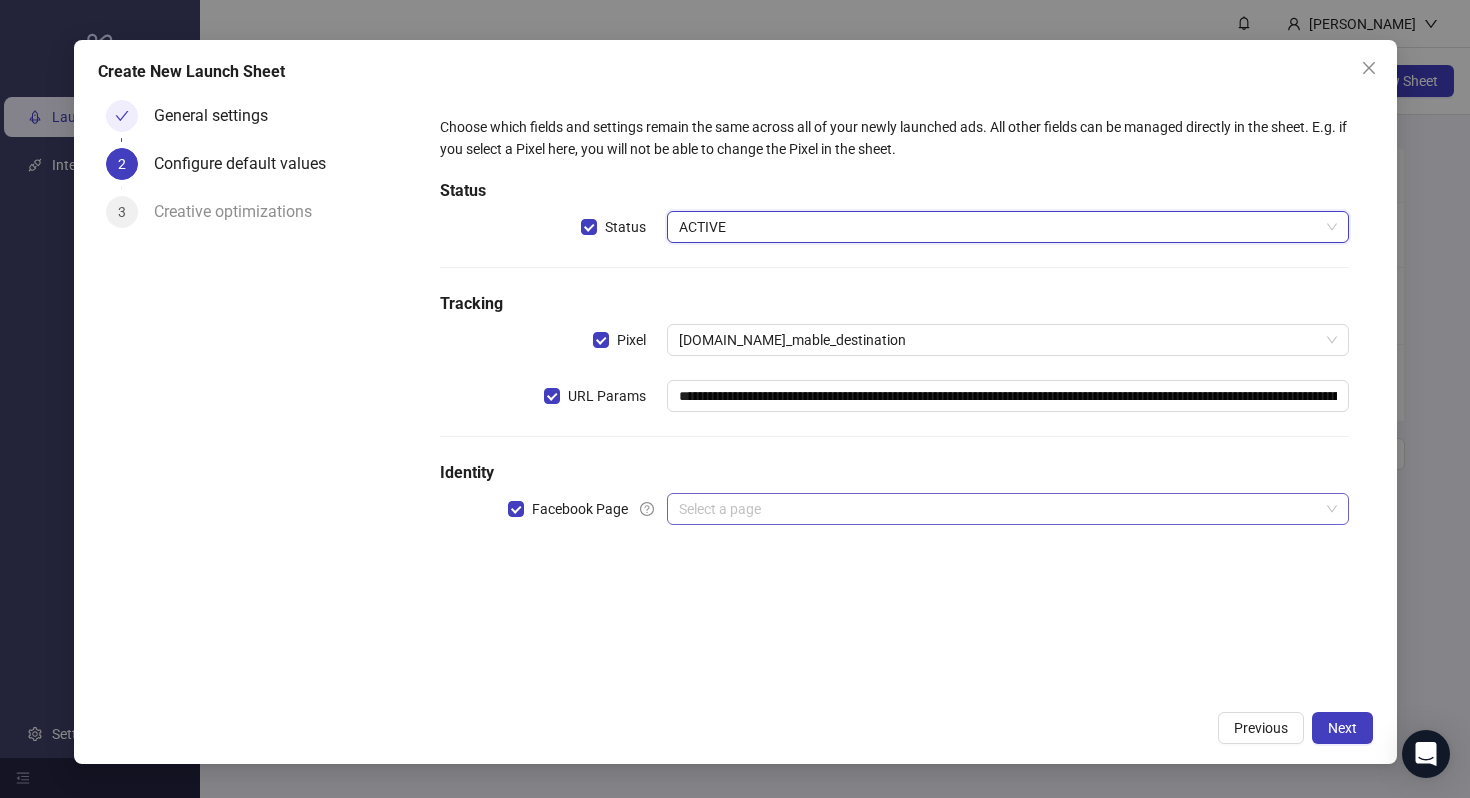 click at bounding box center [998, 509] 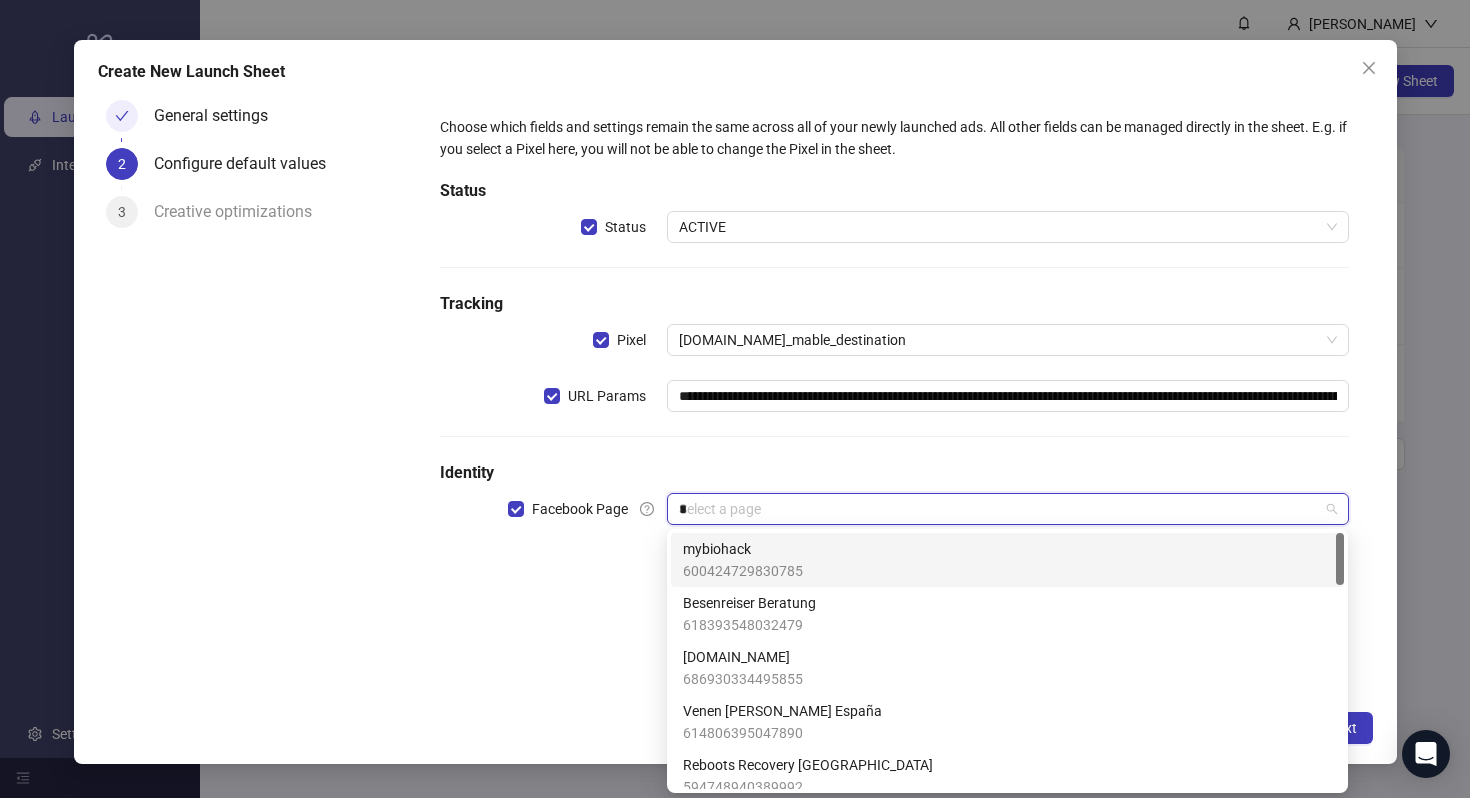 type on "**" 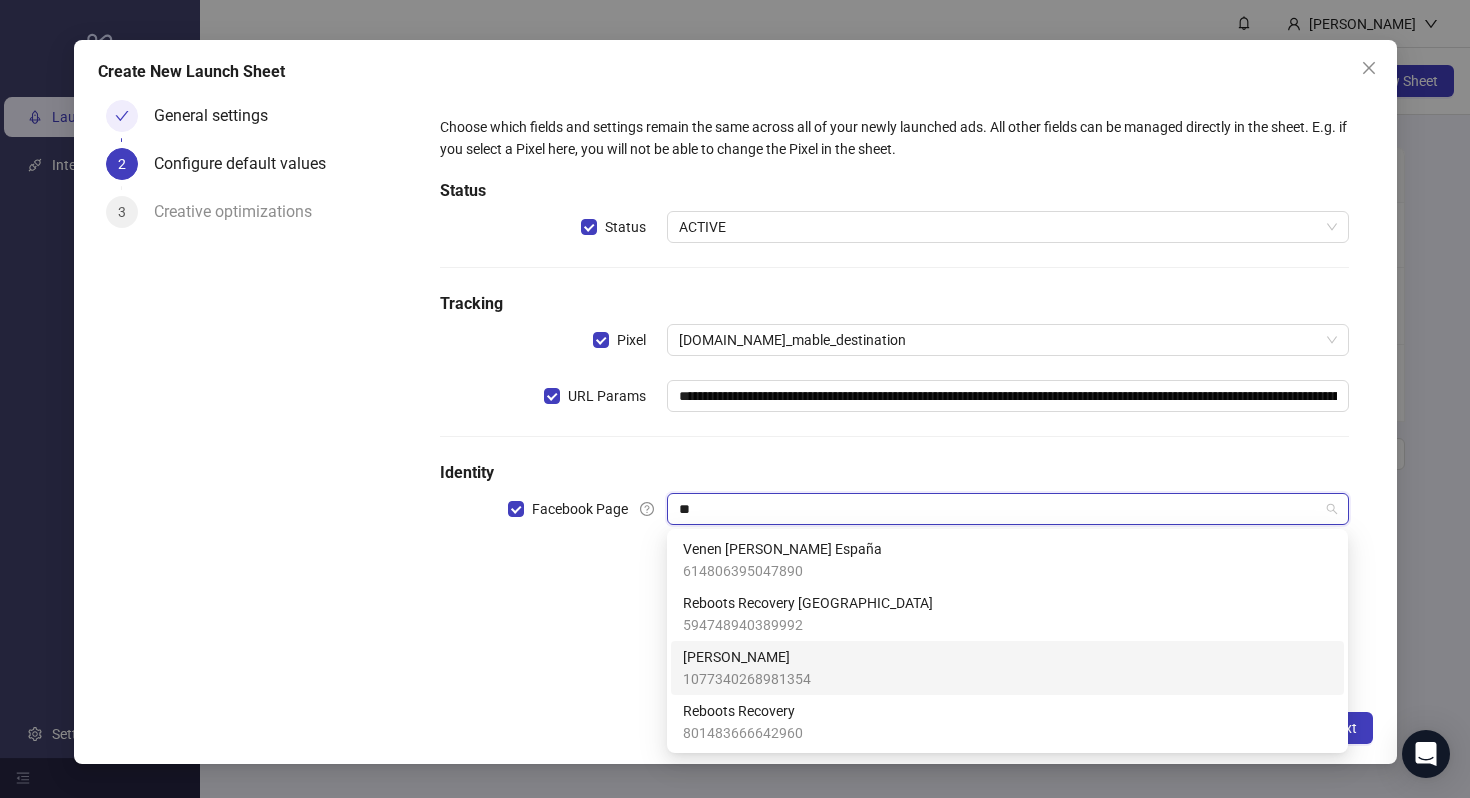 click on "Venen Engel 1077340268981354" at bounding box center [1007, 668] 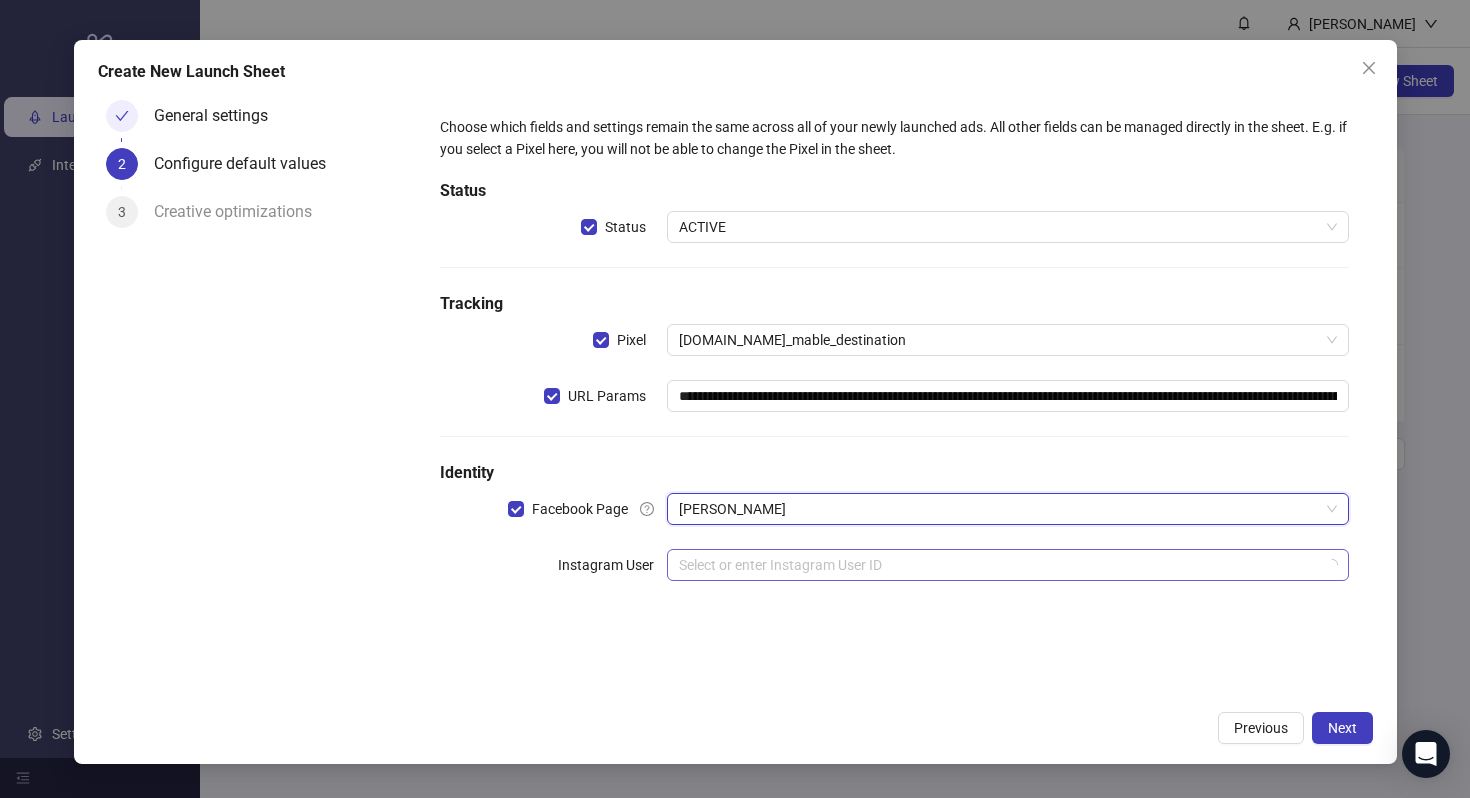 click at bounding box center [998, 565] 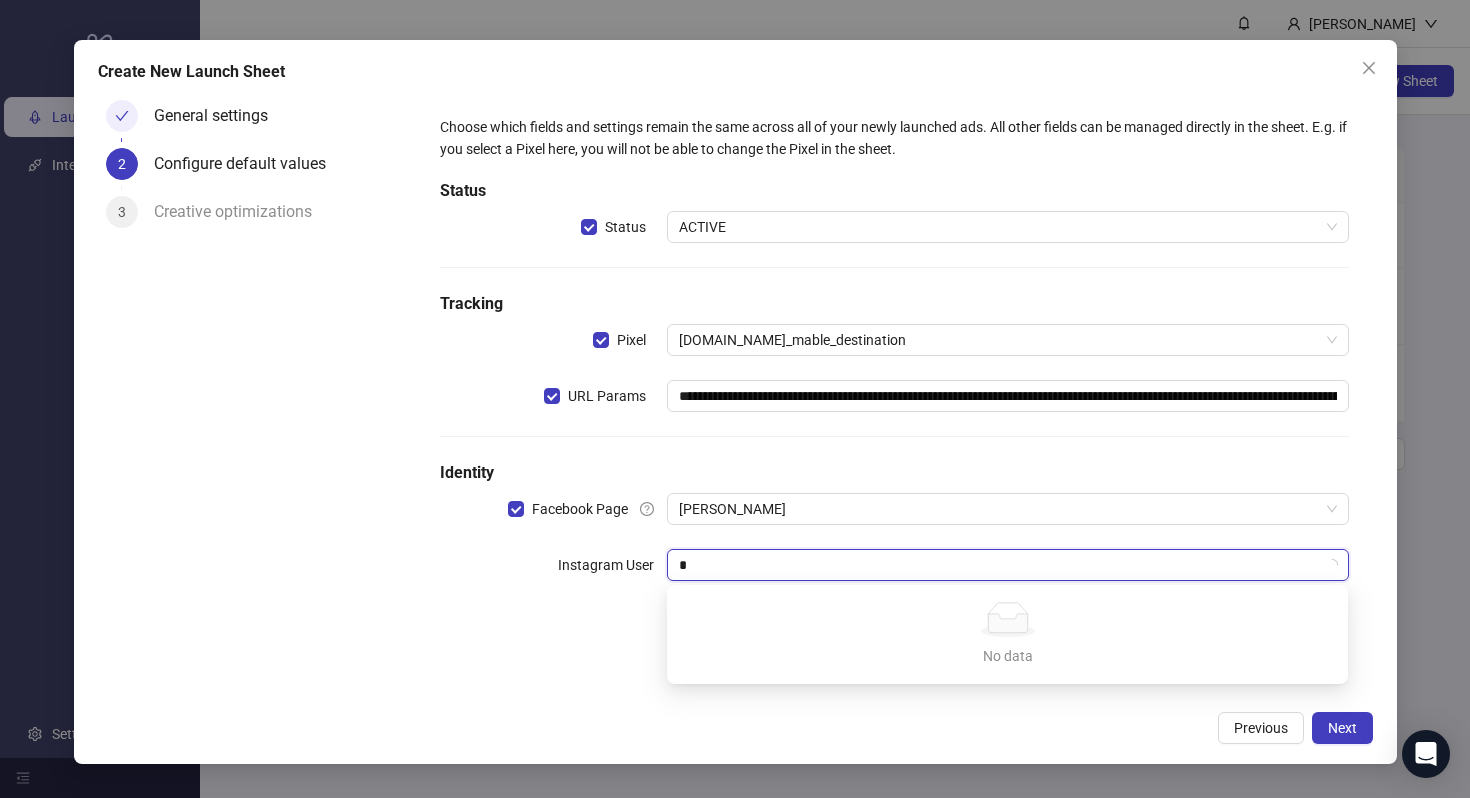 type on "**" 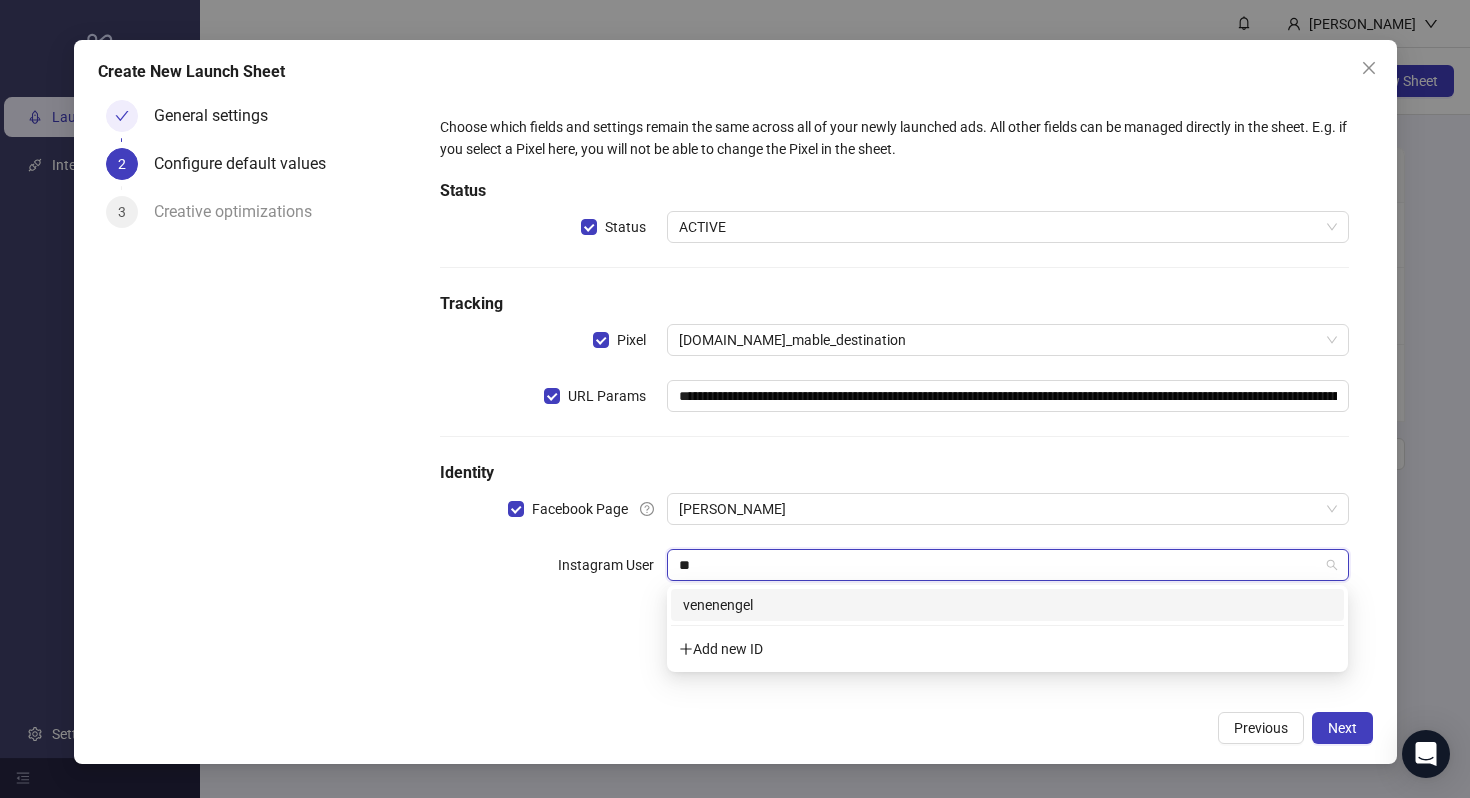 click on "venenengel" at bounding box center [1007, 605] 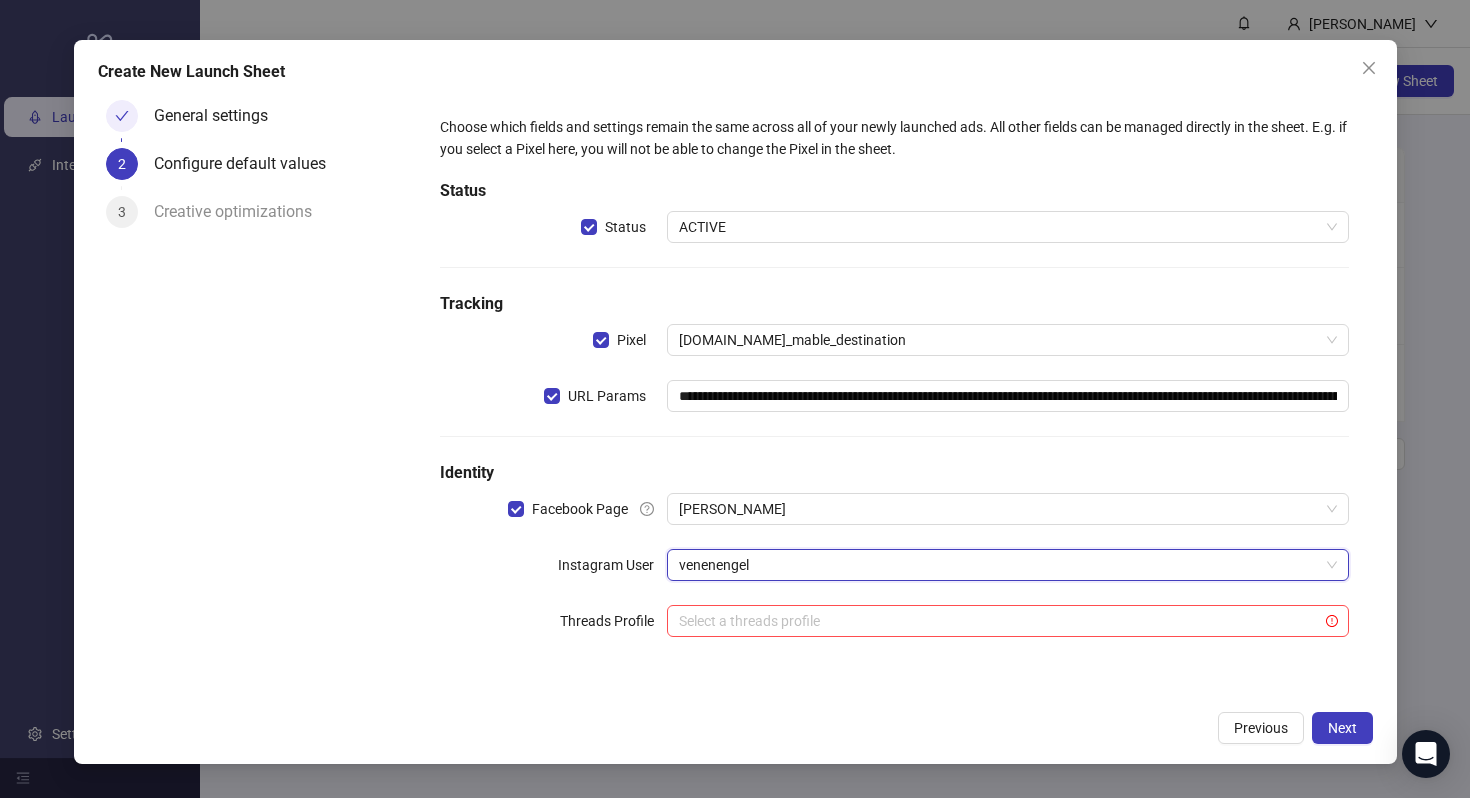 click on "Previous Next" at bounding box center [735, 728] 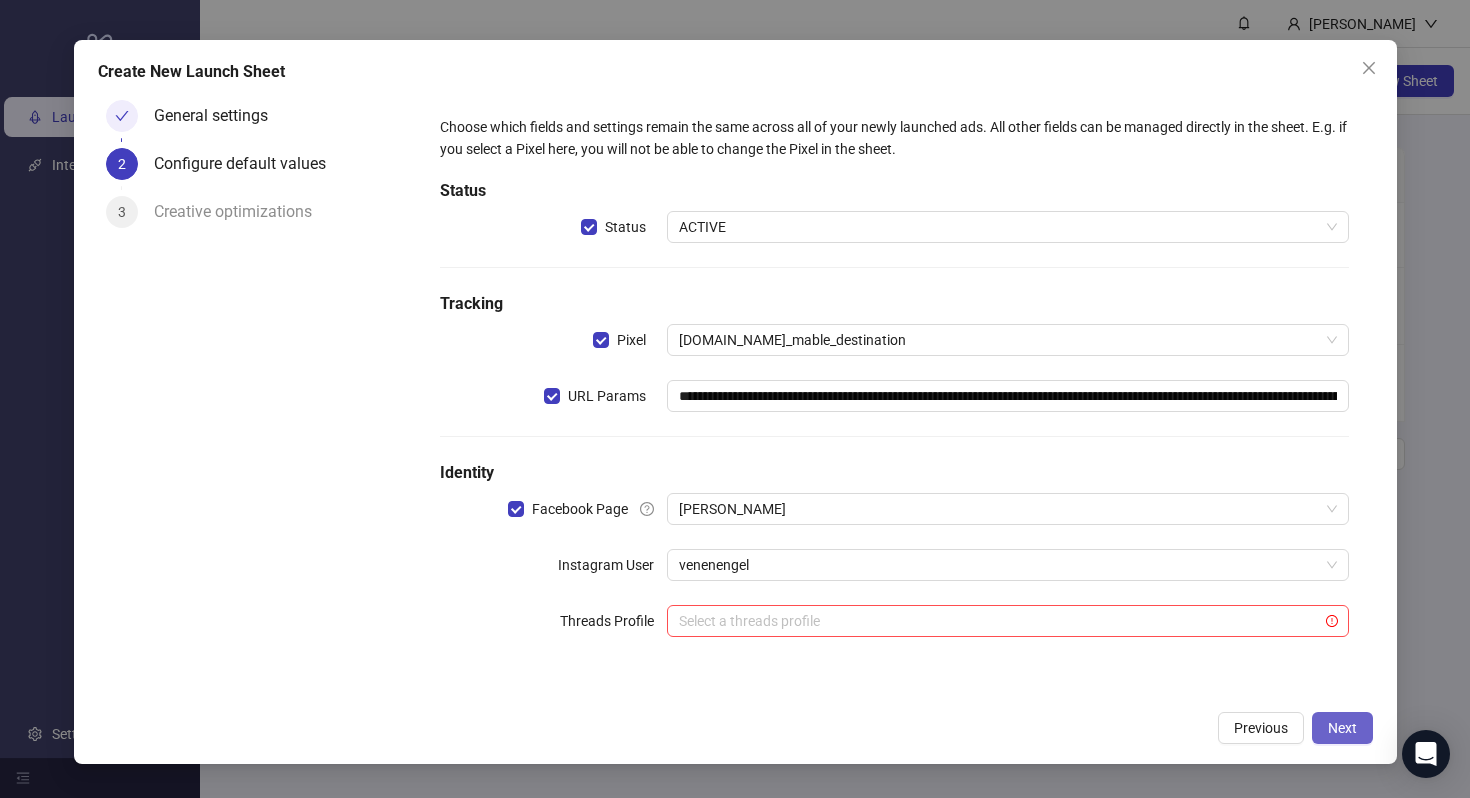 click on "Next" at bounding box center [1342, 728] 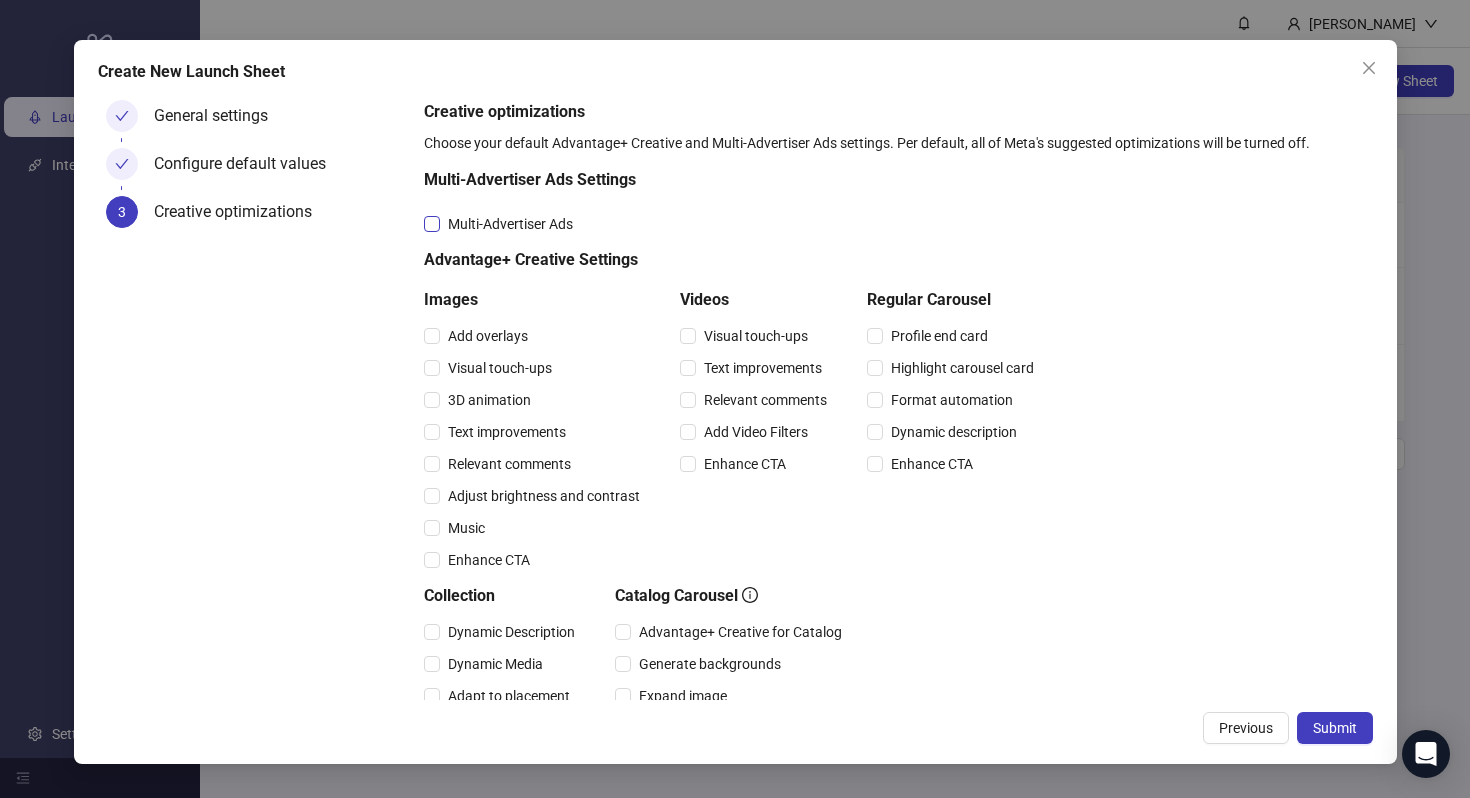 click on "Multi-Advertiser Ads" at bounding box center (510, 224) 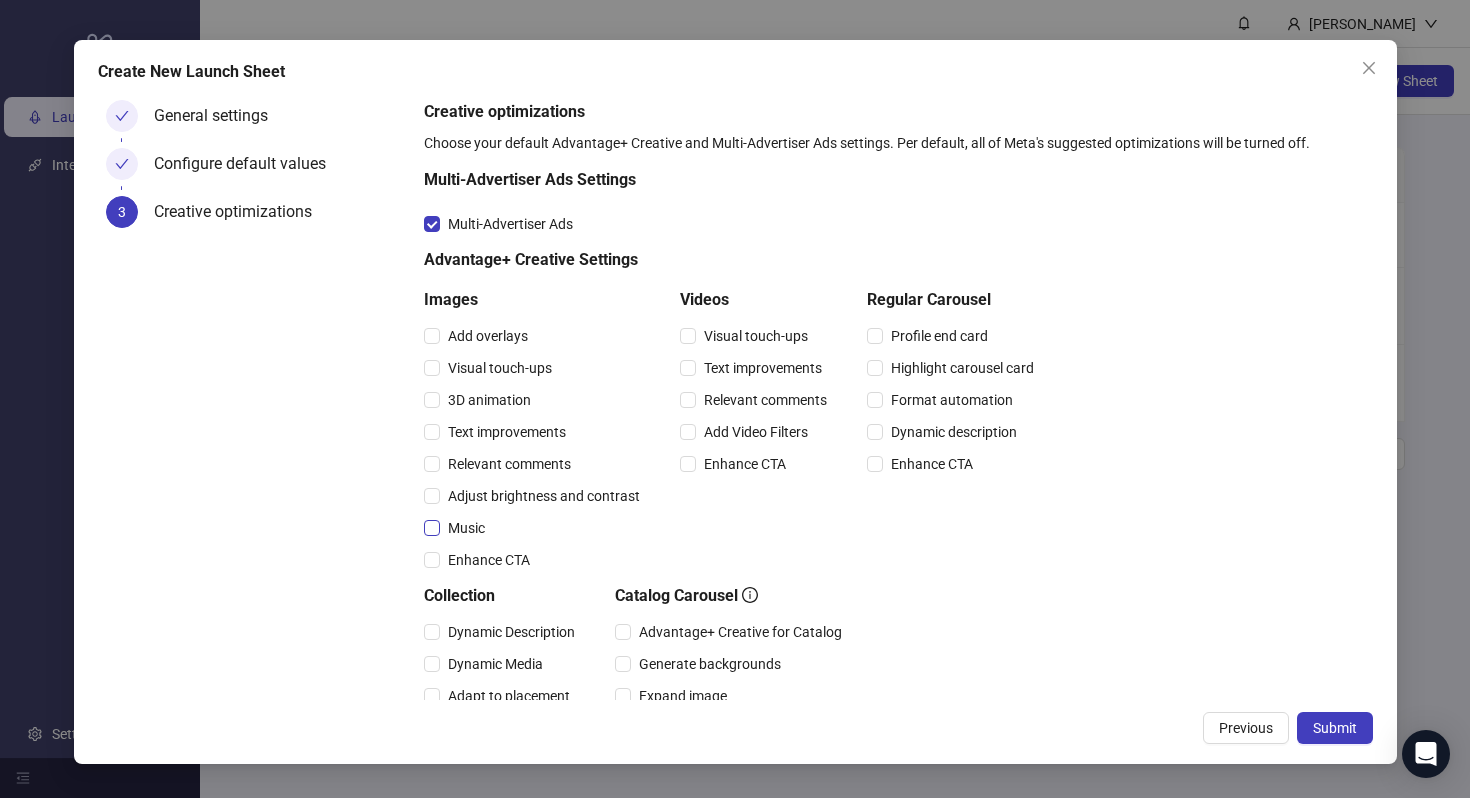 click on "Music" at bounding box center [466, 528] 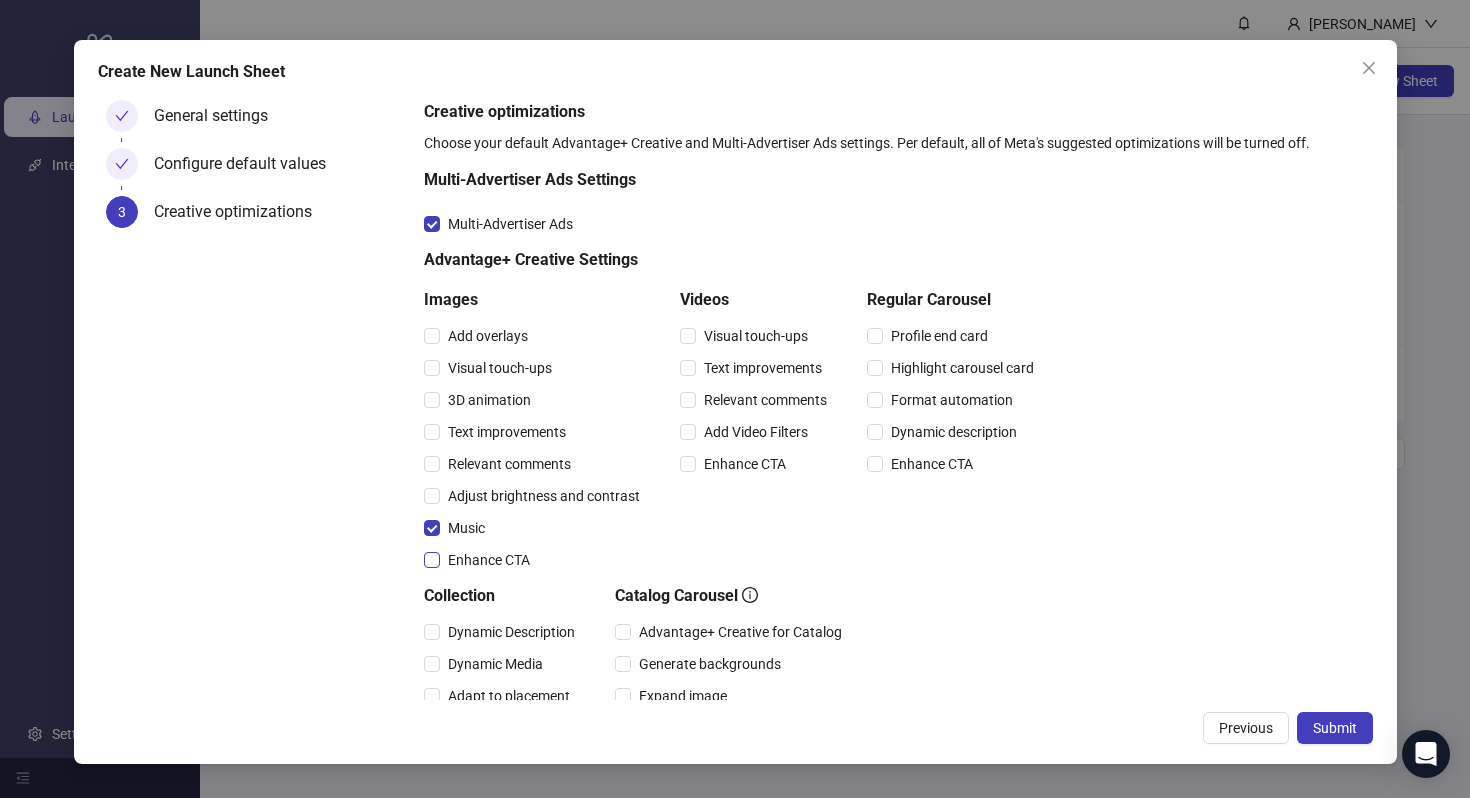click on "Enhance CTA" at bounding box center [489, 560] 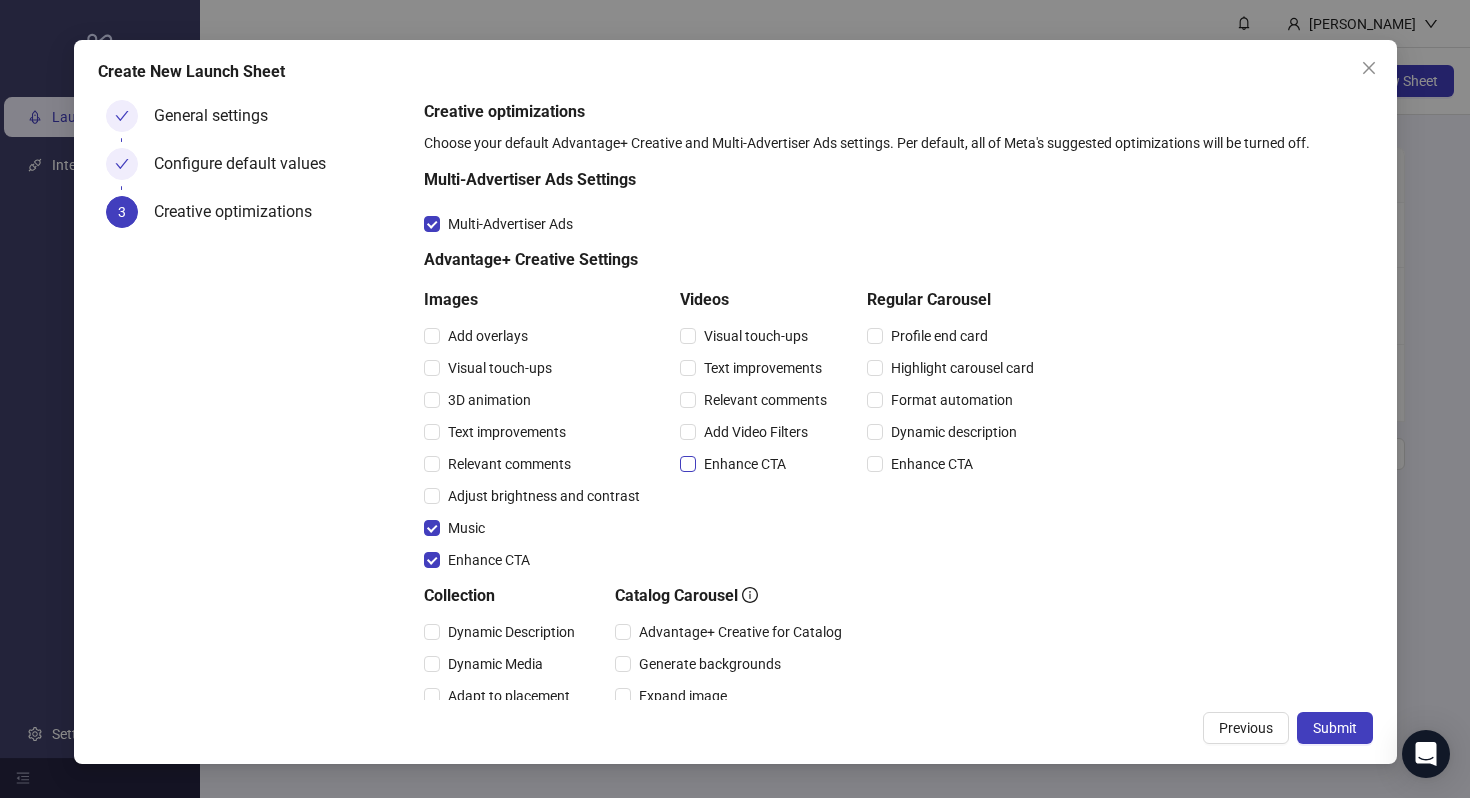 click on "Enhance CTA" at bounding box center (745, 464) 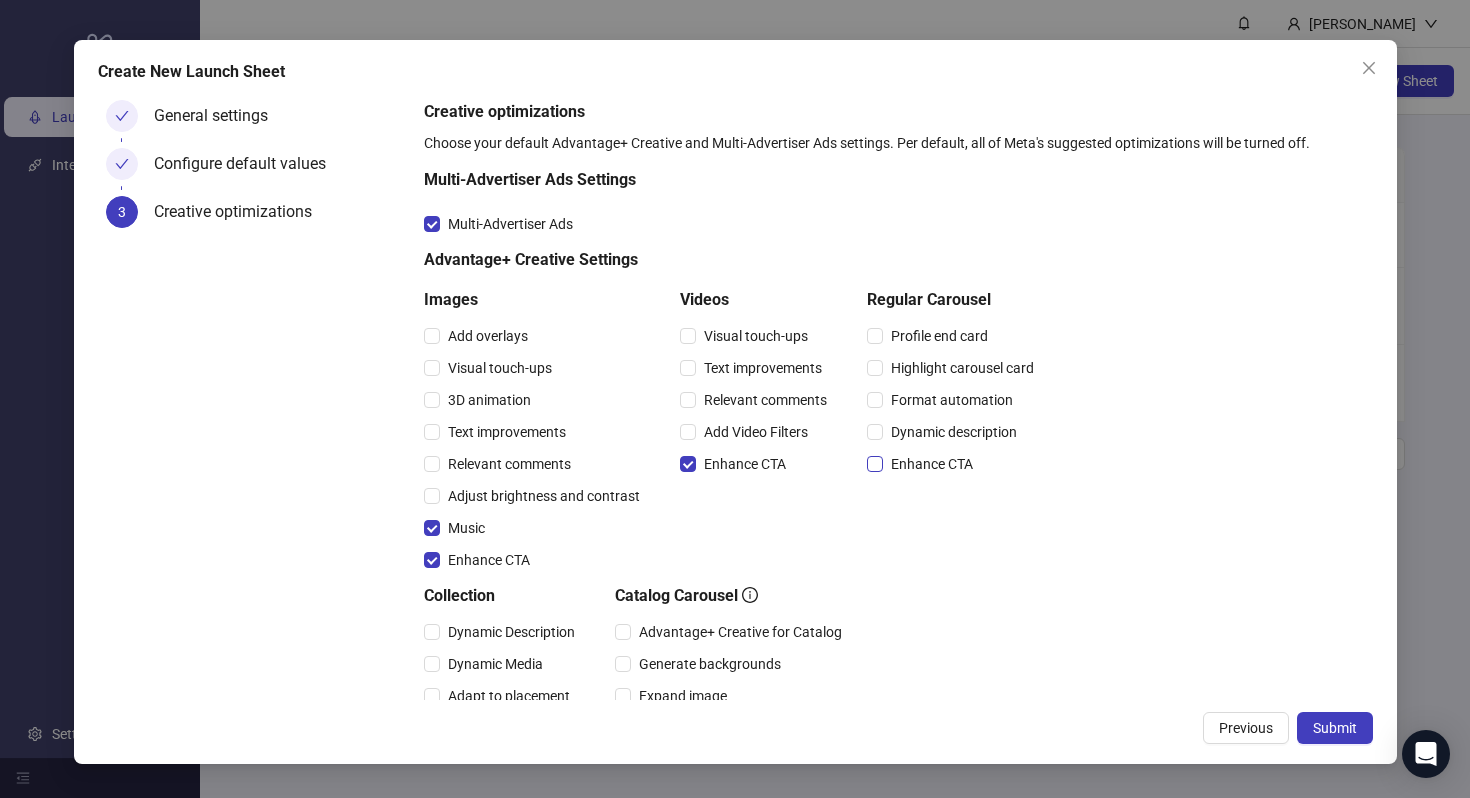 click on "Enhance CTA" at bounding box center [932, 464] 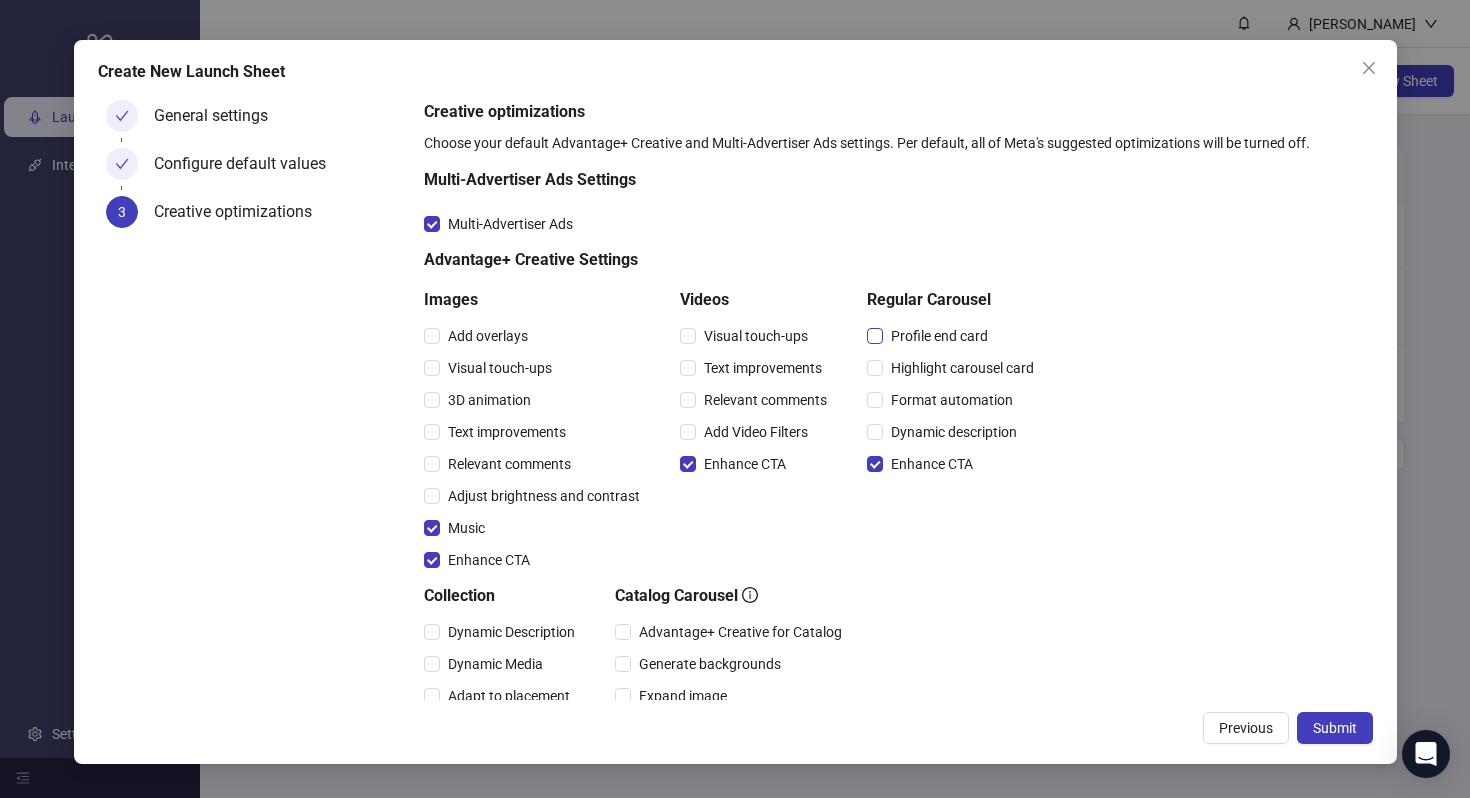 click on "Profile end card" at bounding box center (939, 336) 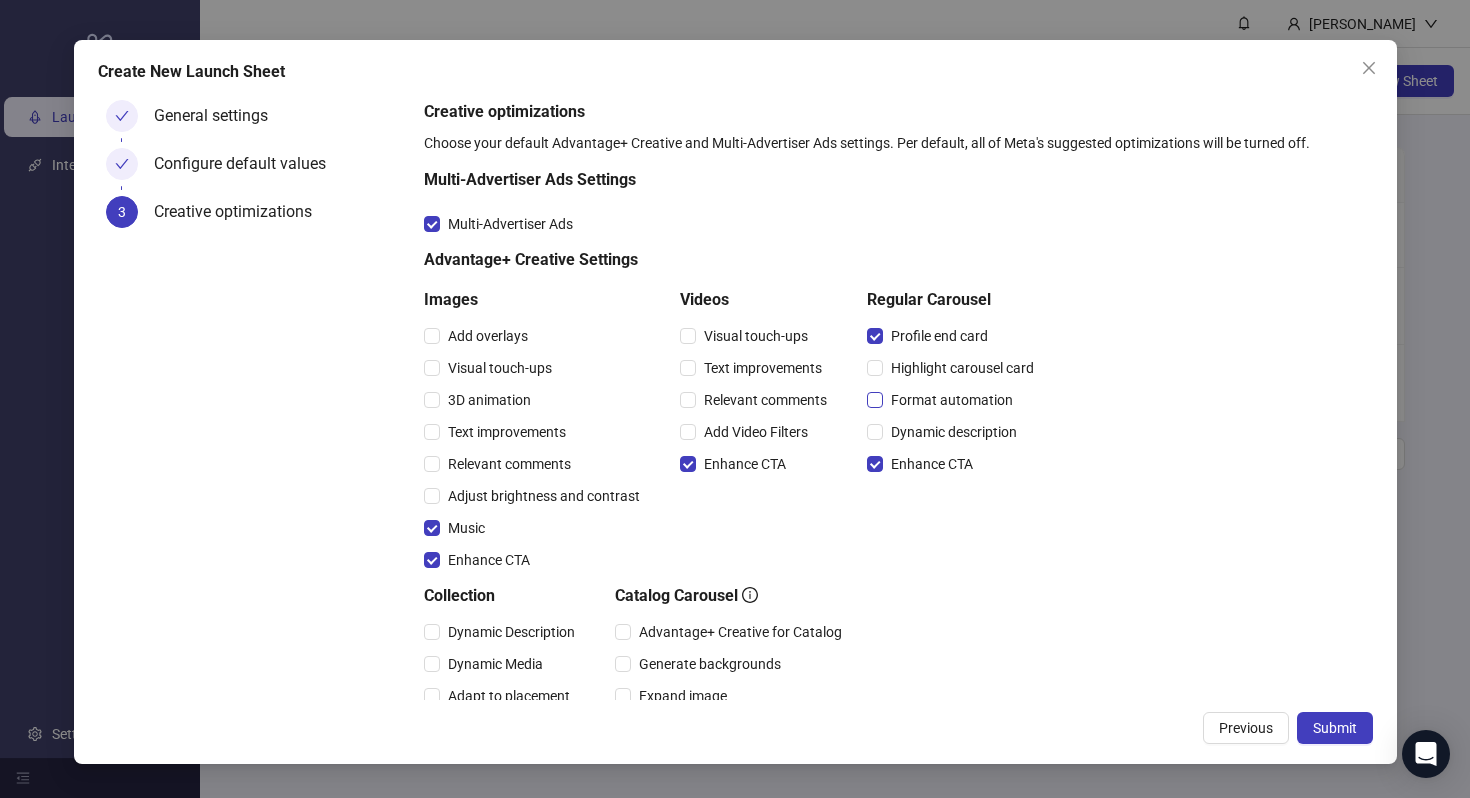 click on "Format automation" at bounding box center [952, 400] 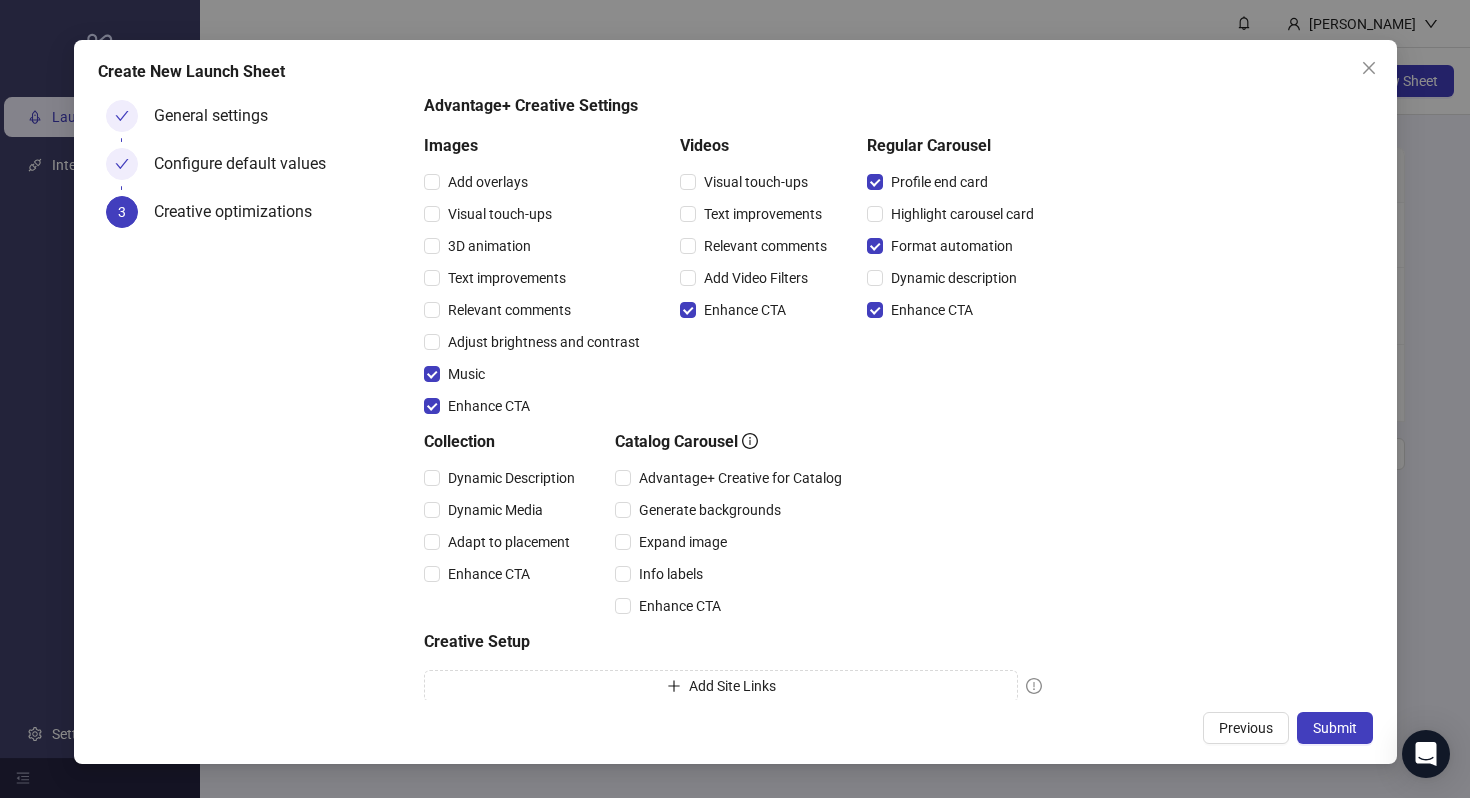 scroll, scrollTop: 176, scrollLeft: 0, axis: vertical 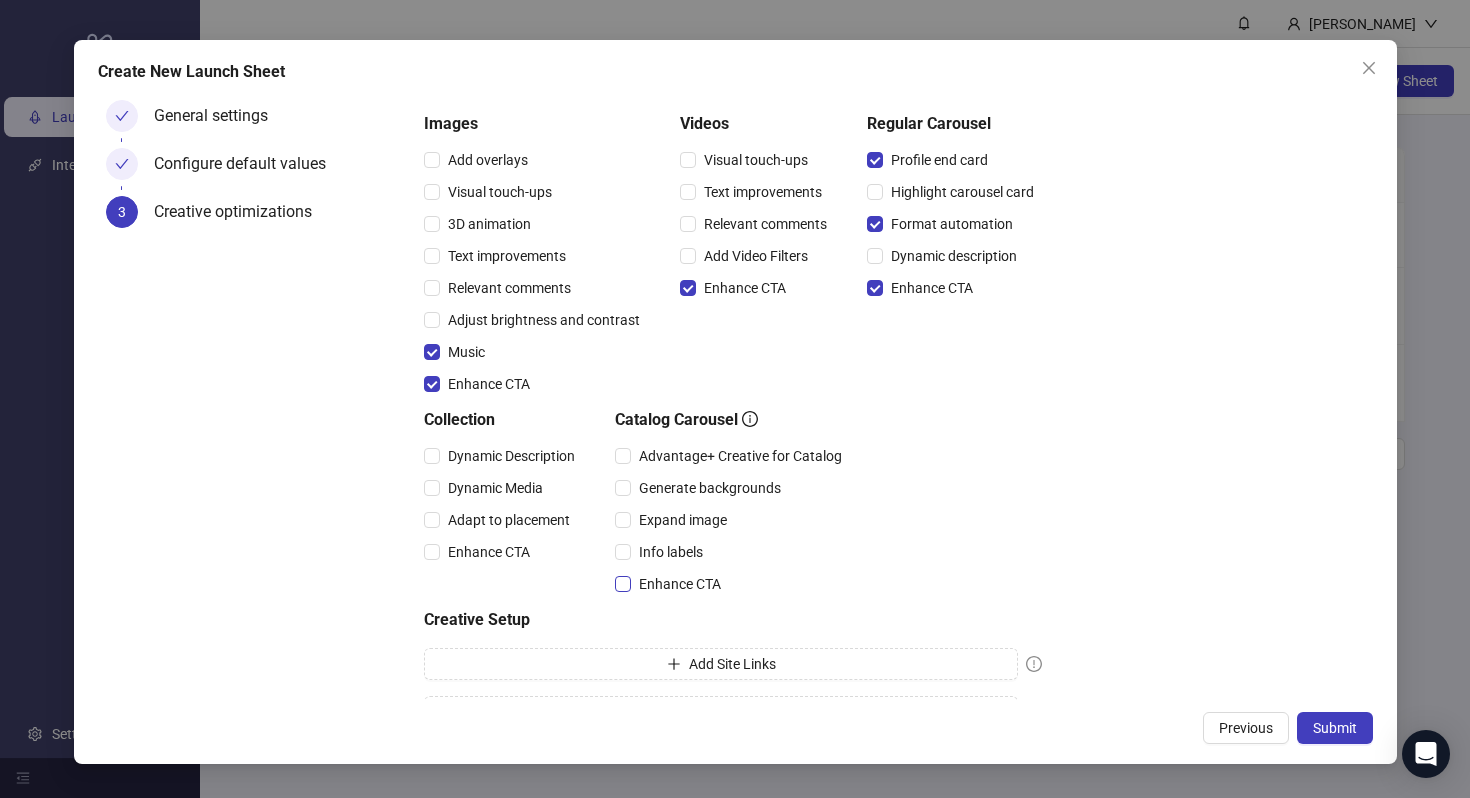 click on "Enhance CTA" at bounding box center [680, 584] 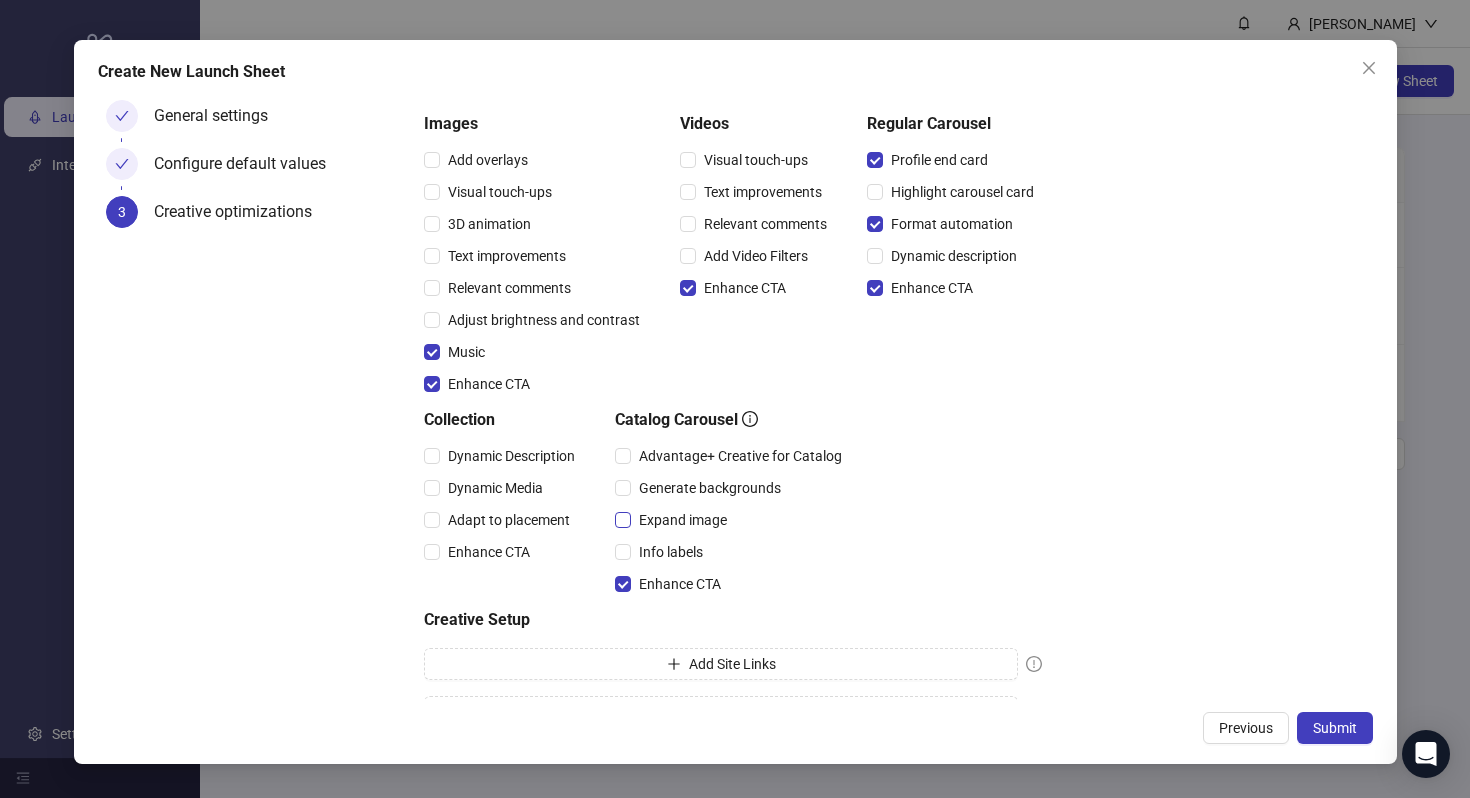 click on "Expand image" at bounding box center (683, 520) 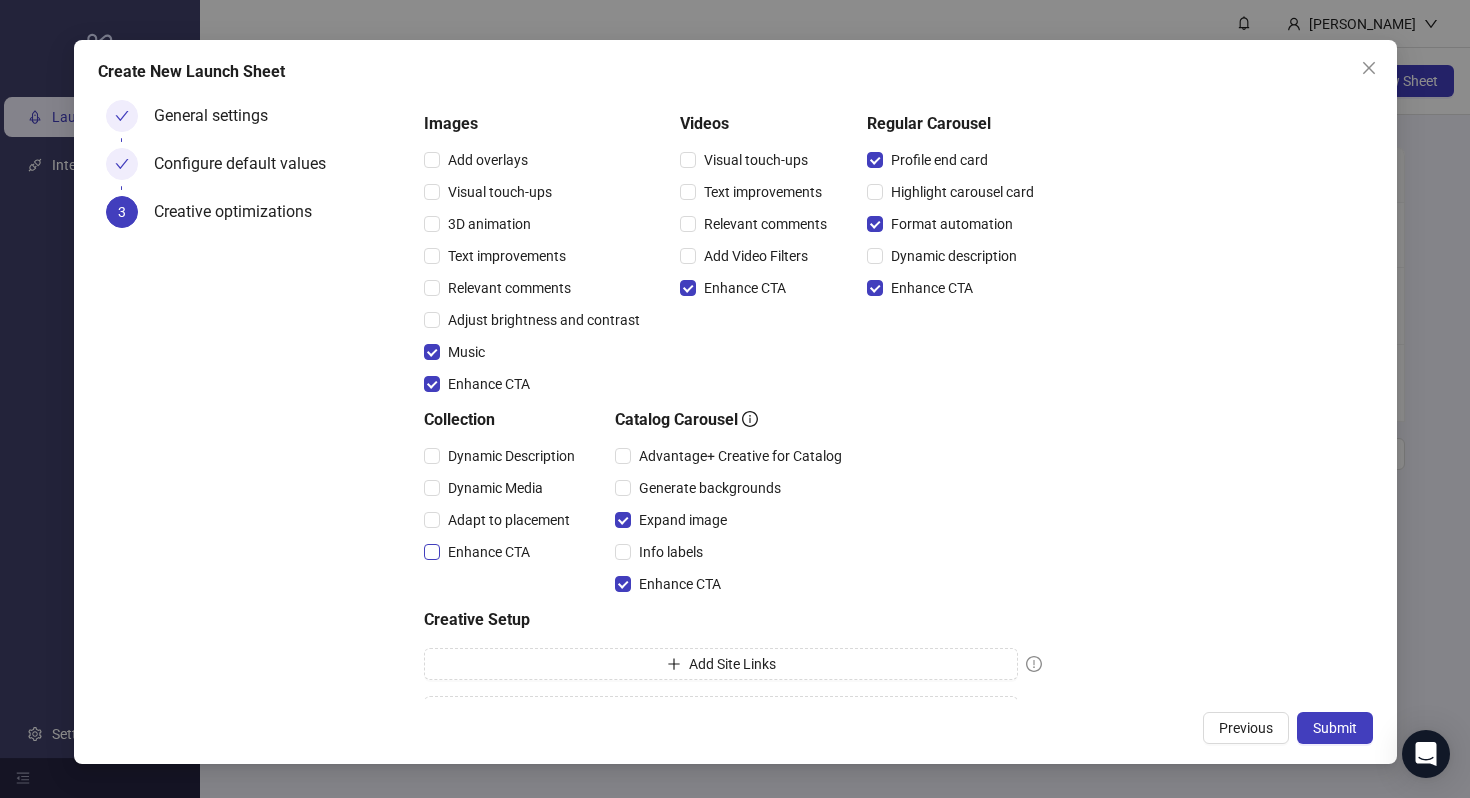 click on "Enhance CTA" at bounding box center [489, 552] 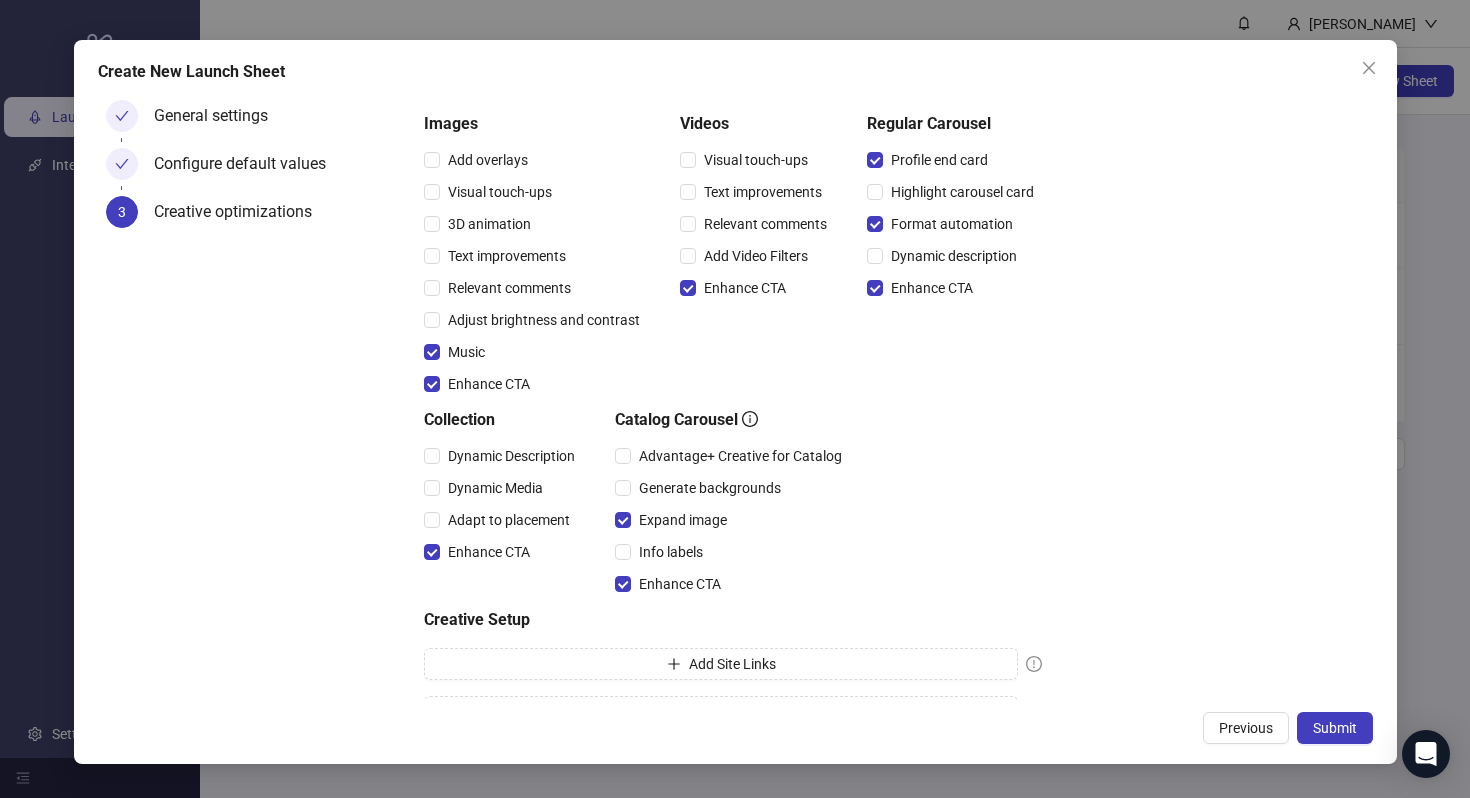 click on "Adapt to placement" at bounding box center [503, 520] 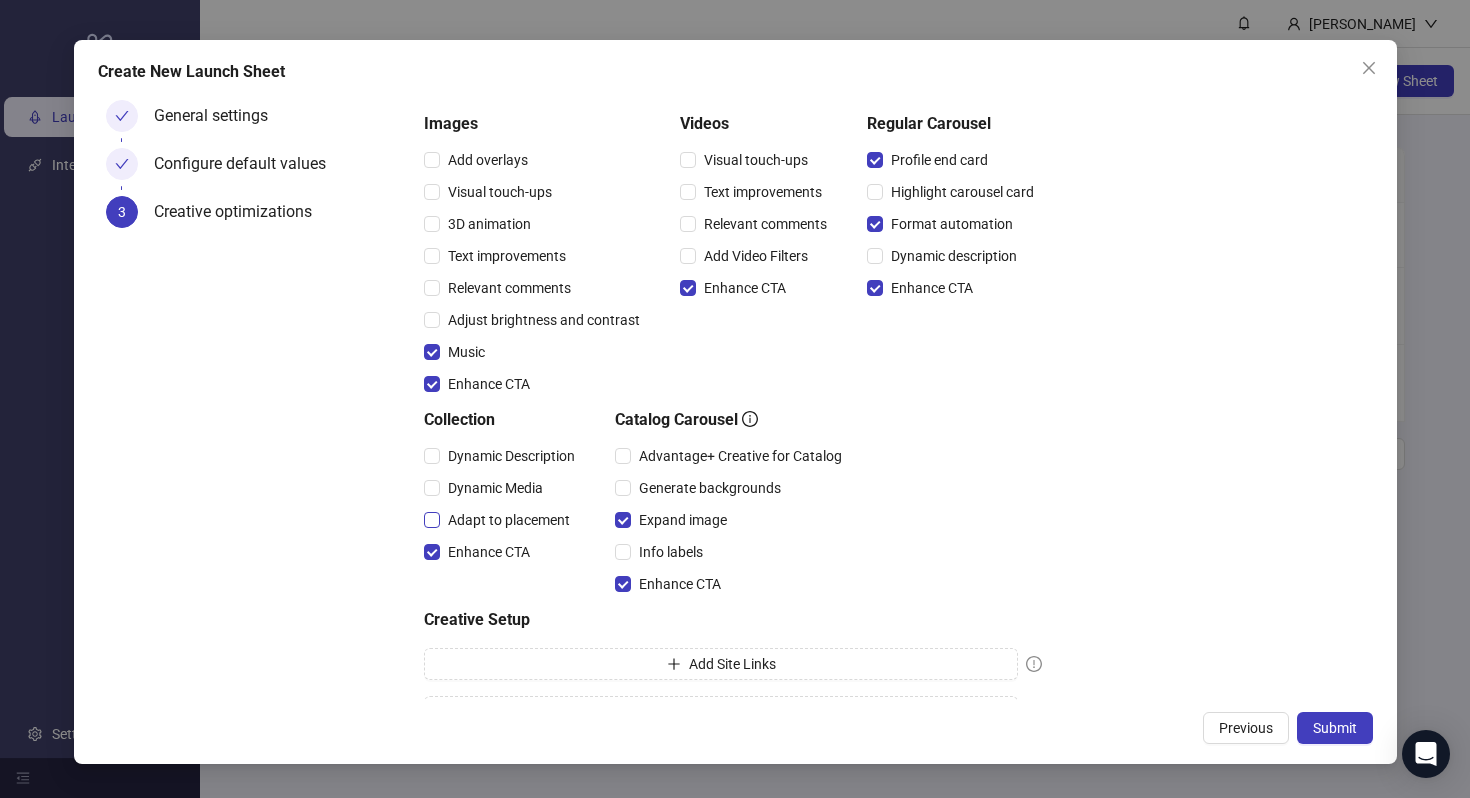 click on "Adapt to placement" at bounding box center (509, 520) 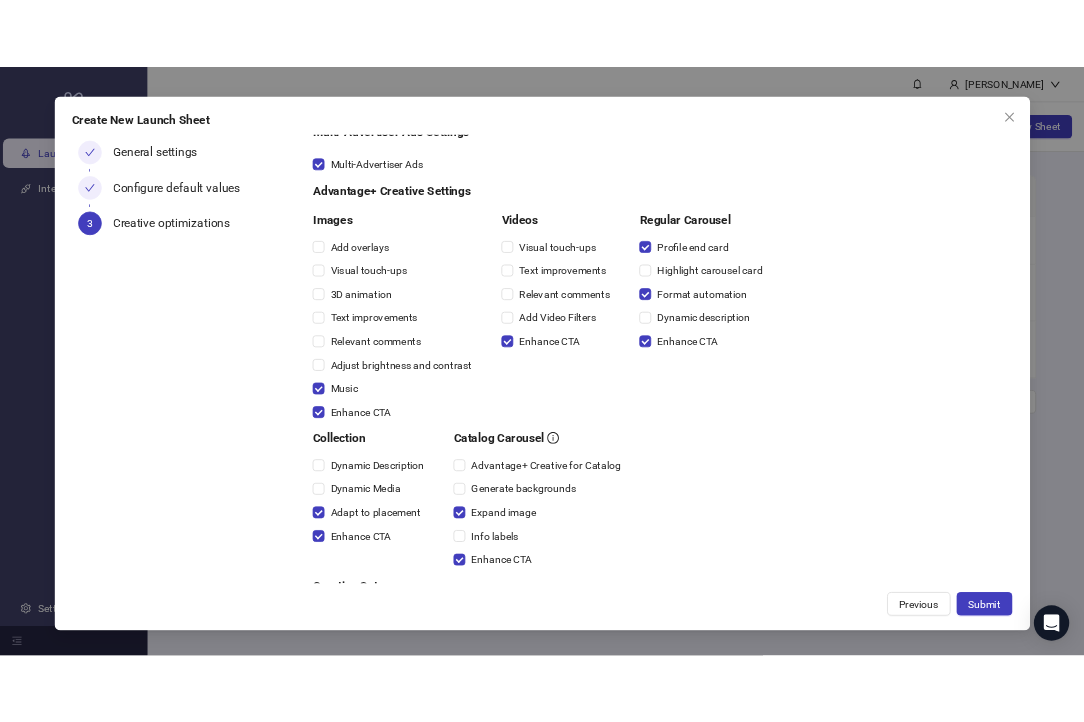 scroll, scrollTop: 220, scrollLeft: 0, axis: vertical 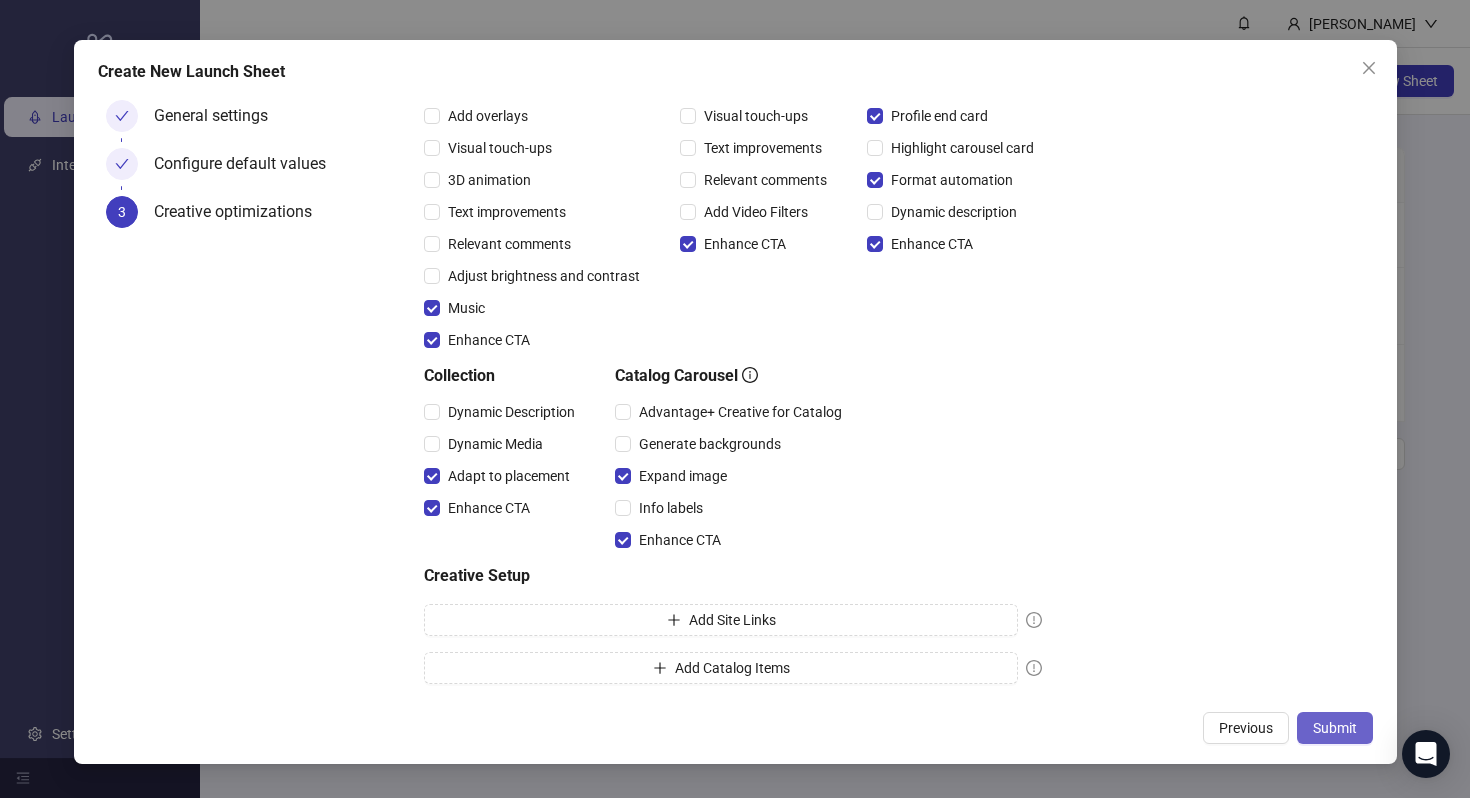 click on "Submit" at bounding box center [1335, 728] 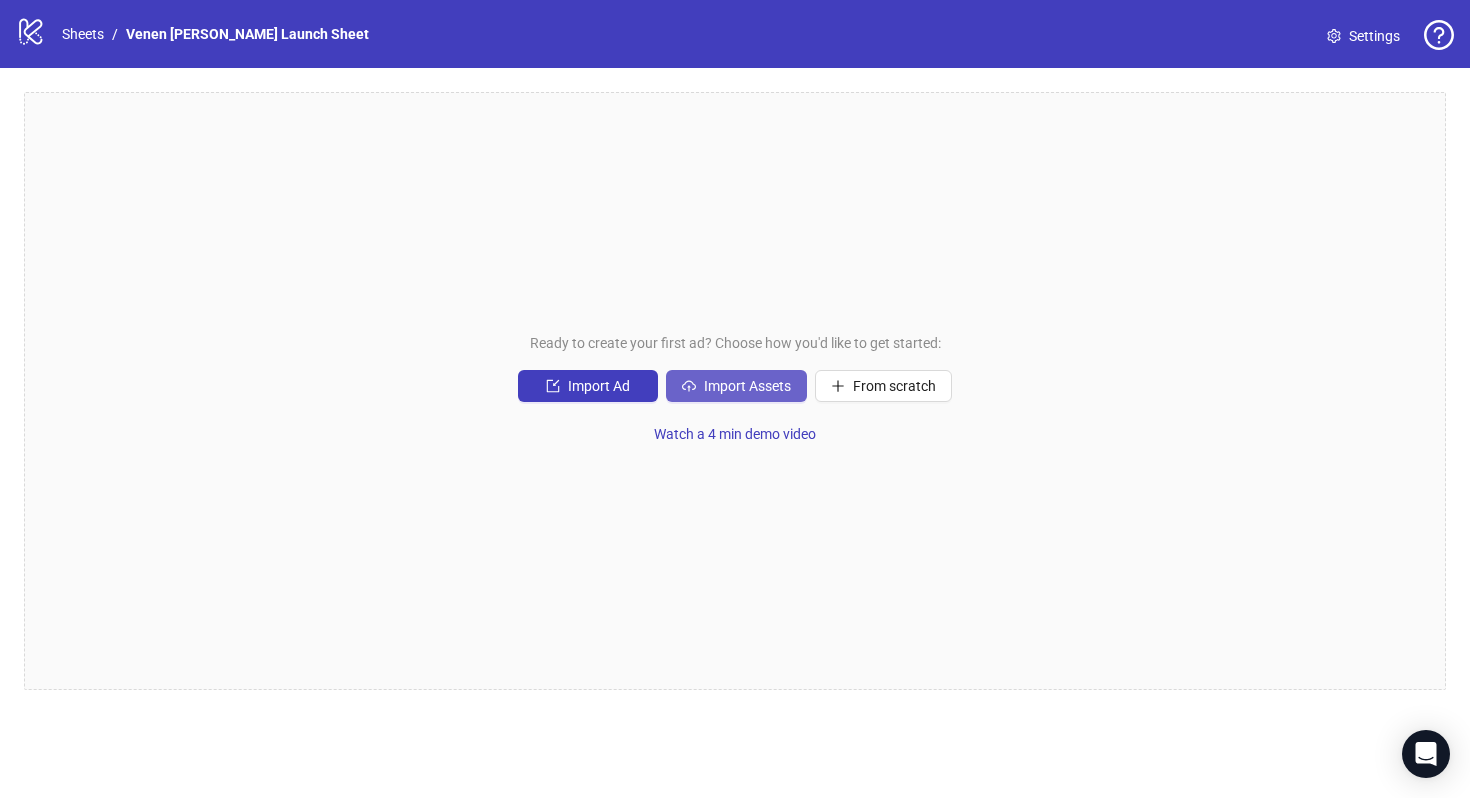 click on "Import Assets" at bounding box center (747, 386) 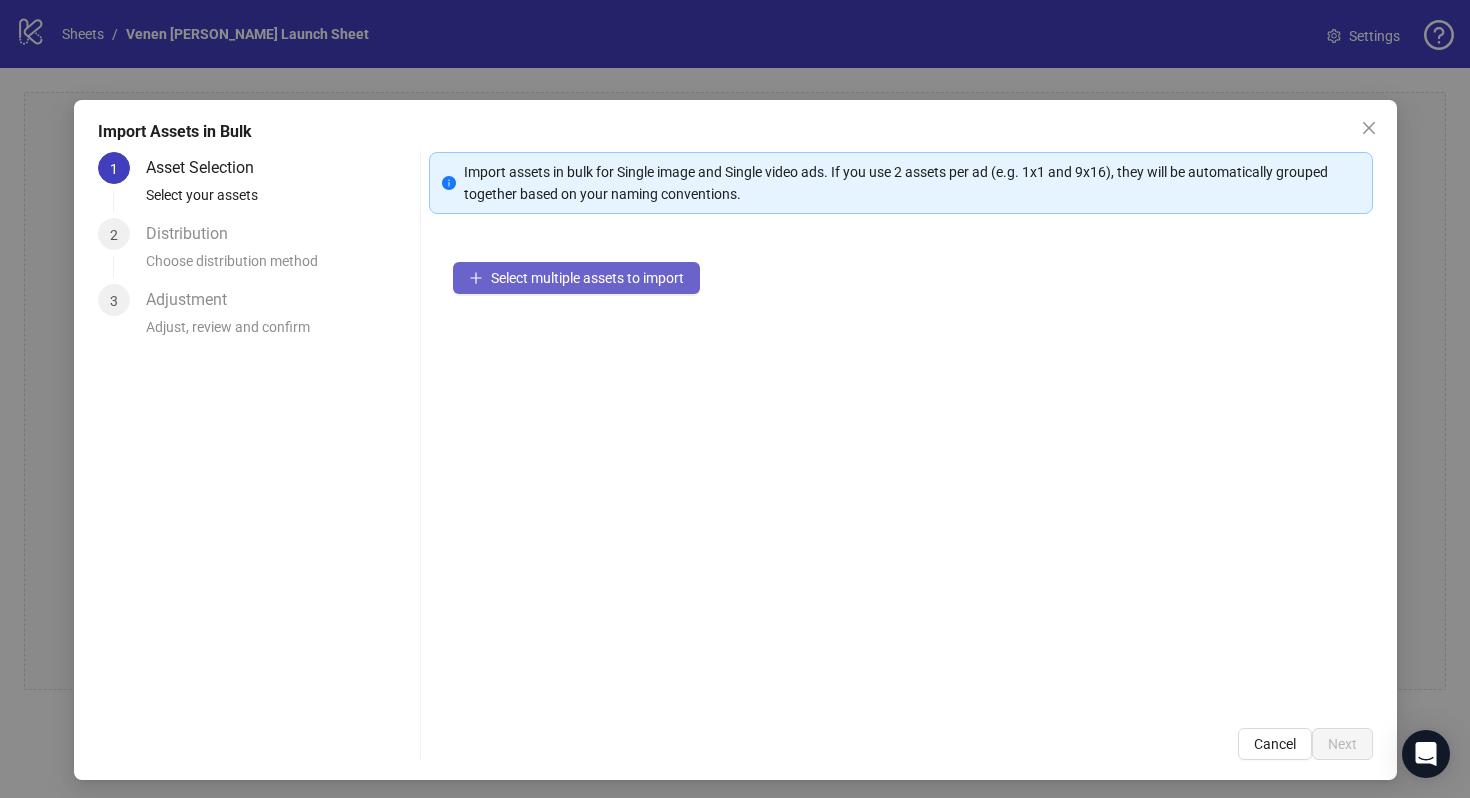 click on "Select multiple assets to import" at bounding box center (587, 278) 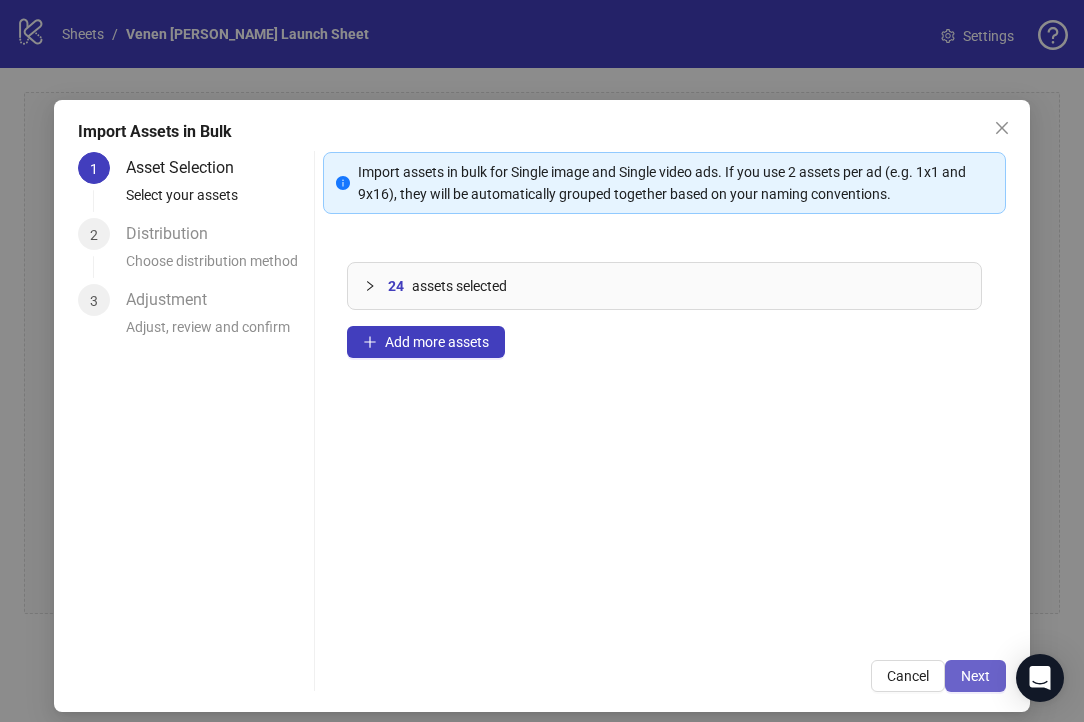 click on "Next" at bounding box center (975, 676) 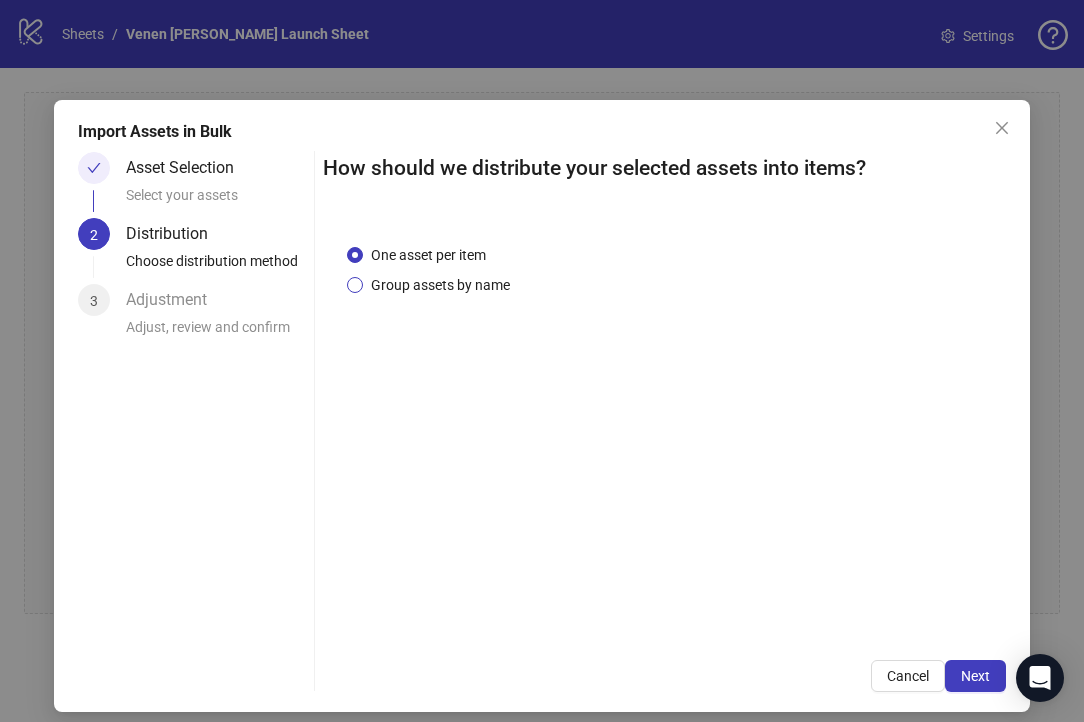 click on "Group assets by name" at bounding box center [440, 285] 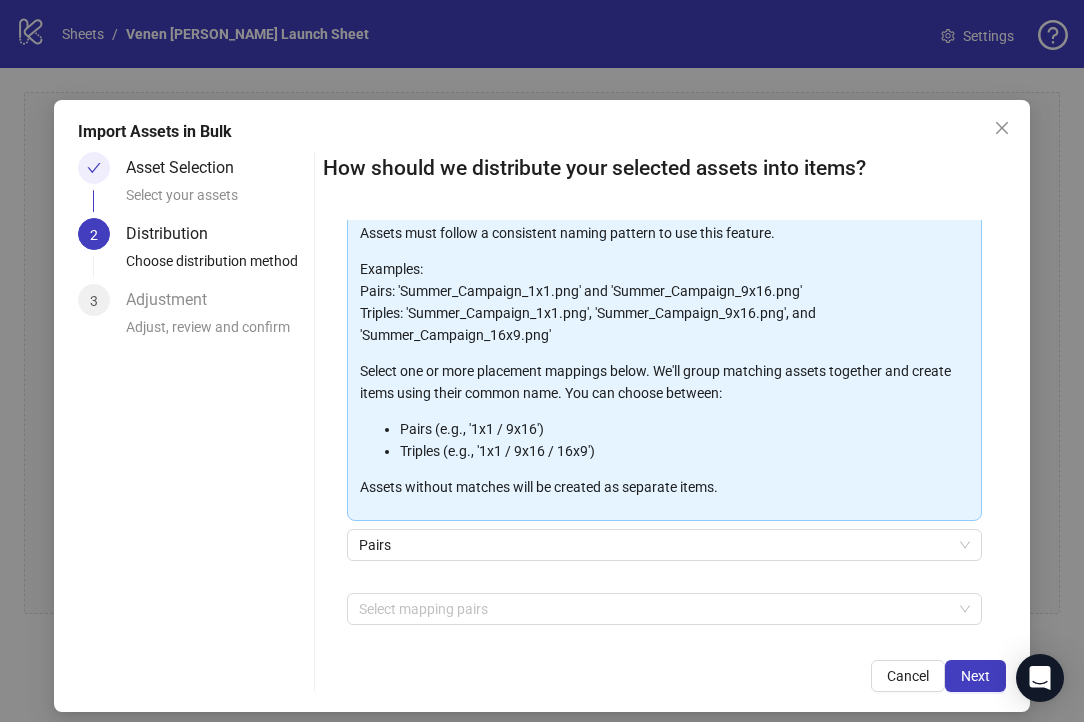 scroll, scrollTop: 191, scrollLeft: 0, axis: vertical 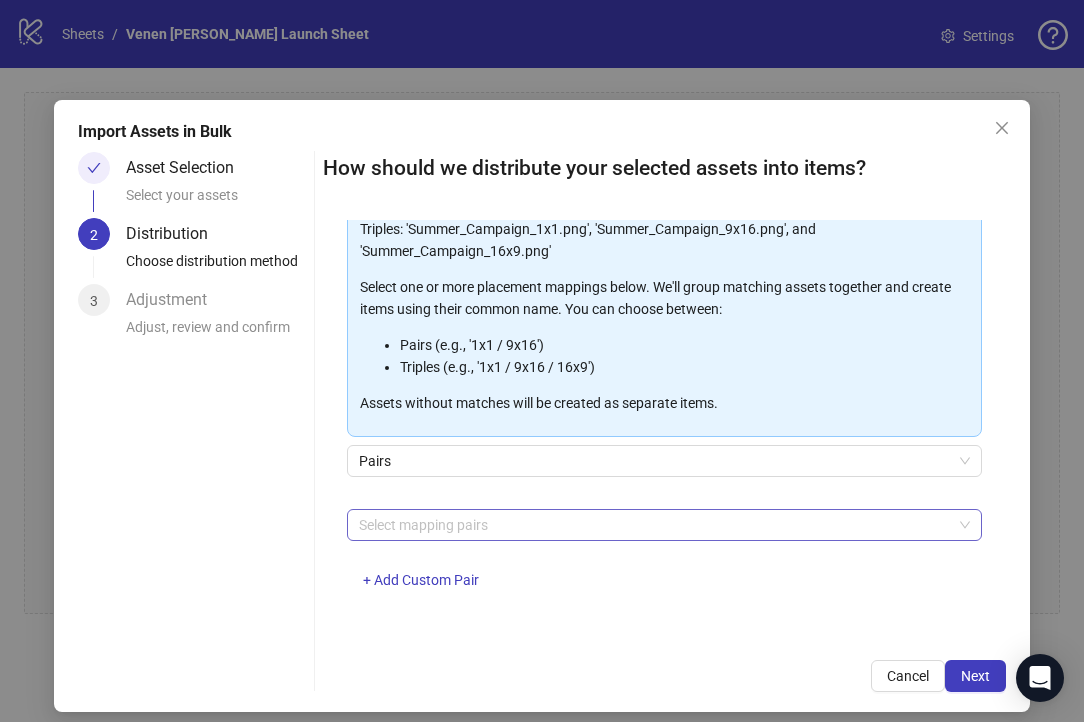 click at bounding box center (654, 525) 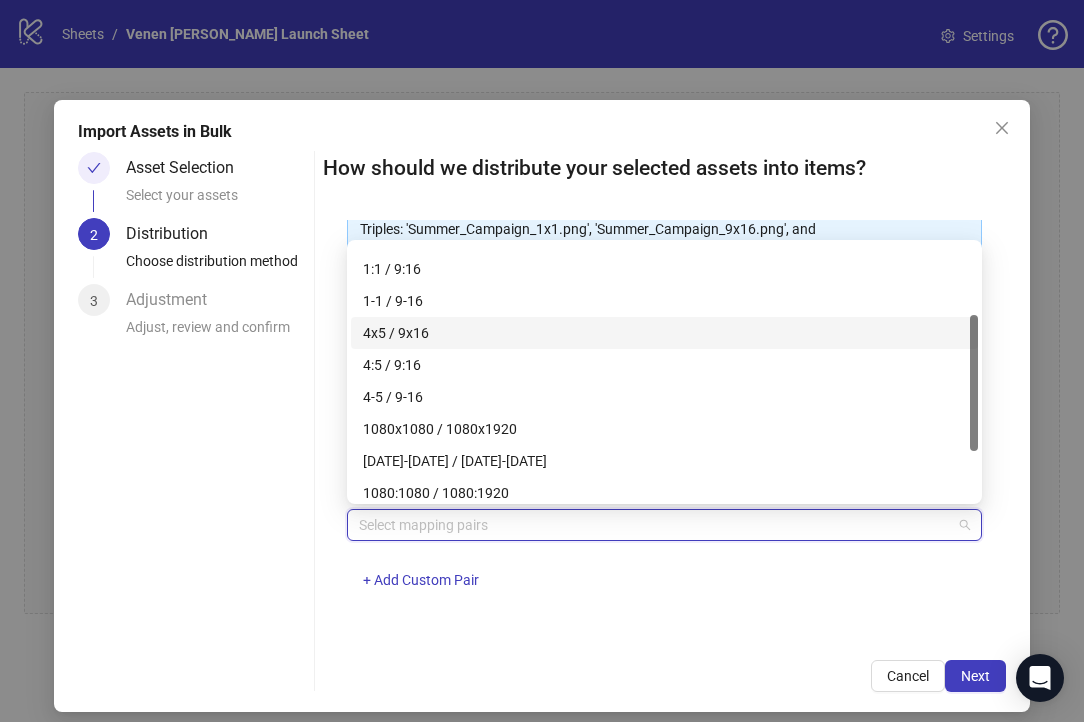 scroll, scrollTop: 134, scrollLeft: 0, axis: vertical 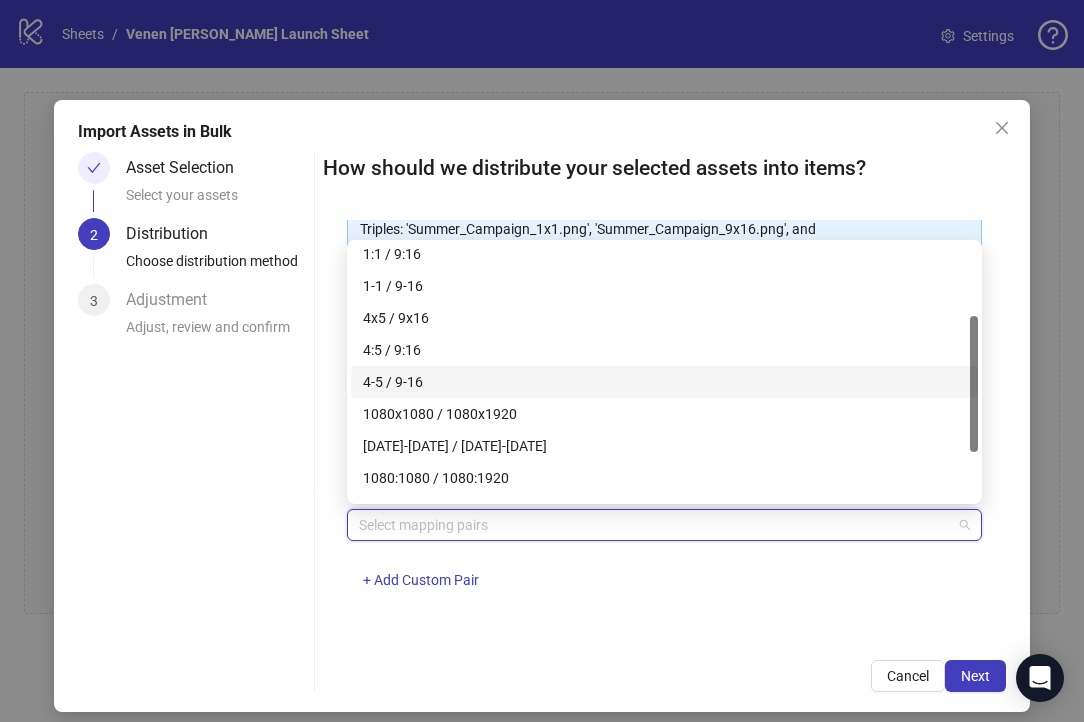 click on "4-5 / 9-16" at bounding box center [664, 382] 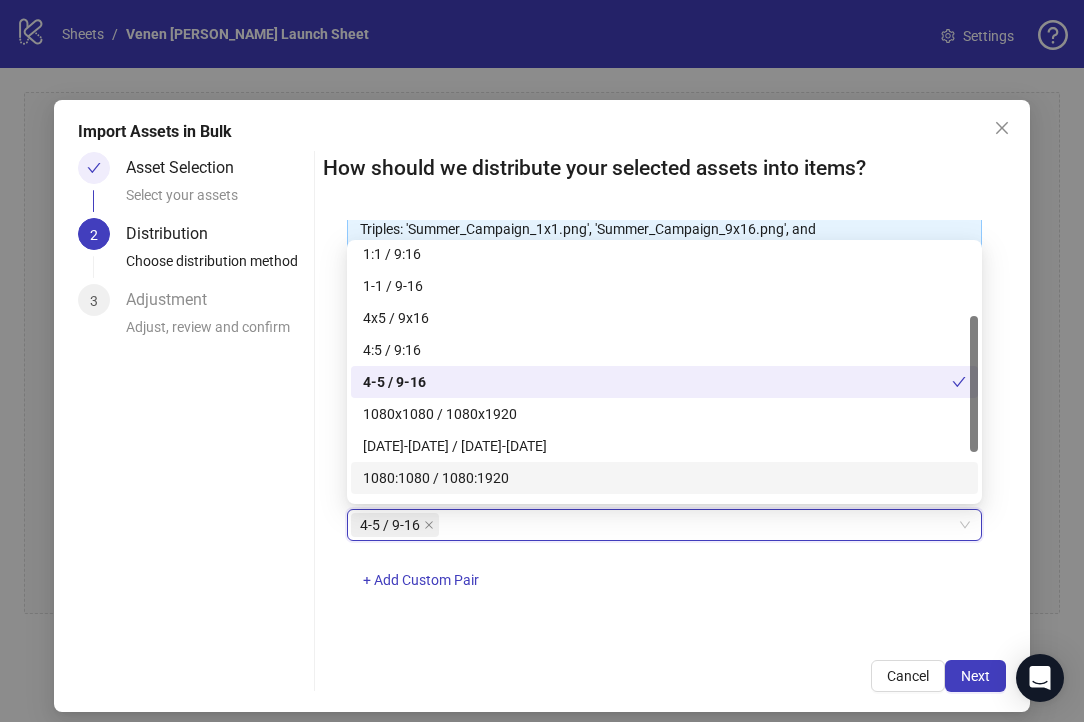 click on "4-5 / 9-16 4-5 / 9-16   + Add Custom Pair" at bounding box center (664, 561) 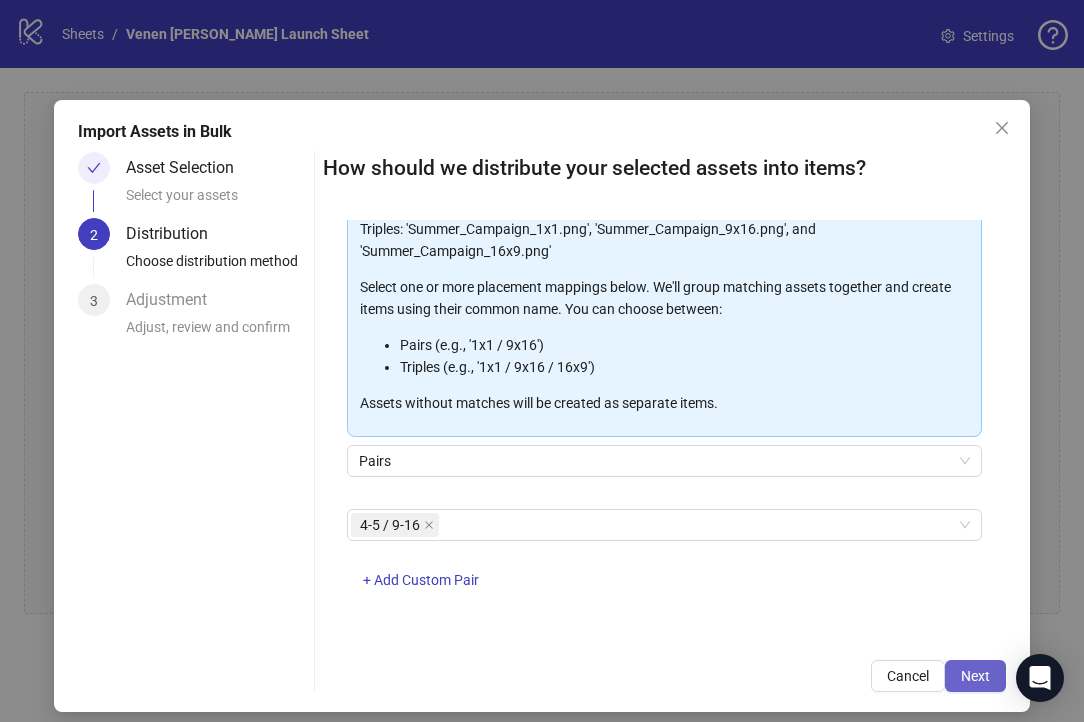click on "Next" at bounding box center [975, 676] 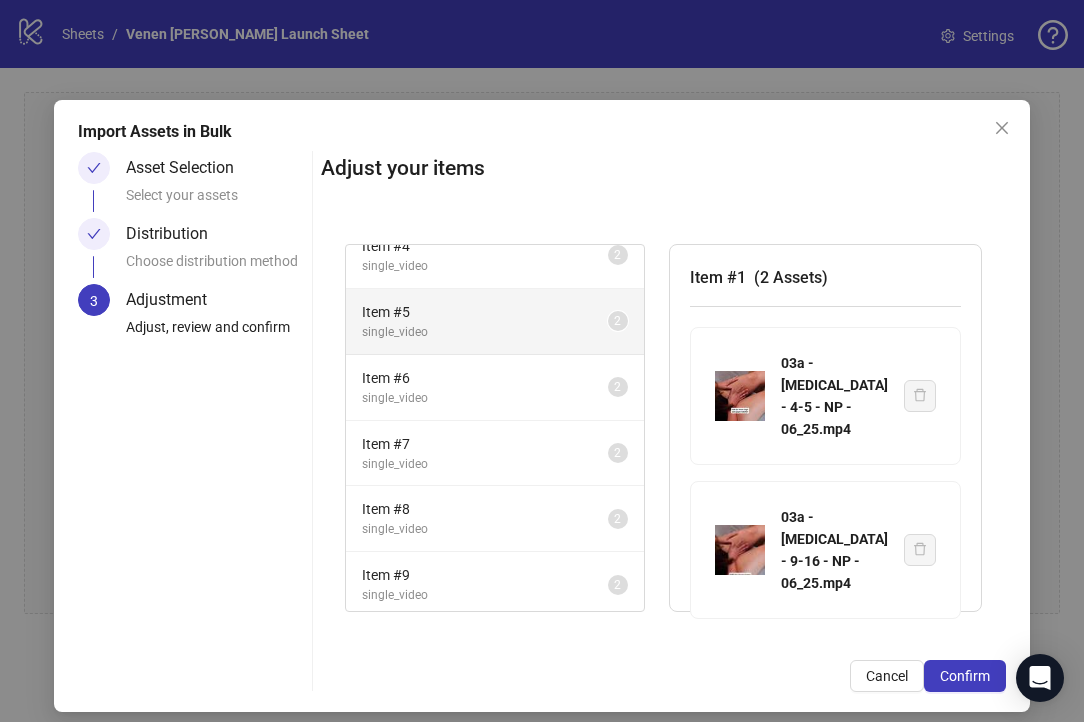 scroll, scrollTop: 422, scrollLeft: 0, axis: vertical 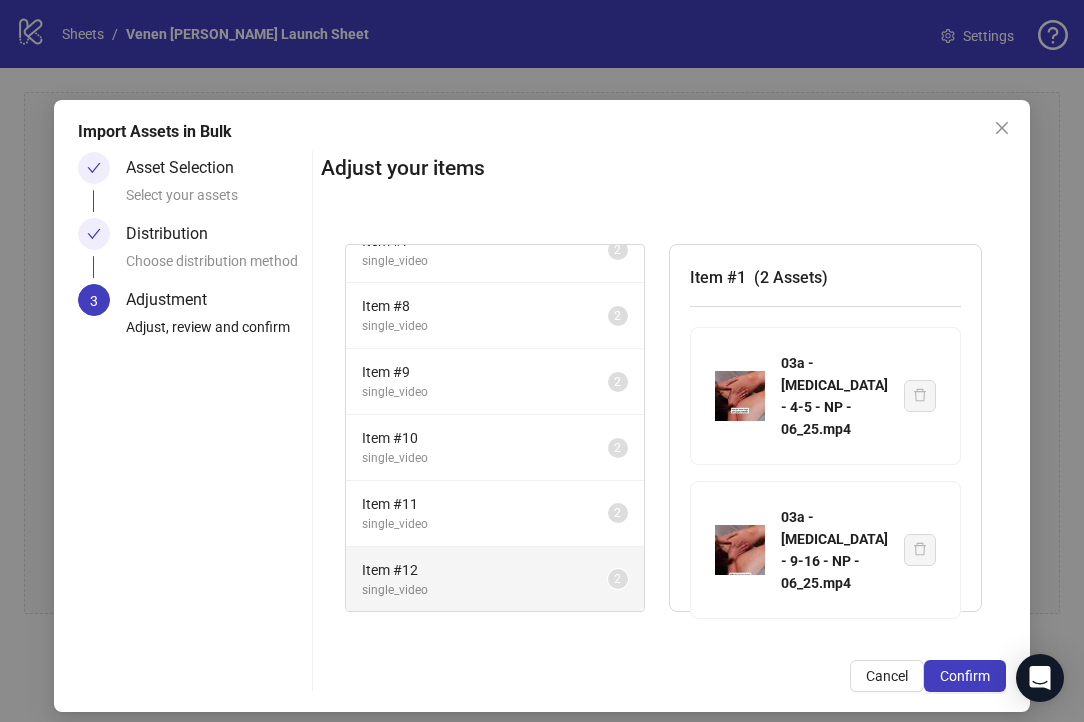click on "Item # 12" at bounding box center (485, 570) 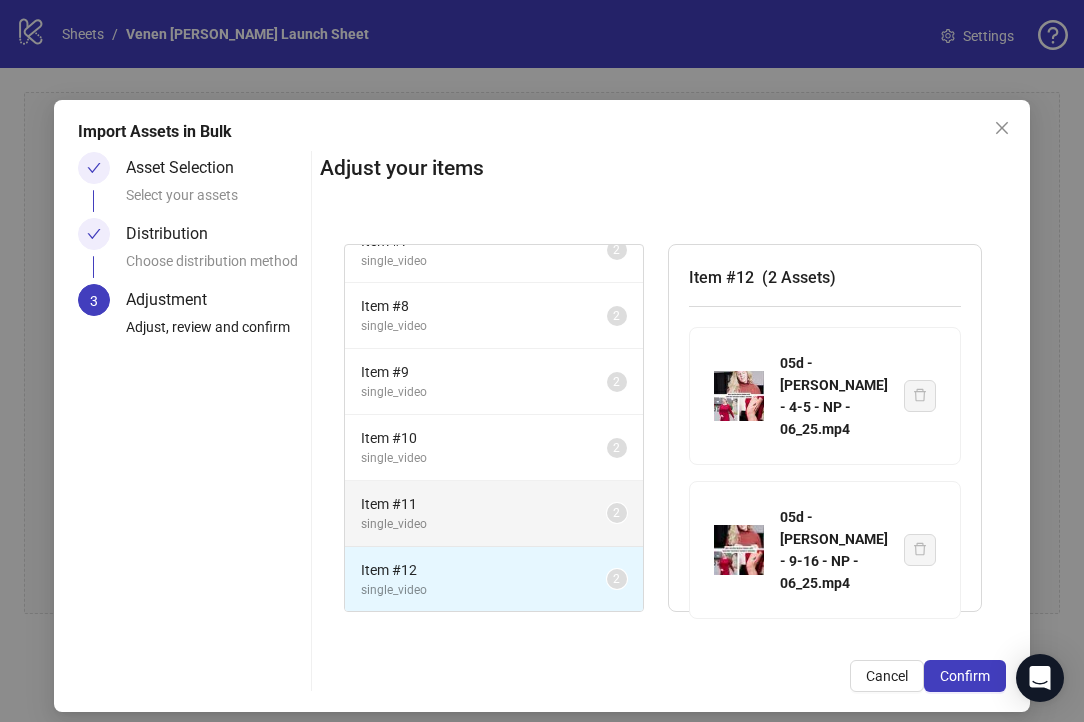 click on "single_video" at bounding box center (484, 524) 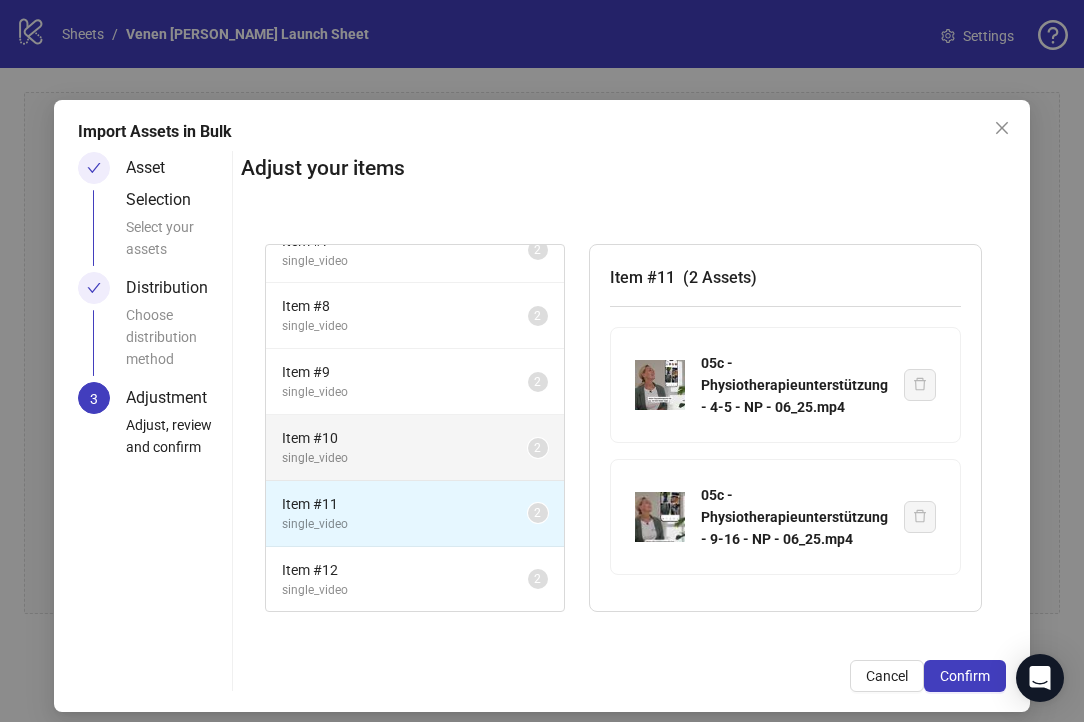click on "Item # 10 single_video 2" at bounding box center [415, 448] 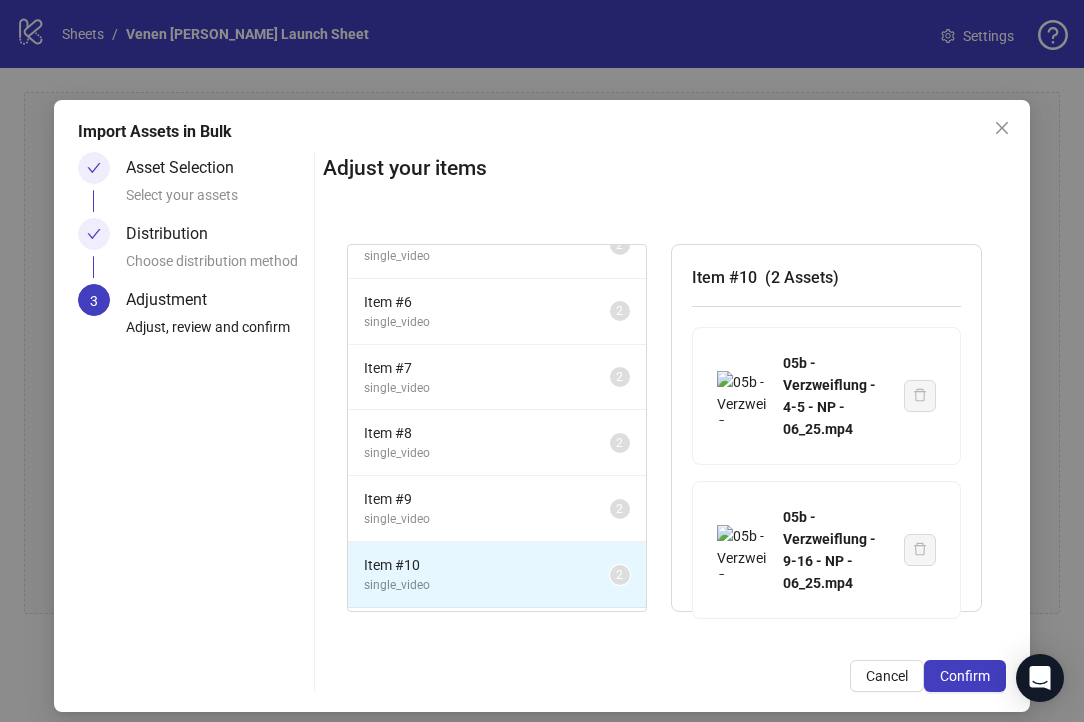 scroll, scrollTop: 217, scrollLeft: 0, axis: vertical 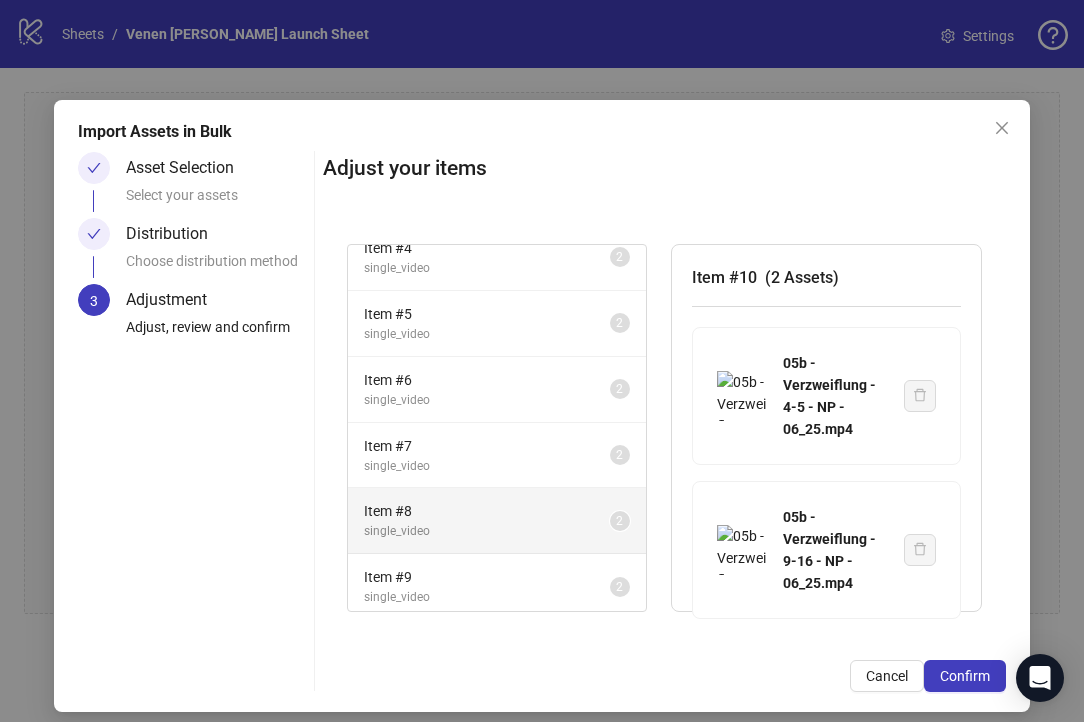 click on "Item # 8" at bounding box center (487, 511) 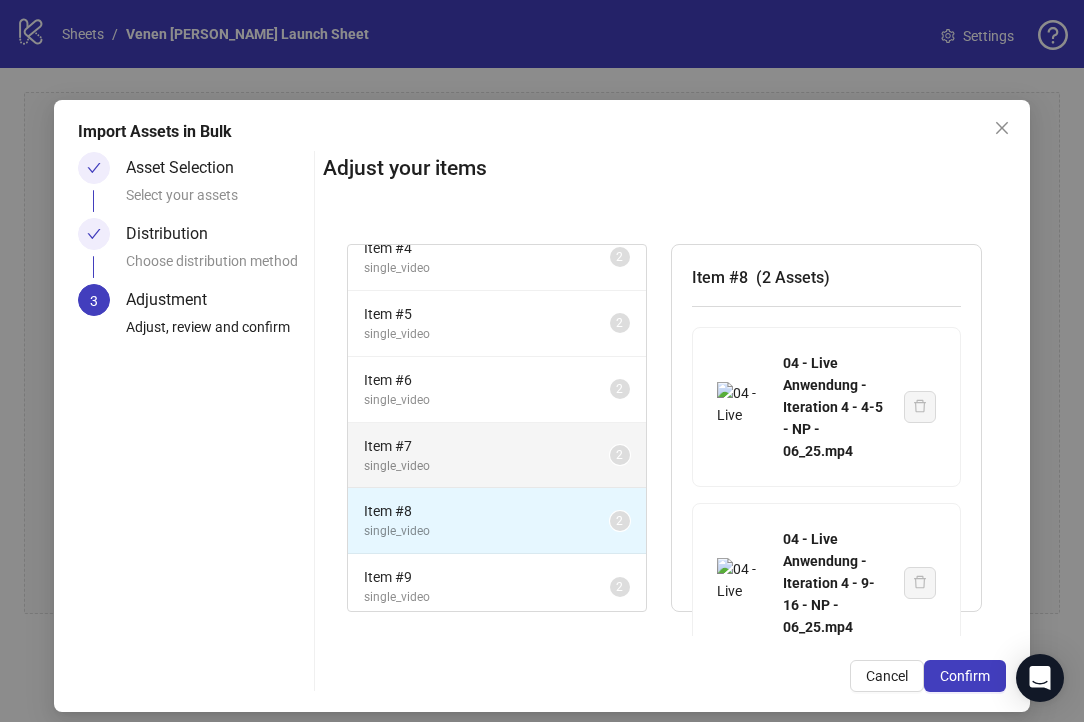 click on "Item # 7" at bounding box center [487, 446] 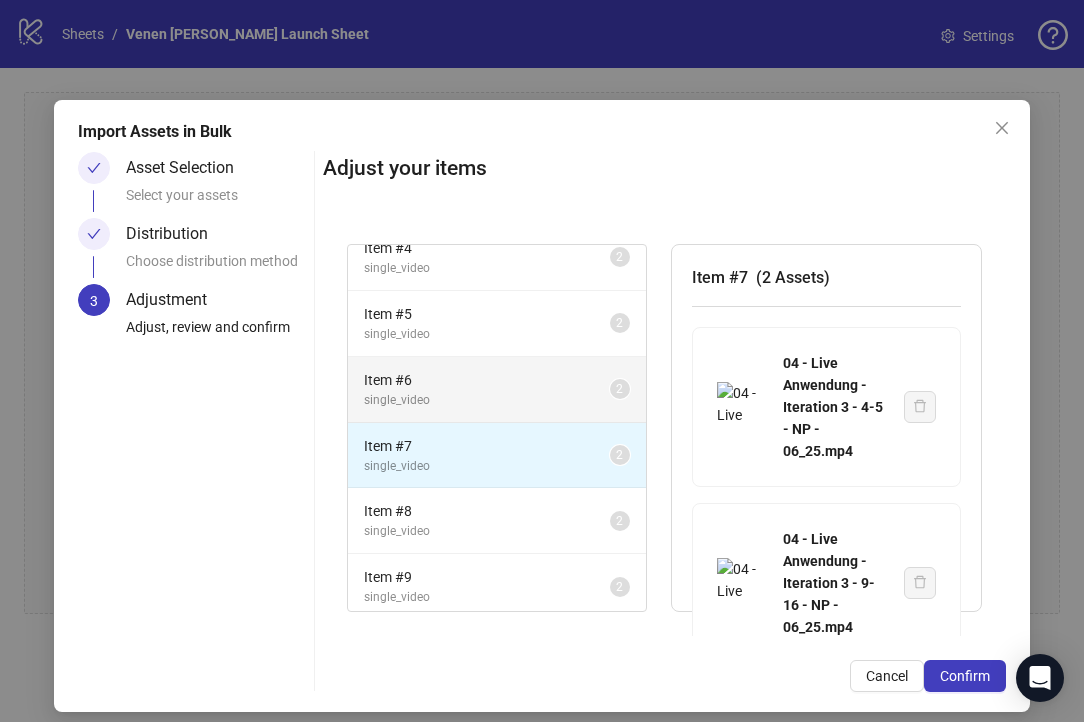 click on "Item # 6" at bounding box center [487, 380] 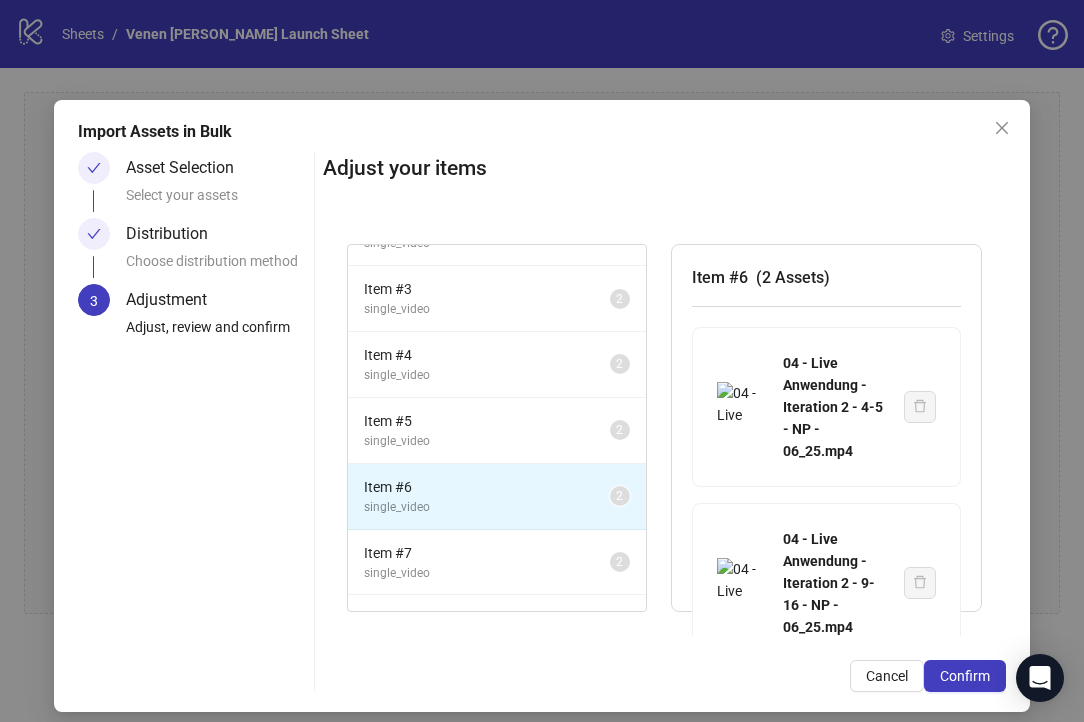 scroll, scrollTop: 0, scrollLeft: 0, axis: both 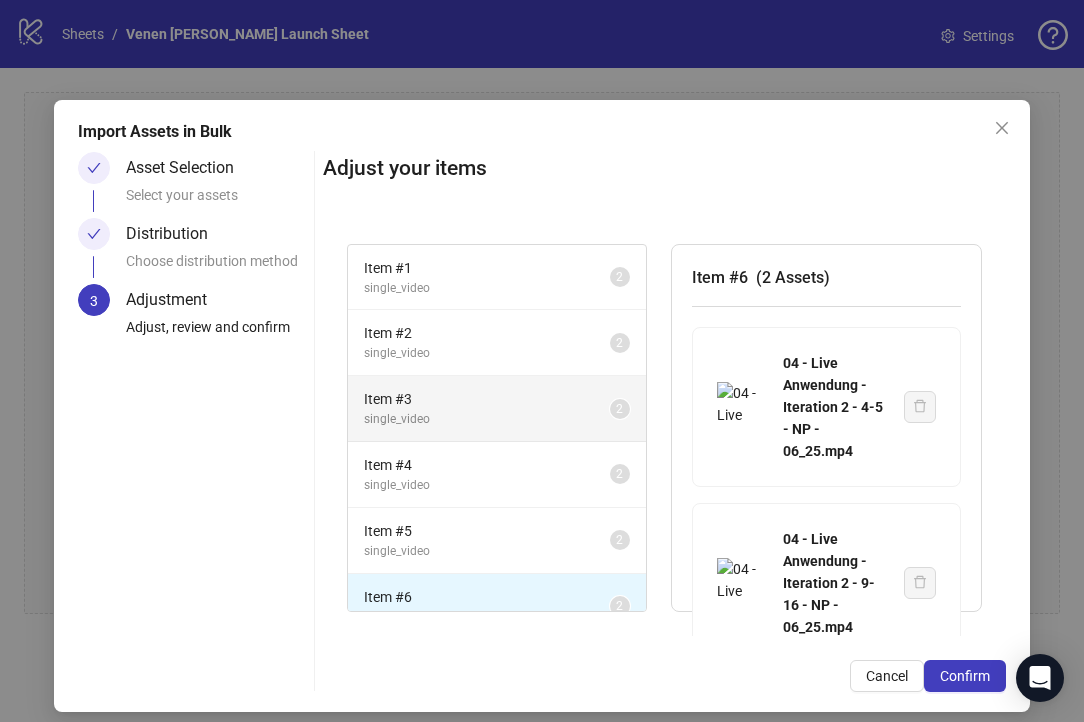 click on "single_video" at bounding box center (487, 419) 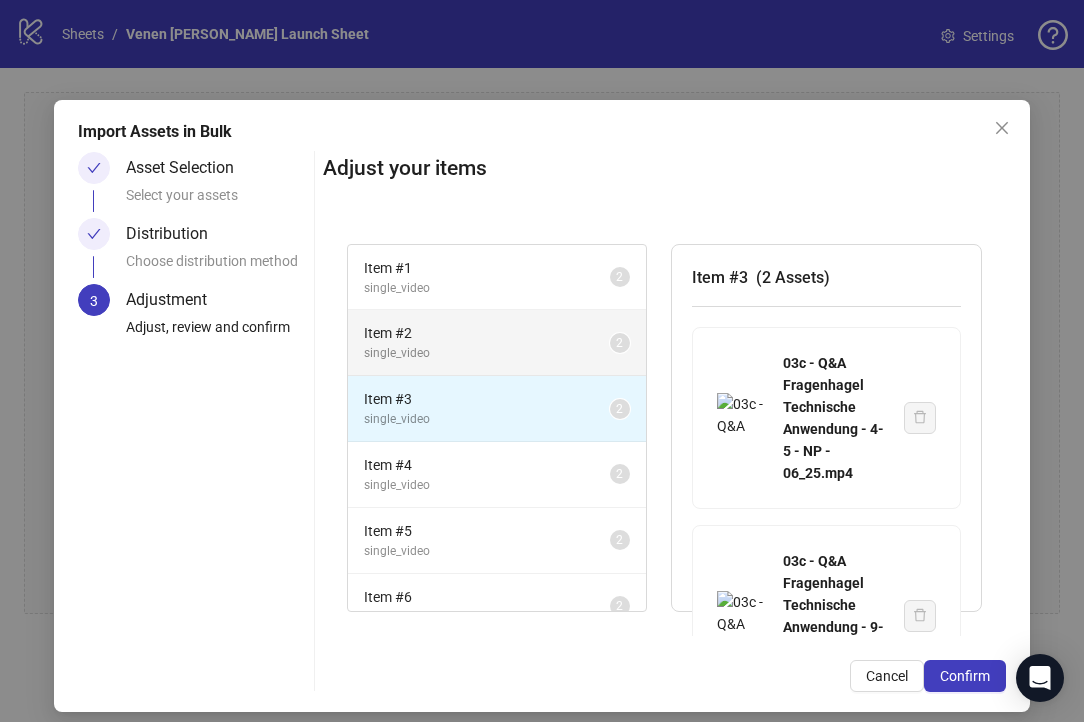 click on "Item # 2 single_video 2" at bounding box center [497, 343] 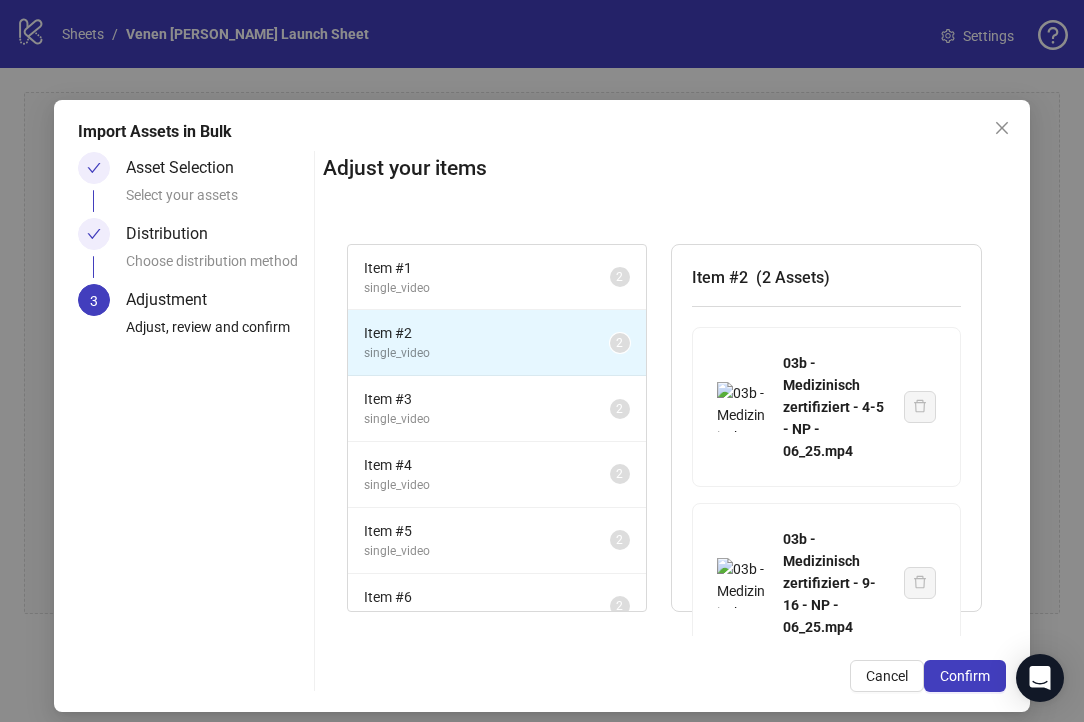 click on "Item # 2 single_video 2" at bounding box center (497, 343) 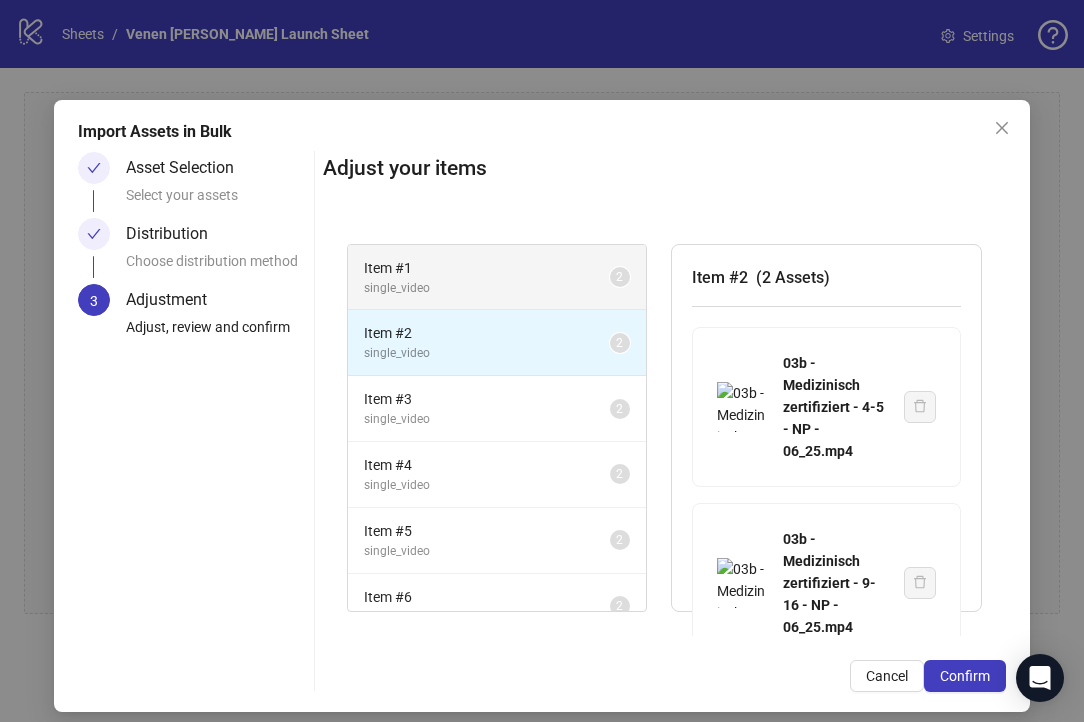 click on "Item # 1" at bounding box center (487, 268) 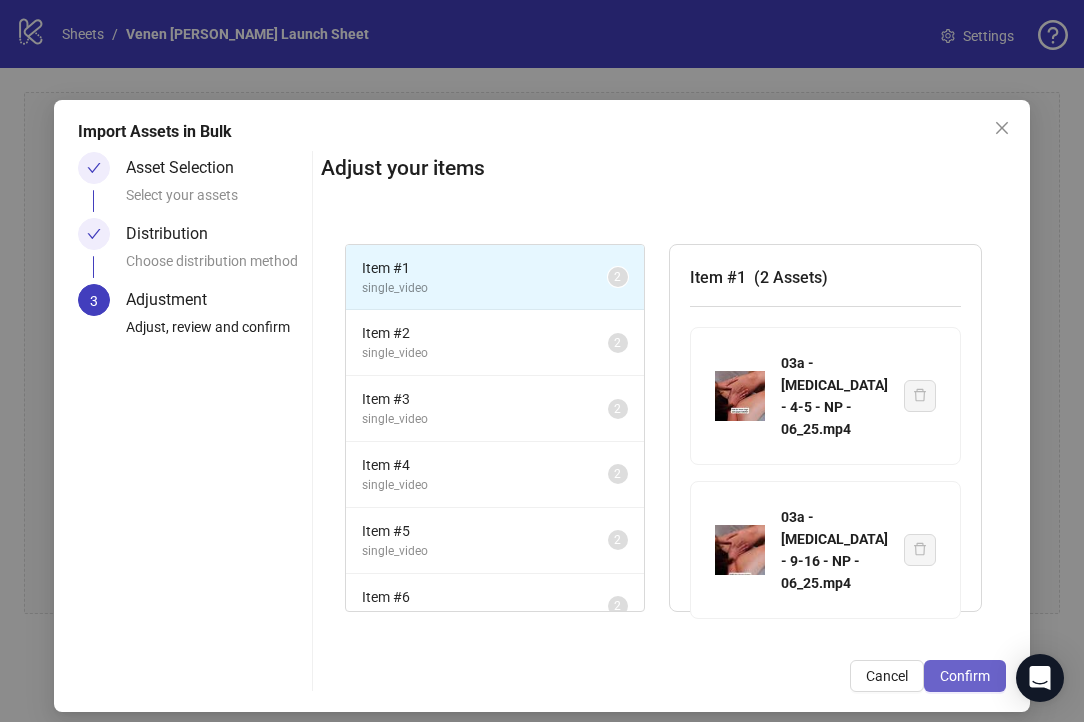click on "Confirm" at bounding box center [965, 676] 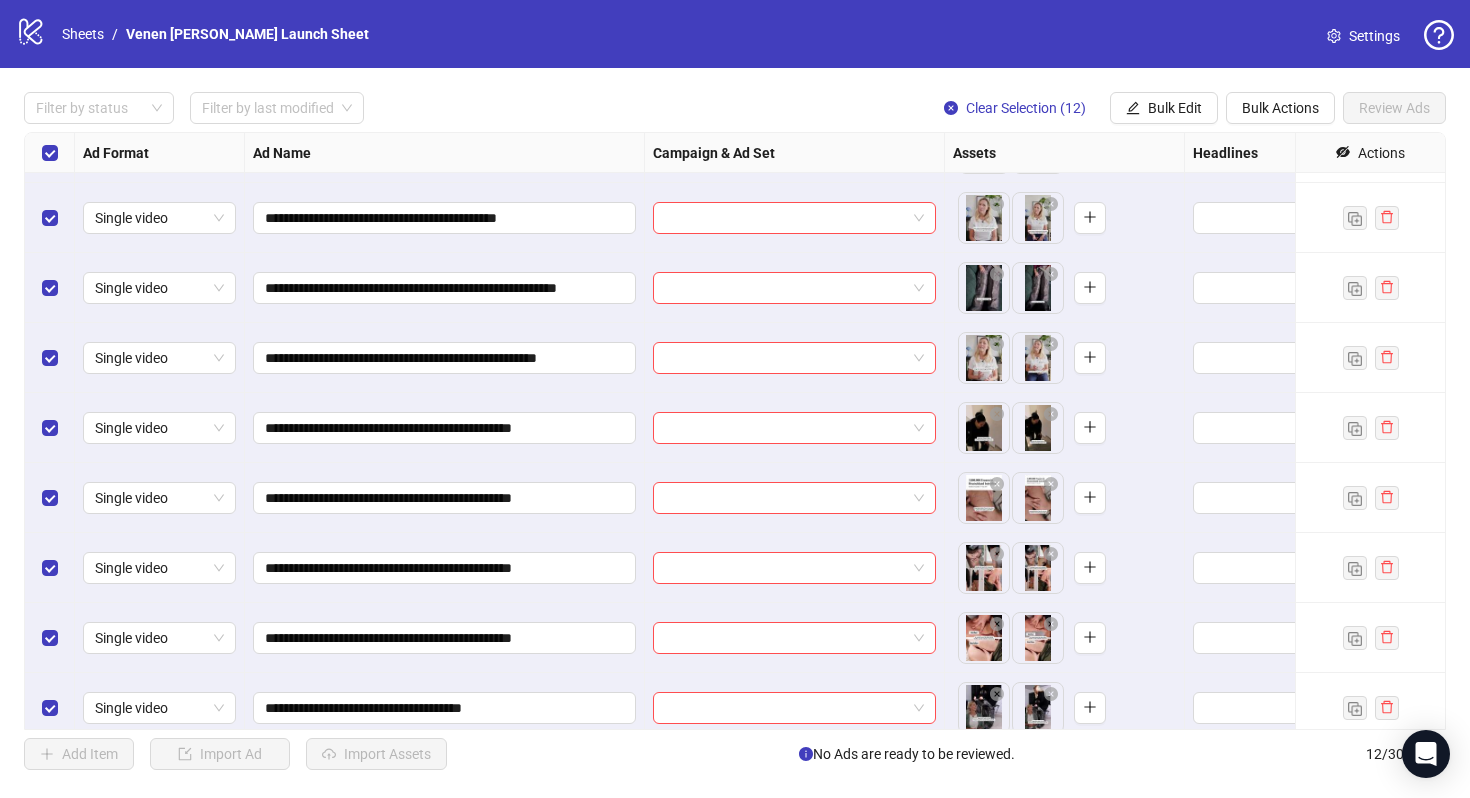 scroll, scrollTop: 0, scrollLeft: 0, axis: both 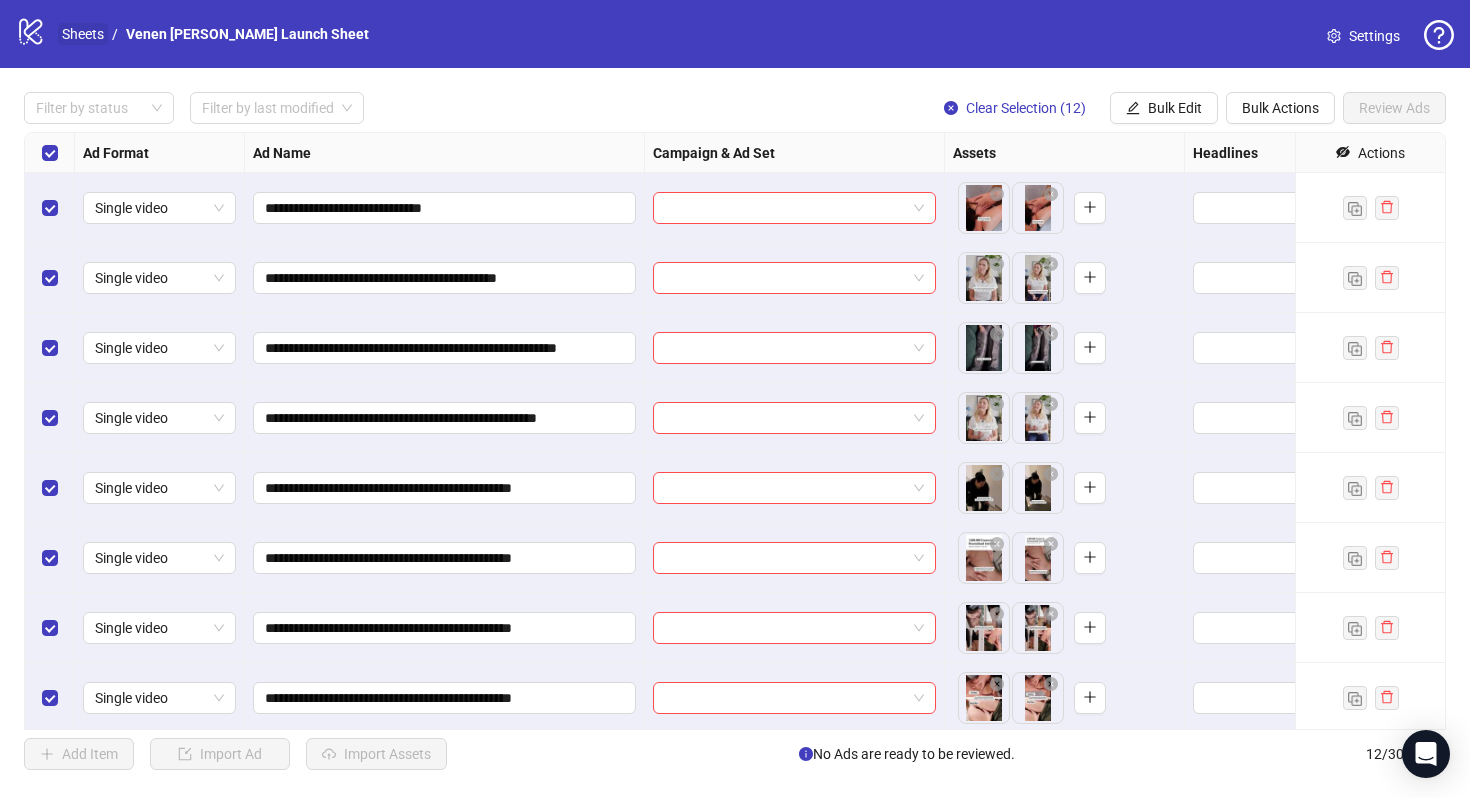 click on "Sheets" at bounding box center [83, 34] 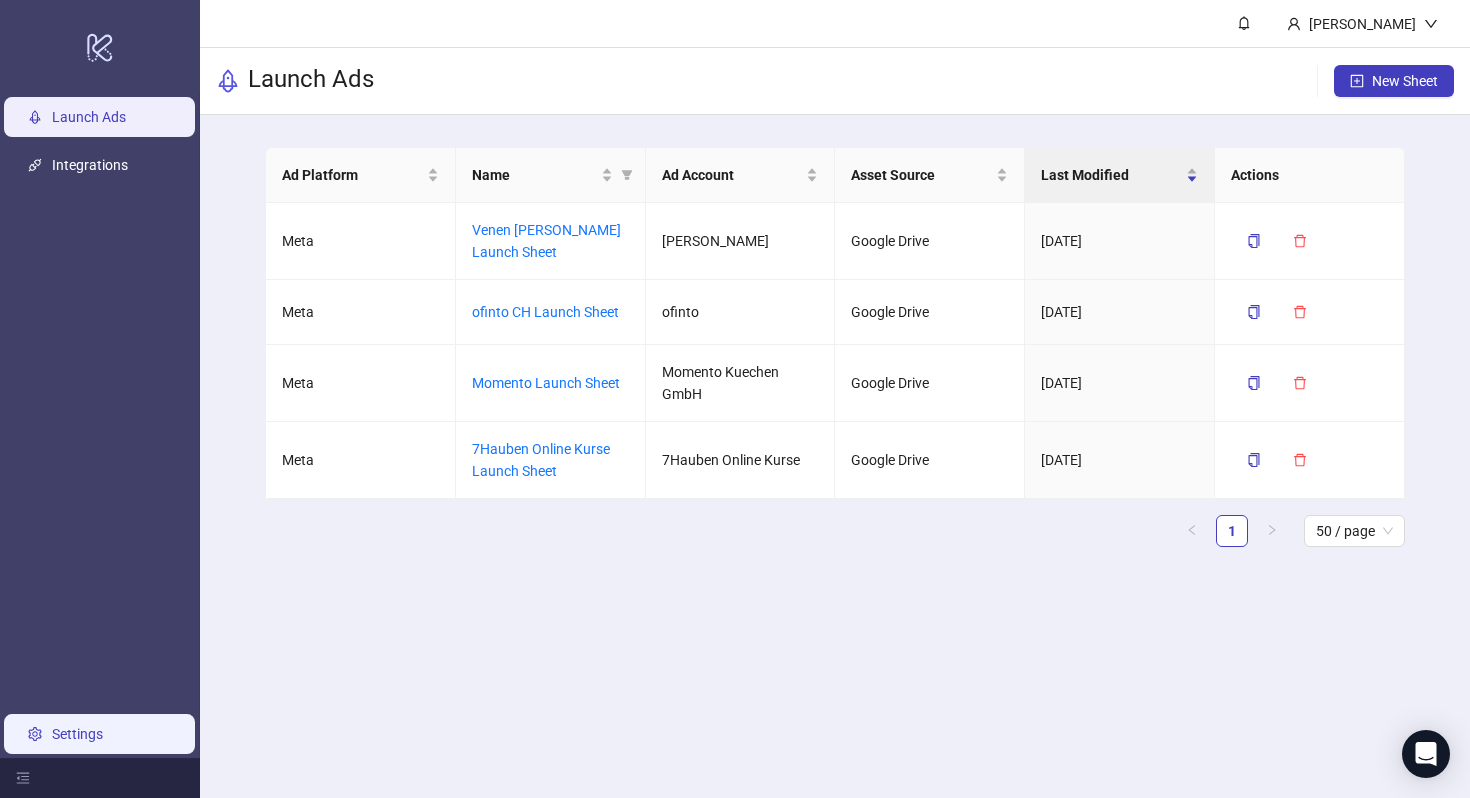 click on "Settings" at bounding box center [77, 734] 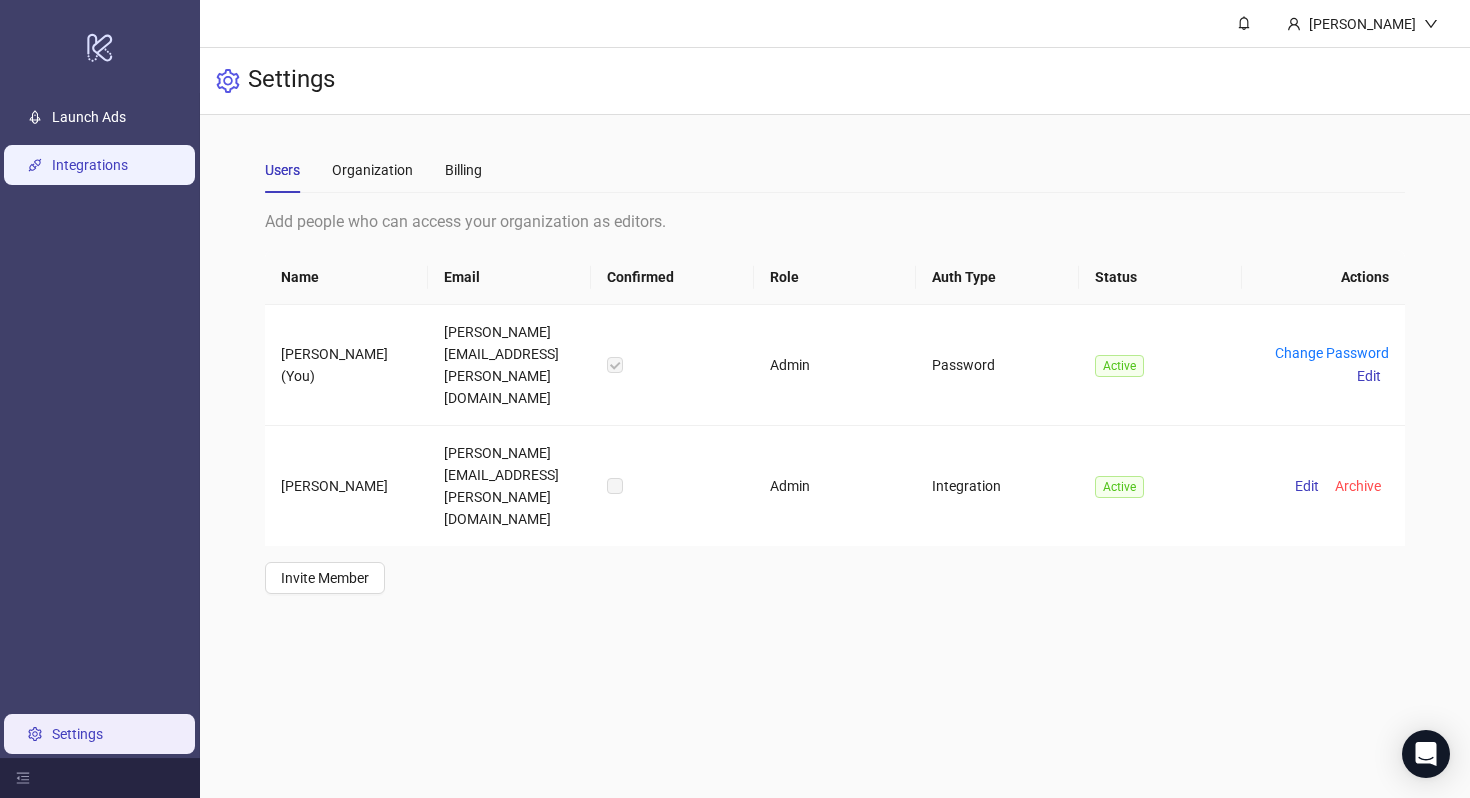 click on "Integrations" at bounding box center (90, 165) 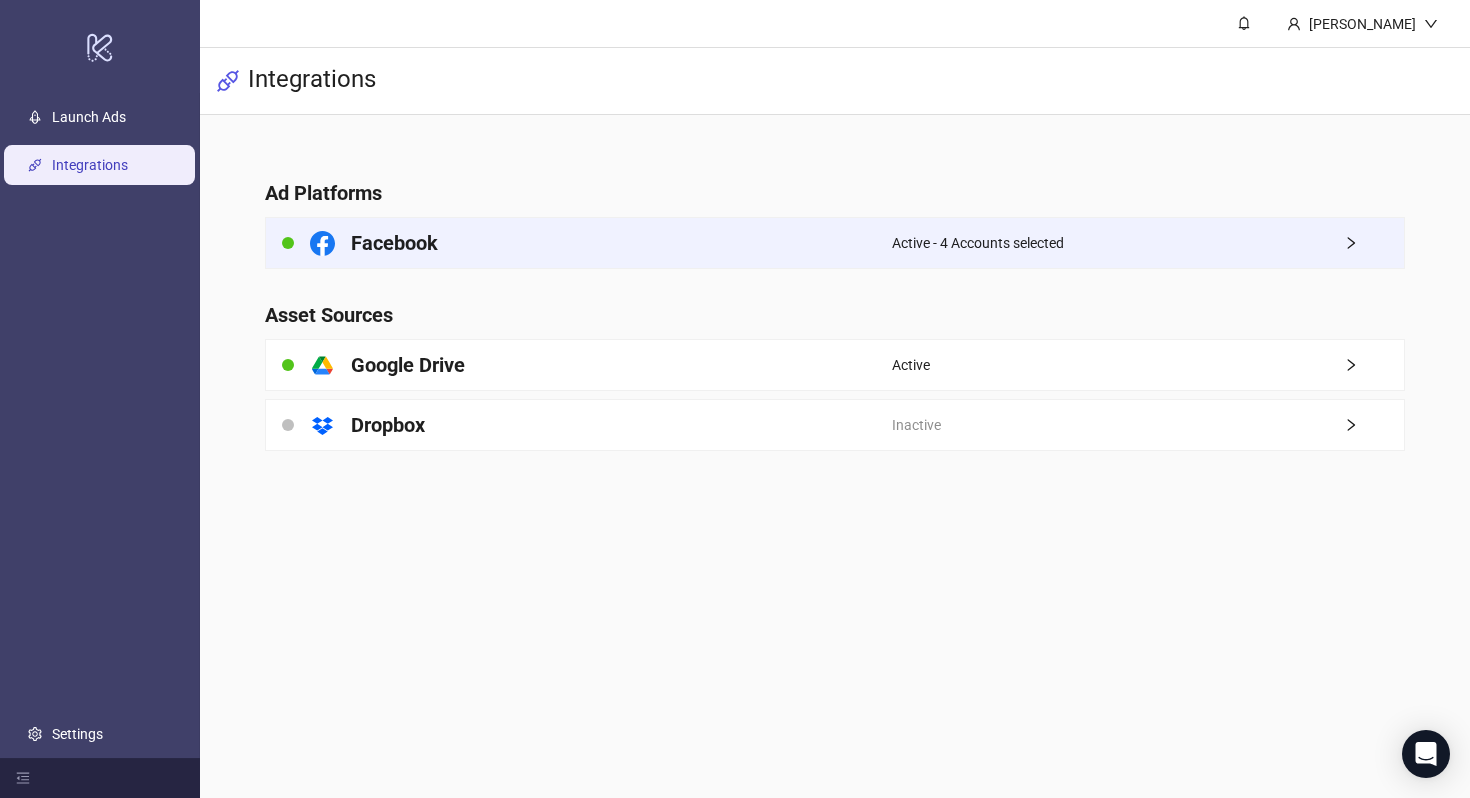 click on "Facebook" at bounding box center [394, 243] 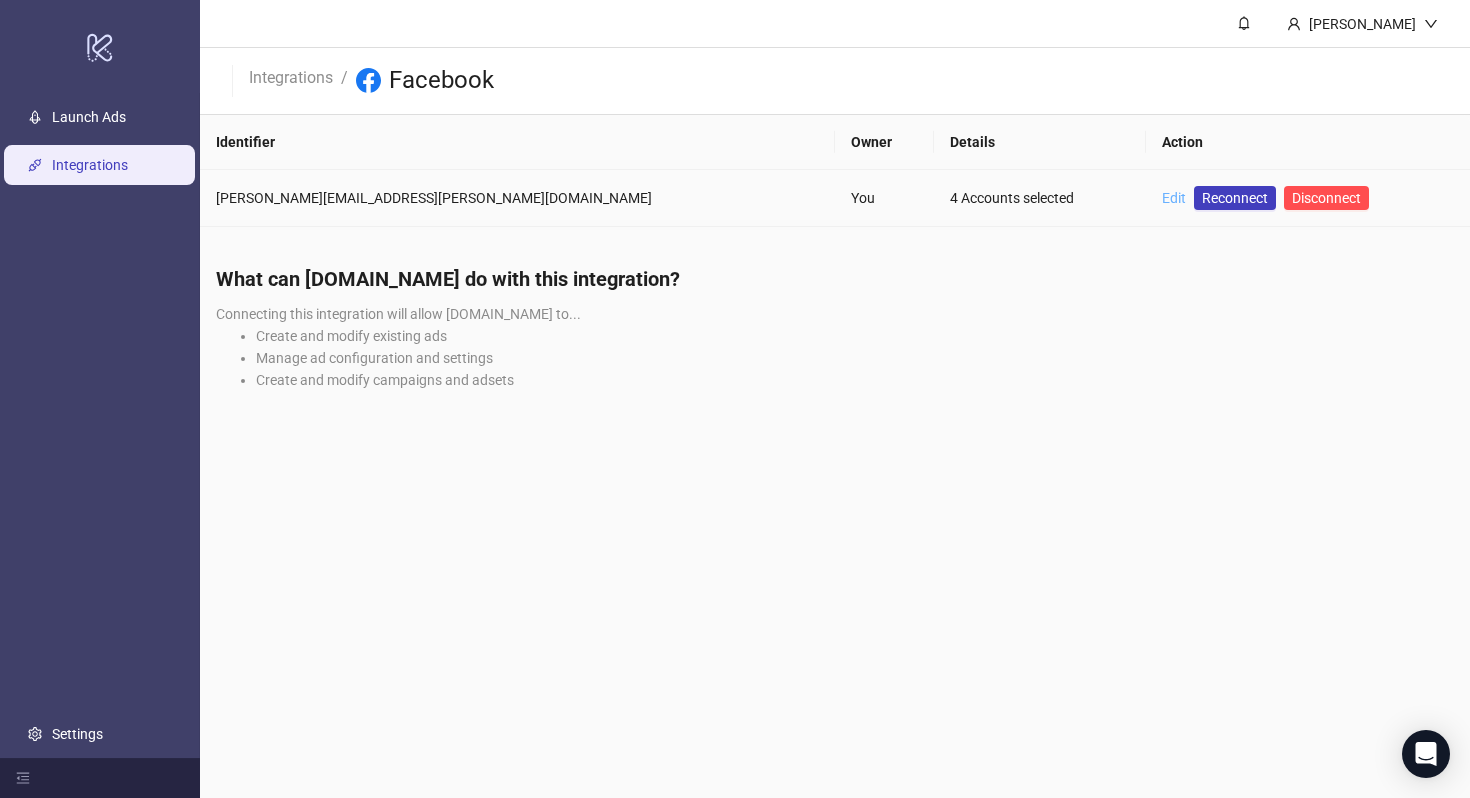 click on "Edit" at bounding box center [1174, 198] 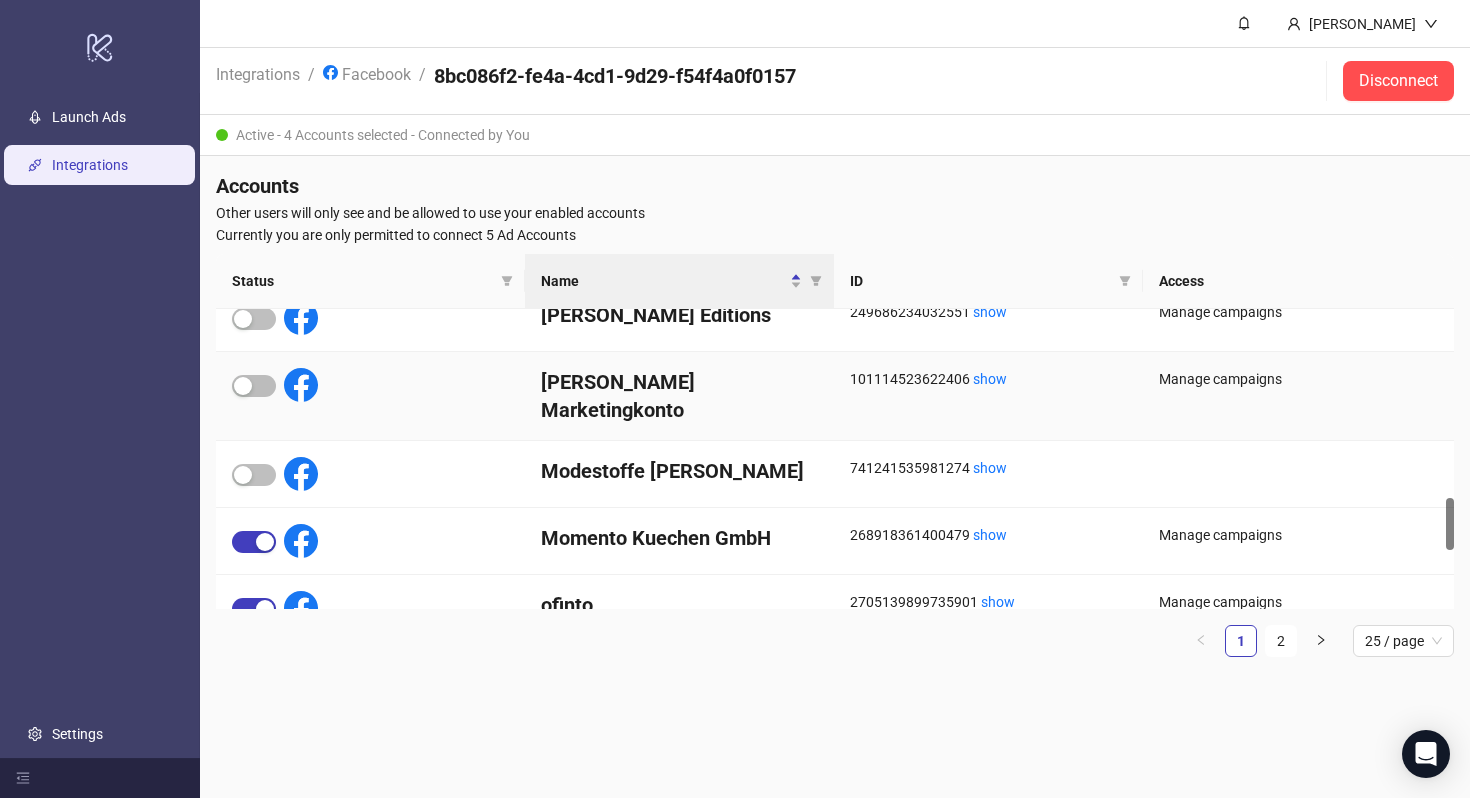 scroll, scrollTop: 1050, scrollLeft: 0, axis: vertical 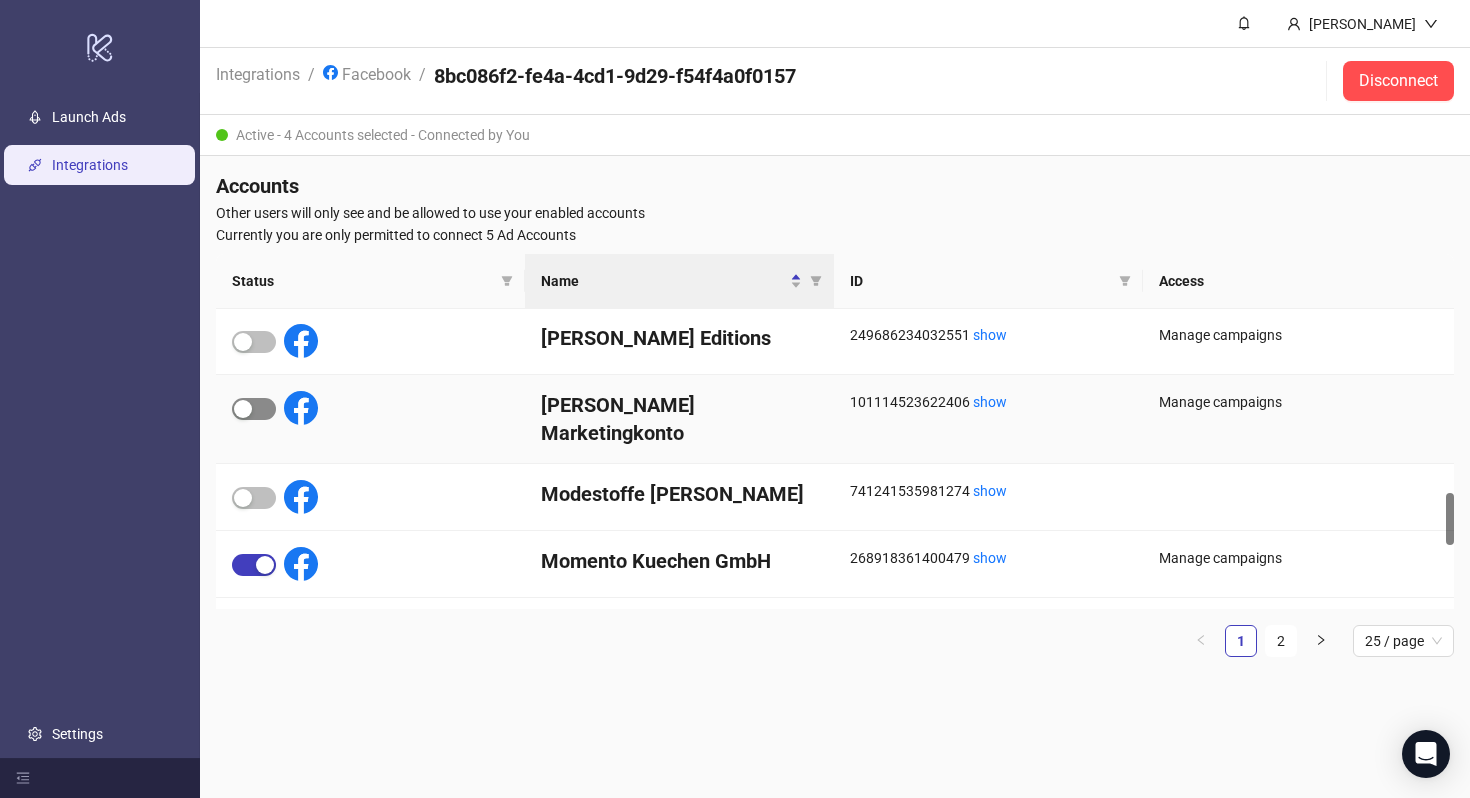 click at bounding box center [254, 409] 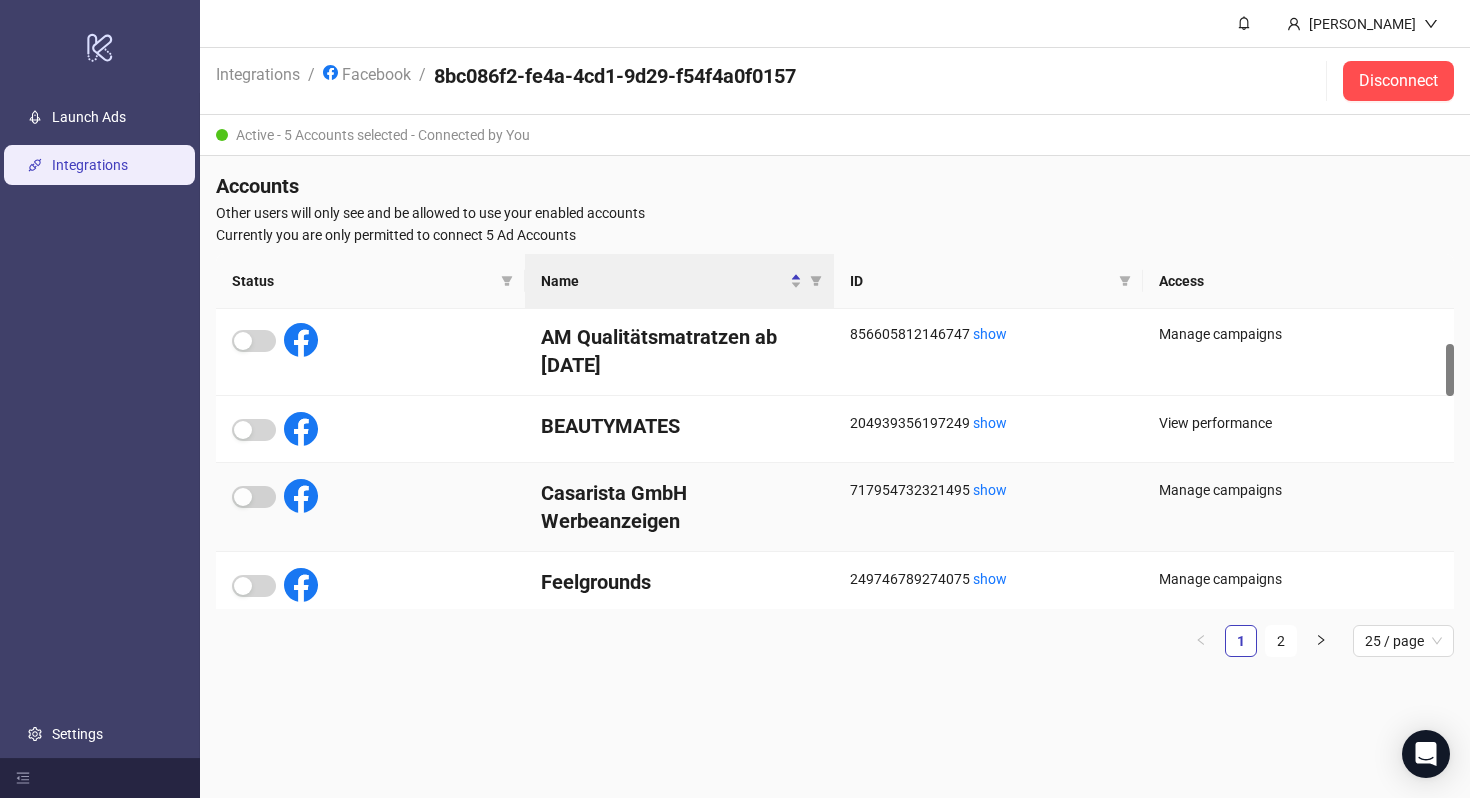 scroll, scrollTop: 0, scrollLeft: 0, axis: both 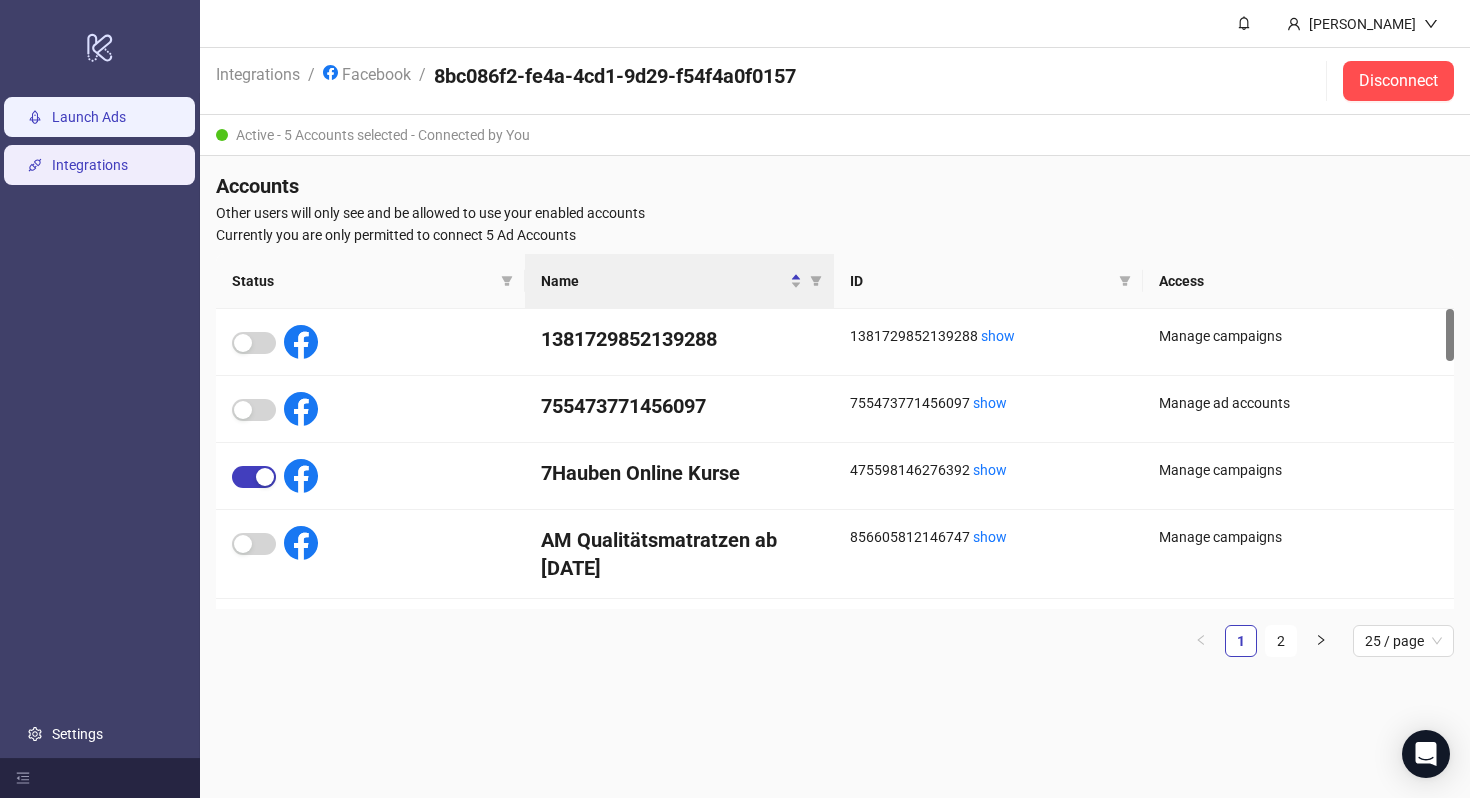 click on "Launch Ads" at bounding box center (89, 117) 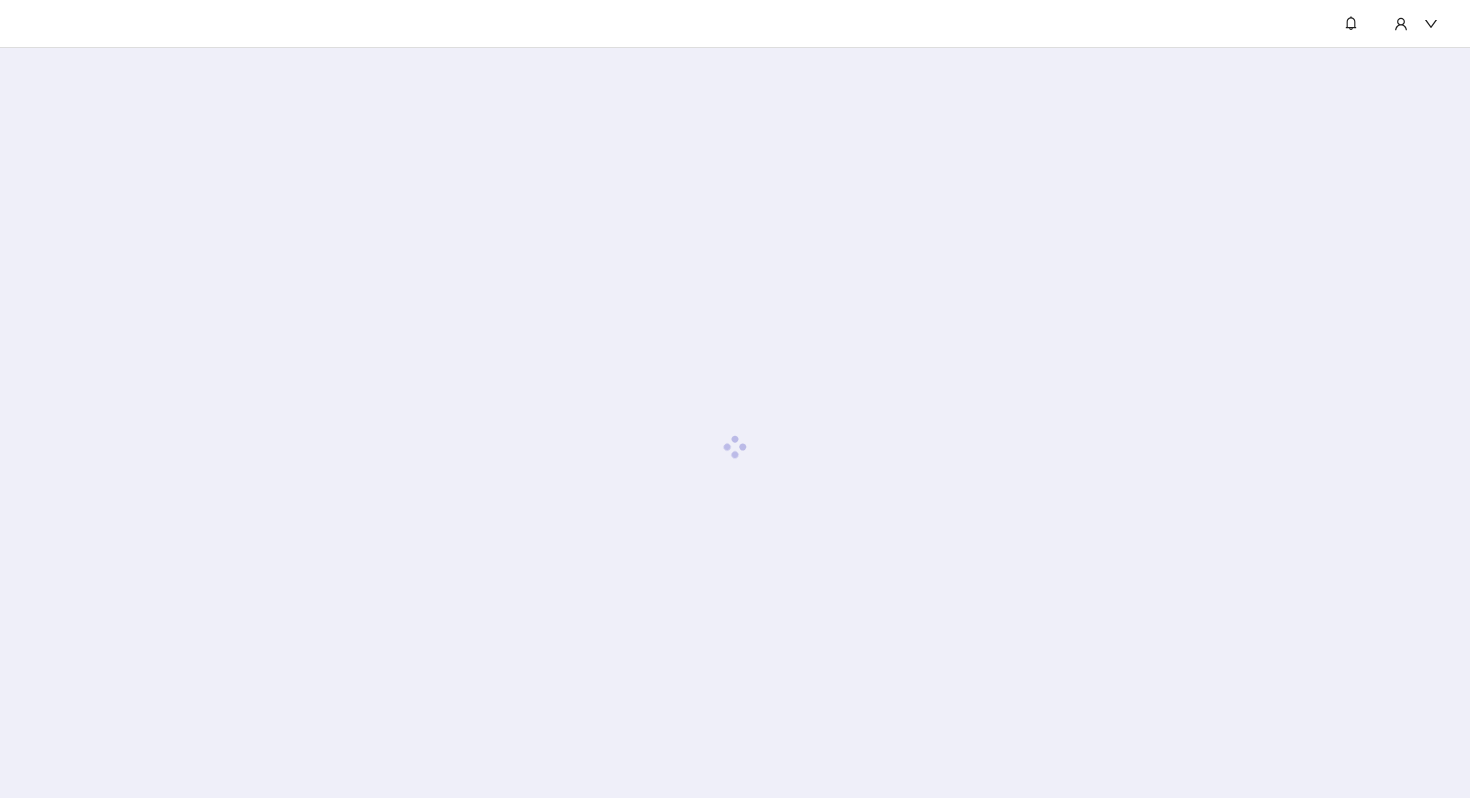 scroll, scrollTop: 0, scrollLeft: 0, axis: both 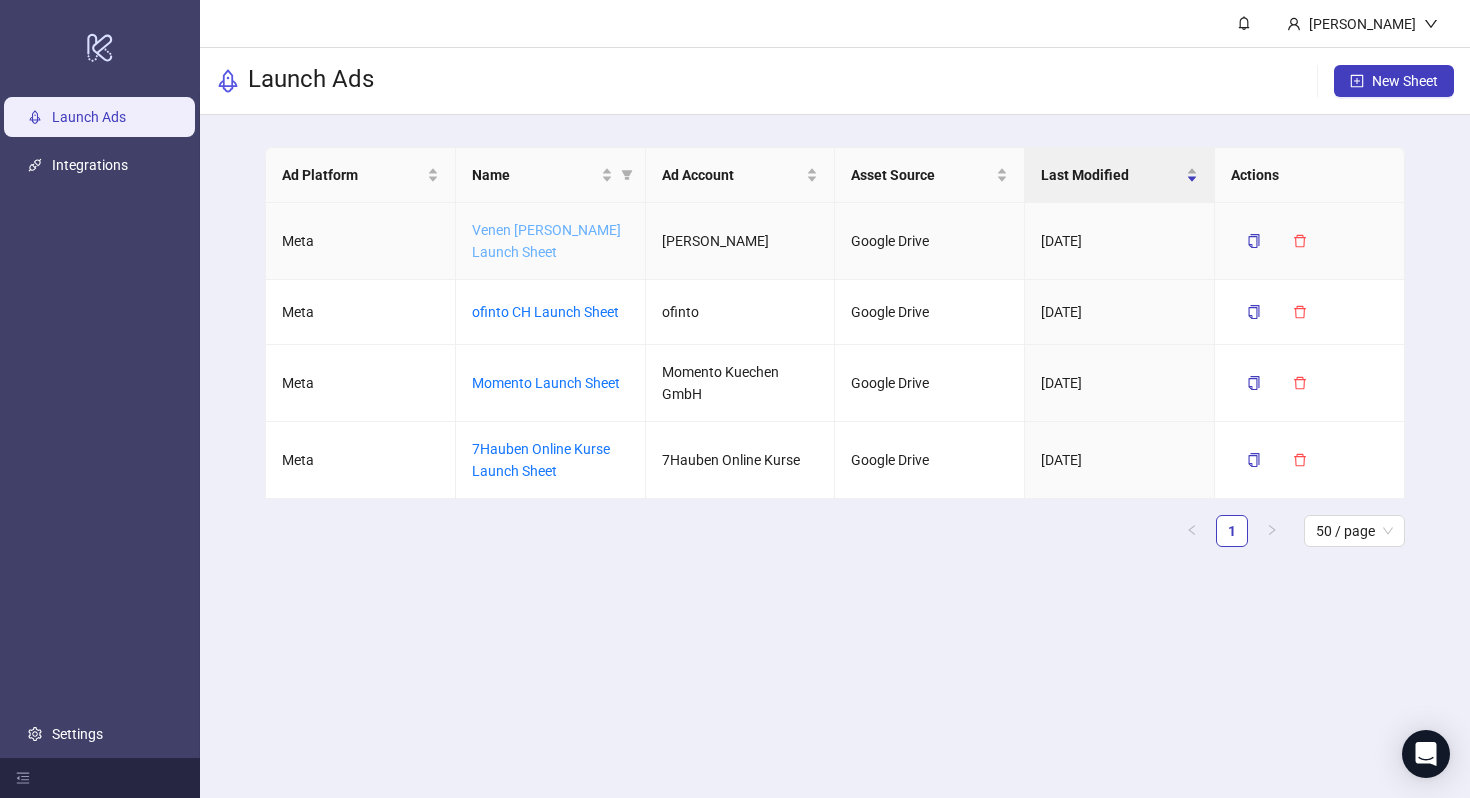 click on "Venen [PERSON_NAME] Launch Sheet" at bounding box center [546, 241] 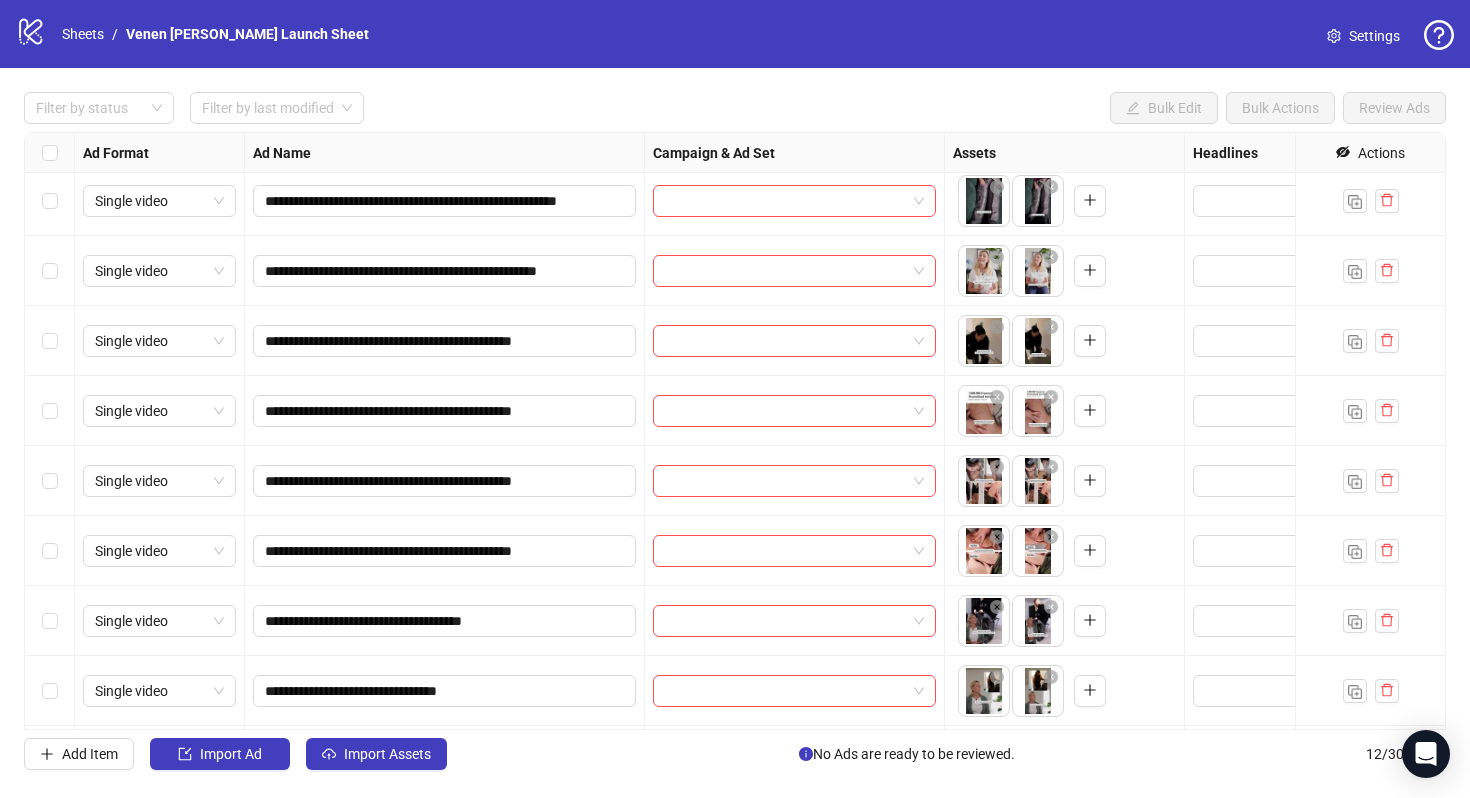 scroll, scrollTop: 168, scrollLeft: 0, axis: vertical 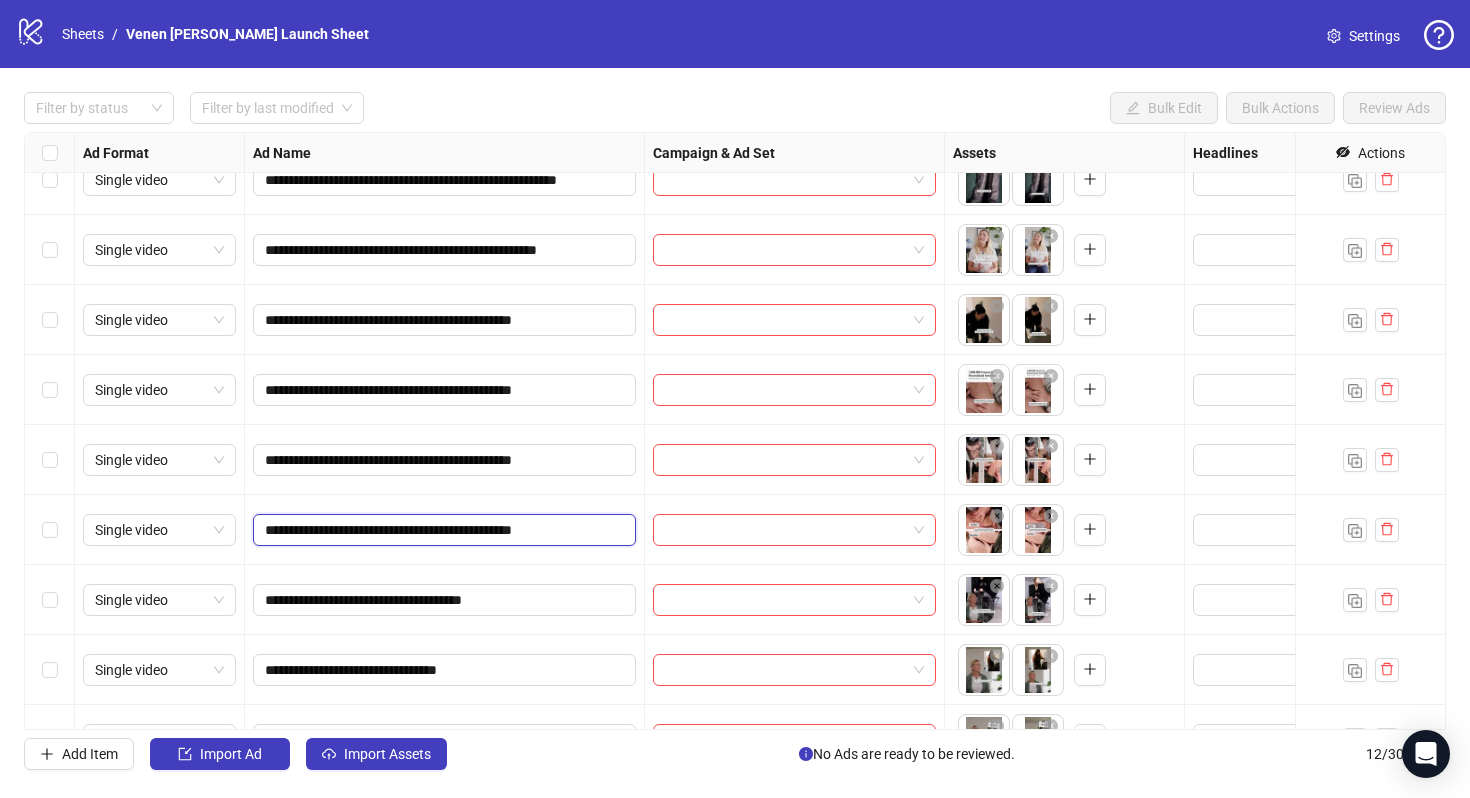 click on "**********" at bounding box center (442, 530) 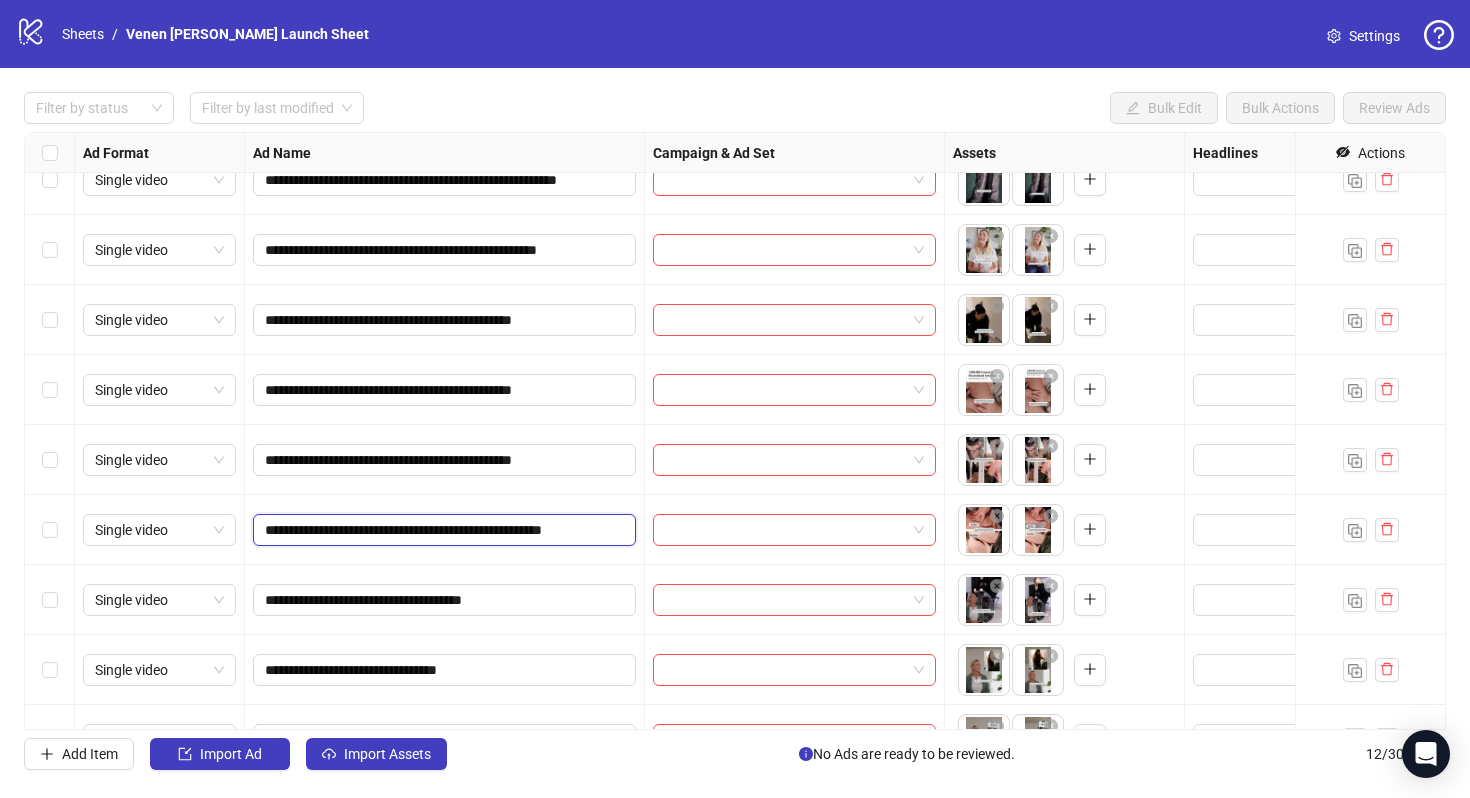 type on "**********" 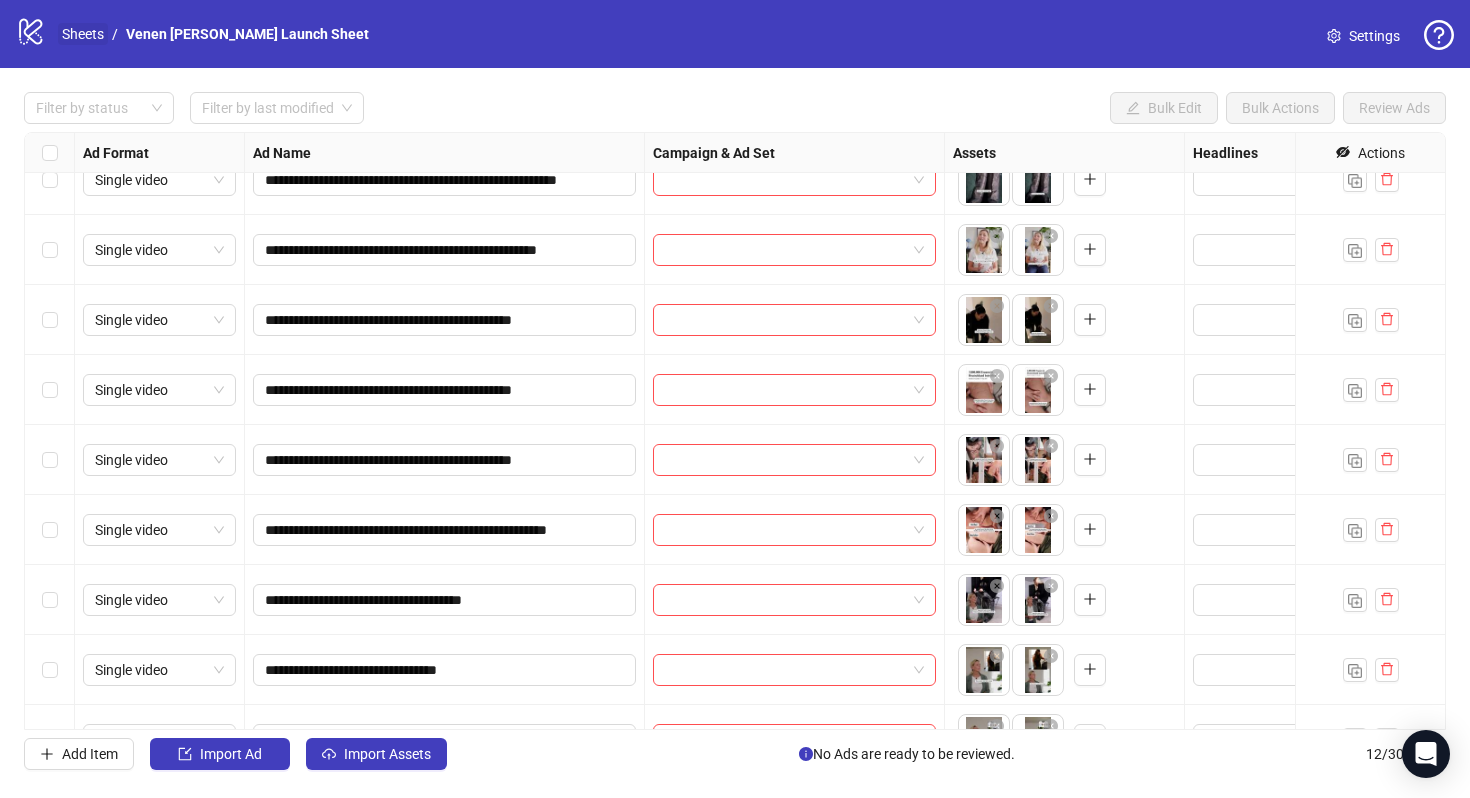 click on "Sheets" at bounding box center (83, 34) 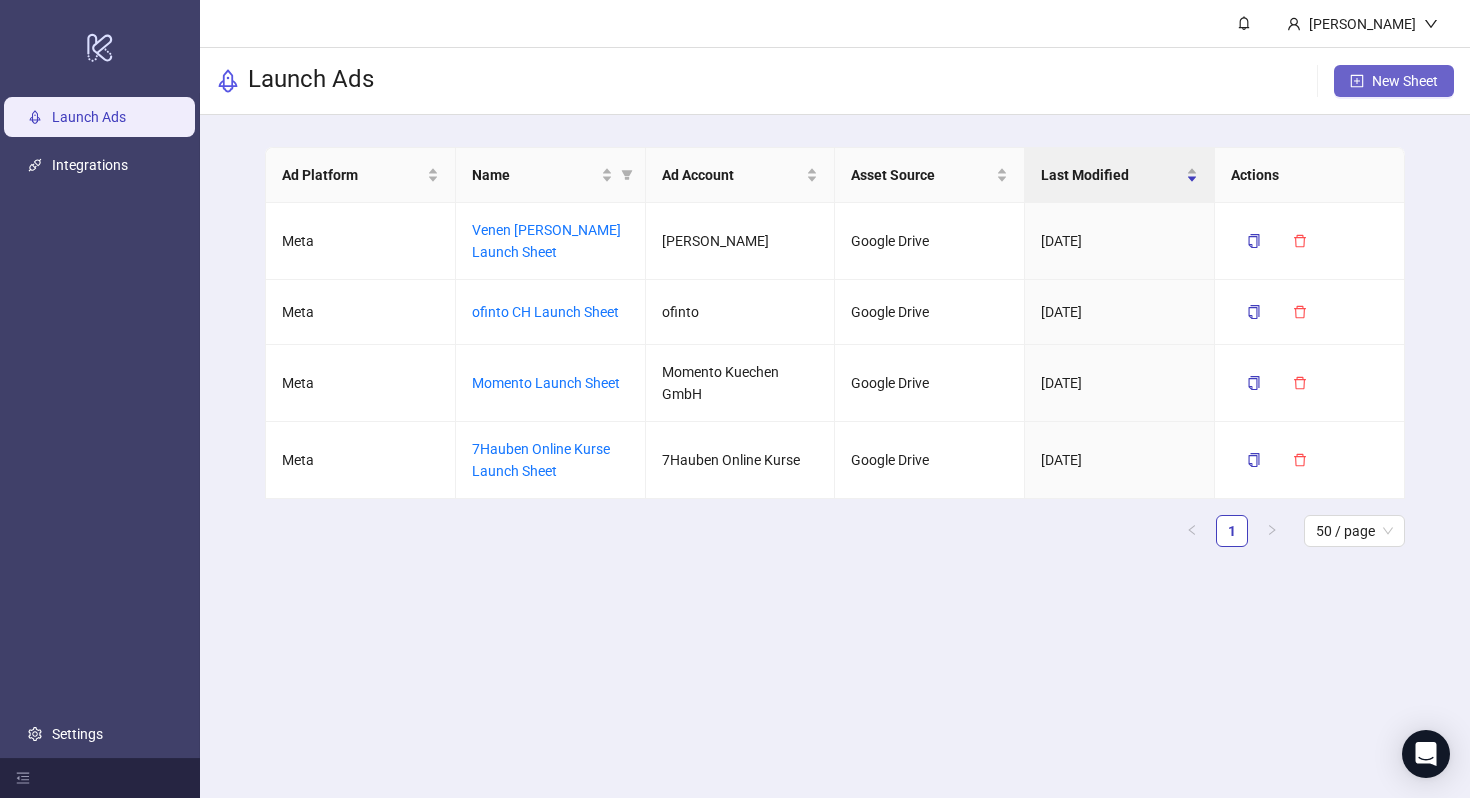 click on "New Sheet" at bounding box center (1405, 81) 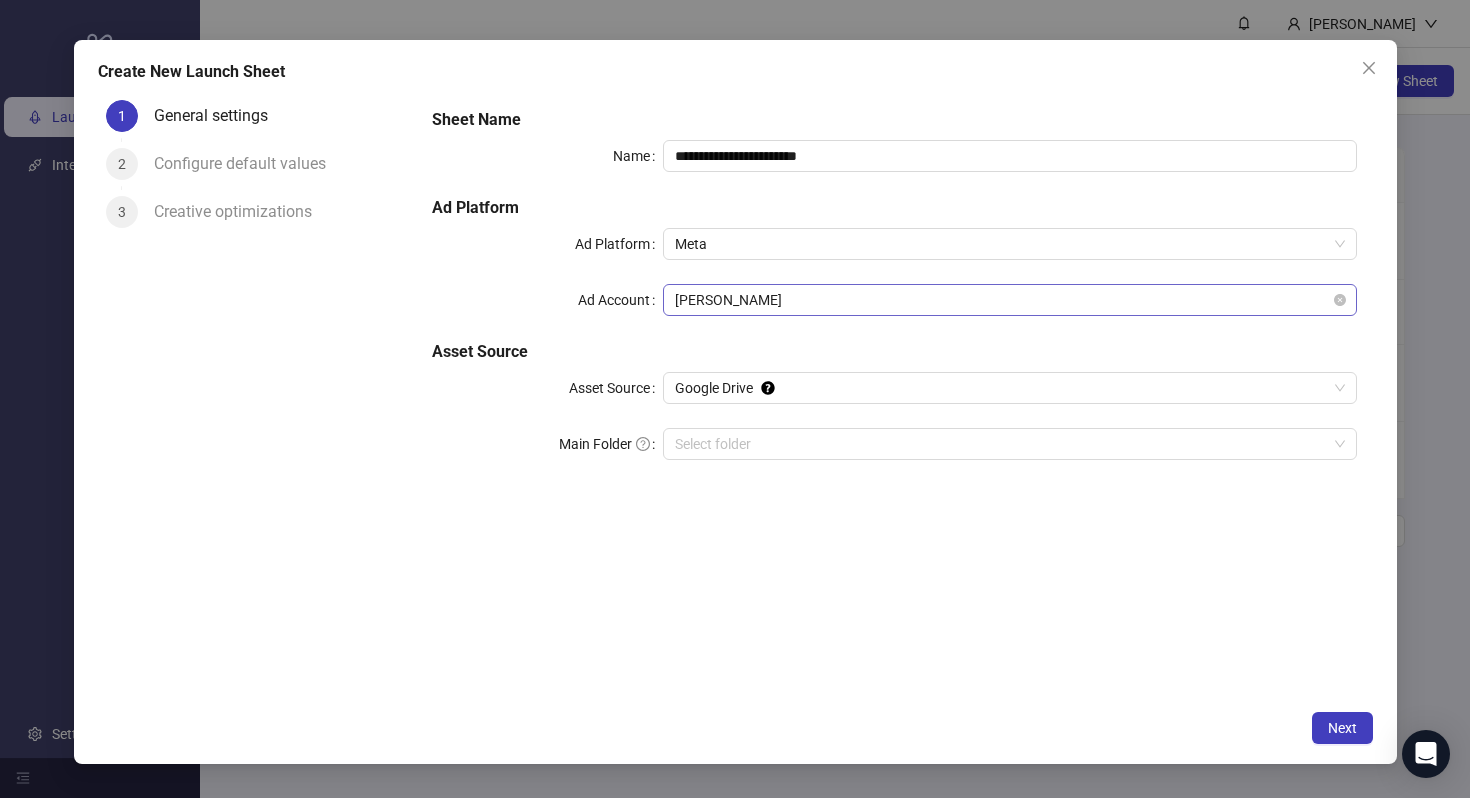 click on "[PERSON_NAME]" at bounding box center [1009, 300] 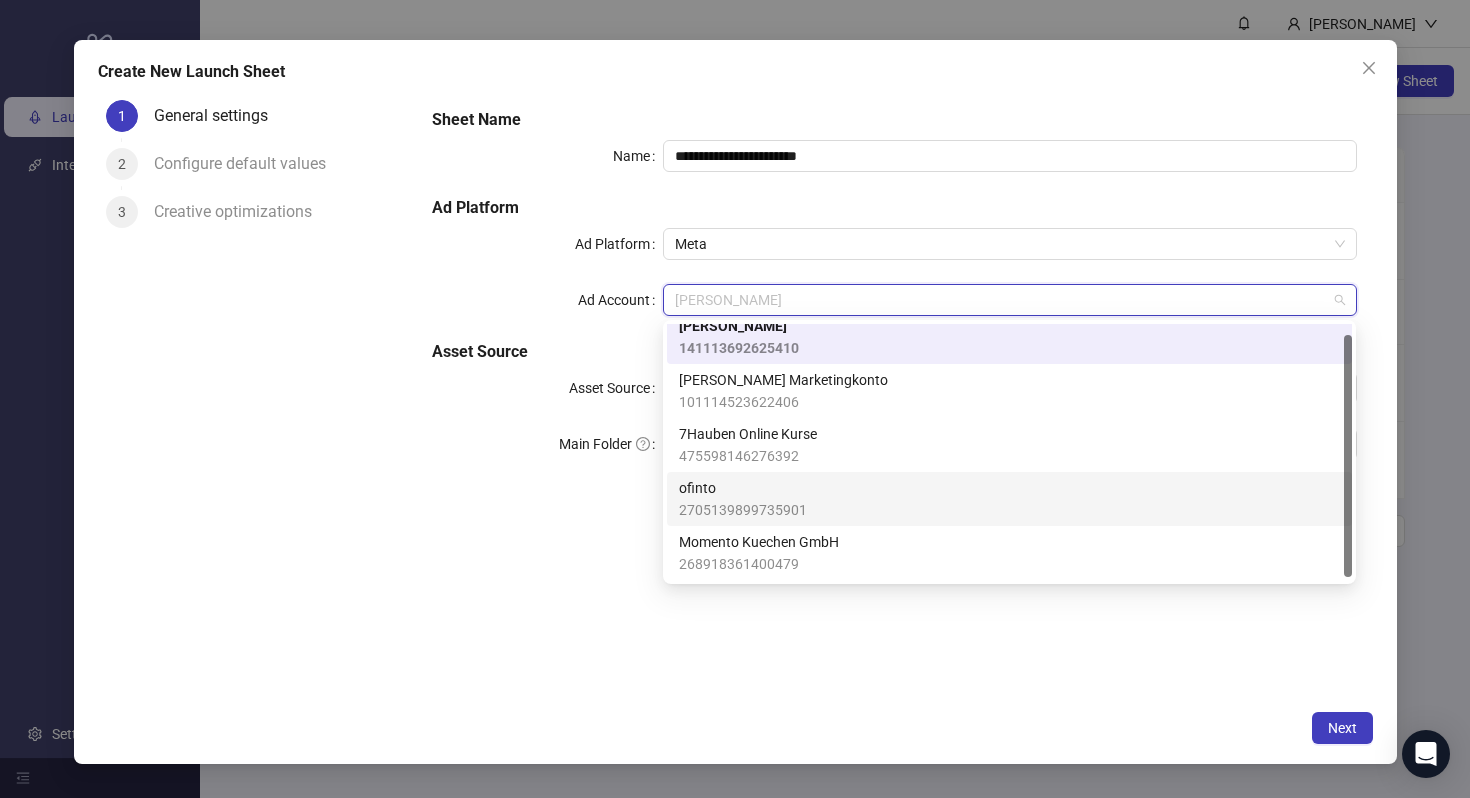 scroll, scrollTop: 2, scrollLeft: 0, axis: vertical 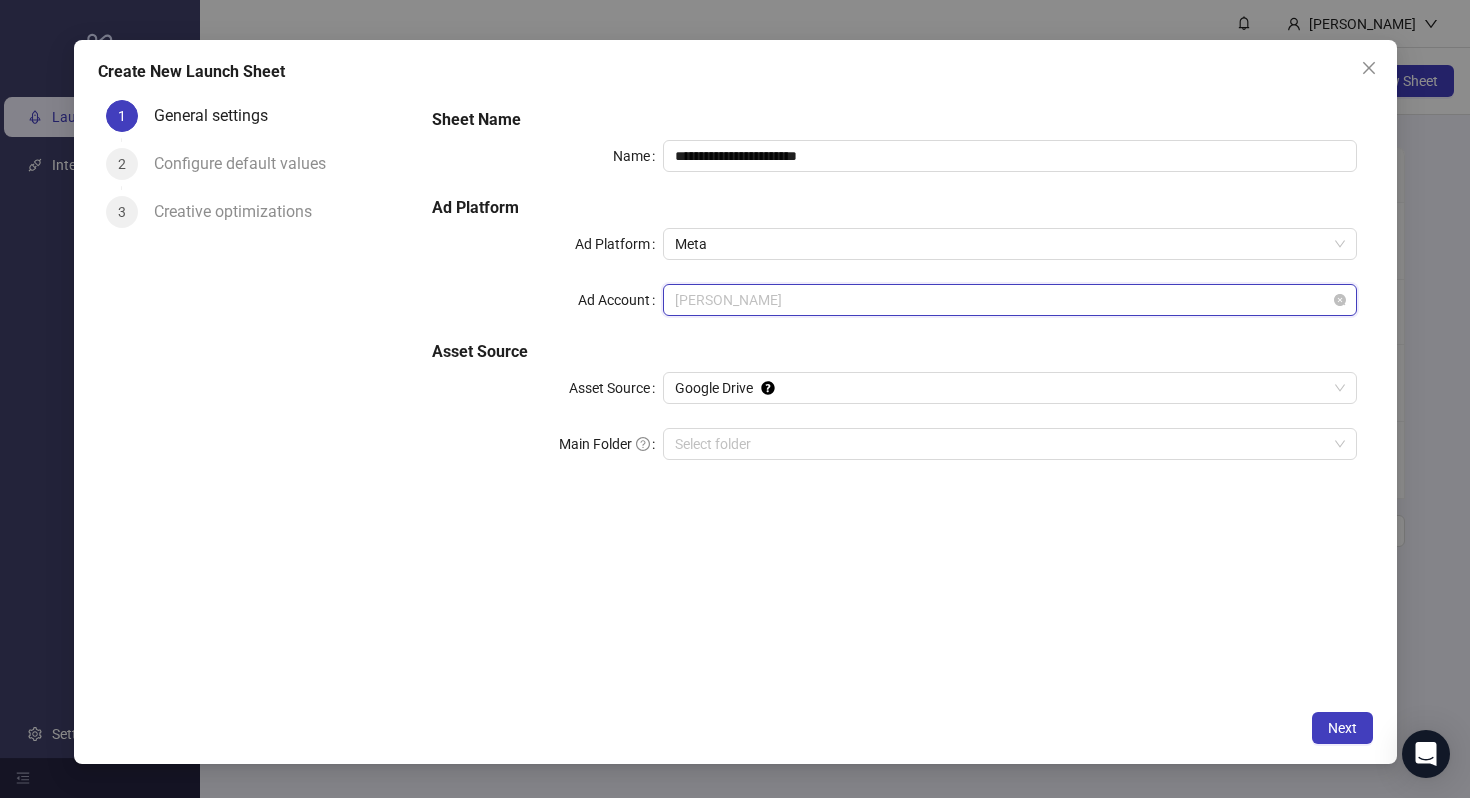 click on "[PERSON_NAME]" at bounding box center (1009, 300) 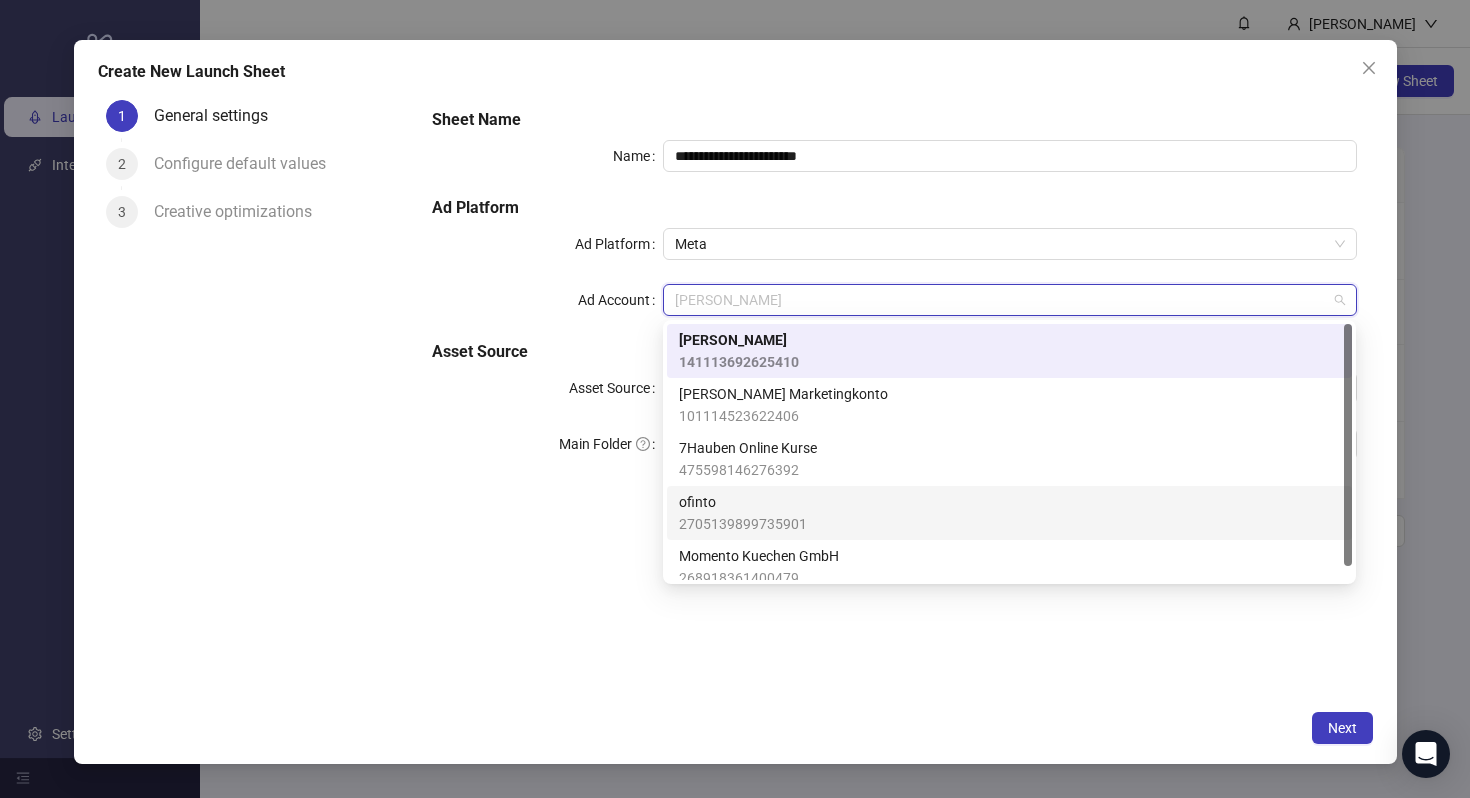 scroll, scrollTop: 14, scrollLeft: 0, axis: vertical 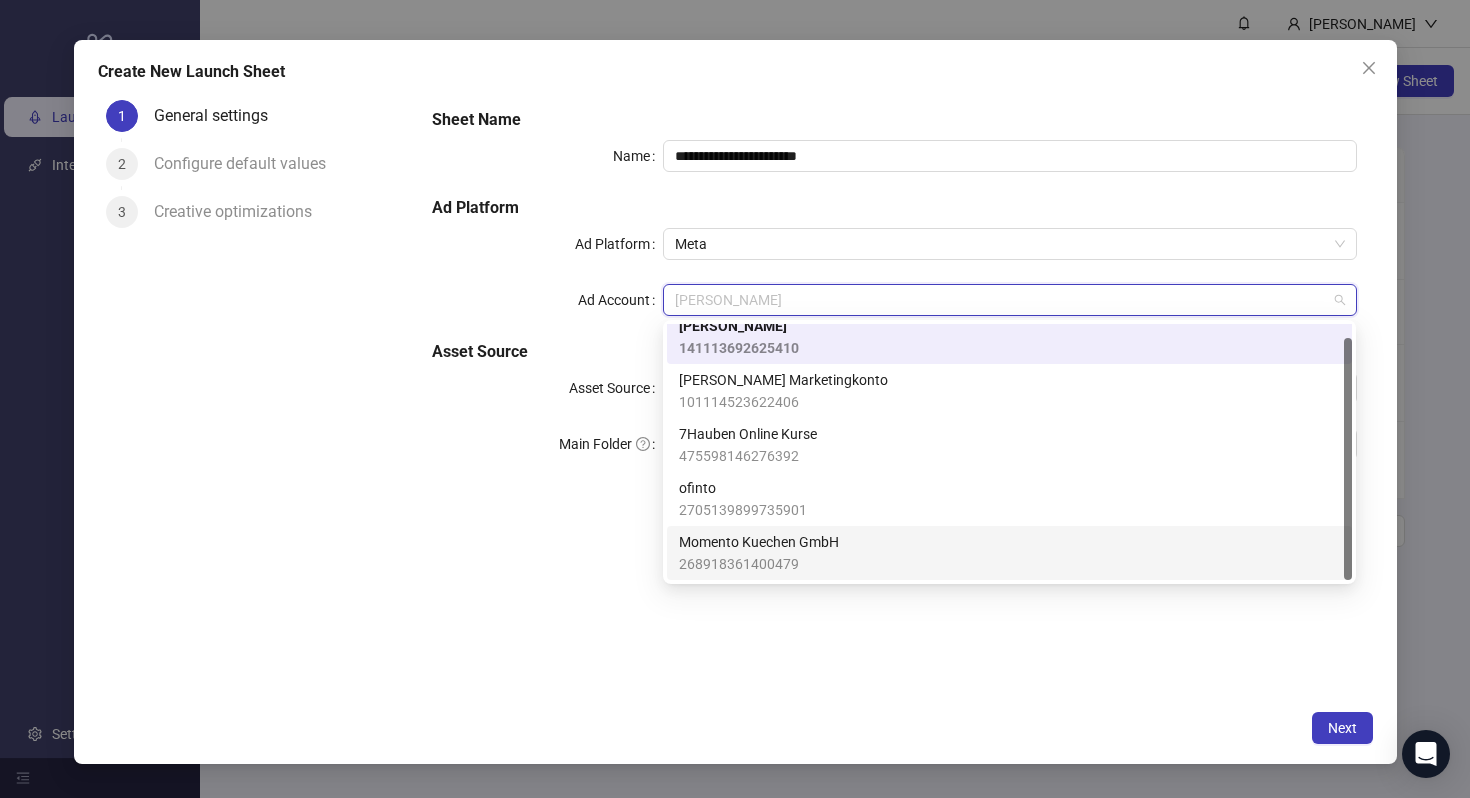 click on "268918361400479" at bounding box center [759, 564] 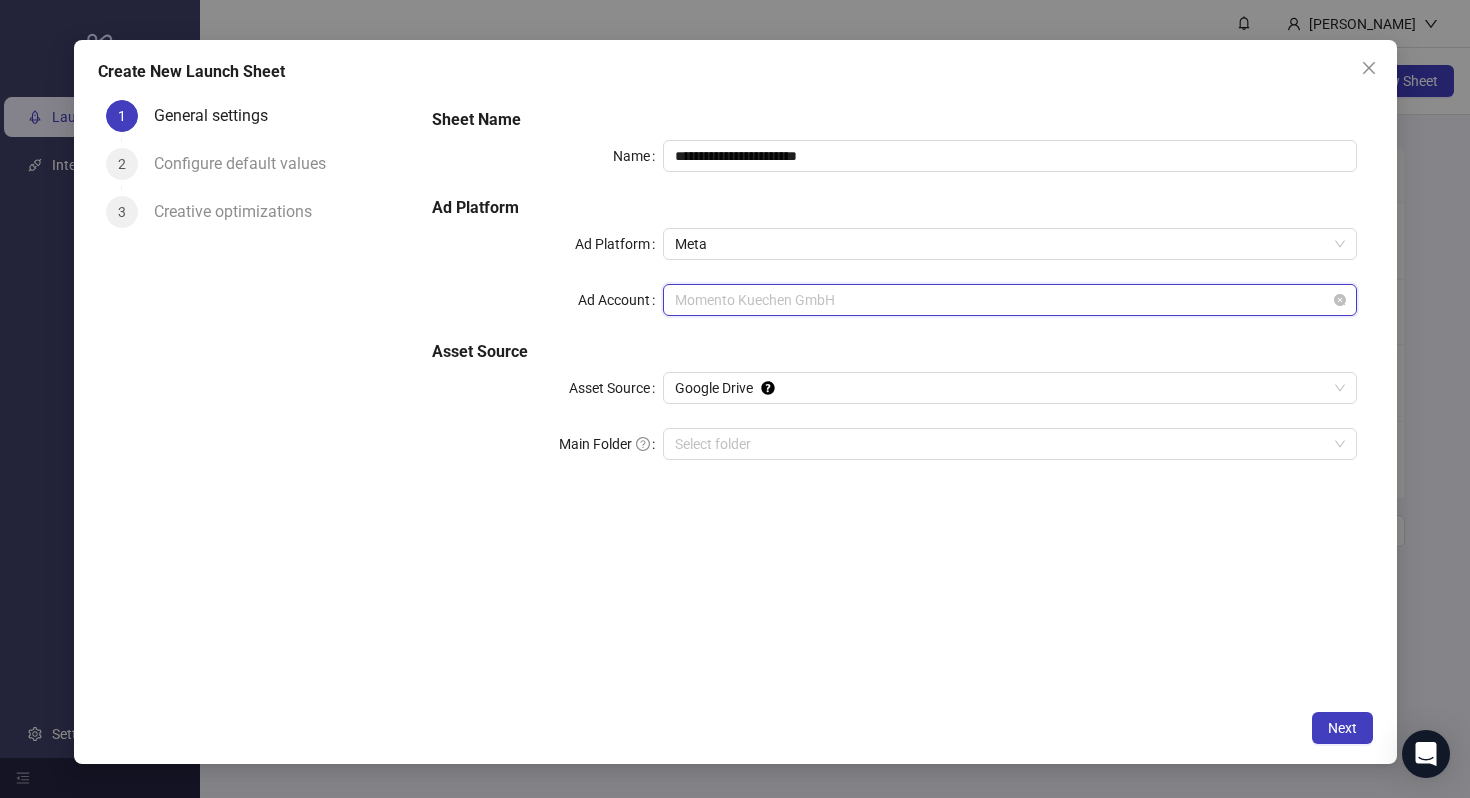click on "Momento Kuechen GmbH" at bounding box center [1009, 300] 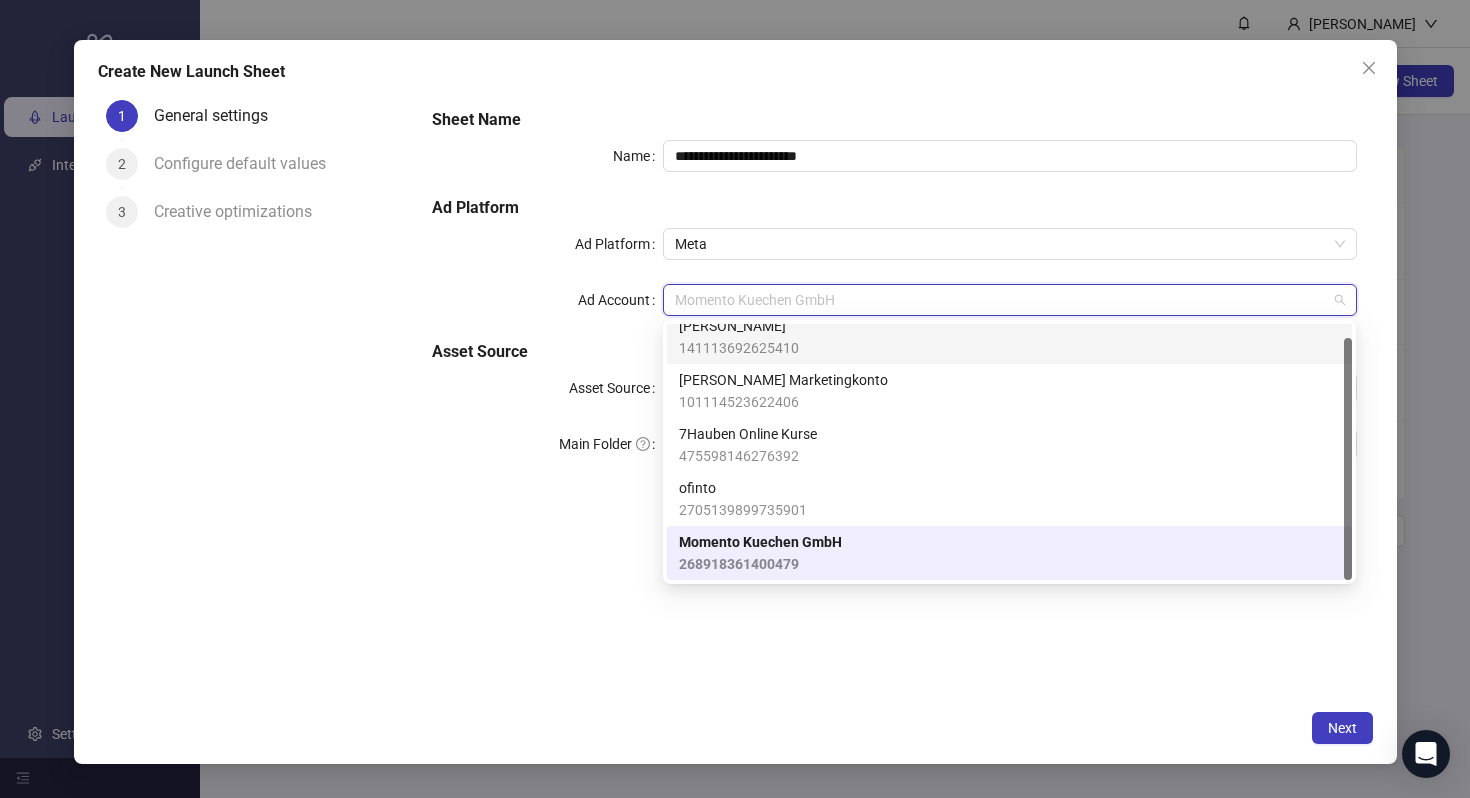 scroll, scrollTop: 0, scrollLeft: 0, axis: both 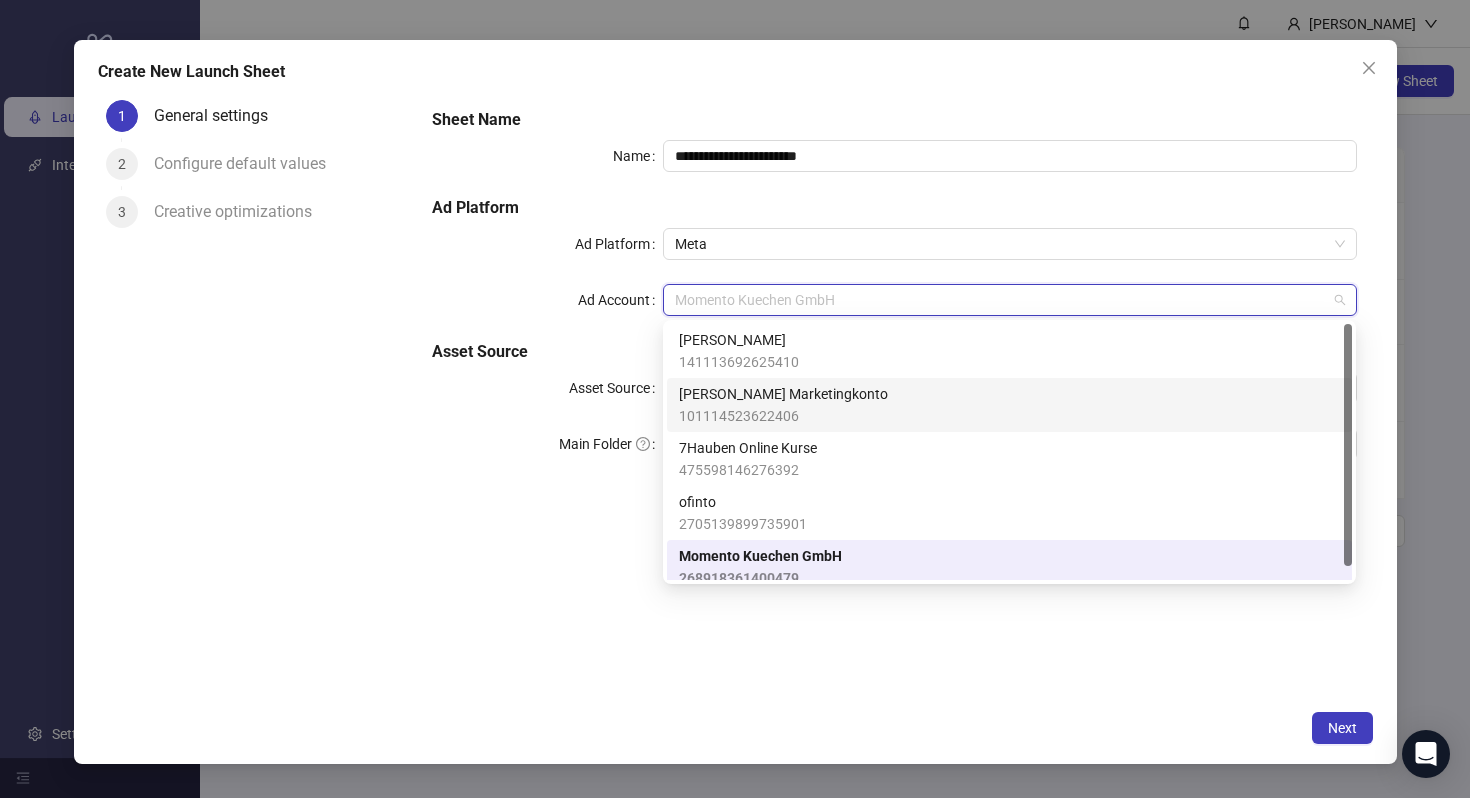 click on "[PERSON_NAME] Marketingkonto" at bounding box center (783, 394) 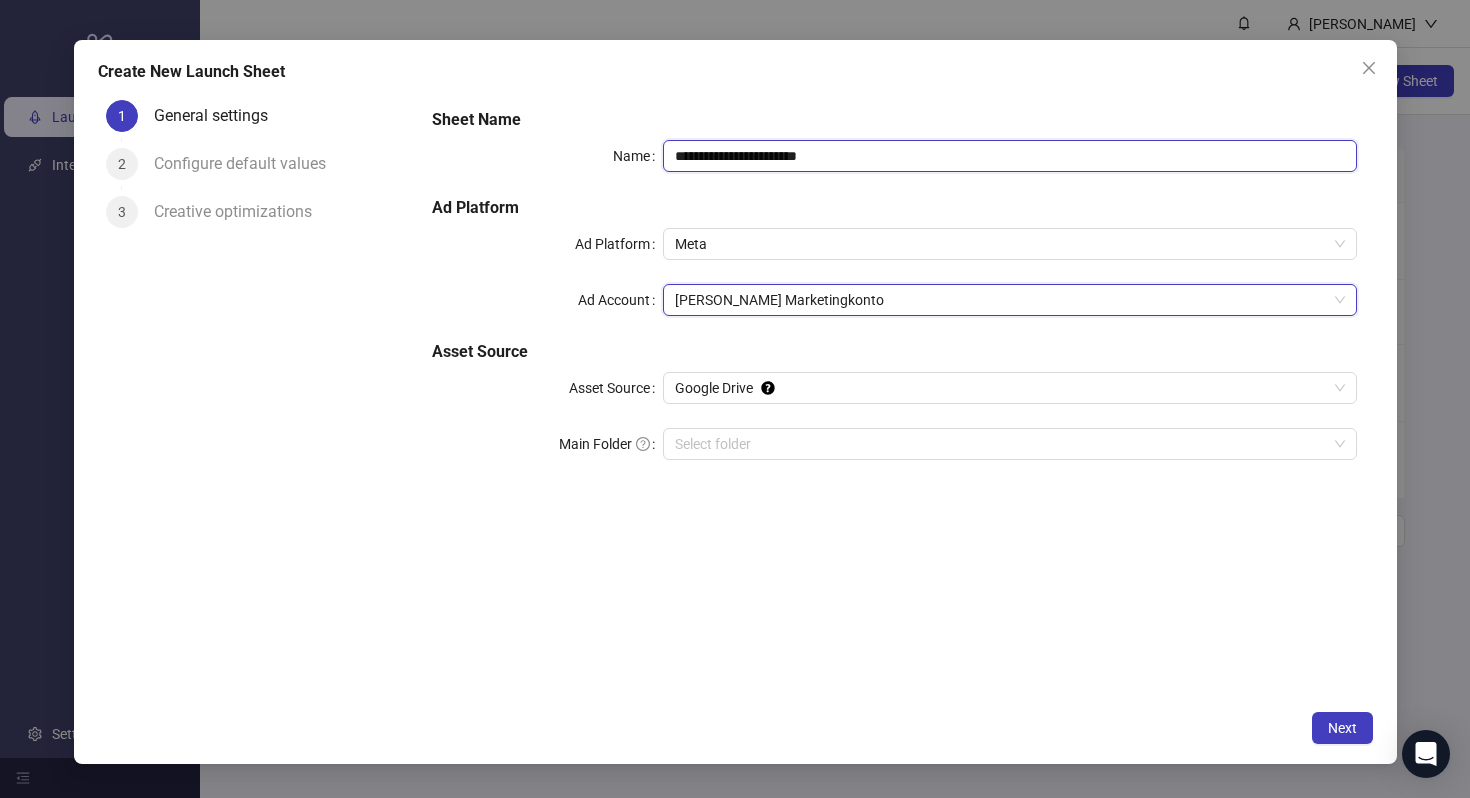 click on "**********" at bounding box center [1009, 156] 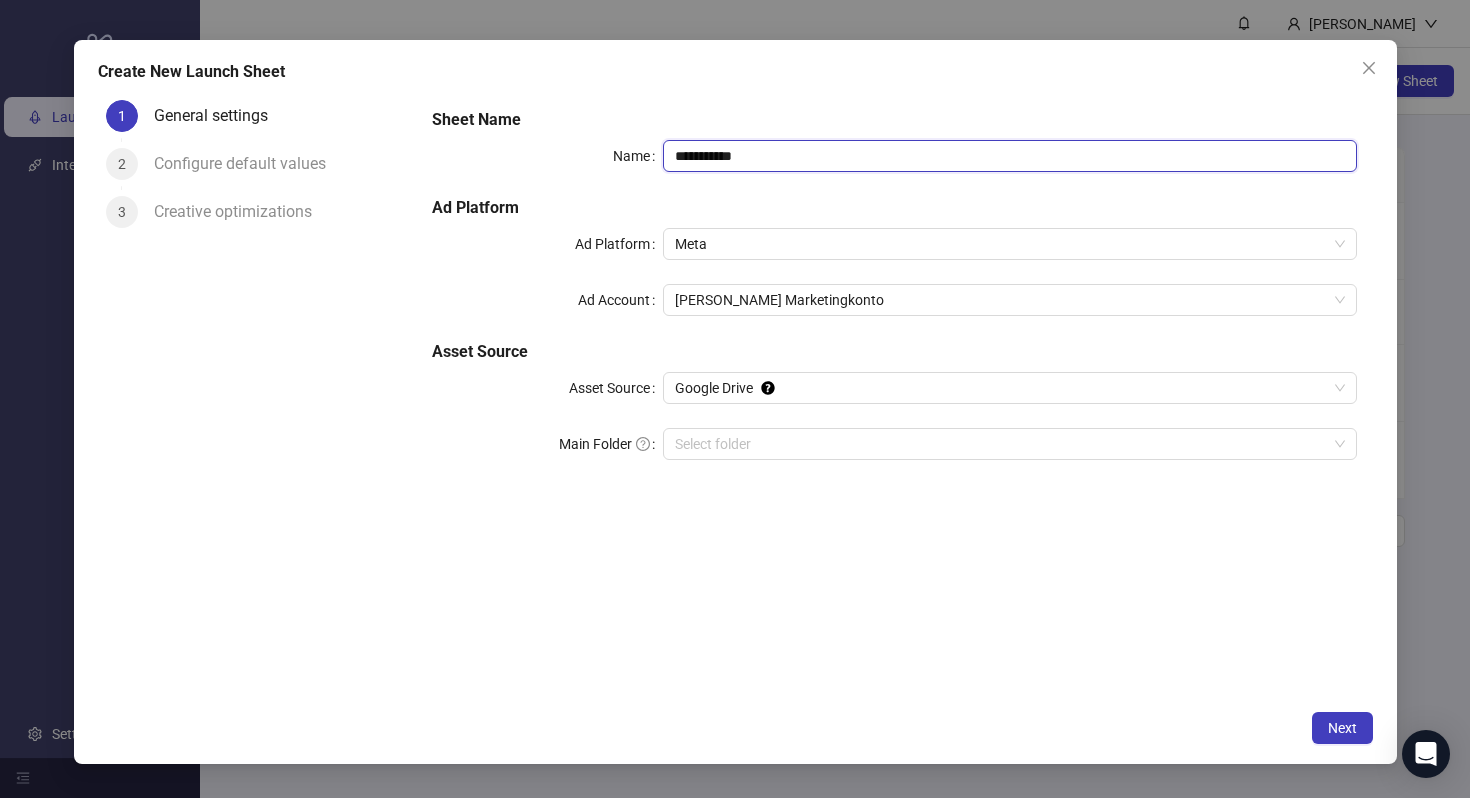 type on "**********" 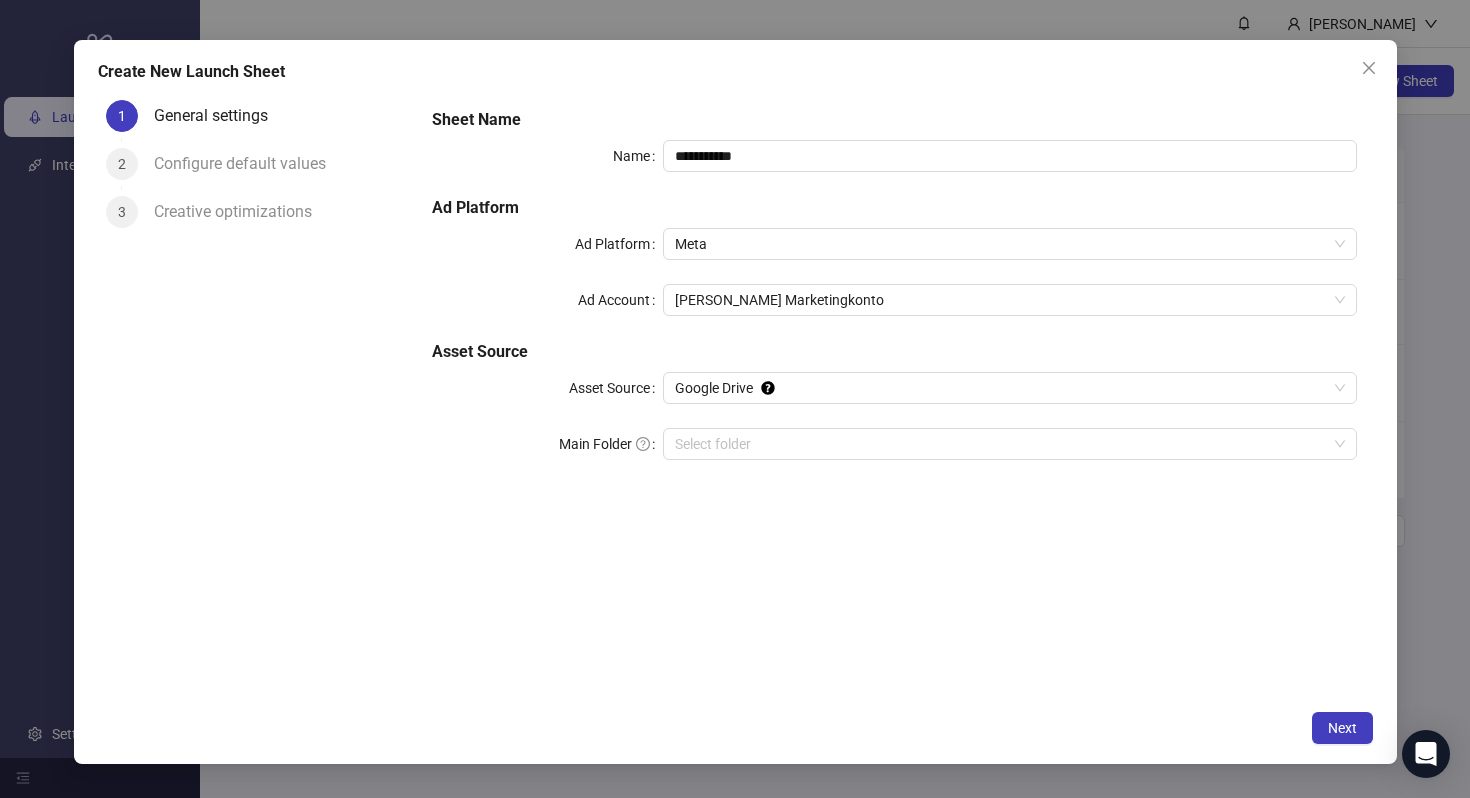 click on "**********" at bounding box center (894, 296) 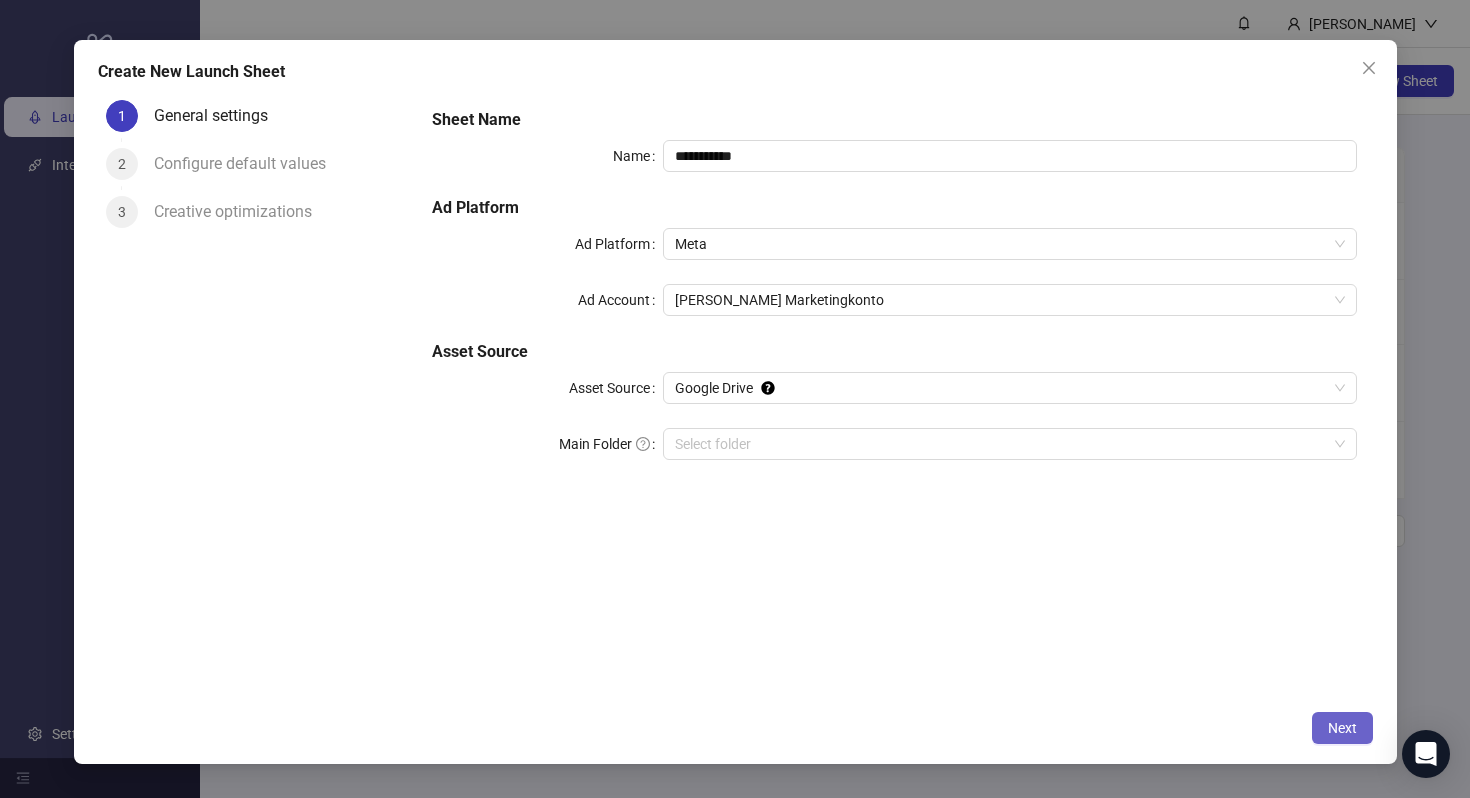 click on "Next" at bounding box center [1342, 728] 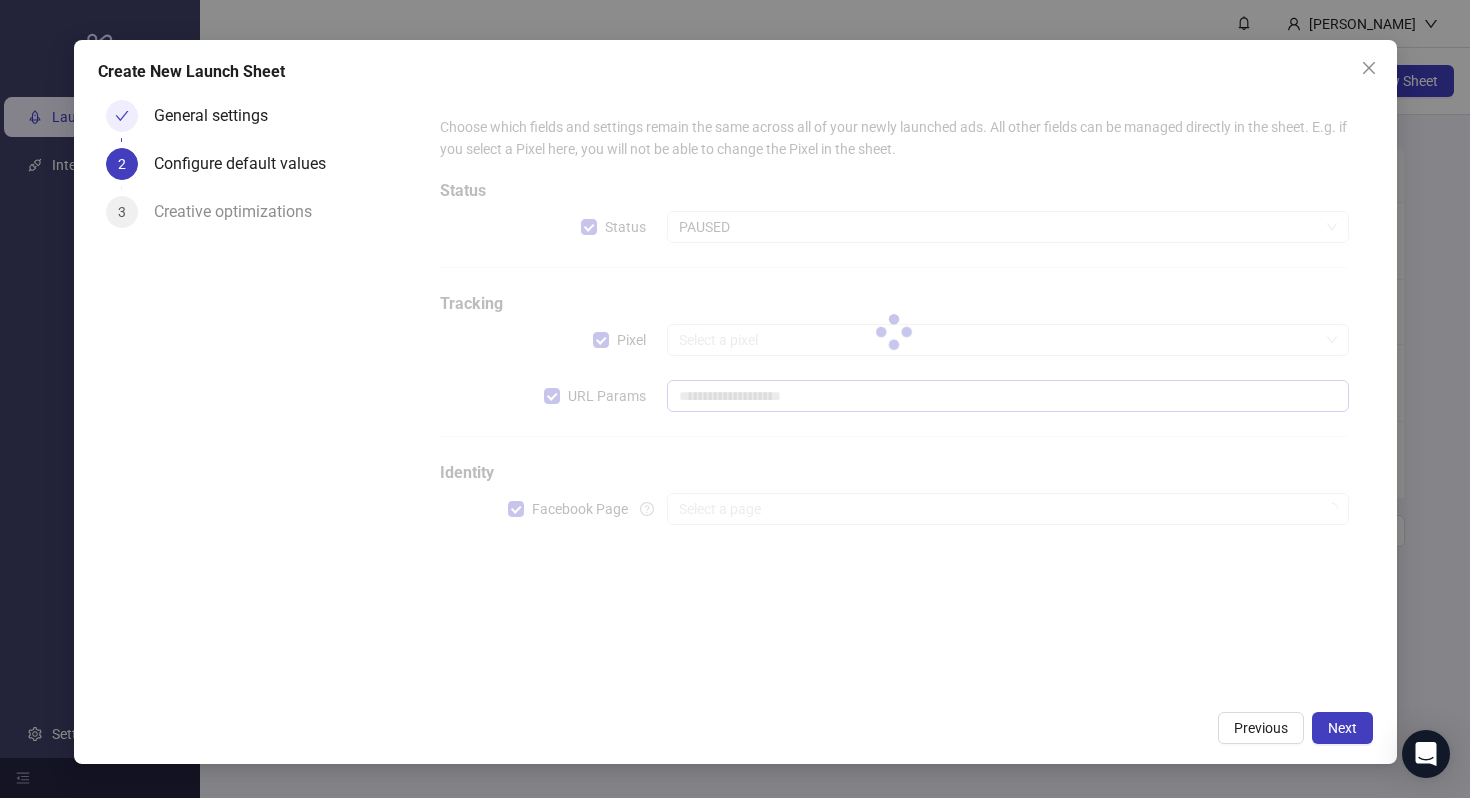 type on "**********" 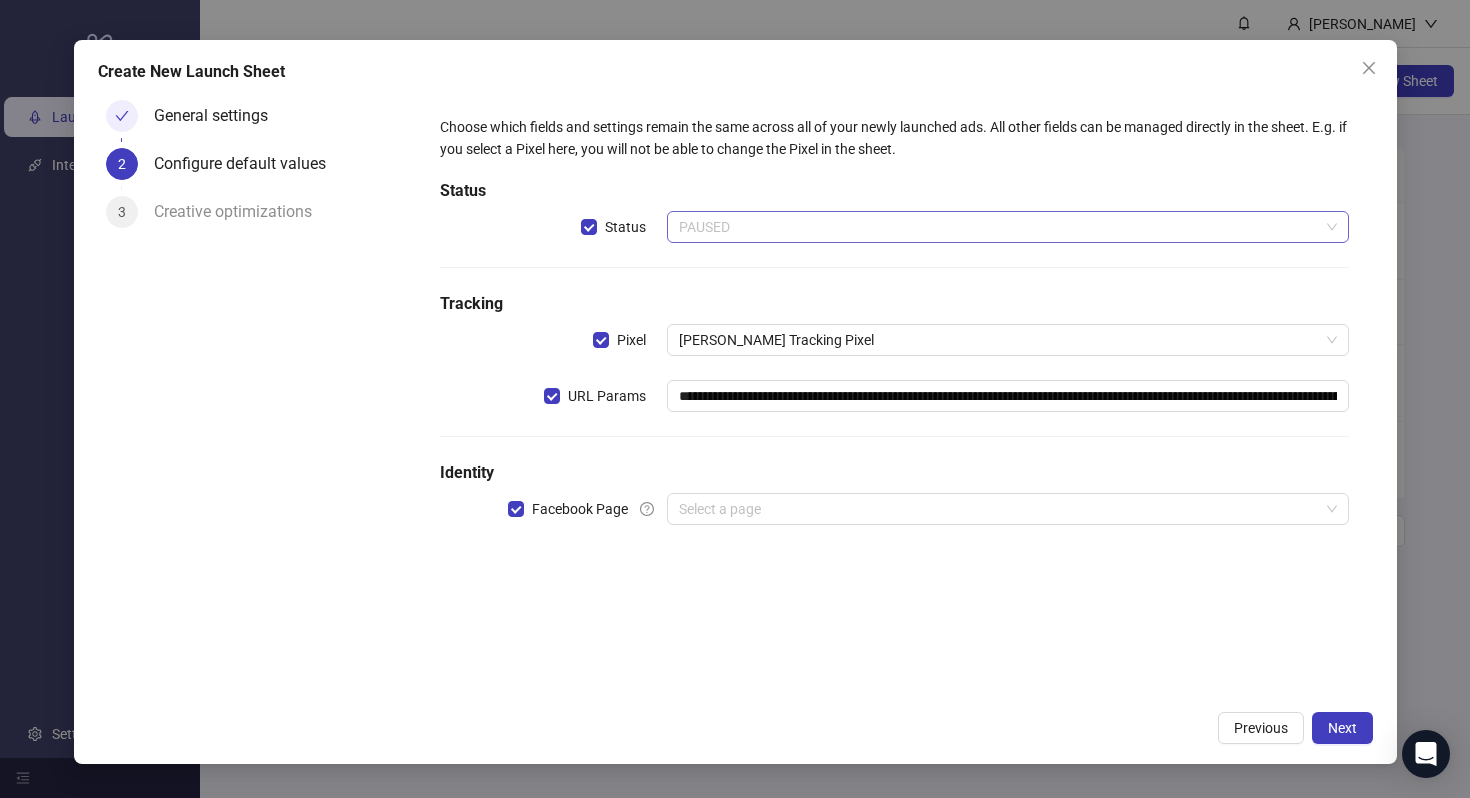 click on "PAUSED" at bounding box center (1007, 227) 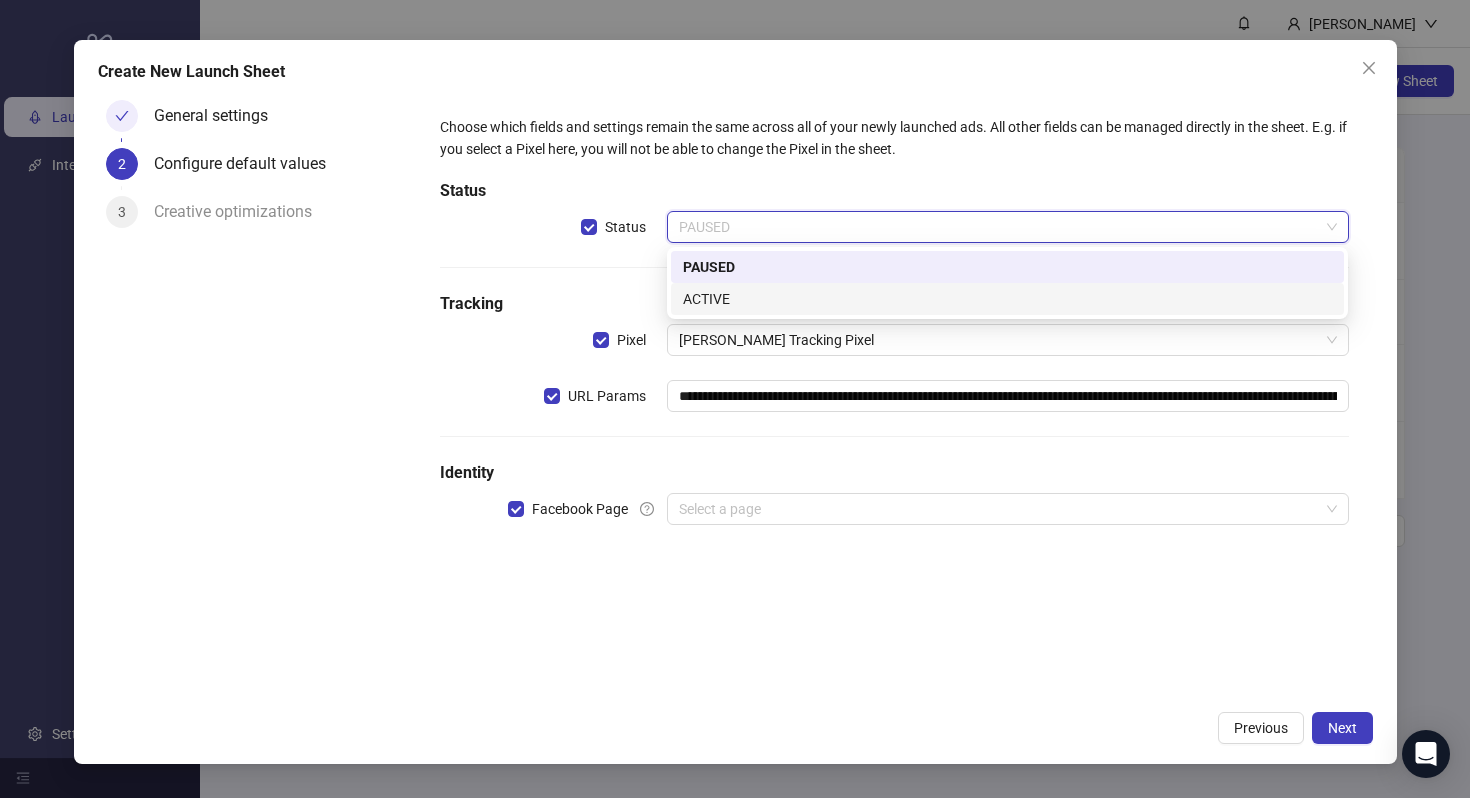 click on "ACTIVE" at bounding box center (1007, 299) 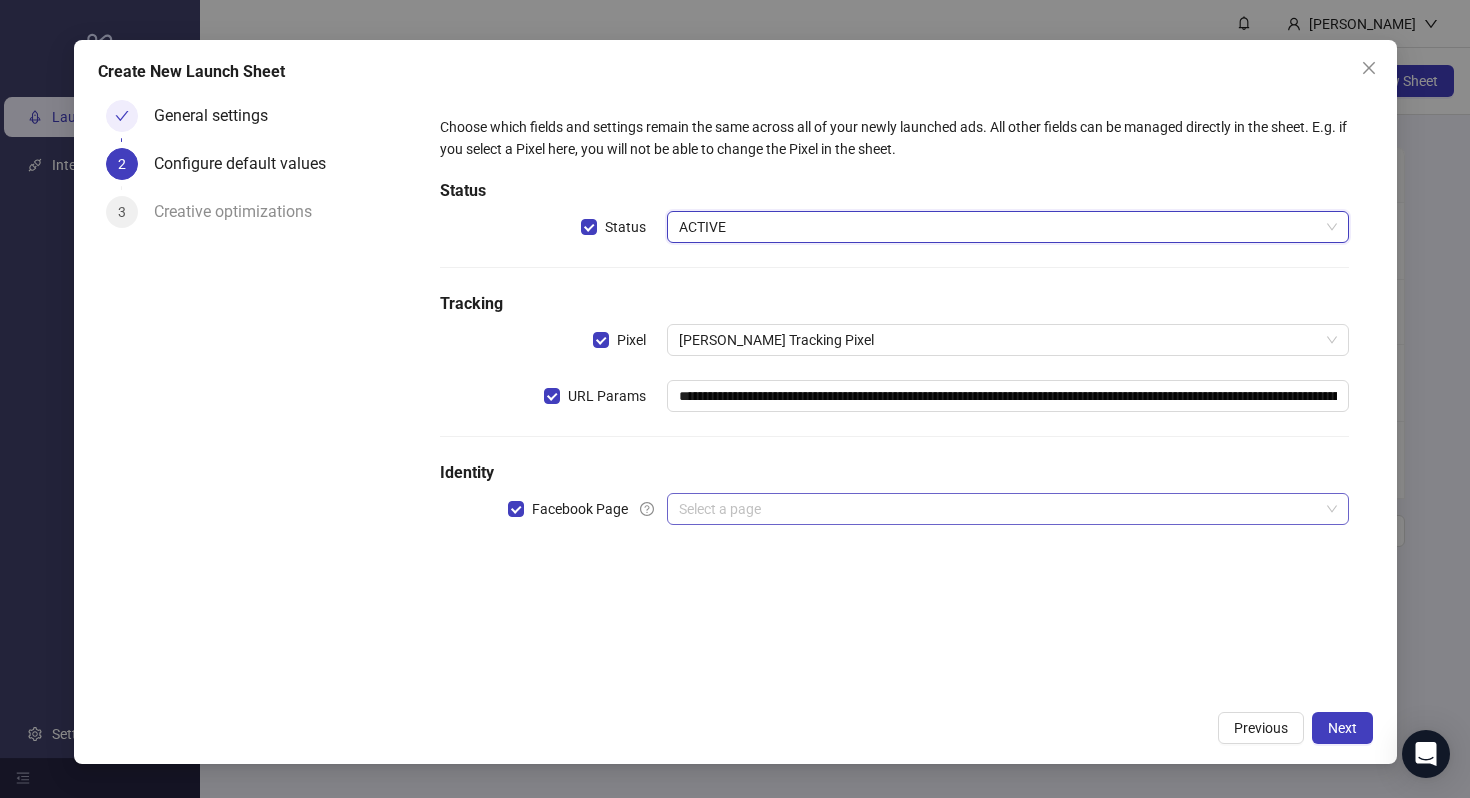 click at bounding box center (998, 509) 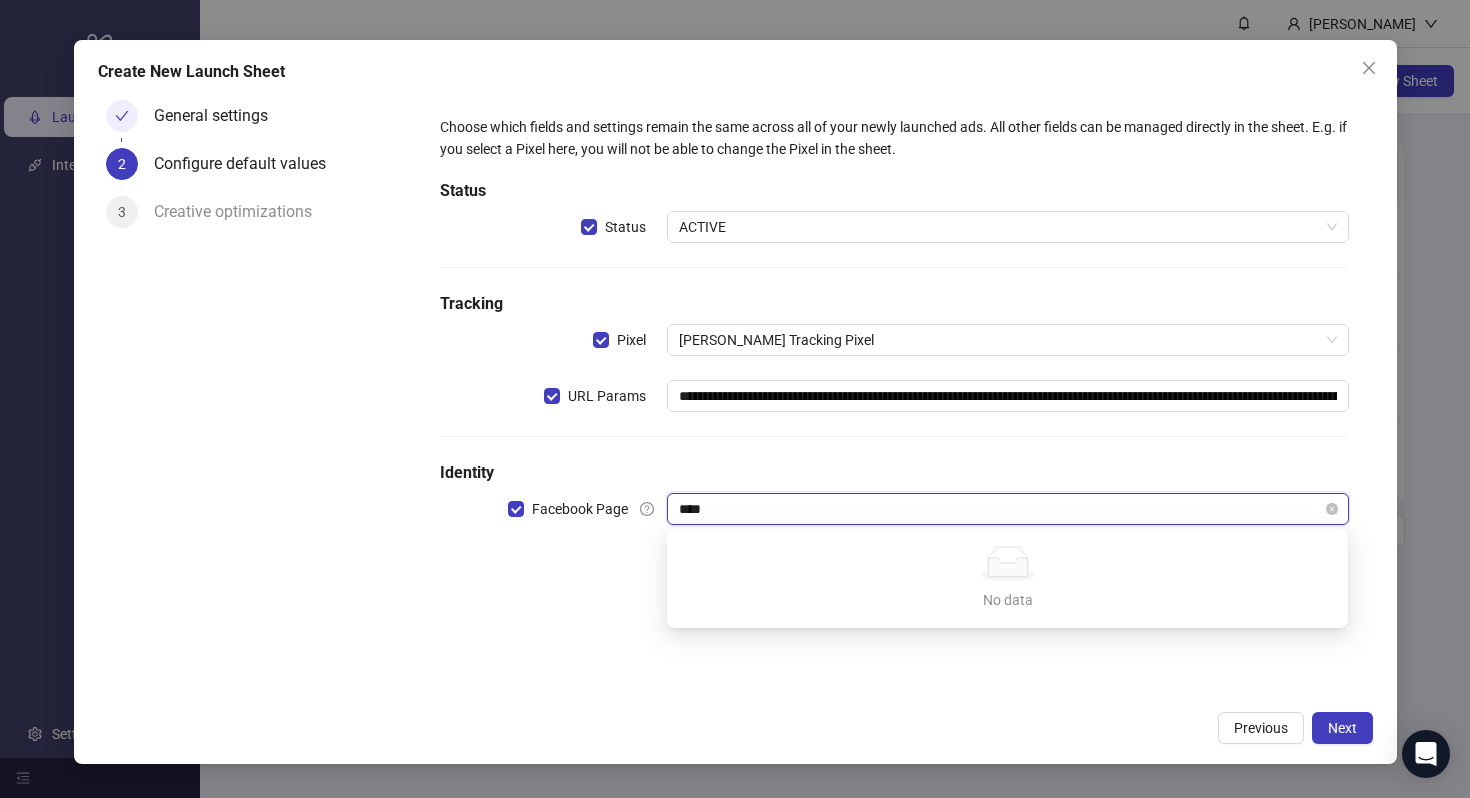 type on "*****" 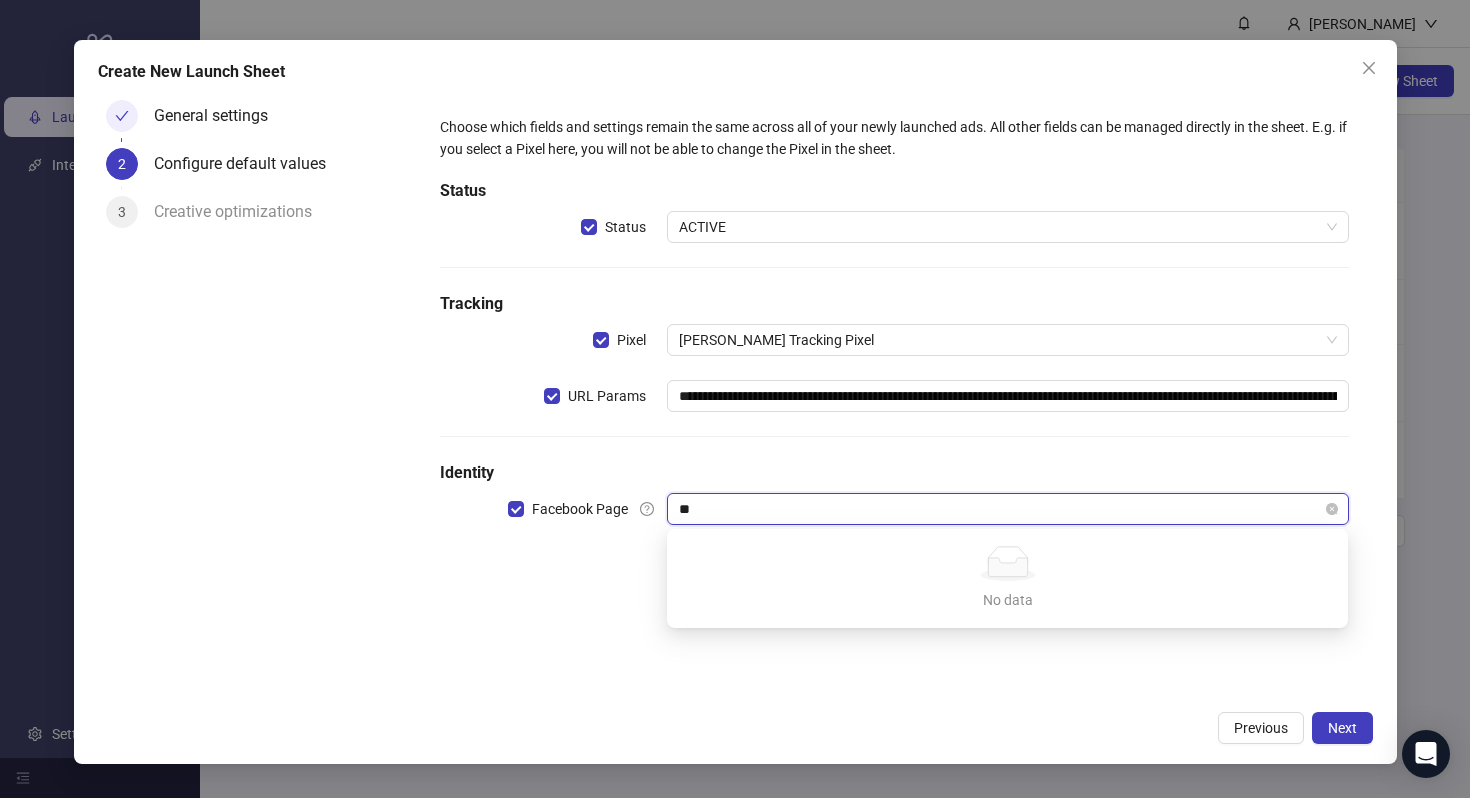 type on "*" 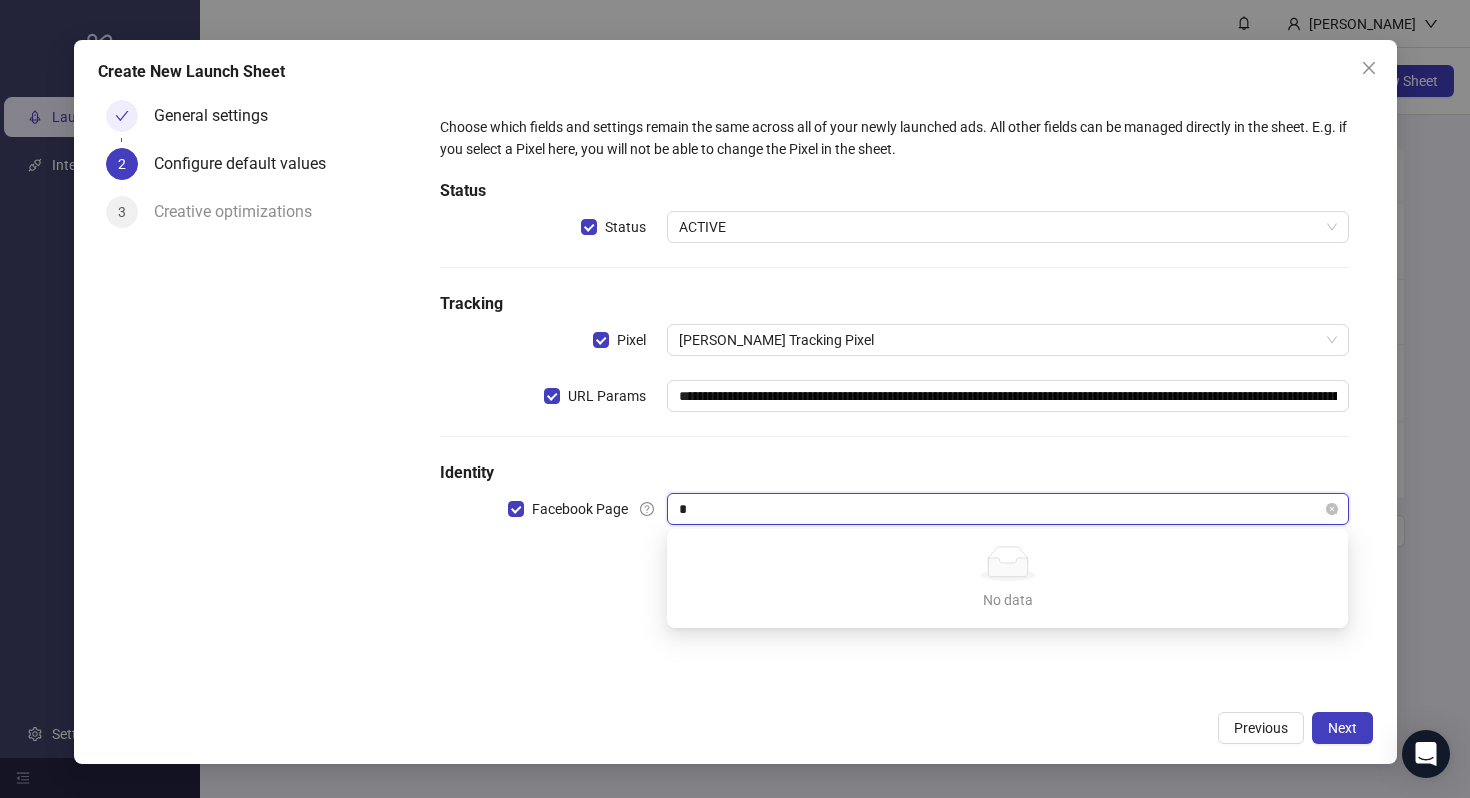 type 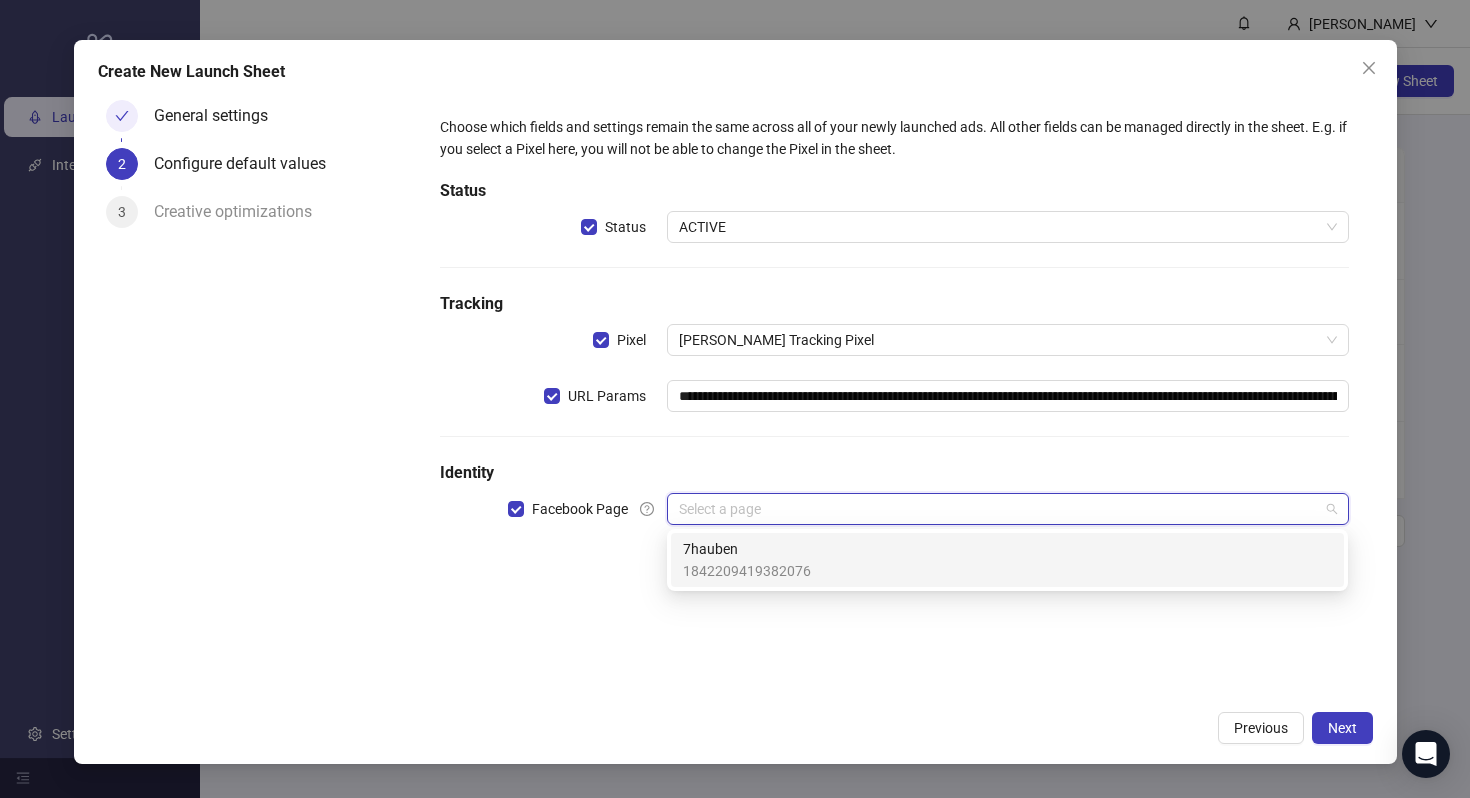 click on "Creative optimizations" at bounding box center [241, 212] 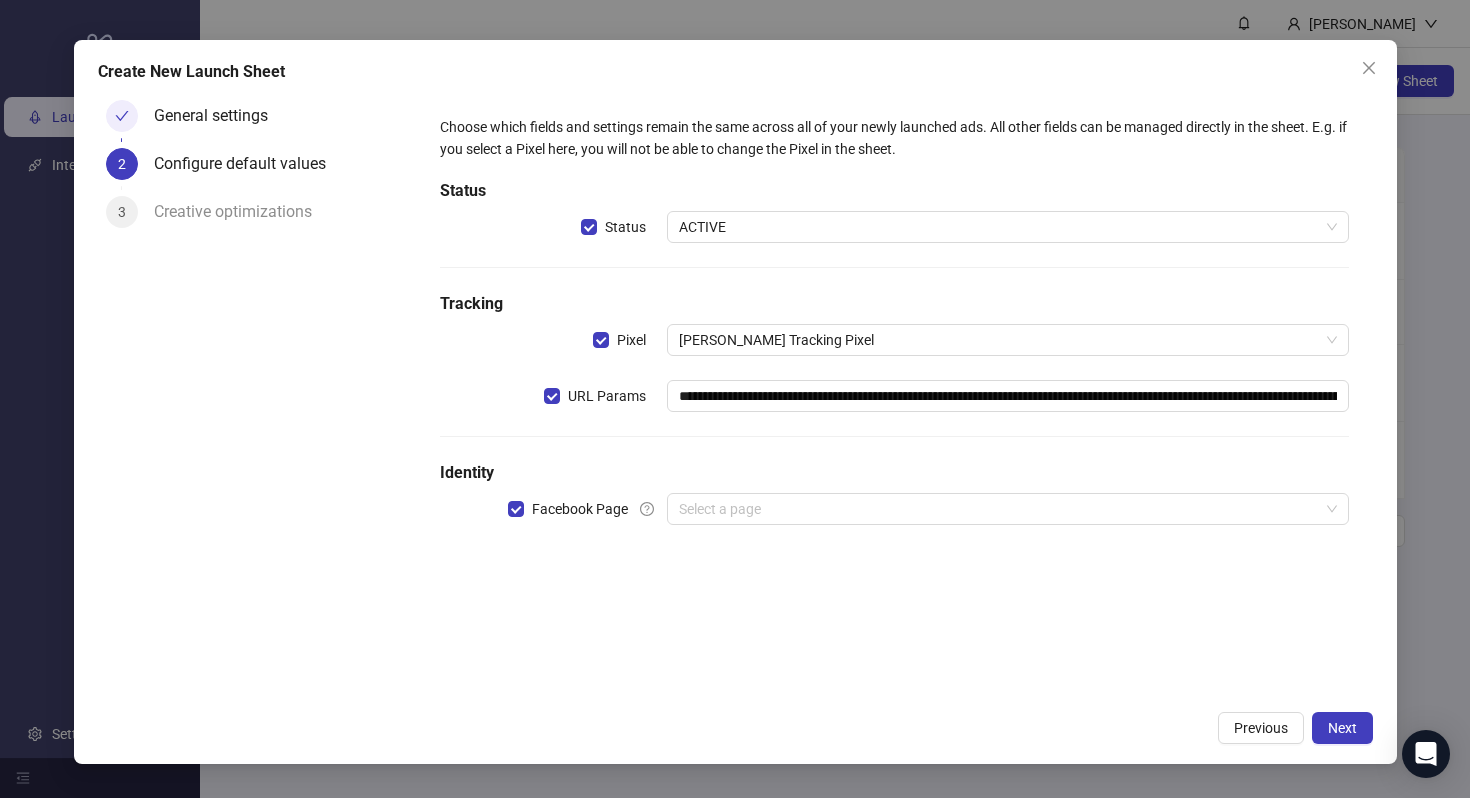 click on "General settings" at bounding box center [219, 116] 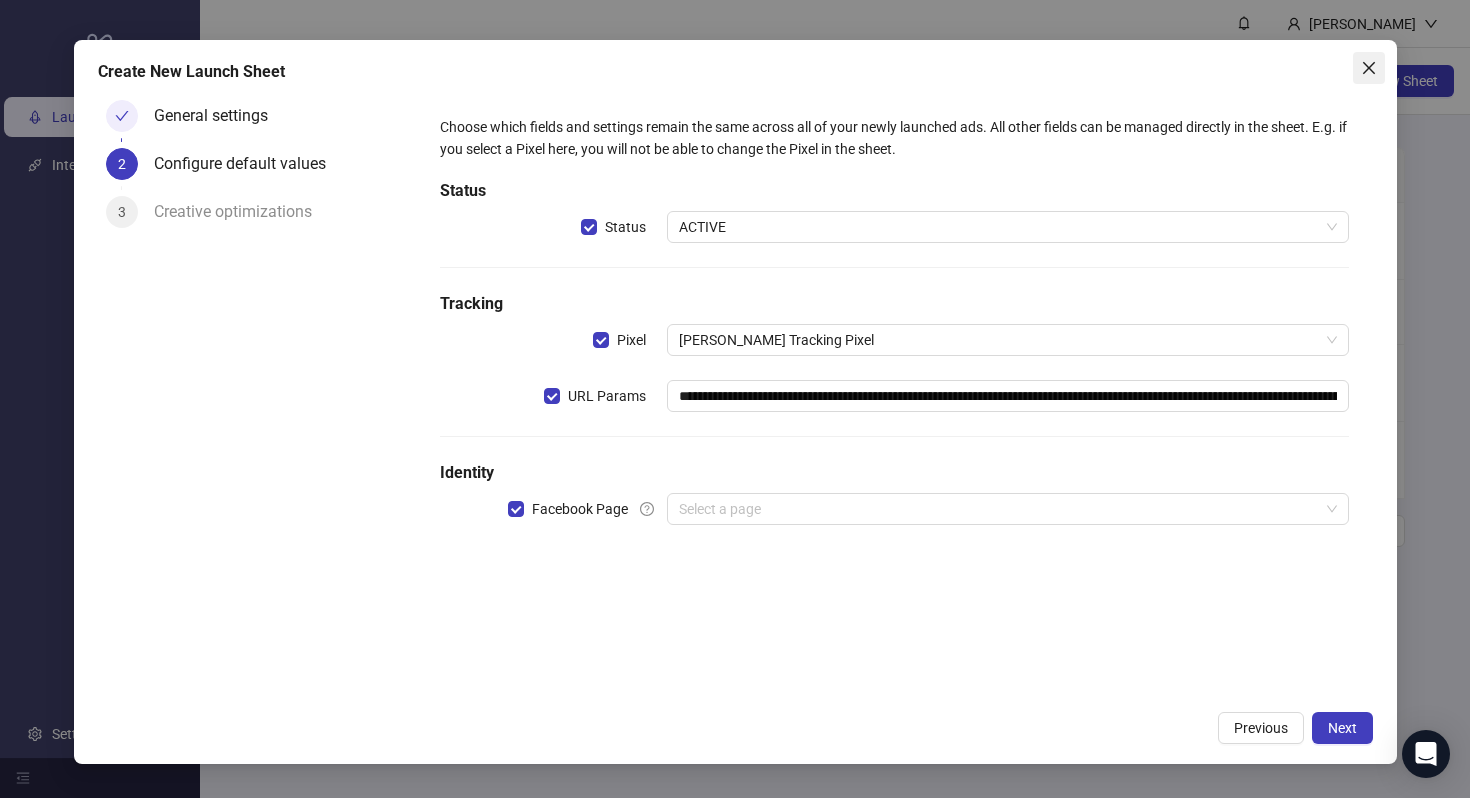 click 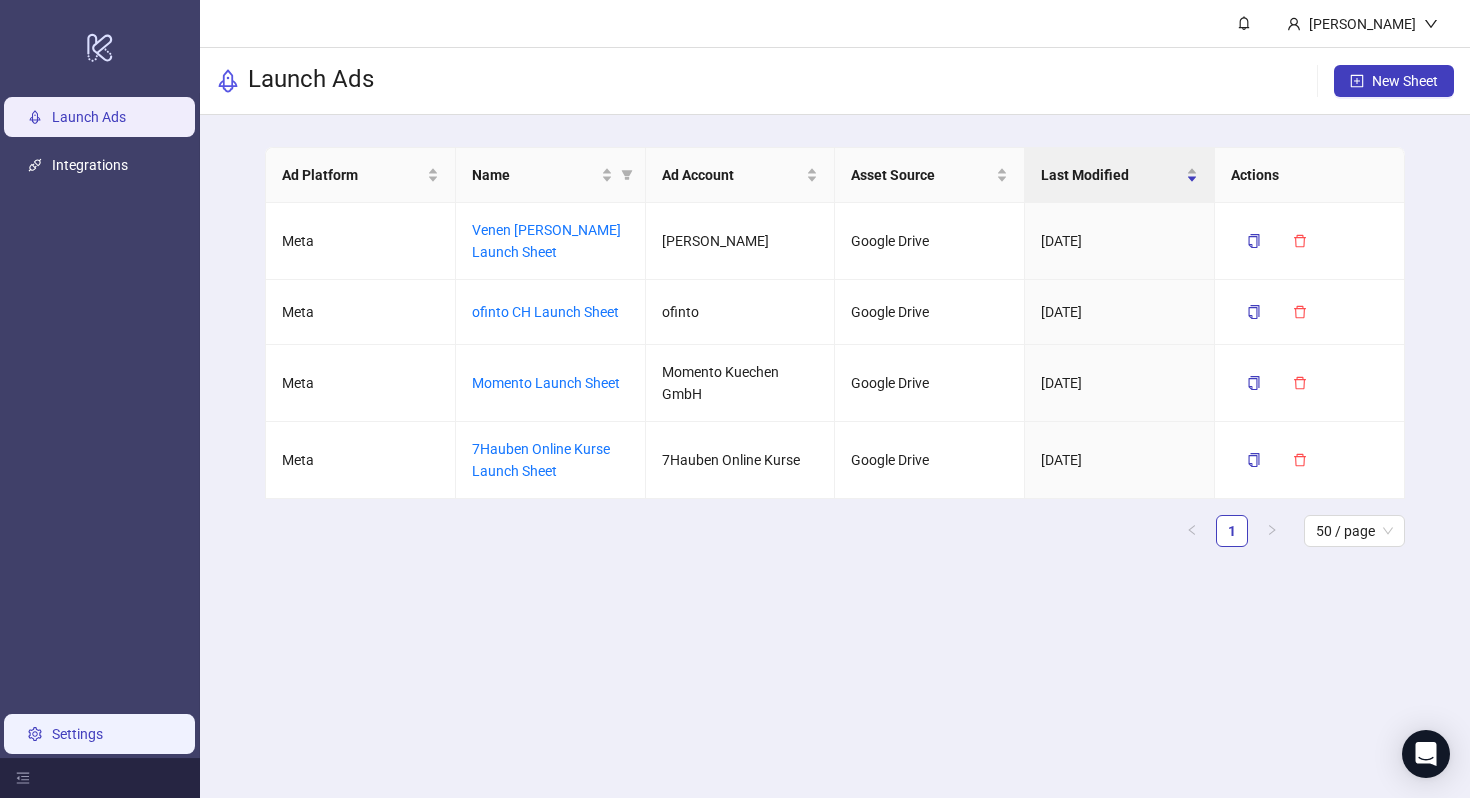 click on "Settings" at bounding box center [77, 734] 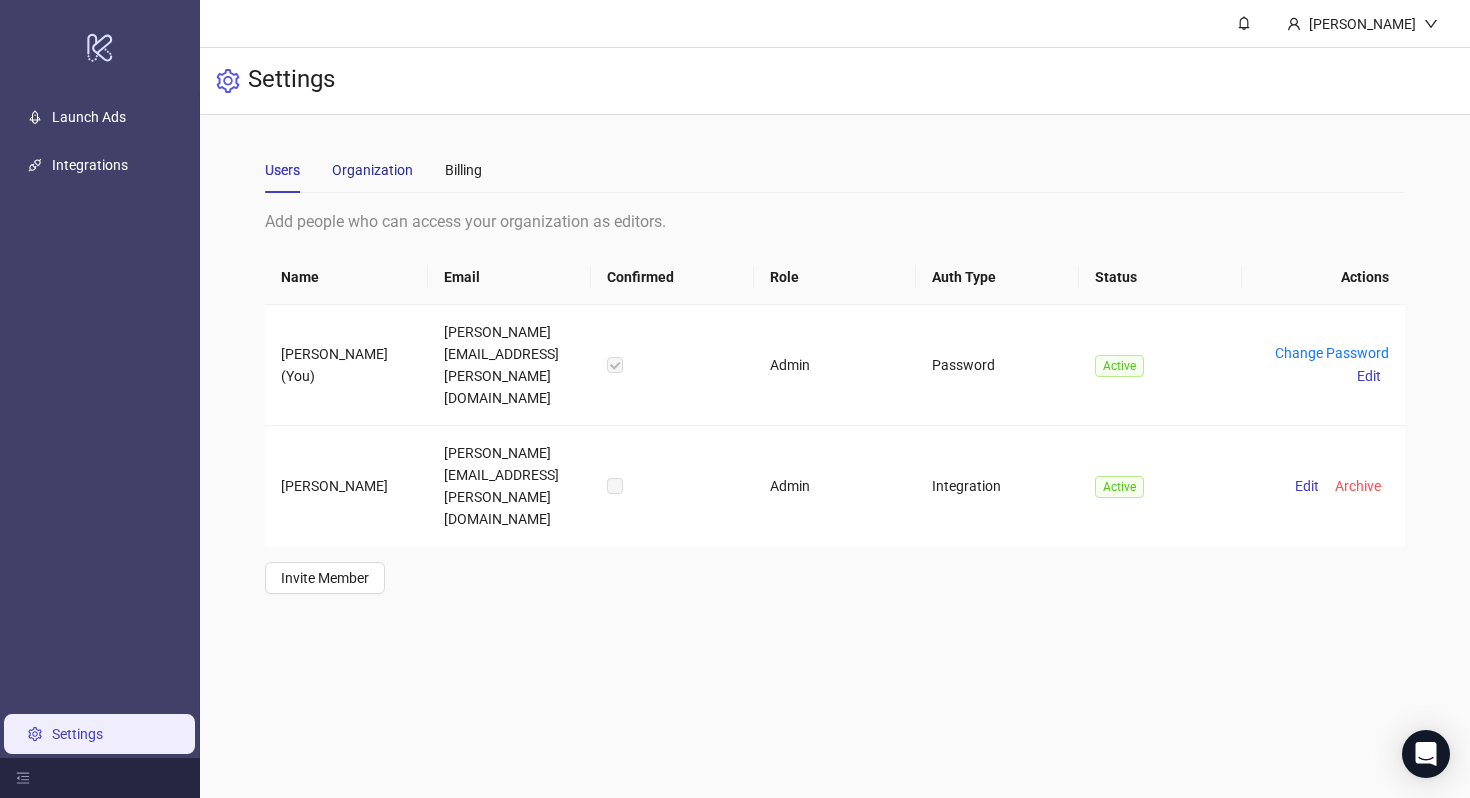 click on "Organization" at bounding box center (372, 170) 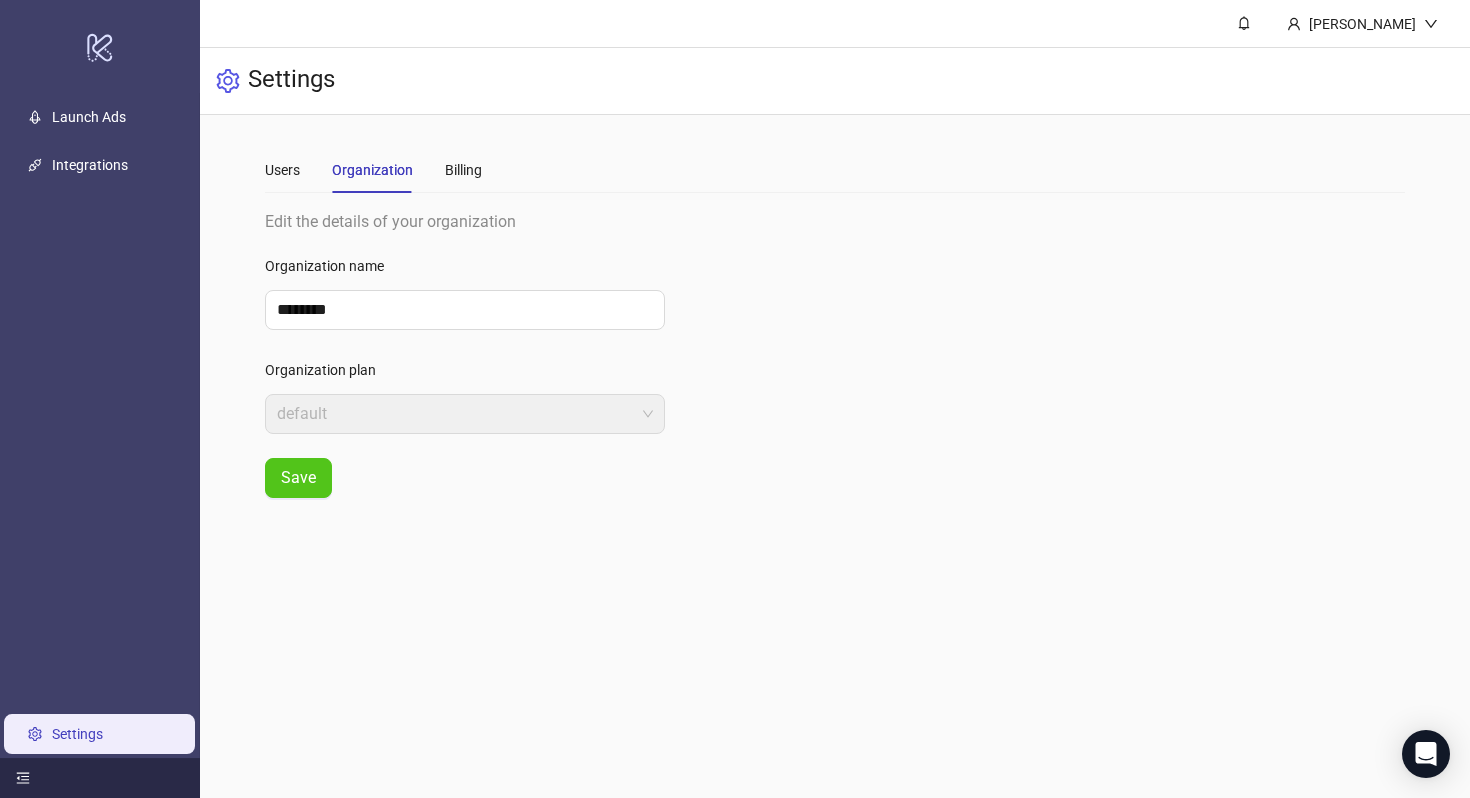 click at bounding box center (100, 778) 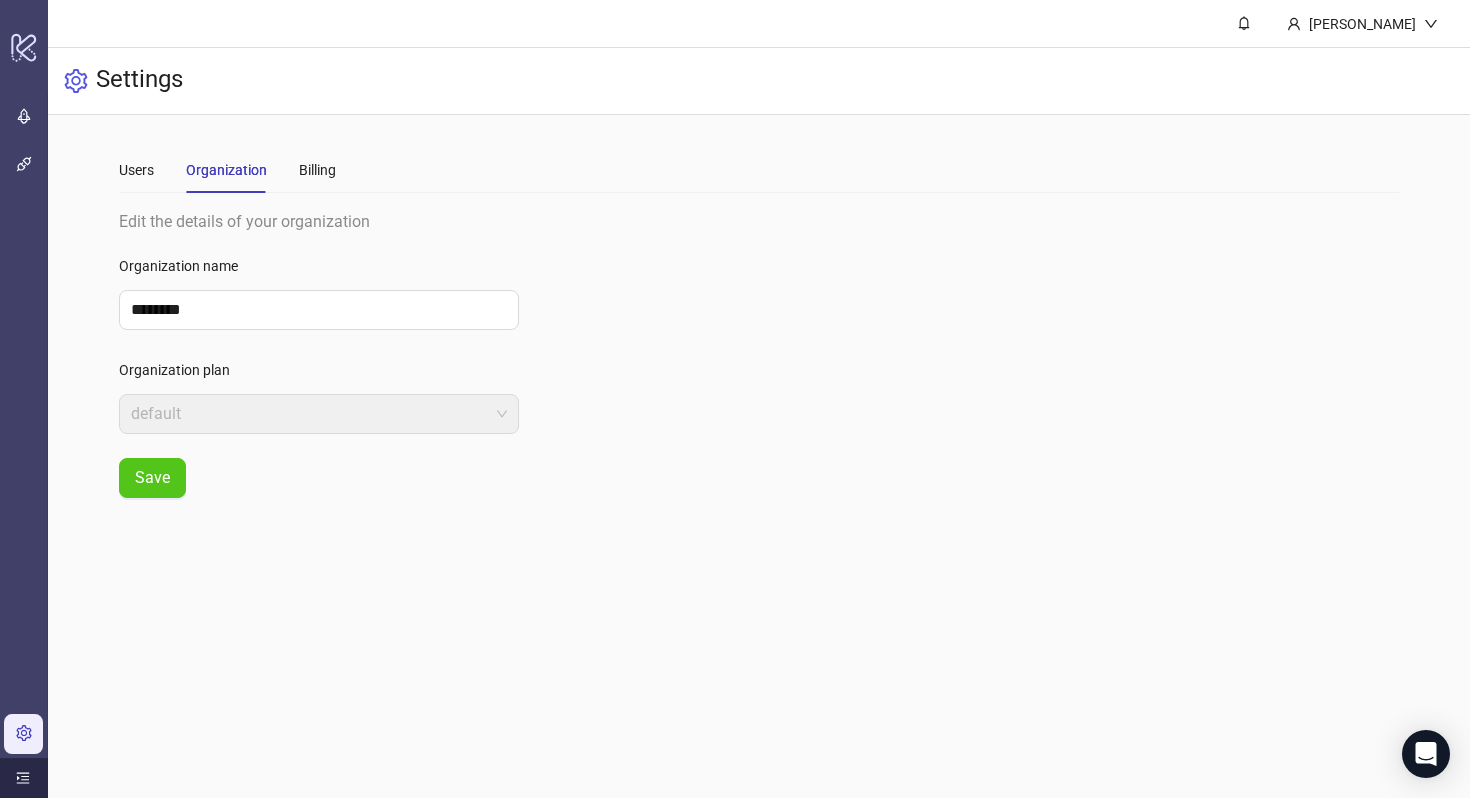 click at bounding box center (24, 778) 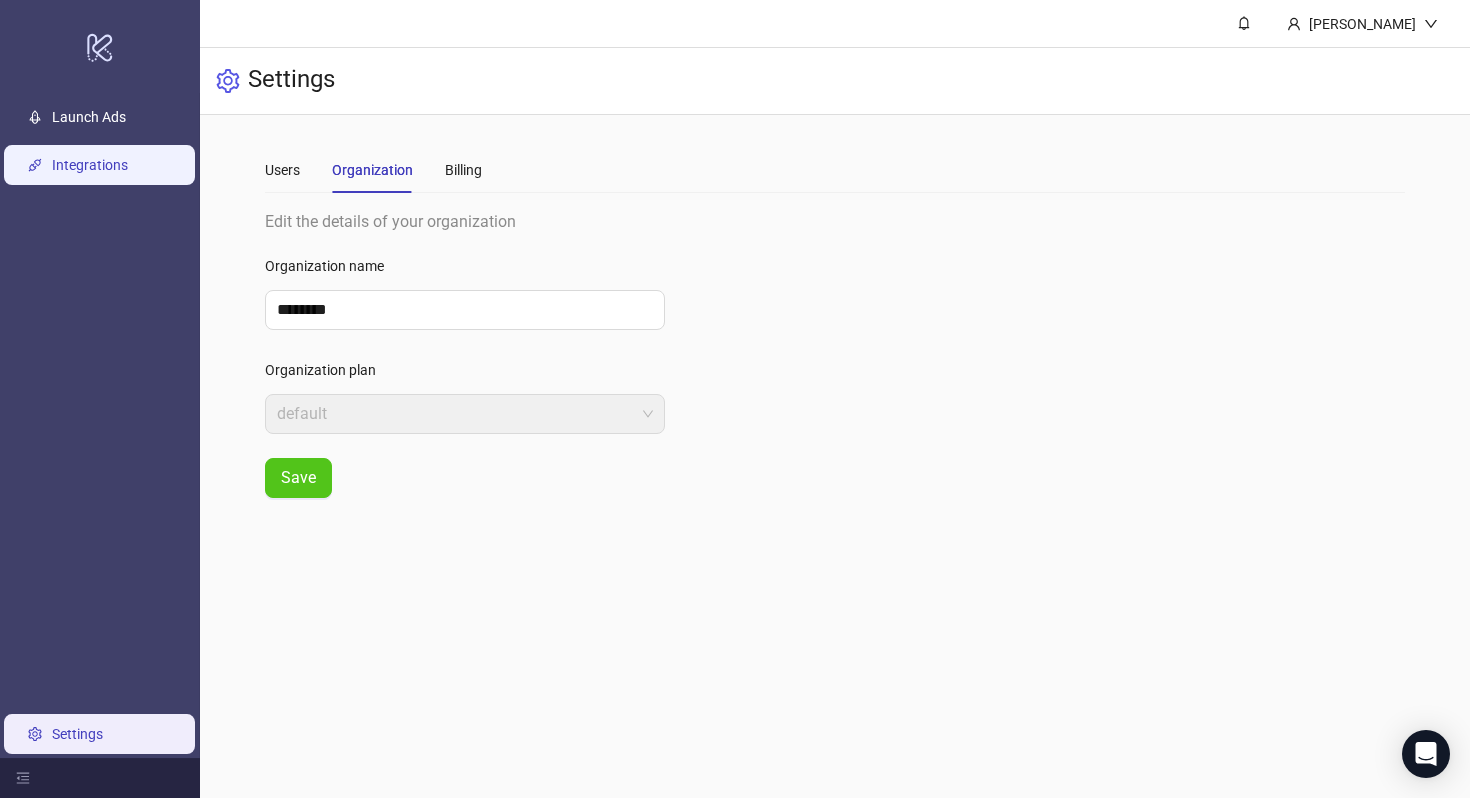 click on "Integrations" at bounding box center (90, 165) 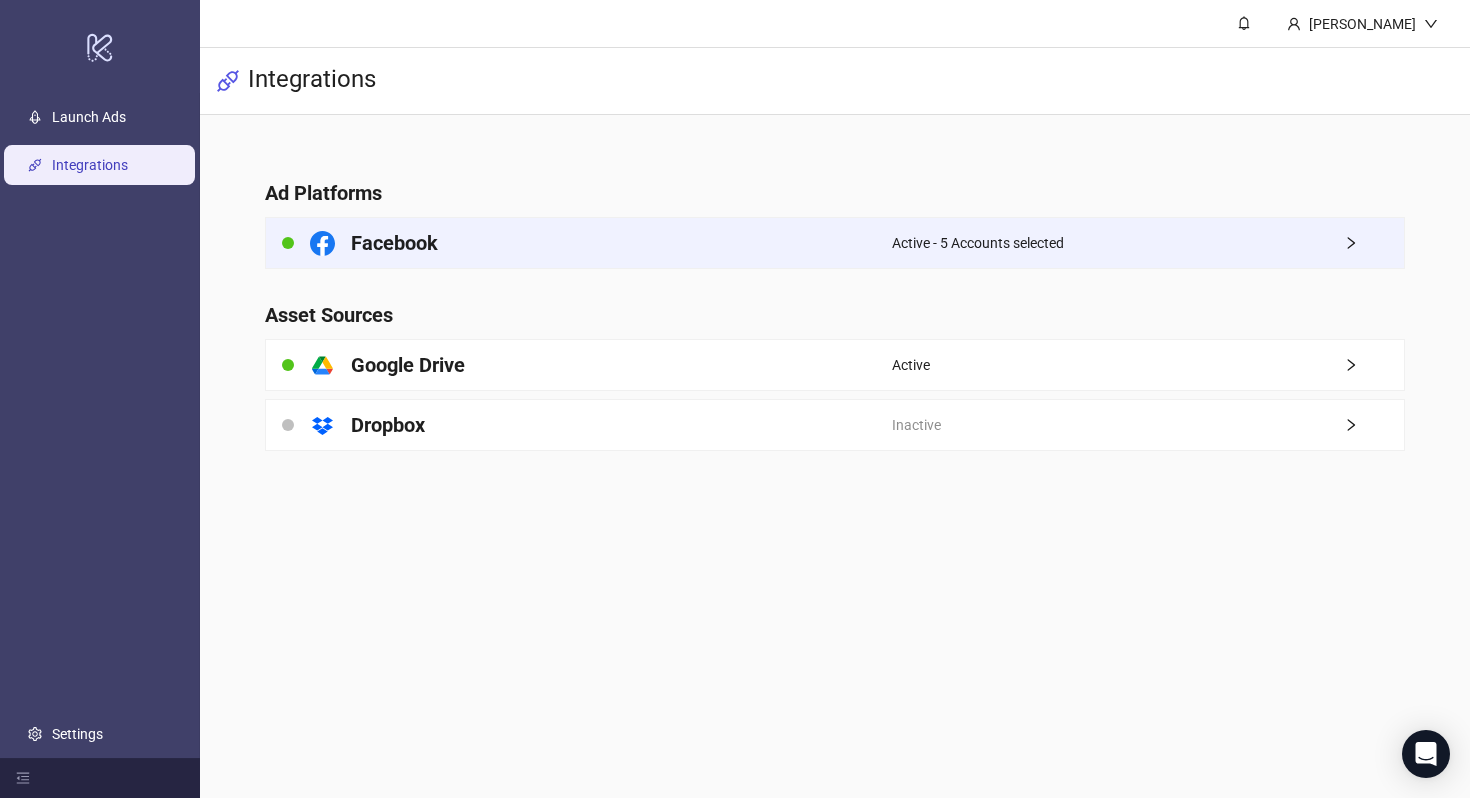 click on "Facebook" at bounding box center [579, 243] 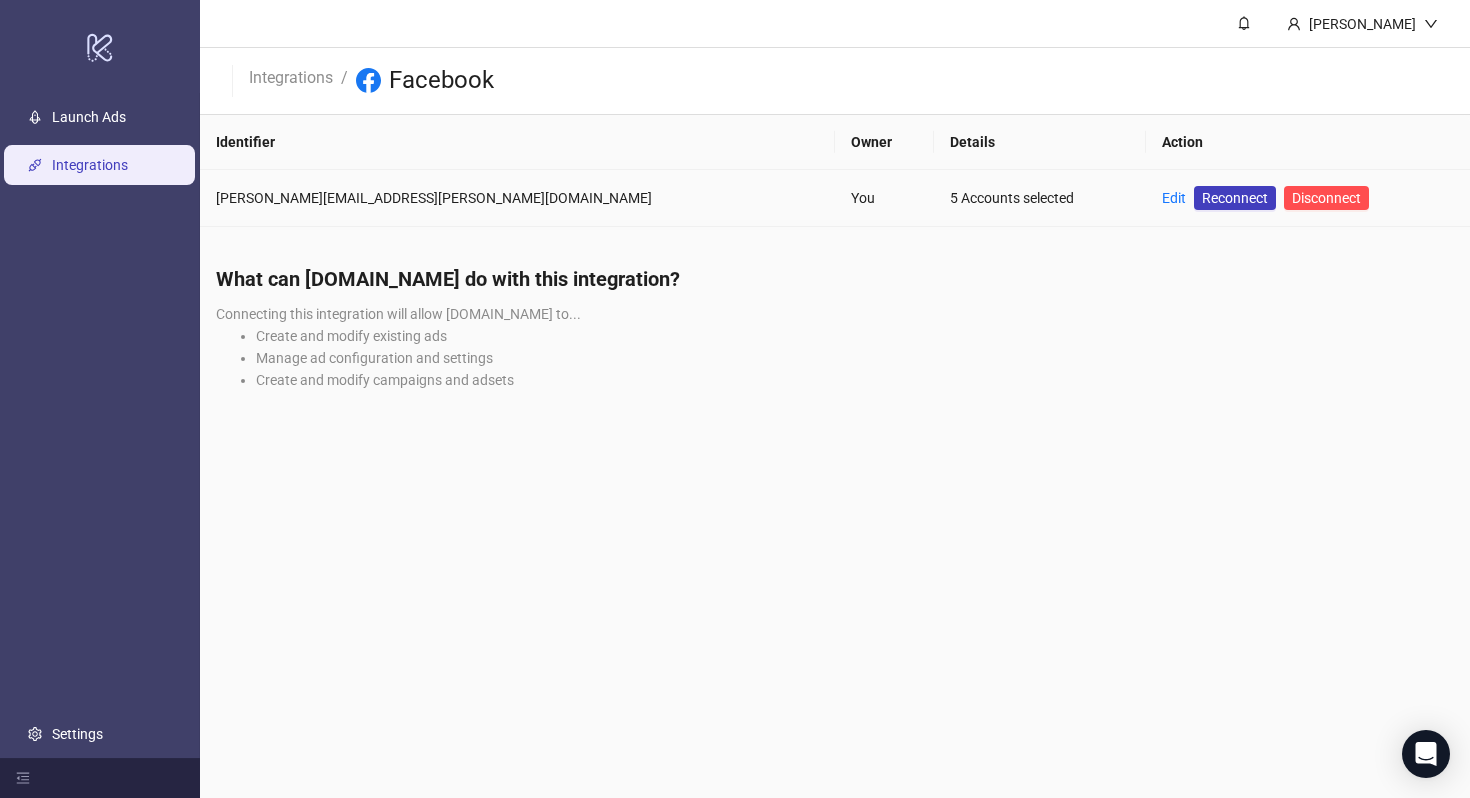click on "Edit" at bounding box center (1174, 198) 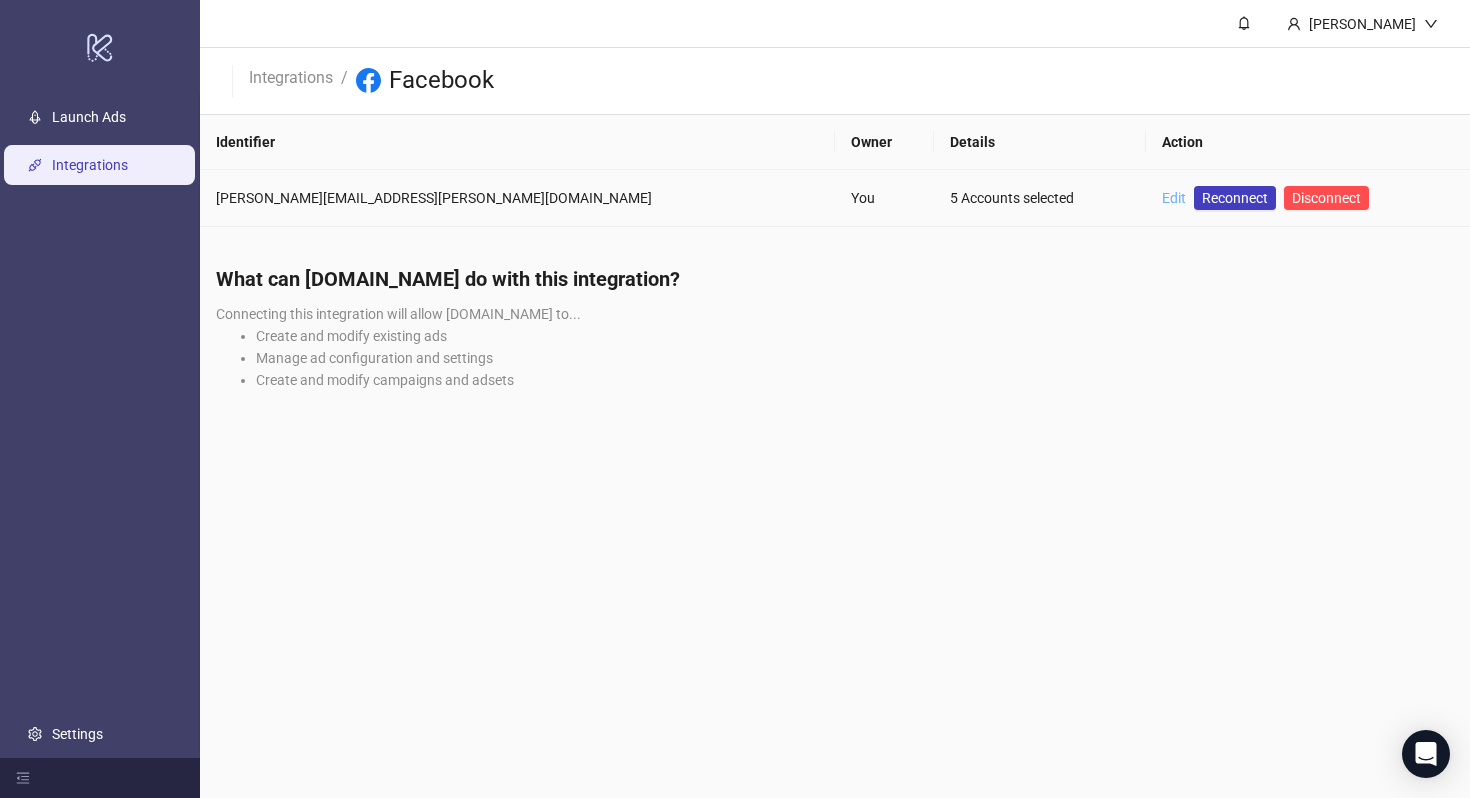 click on "Edit" at bounding box center (1174, 198) 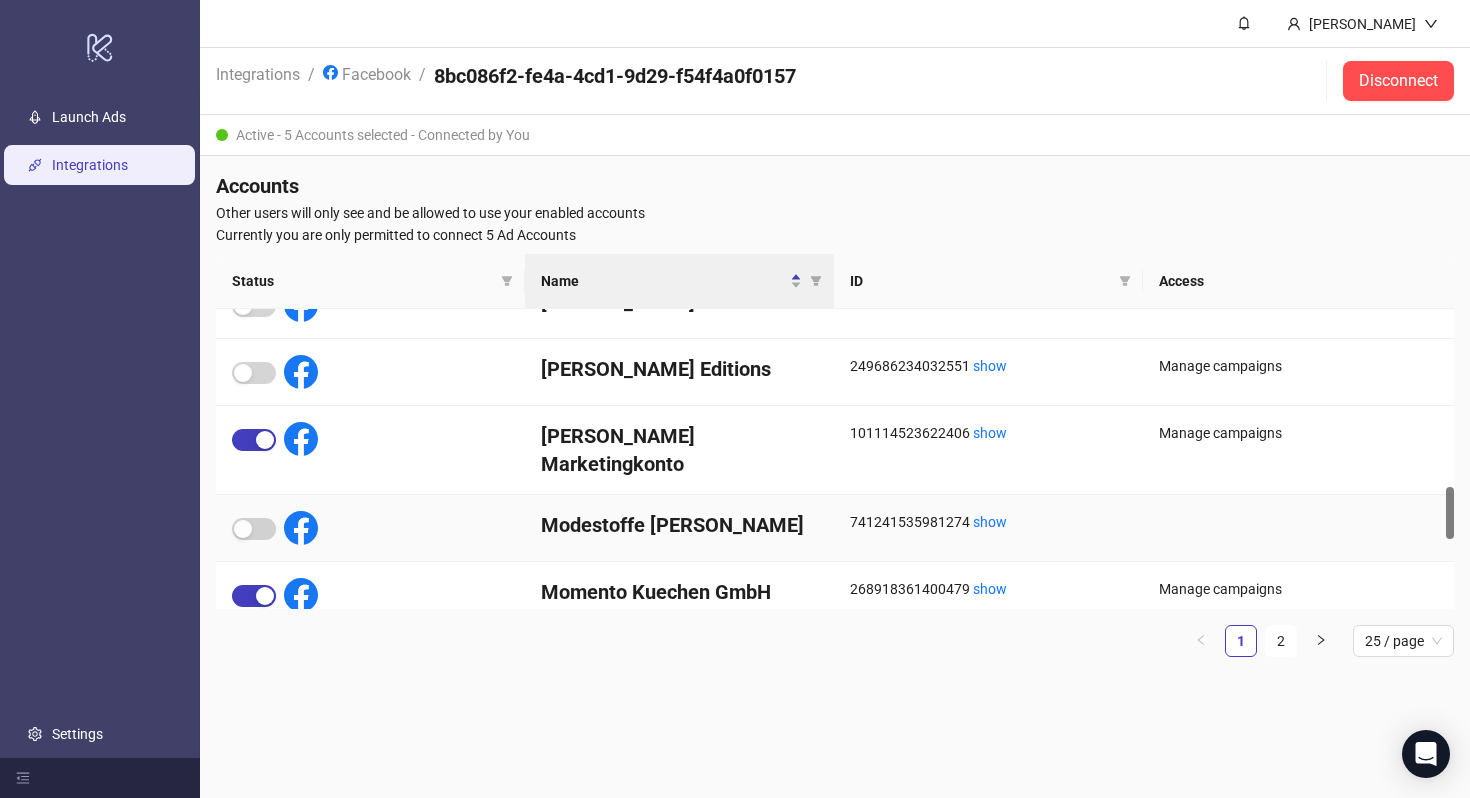 scroll, scrollTop: 1018, scrollLeft: 0, axis: vertical 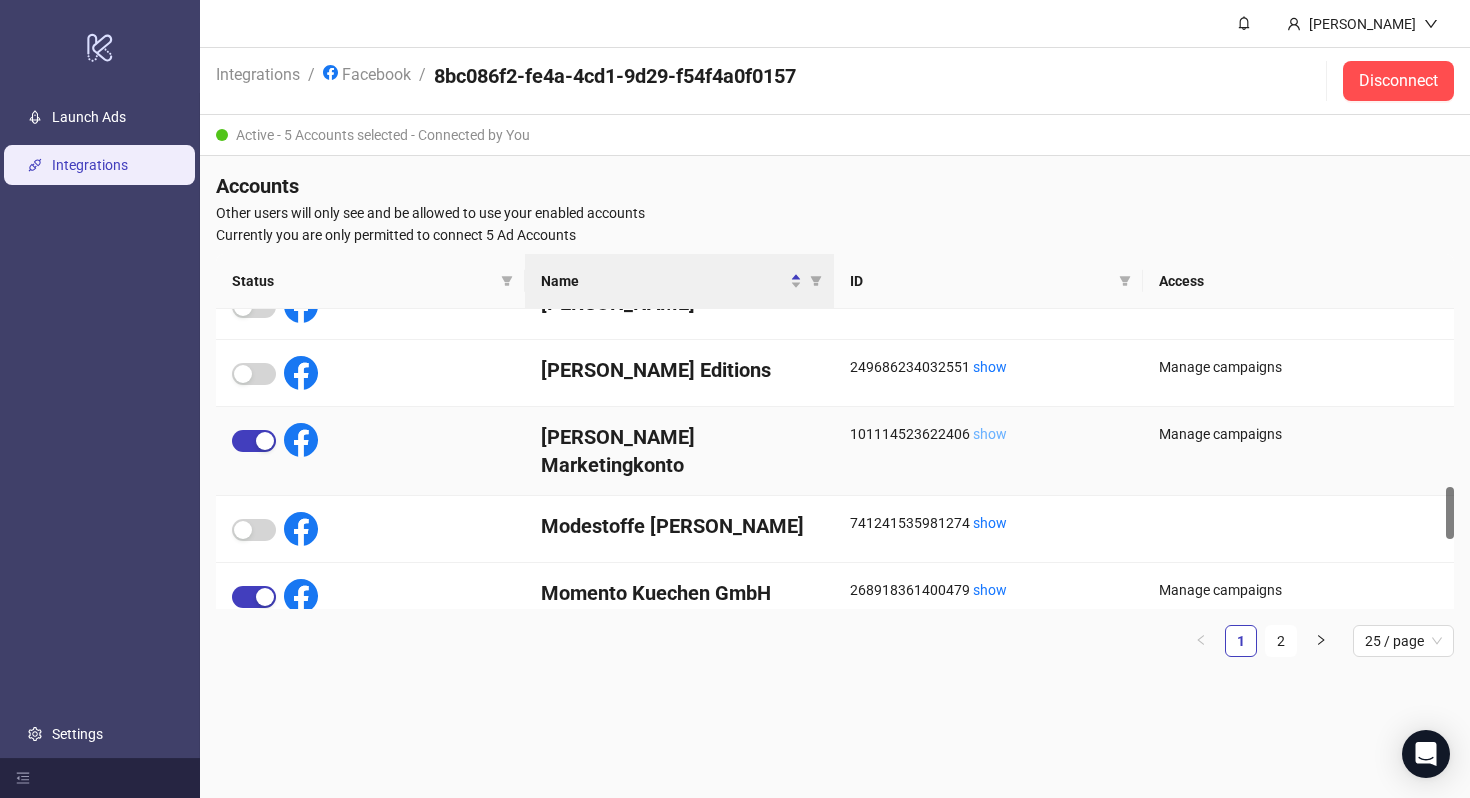 click on "show" at bounding box center [990, 434] 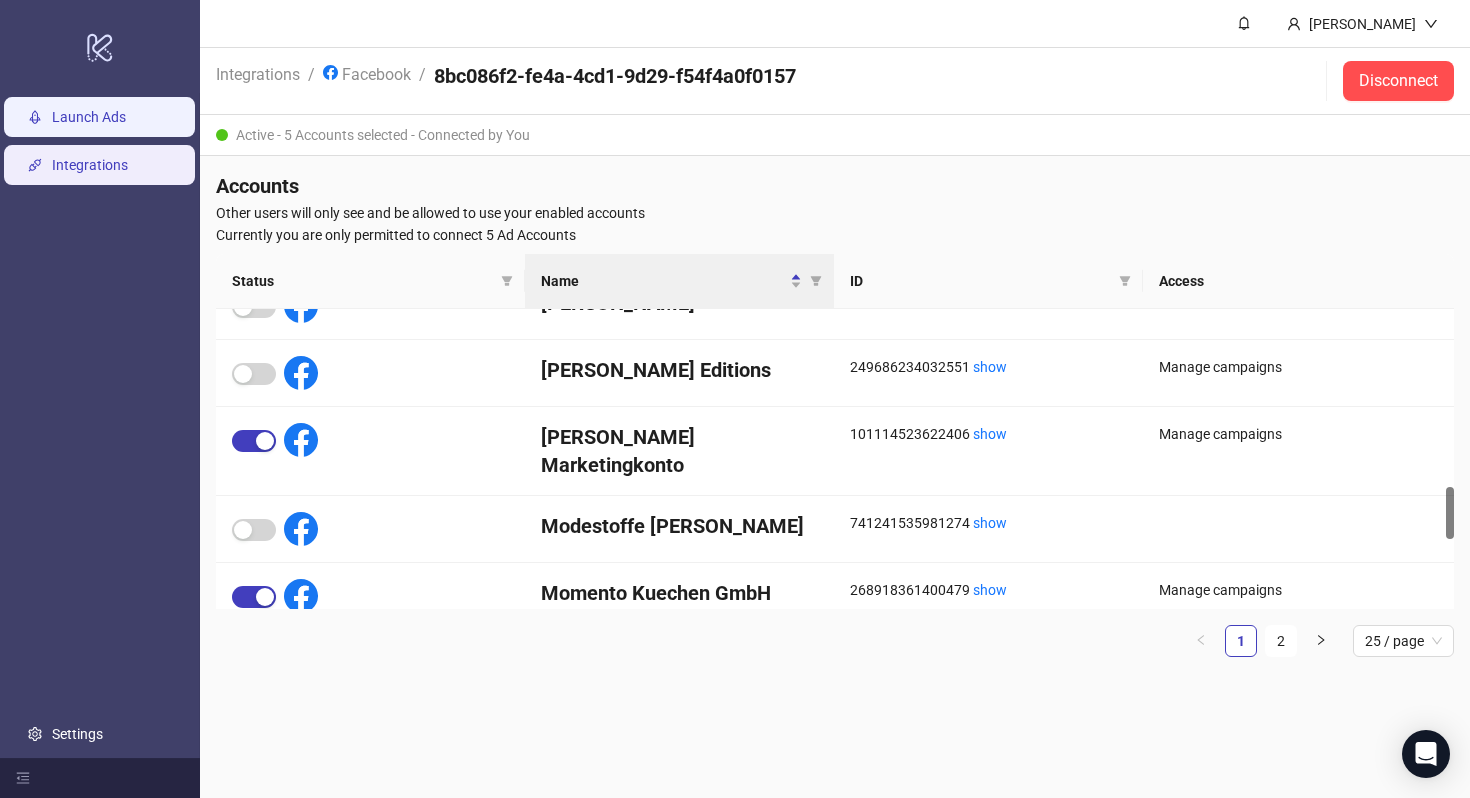 click on "Launch Ads" at bounding box center [89, 117] 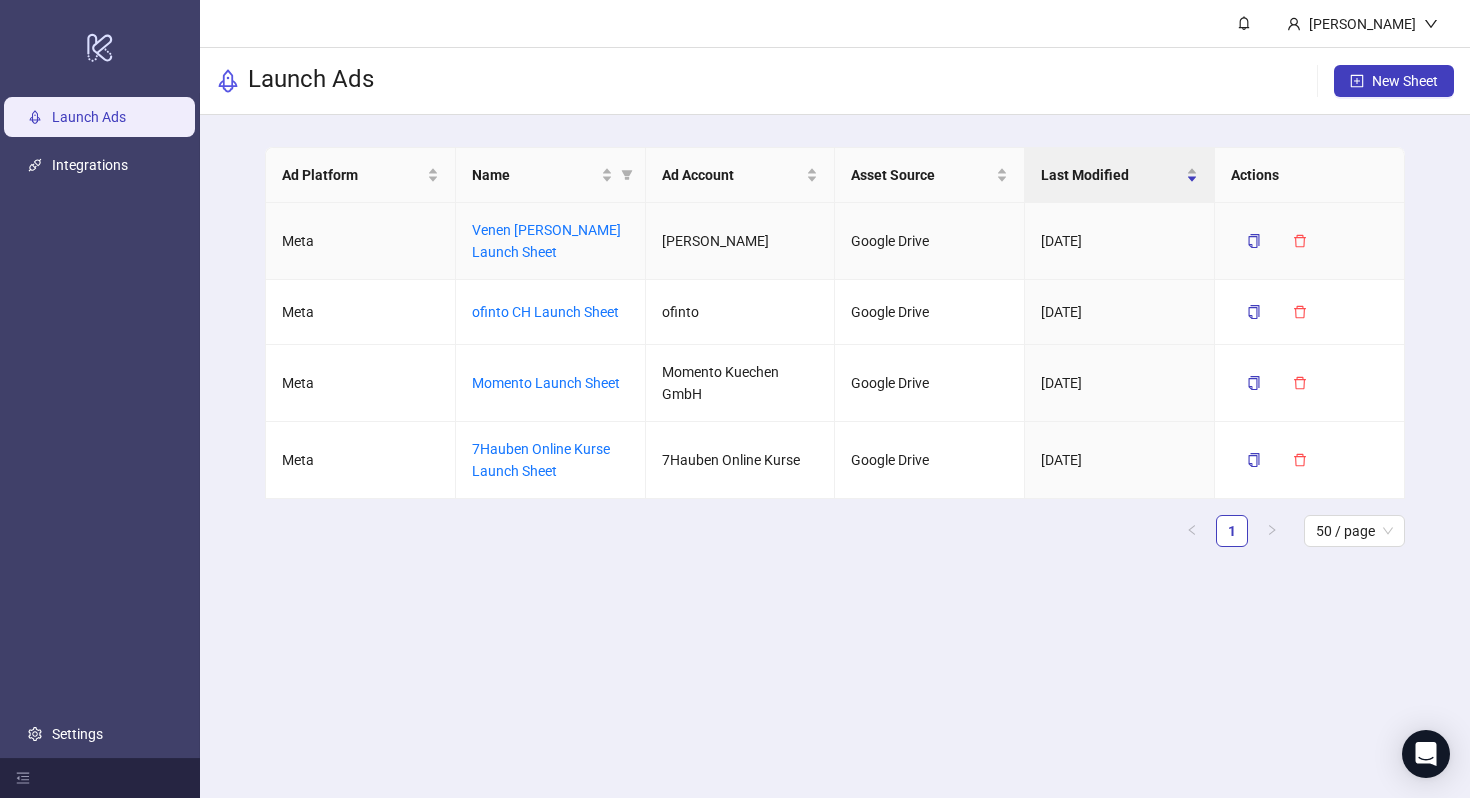 click on "Venen [PERSON_NAME] Launch Sheet" at bounding box center [551, 241] 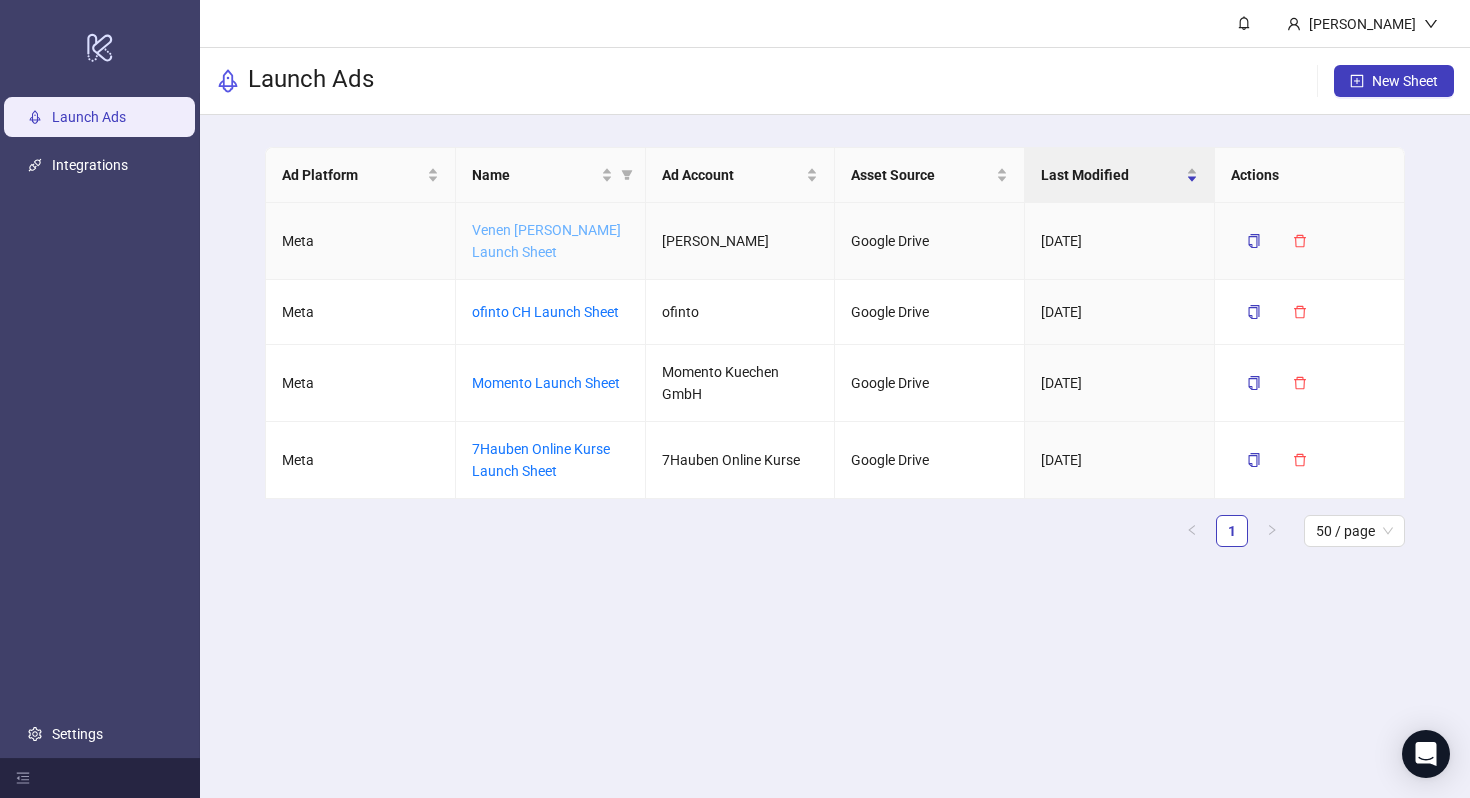 click on "Venen [PERSON_NAME] Launch Sheet" at bounding box center (546, 241) 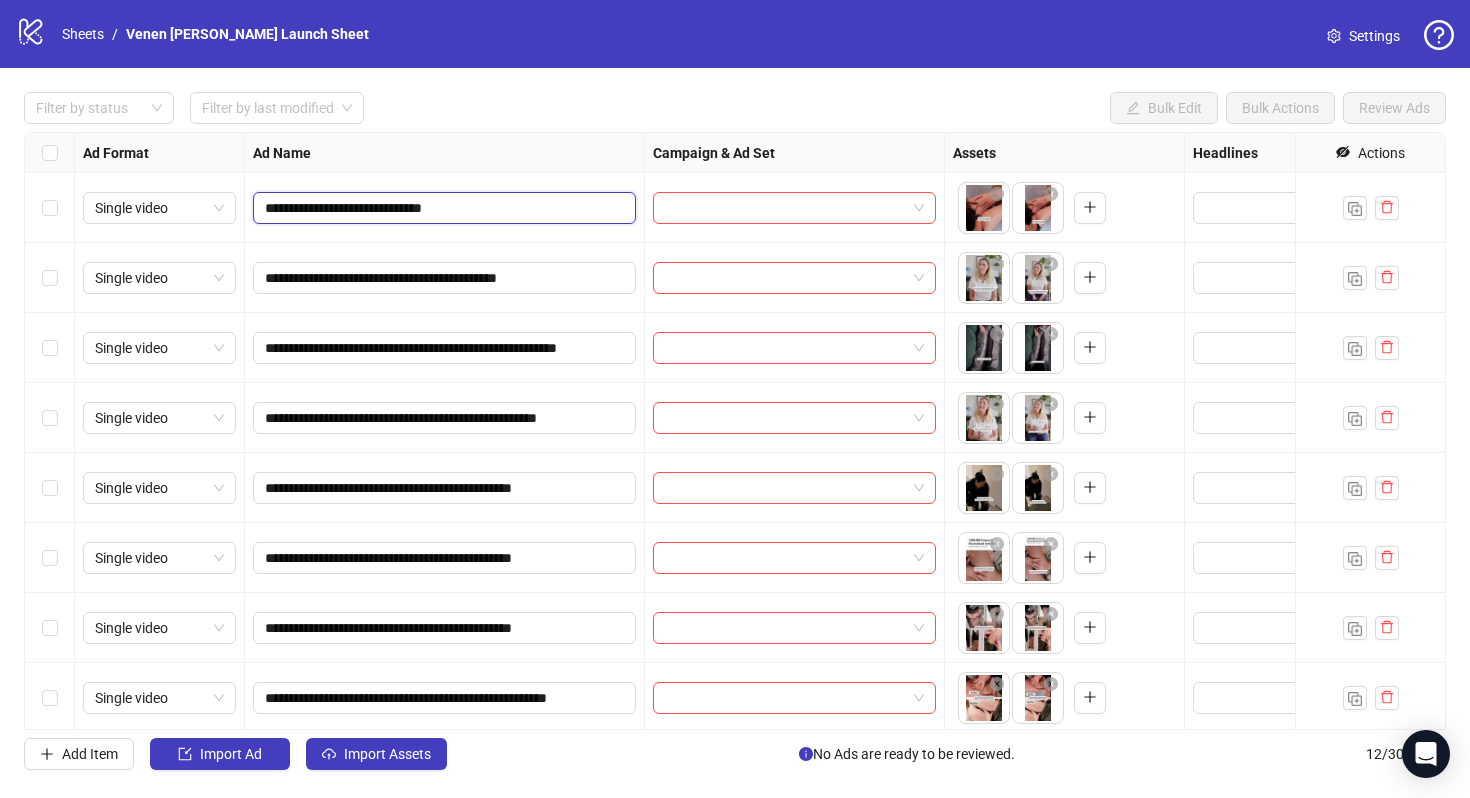 click on "**********" at bounding box center (442, 208) 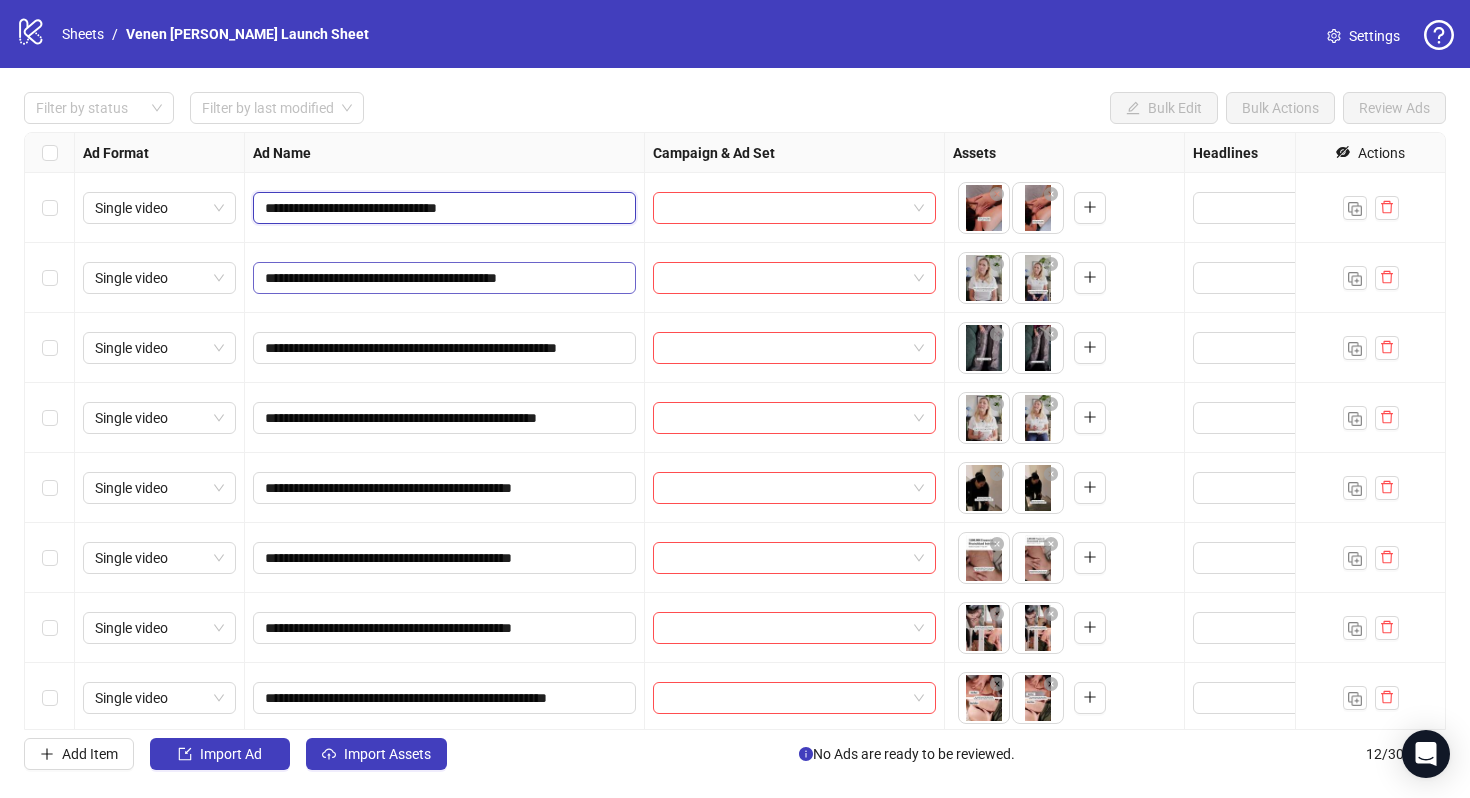 type on "**********" 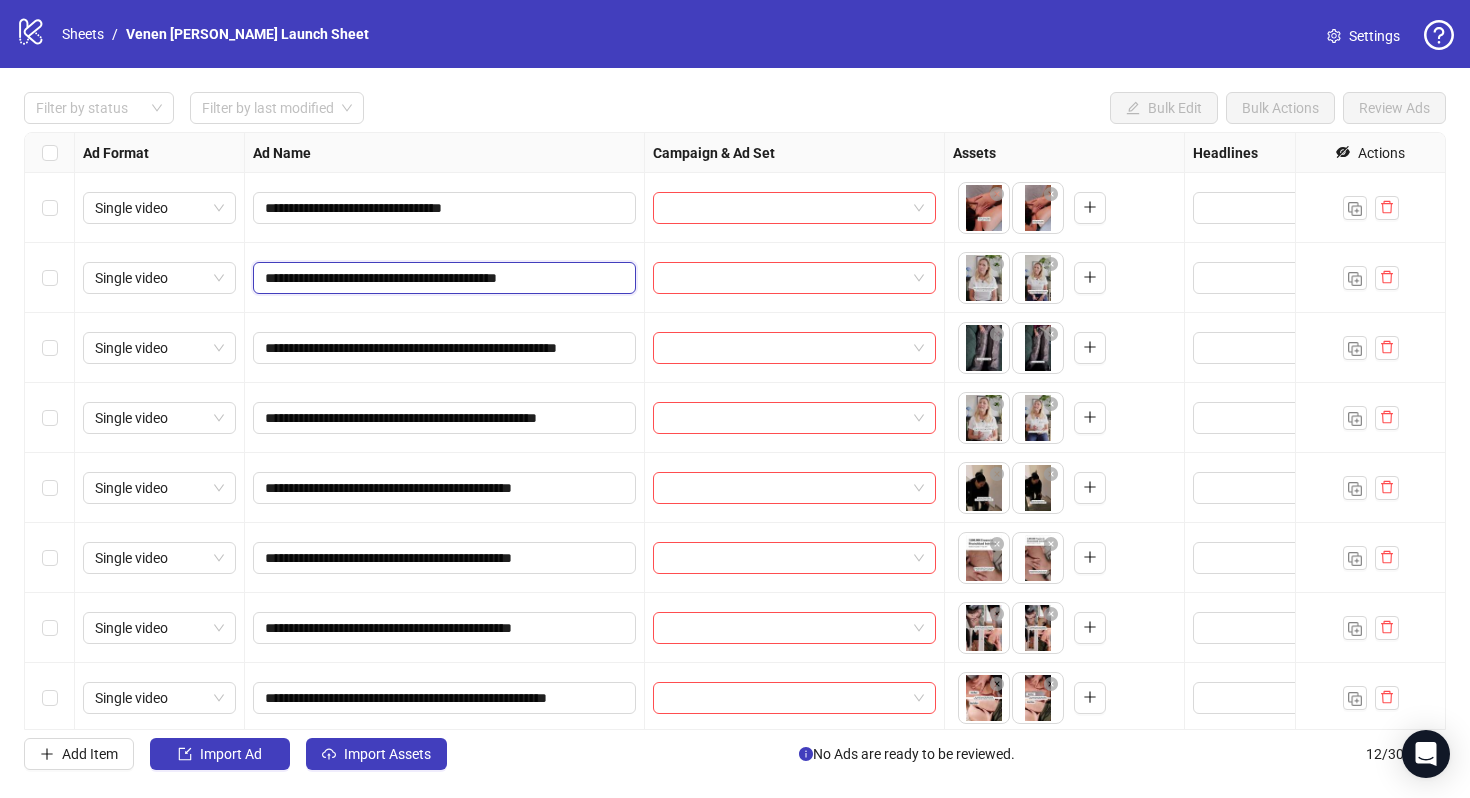 click on "**********" at bounding box center [442, 278] 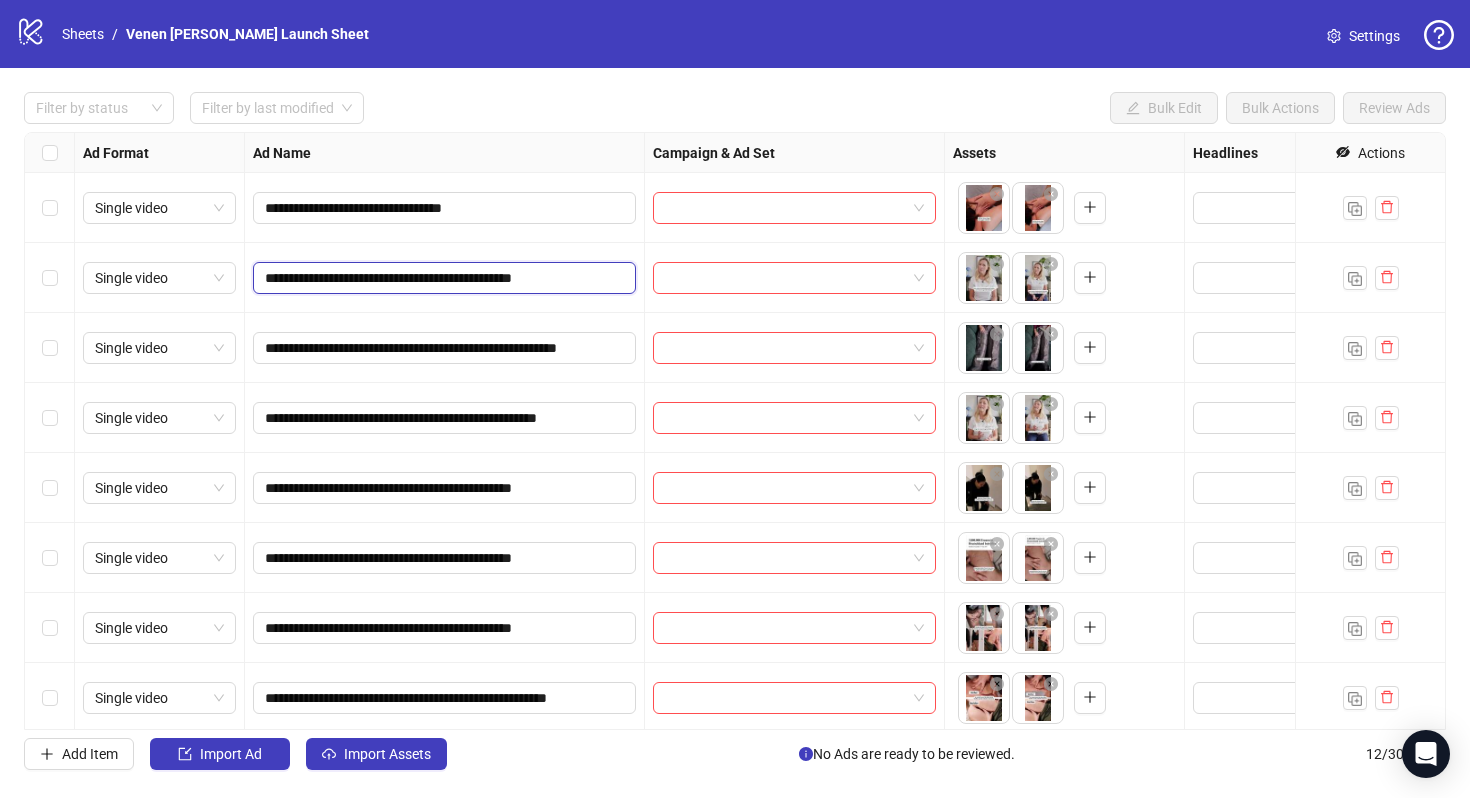 type on "**********" 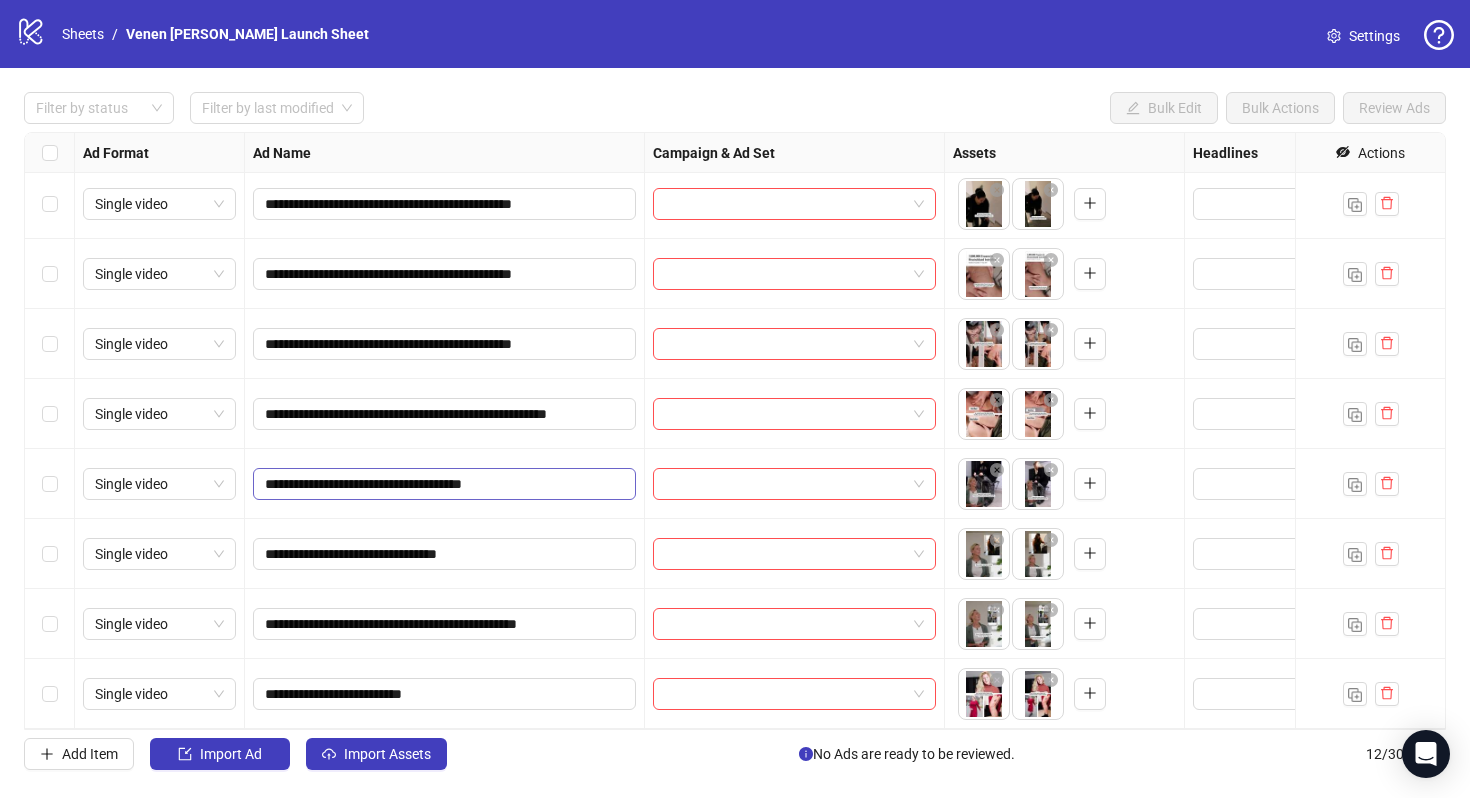 scroll, scrollTop: 0, scrollLeft: 0, axis: both 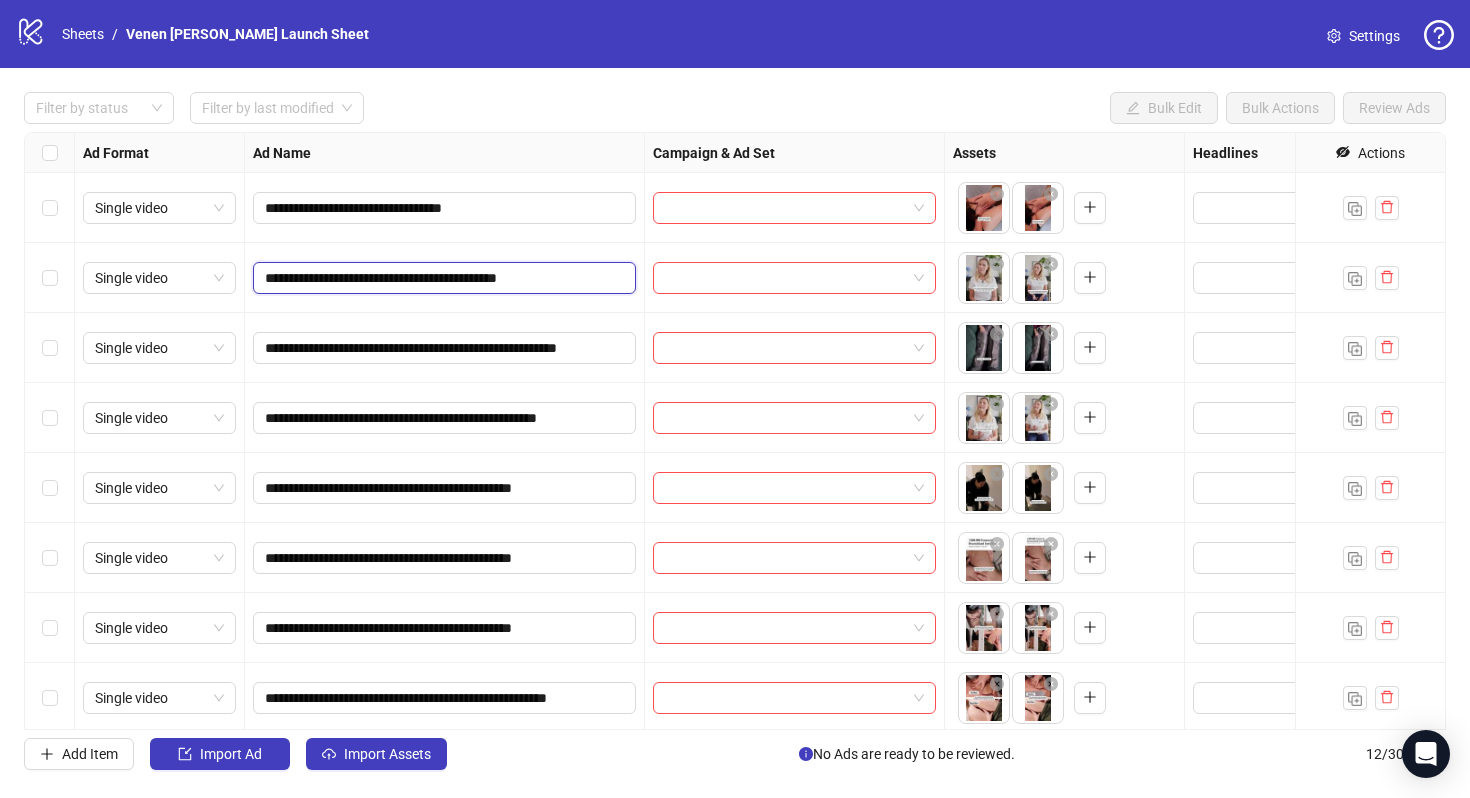 click on "**********" at bounding box center [442, 278] 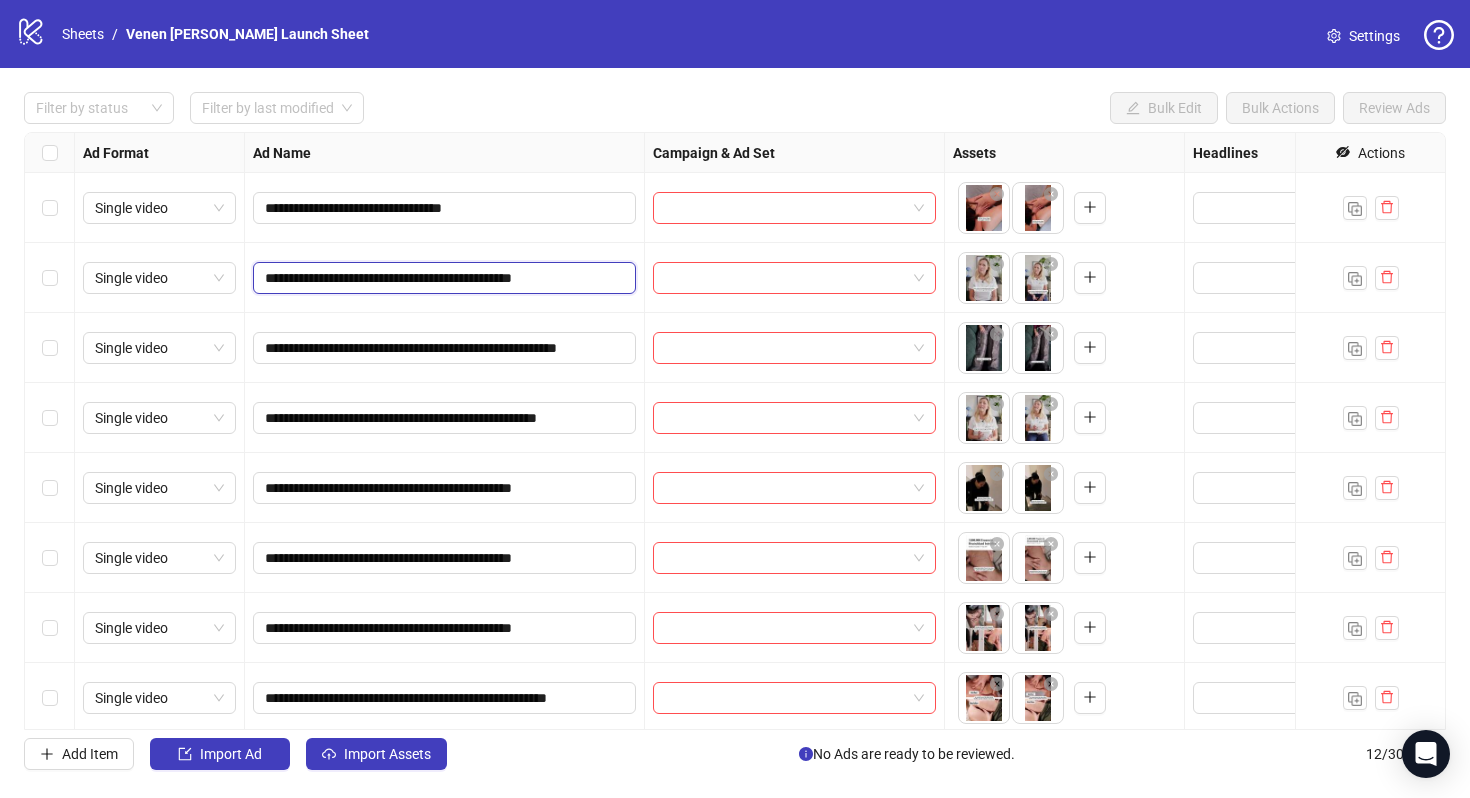 type on "**********" 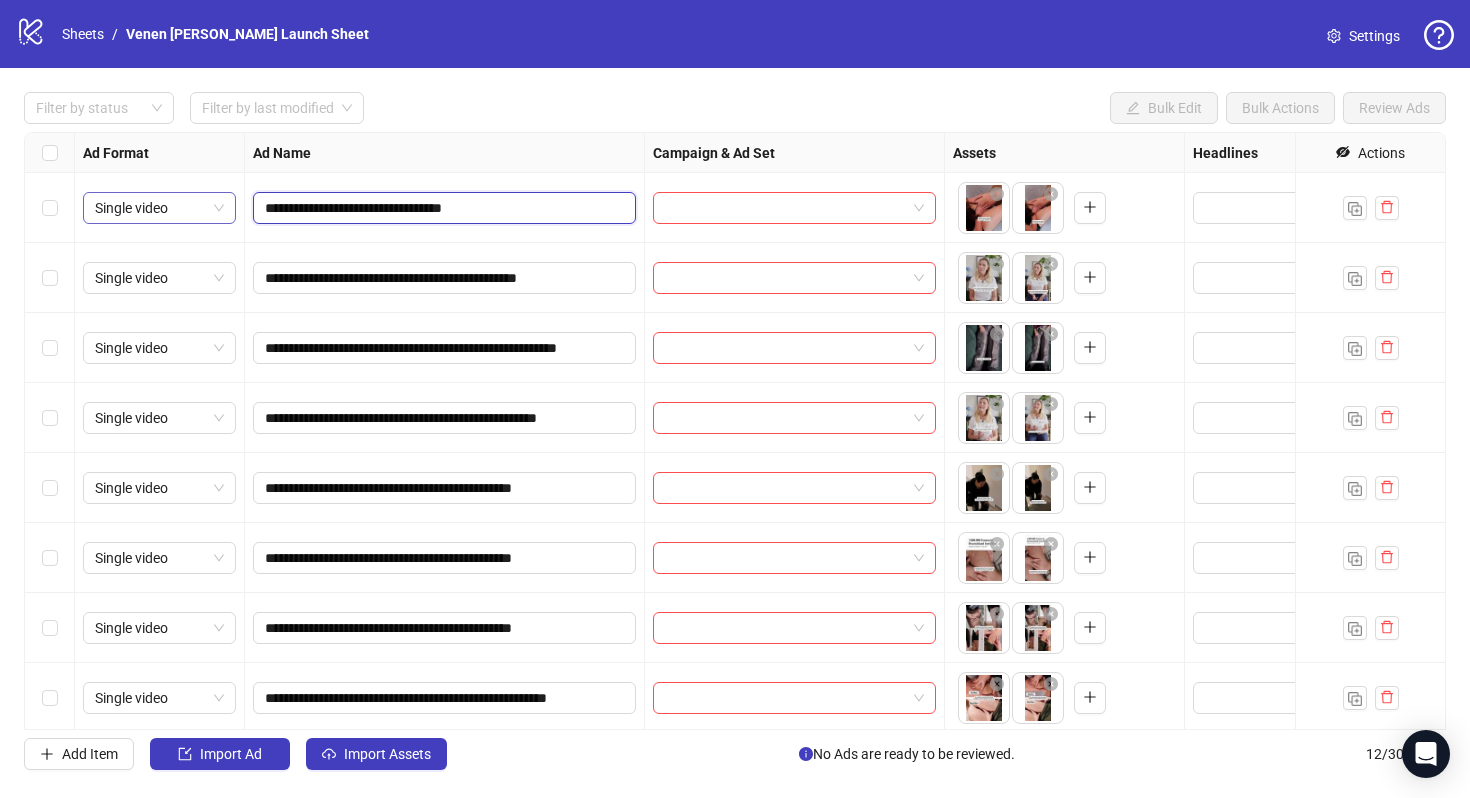 drag, startPoint x: 299, startPoint y: 207, endPoint x: 225, endPoint y: 206, distance: 74.00676 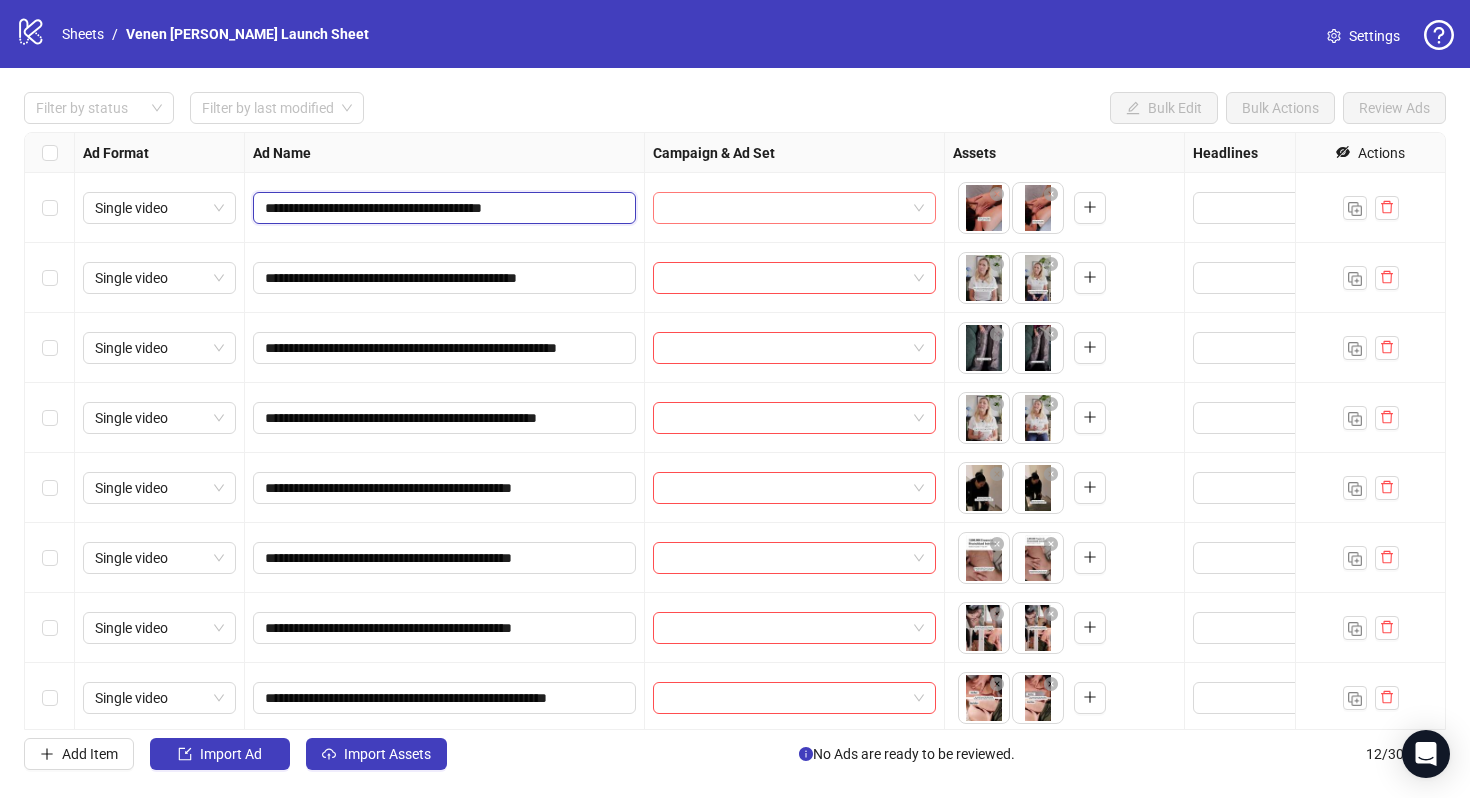 drag, startPoint x: 435, startPoint y: 209, endPoint x: 789, endPoint y: 211, distance: 354.00565 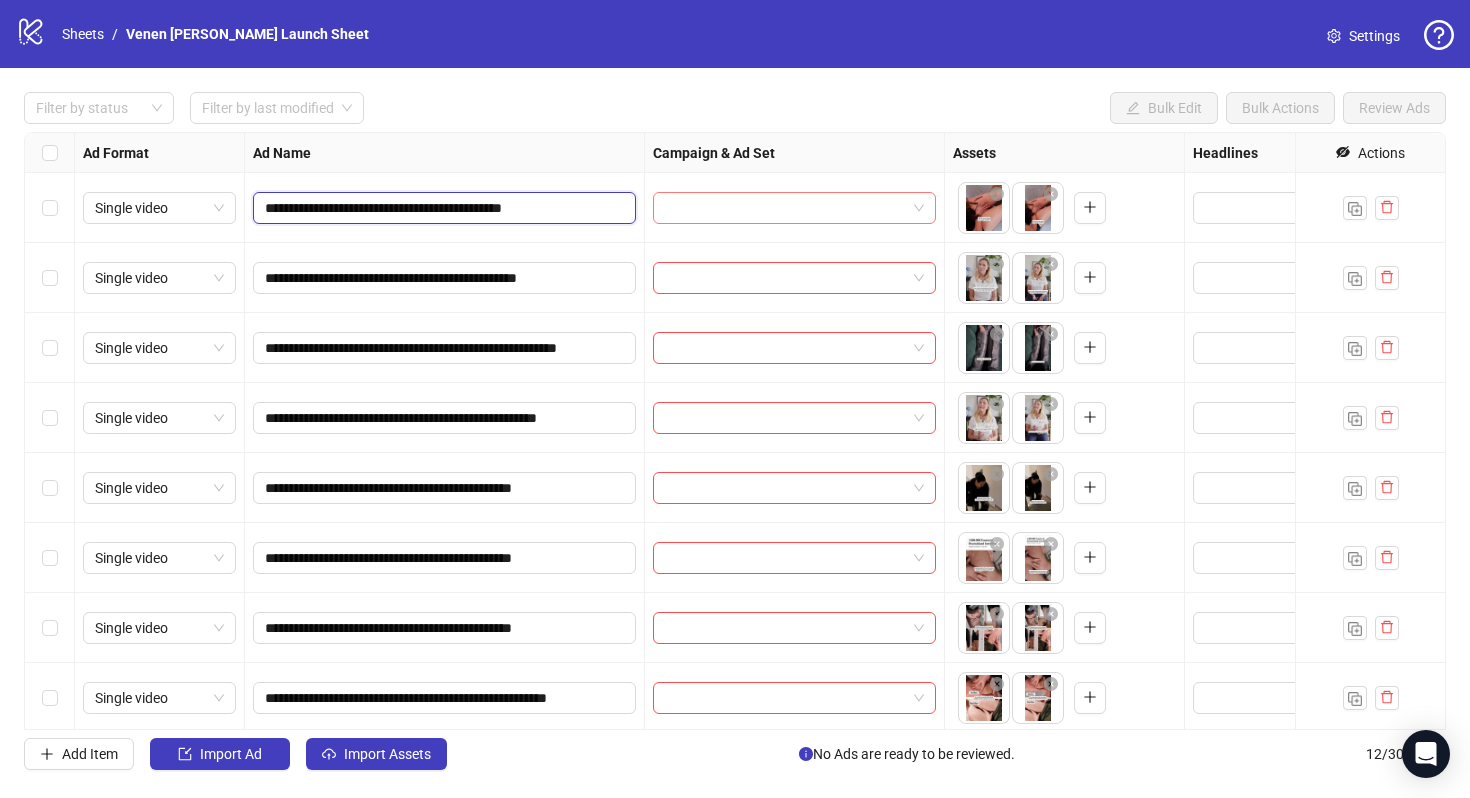 type on "**********" 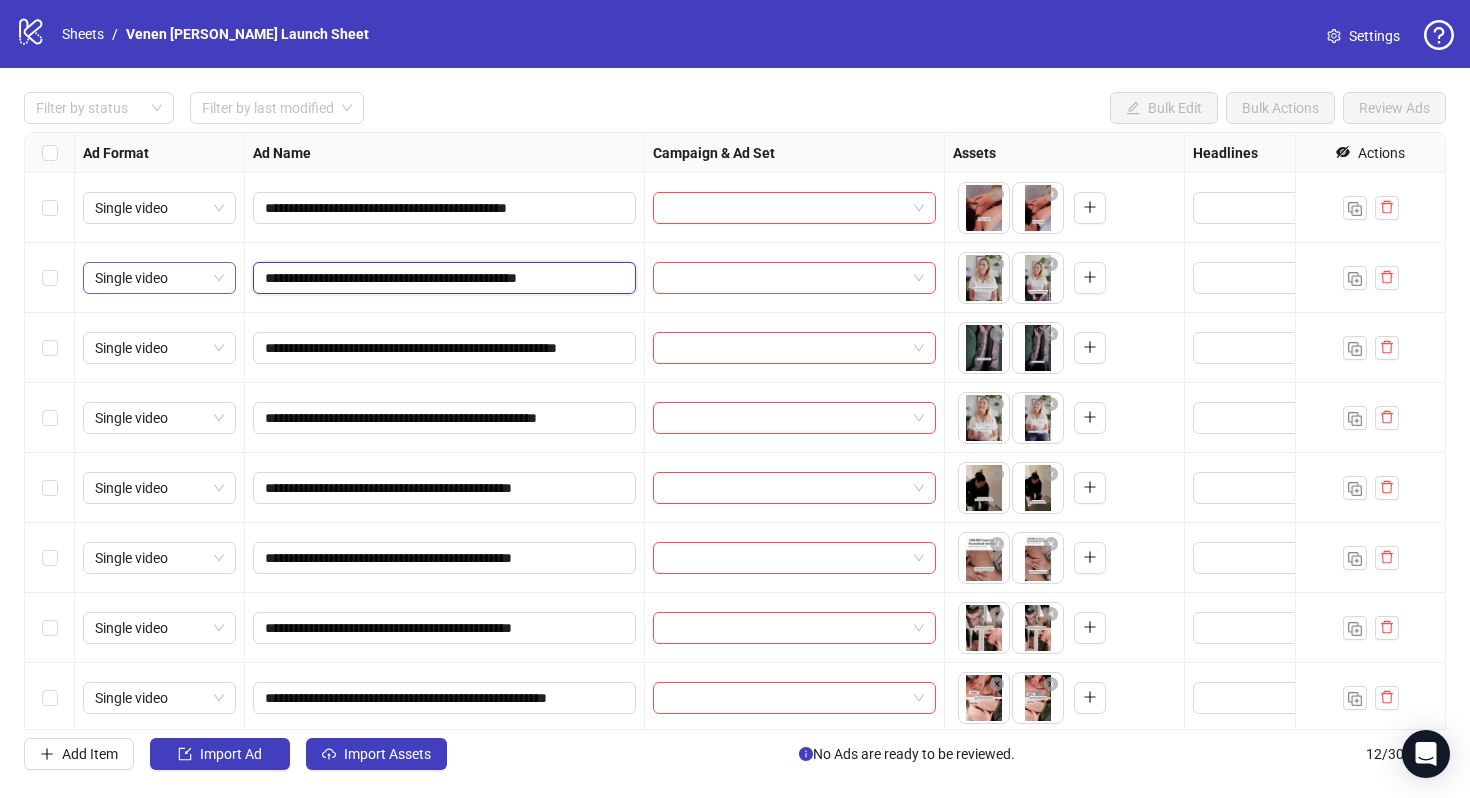 drag, startPoint x: 301, startPoint y: 278, endPoint x: 207, endPoint y: 278, distance: 94 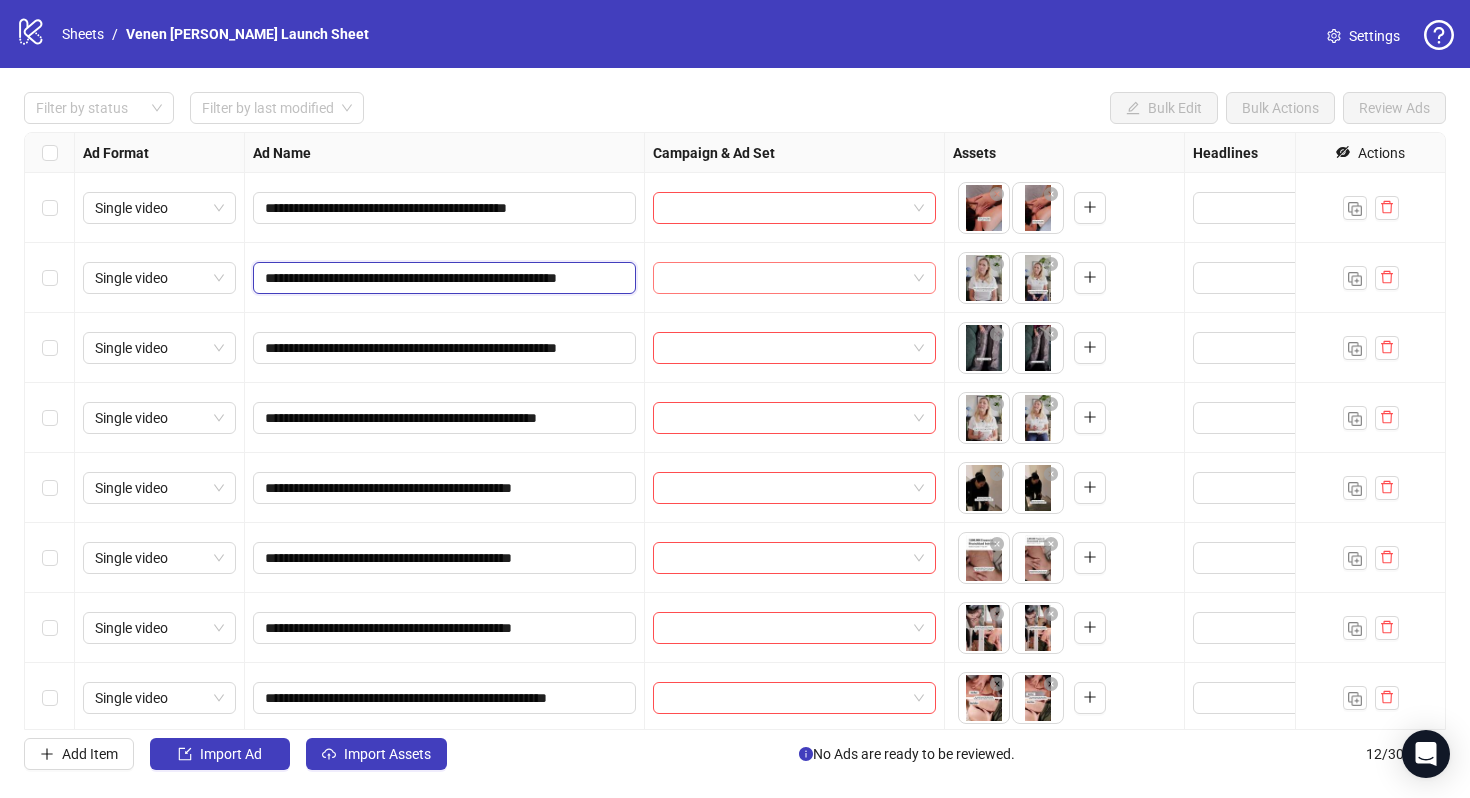 drag, startPoint x: 524, startPoint y: 282, endPoint x: 692, endPoint y: 282, distance: 168 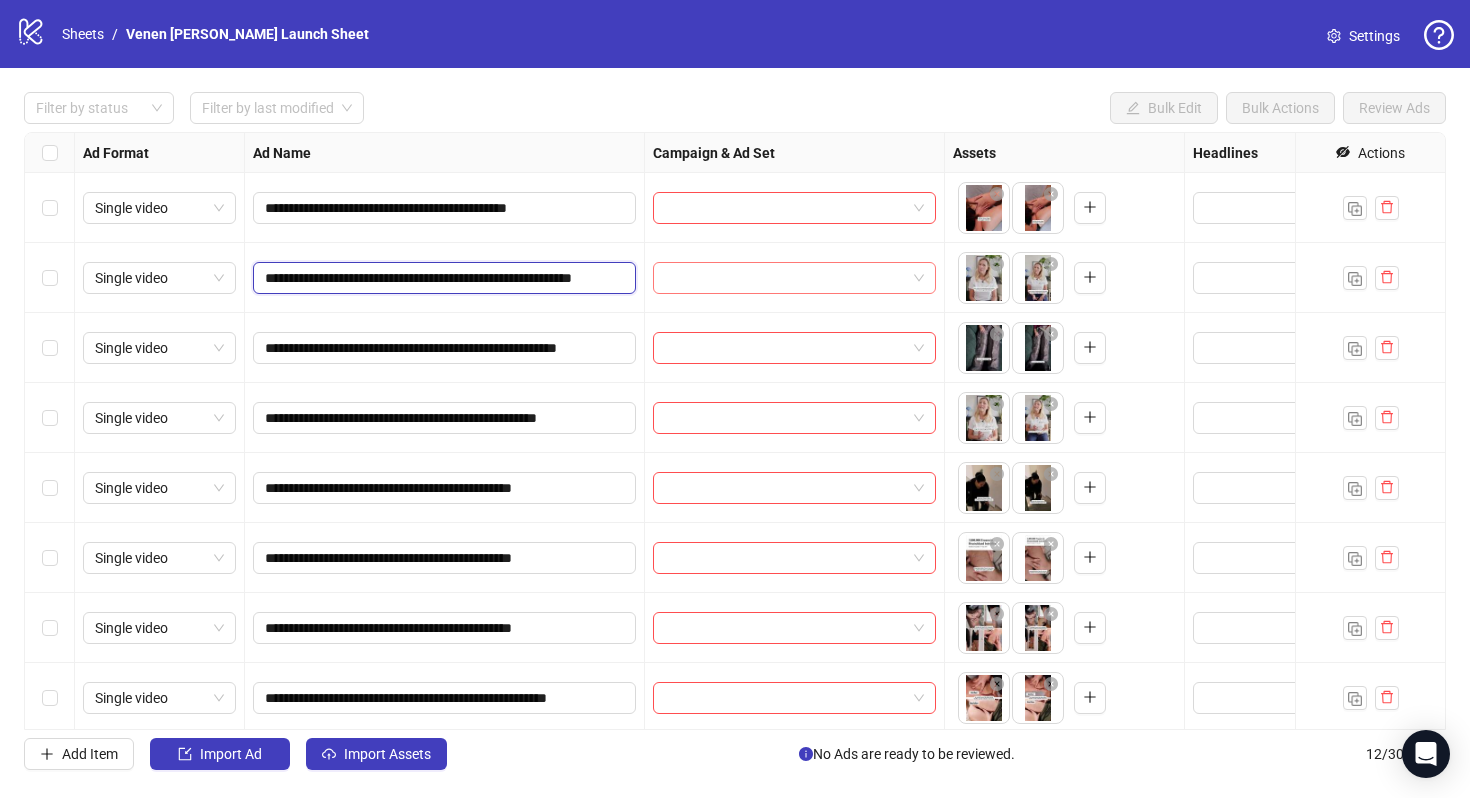 scroll, scrollTop: 0, scrollLeft: 35, axis: horizontal 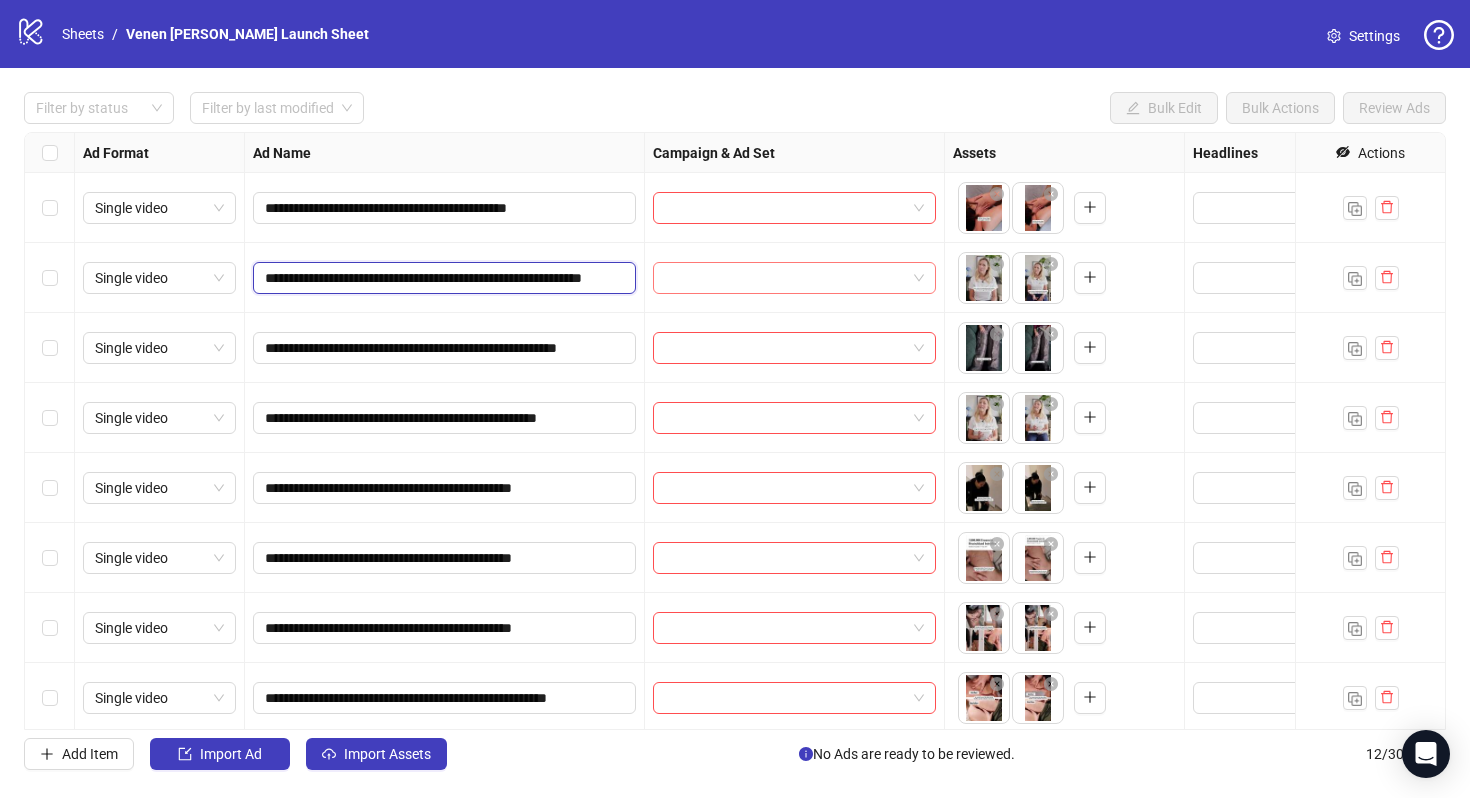 type on "**********" 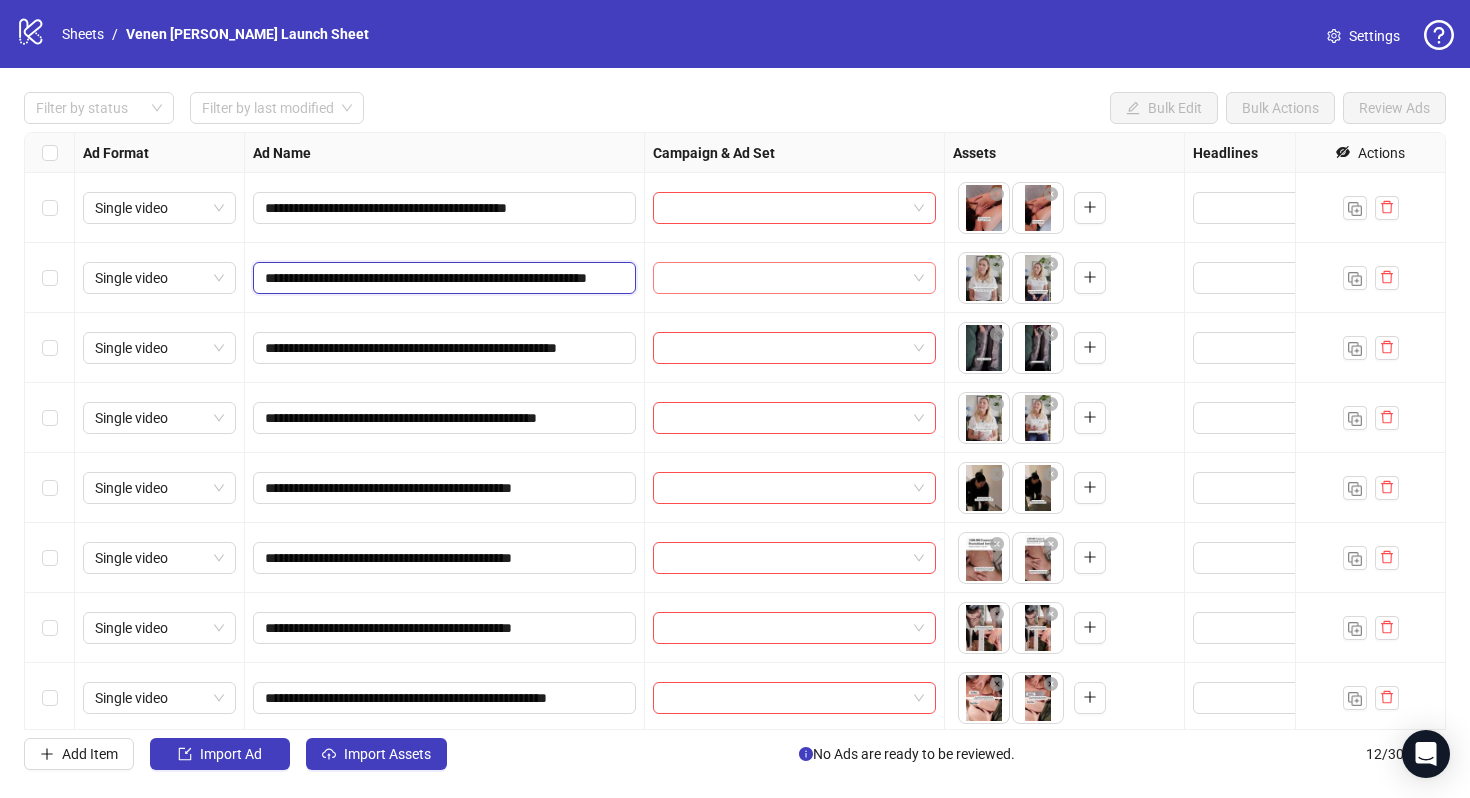 scroll, scrollTop: 0, scrollLeft: 57, axis: horizontal 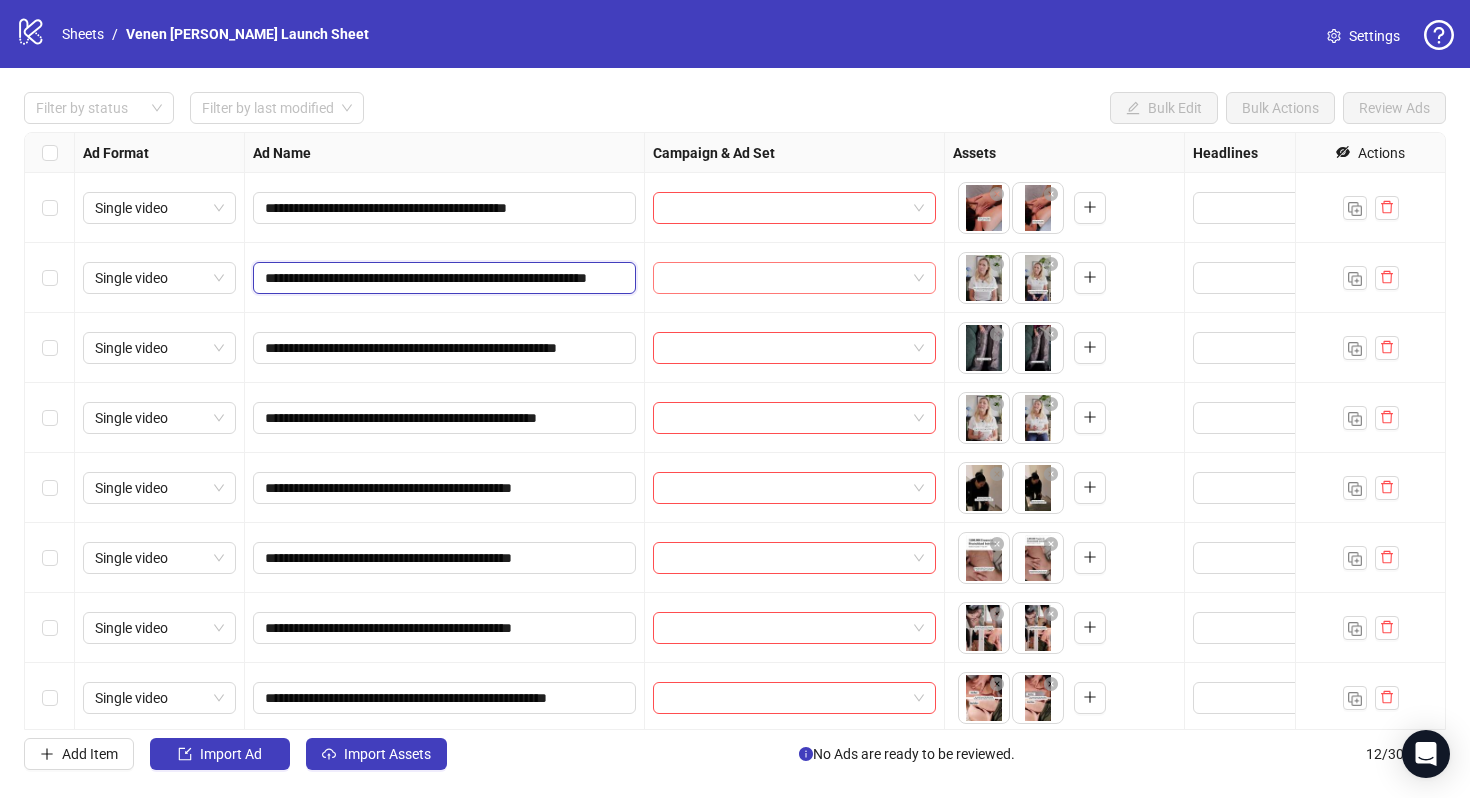 drag, startPoint x: 471, startPoint y: 277, endPoint x: 724, endPoint y: 276, distance: 253.00198 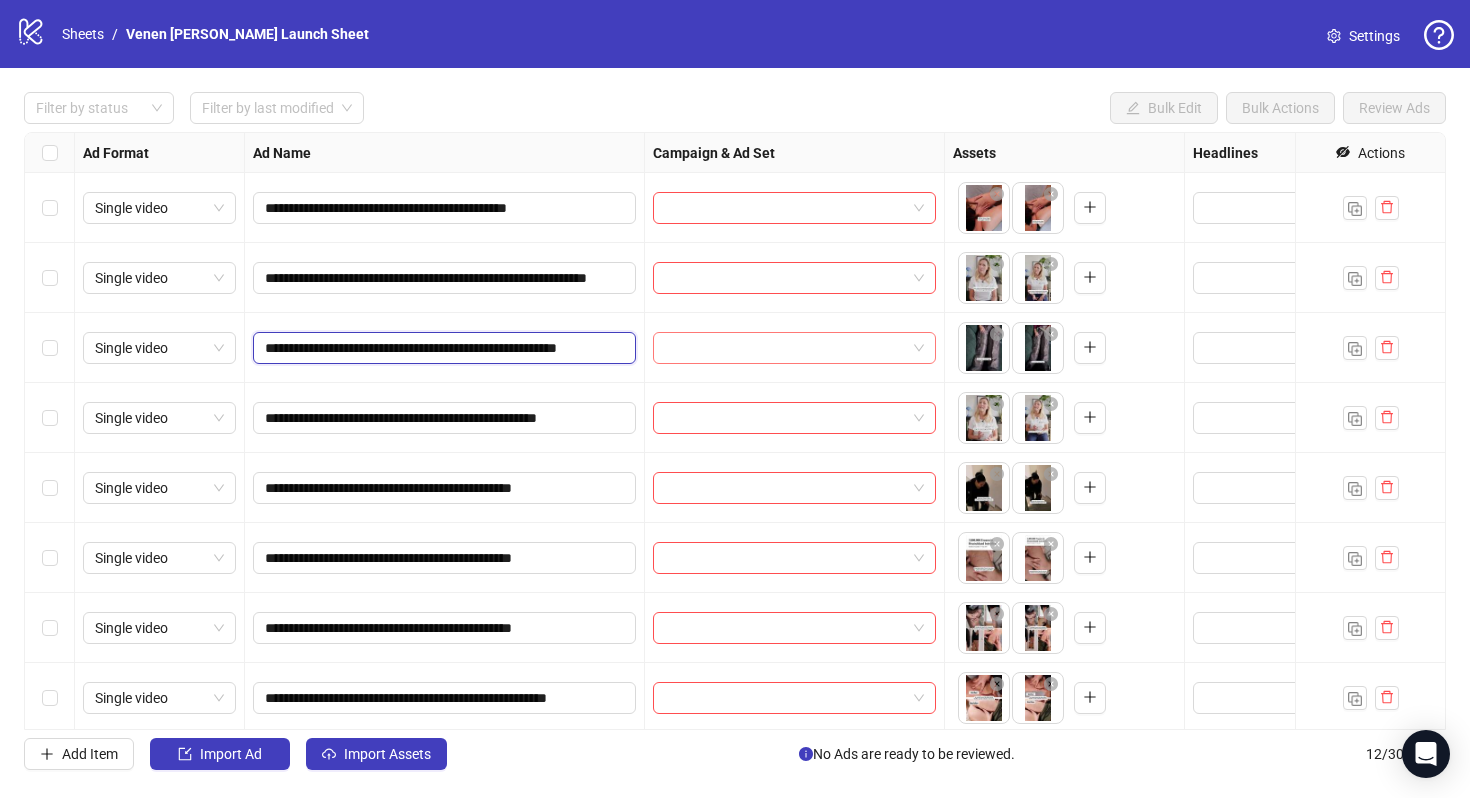 drag, startPoint x: 558, startPoint y: 350, endPoint x: 824, endPoint y: 361, distance: 266.22736 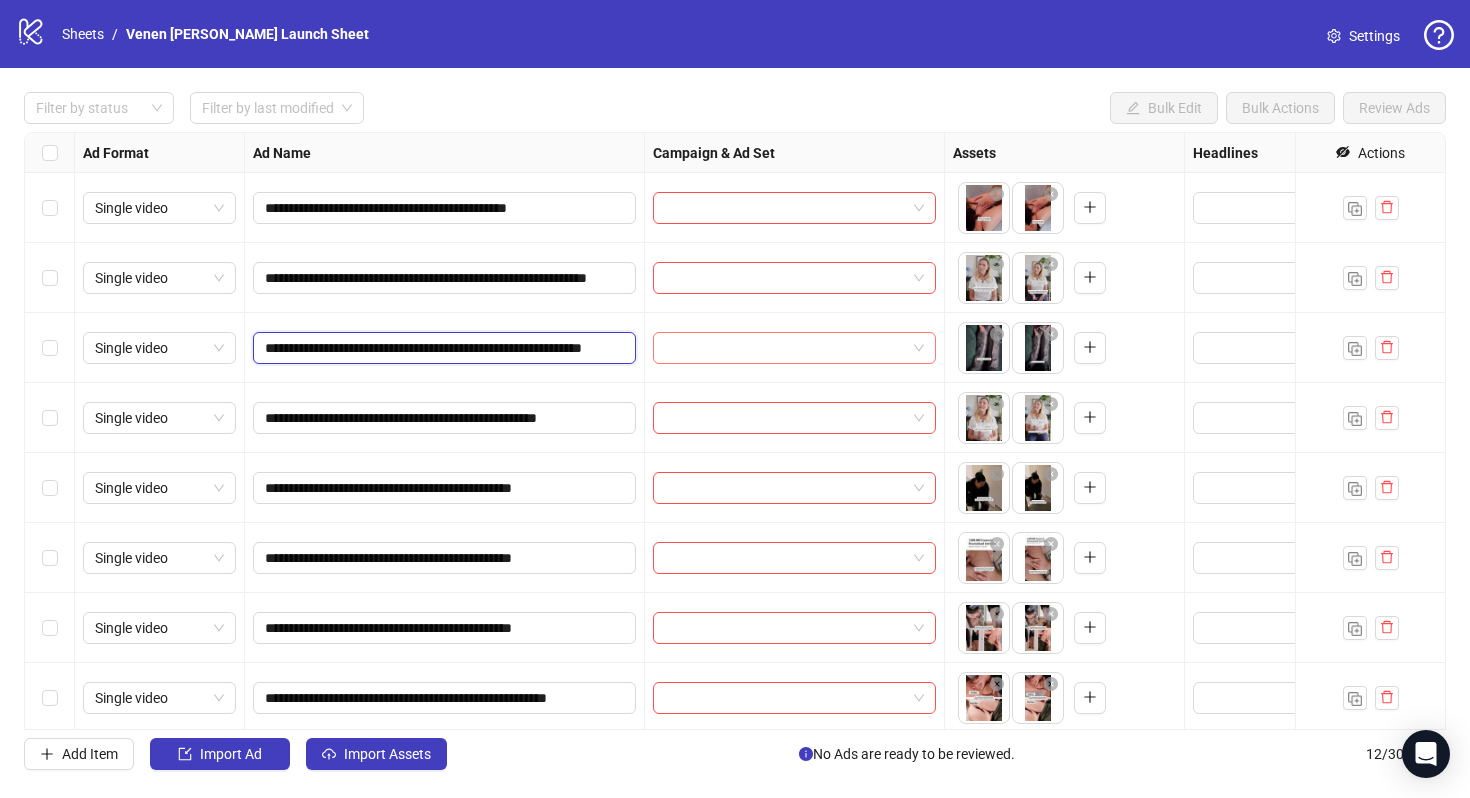 scroll, scrollTop: 0, scrollLeft: 86, axis: horizontal 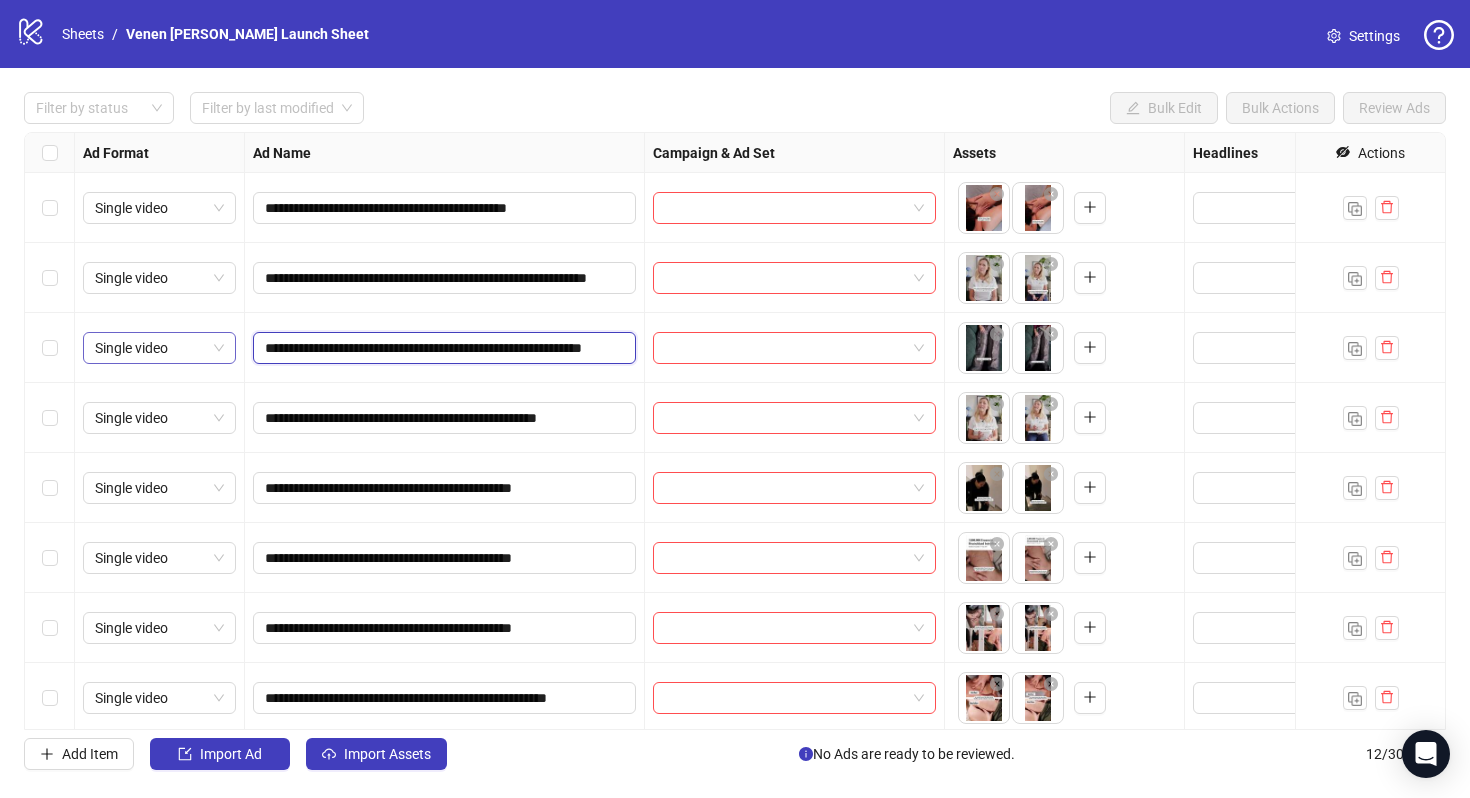 drag, startPoint x: 483, startPoint y: 347, endPoint x: 166, endPoint y: 346, distance: 317.0016 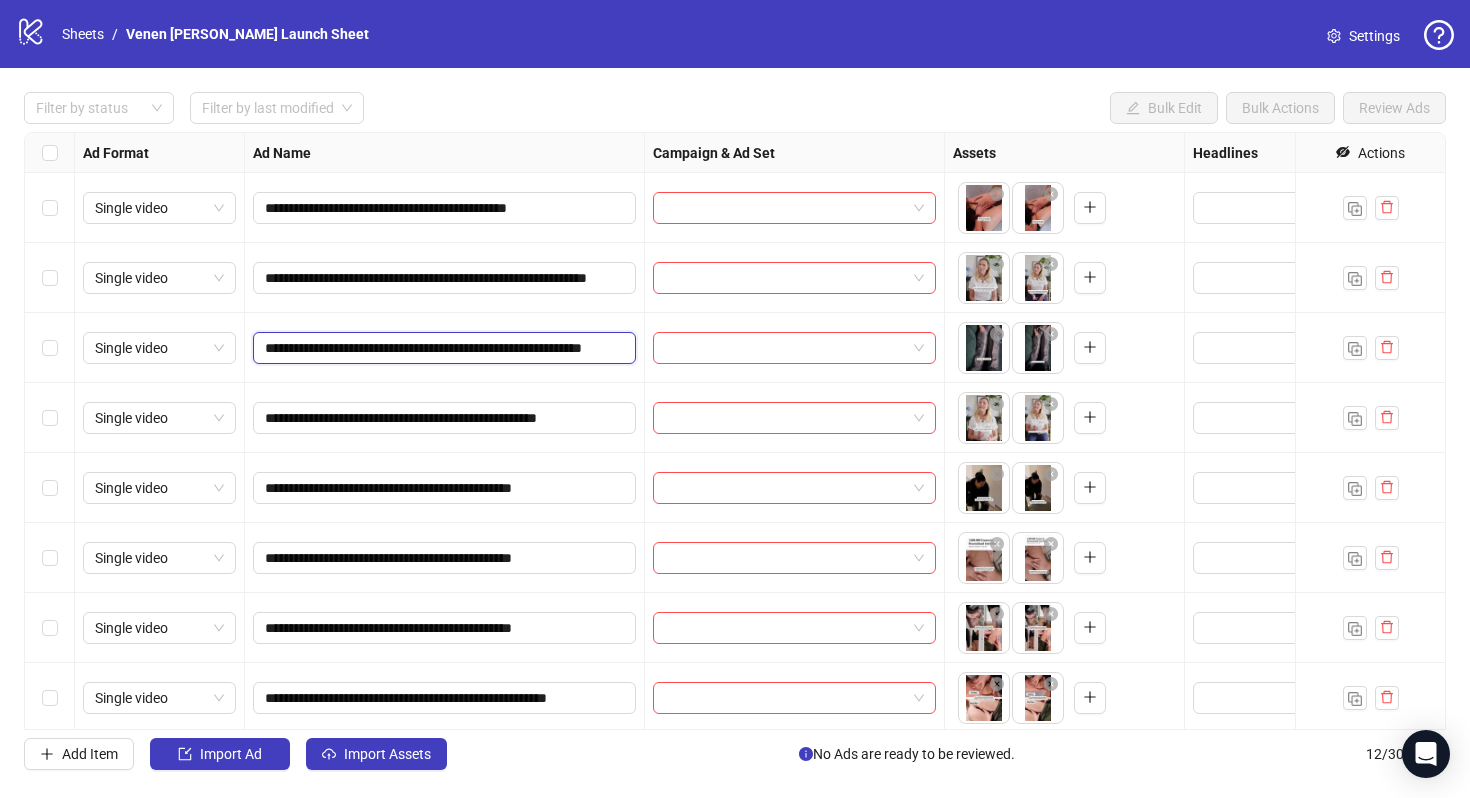click on "**********" at bounding box center (442, 348) 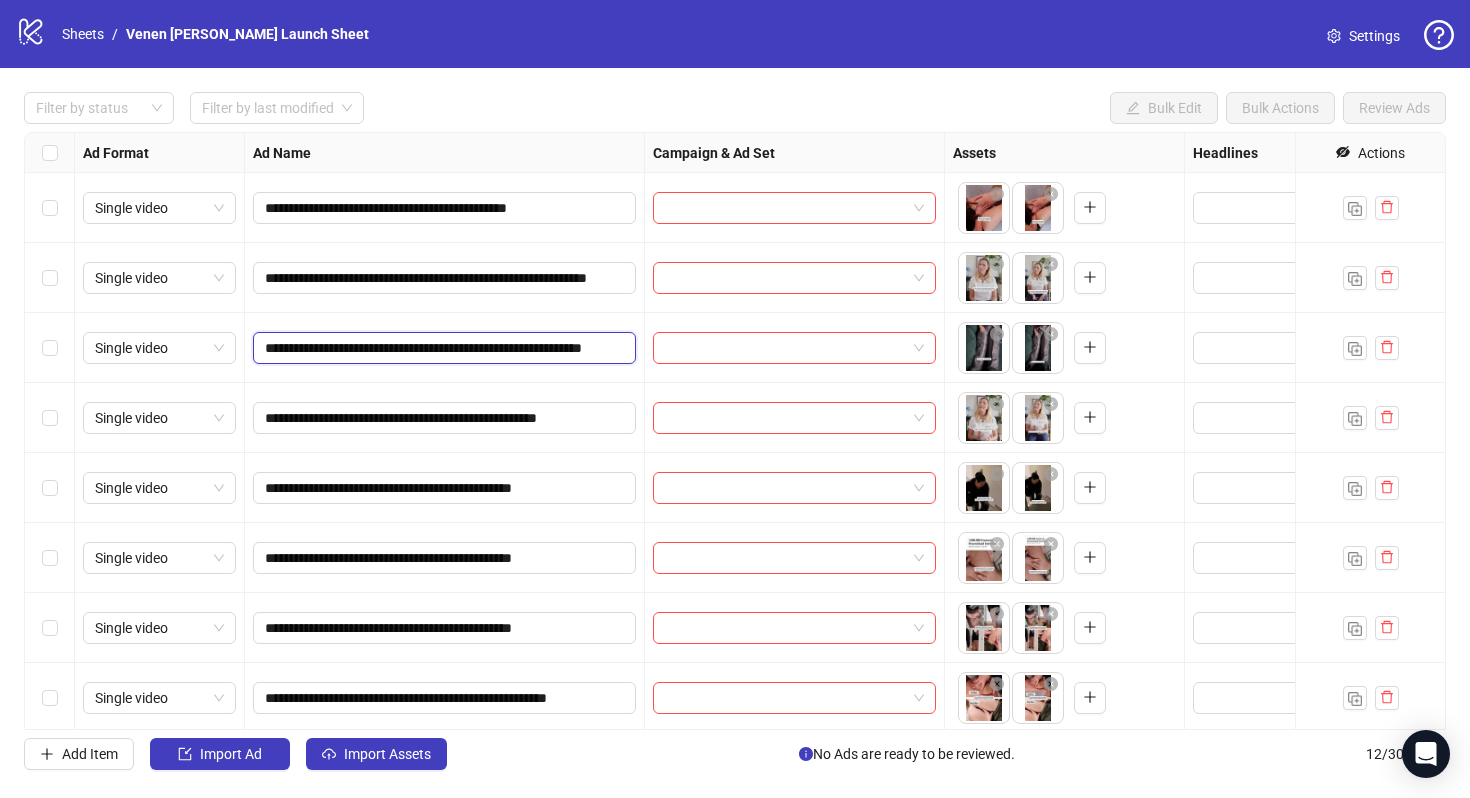 click on "**********" at bounding box center (442, 348) 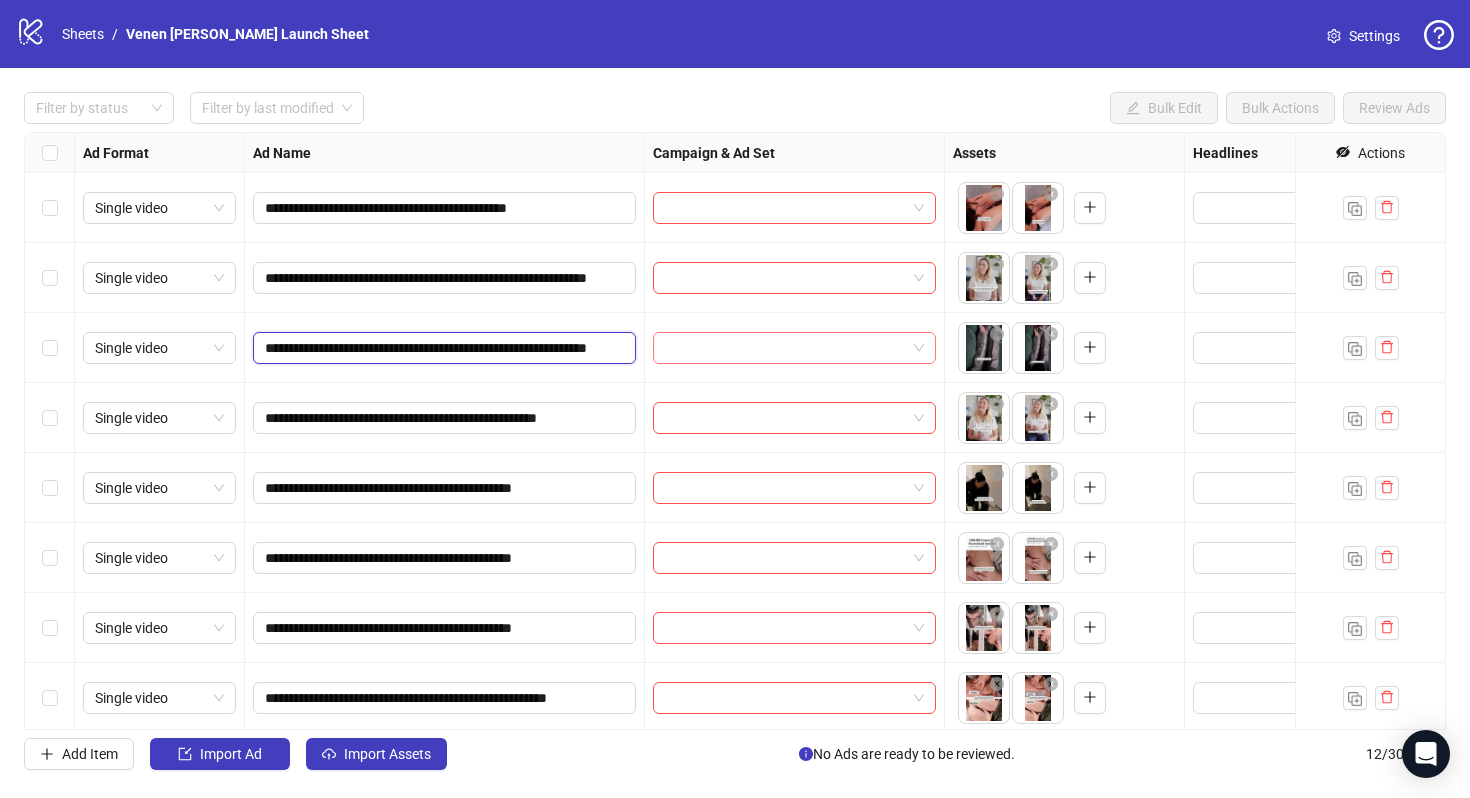 scroll, scrollTop: 0, scrollLeft: 90, axis: horizontal 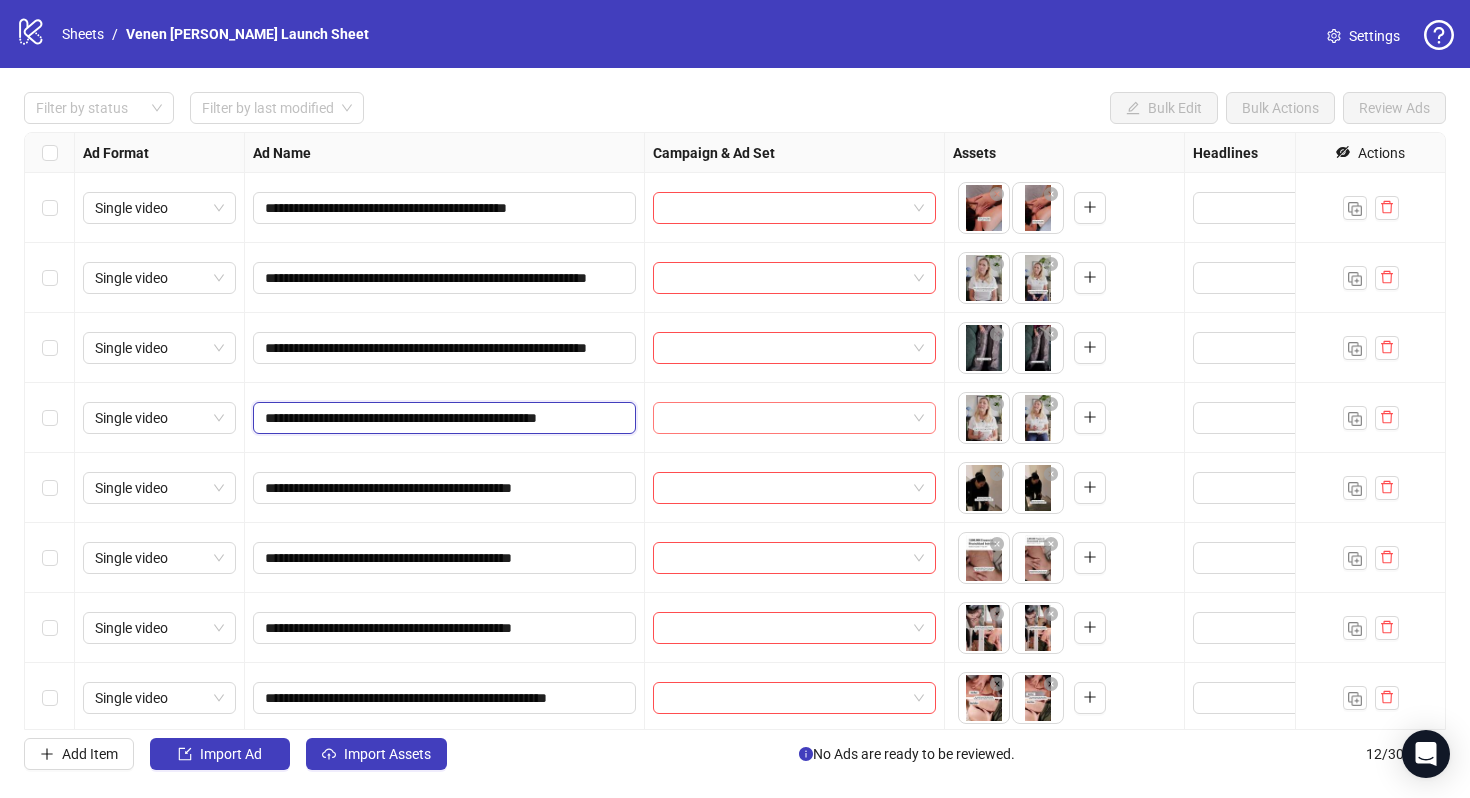 drag, startPoint x: 521, startPoint y: 418, endPoint x: 778, endPoint y: 418, distance: 257 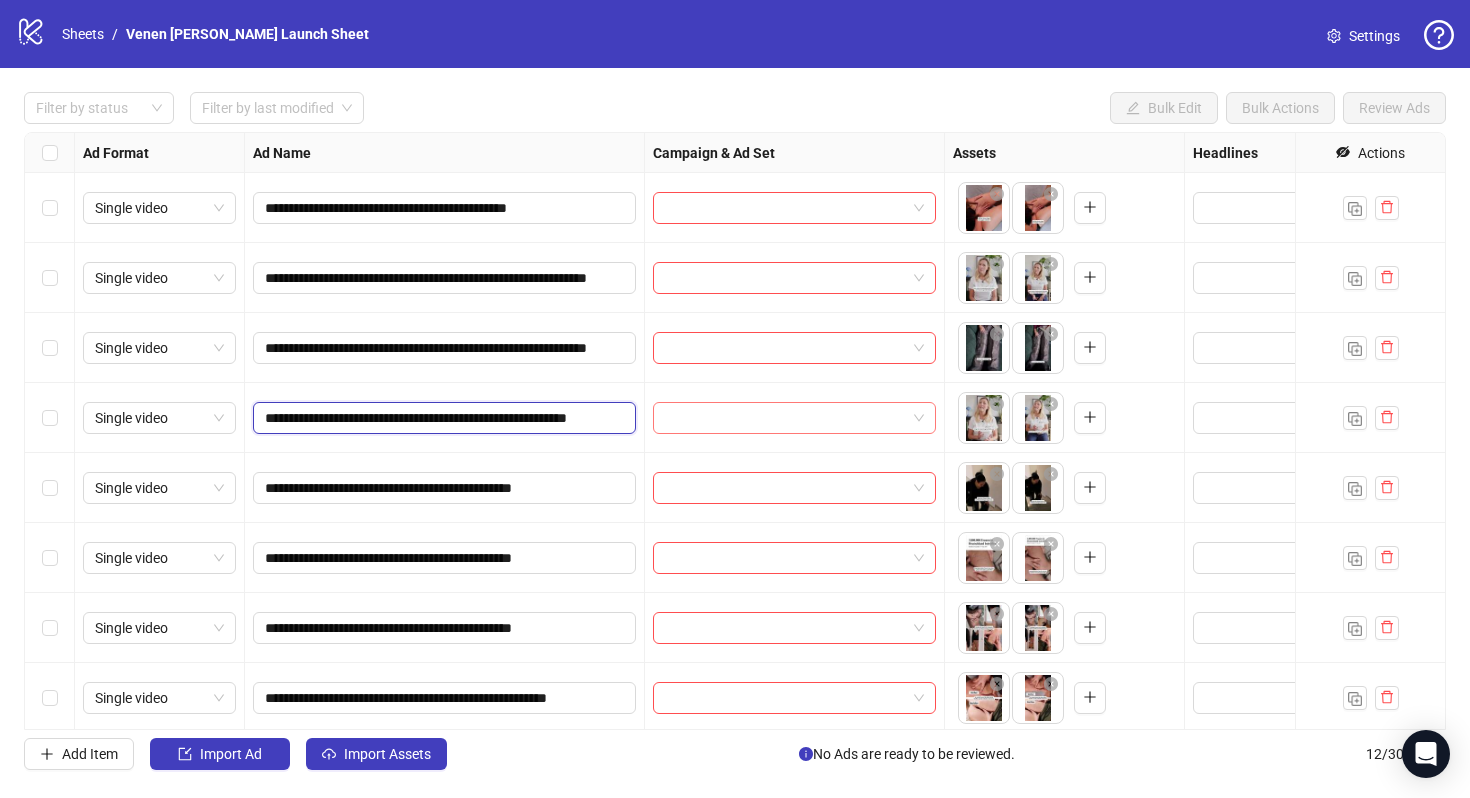 scroll, scrollTop: 0, scrollLeft: 55, axis: horizontal 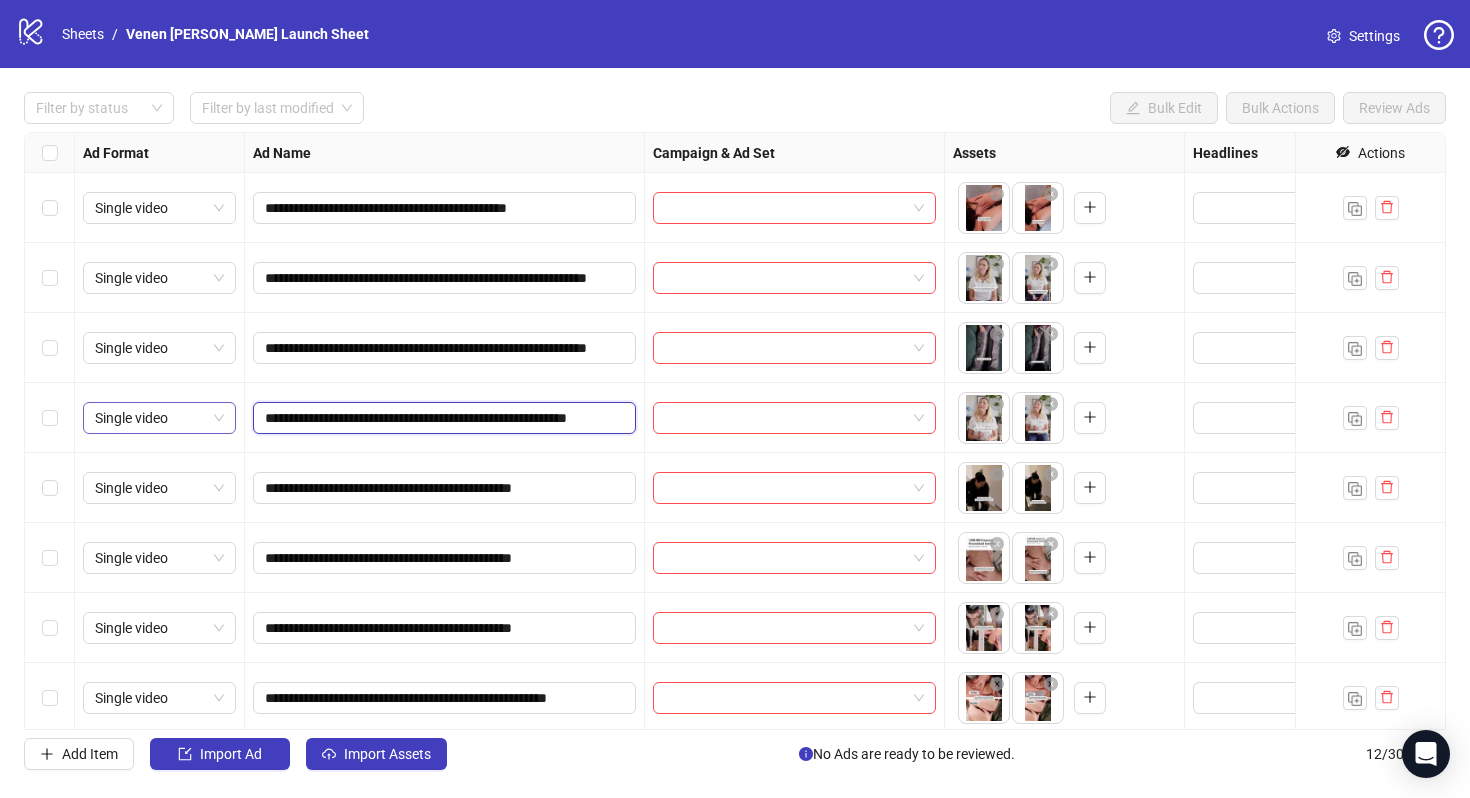 drag, startPoint x: 513, startPoint y: 410, endPoint x: 200, endPoint y: 410, distance: 313 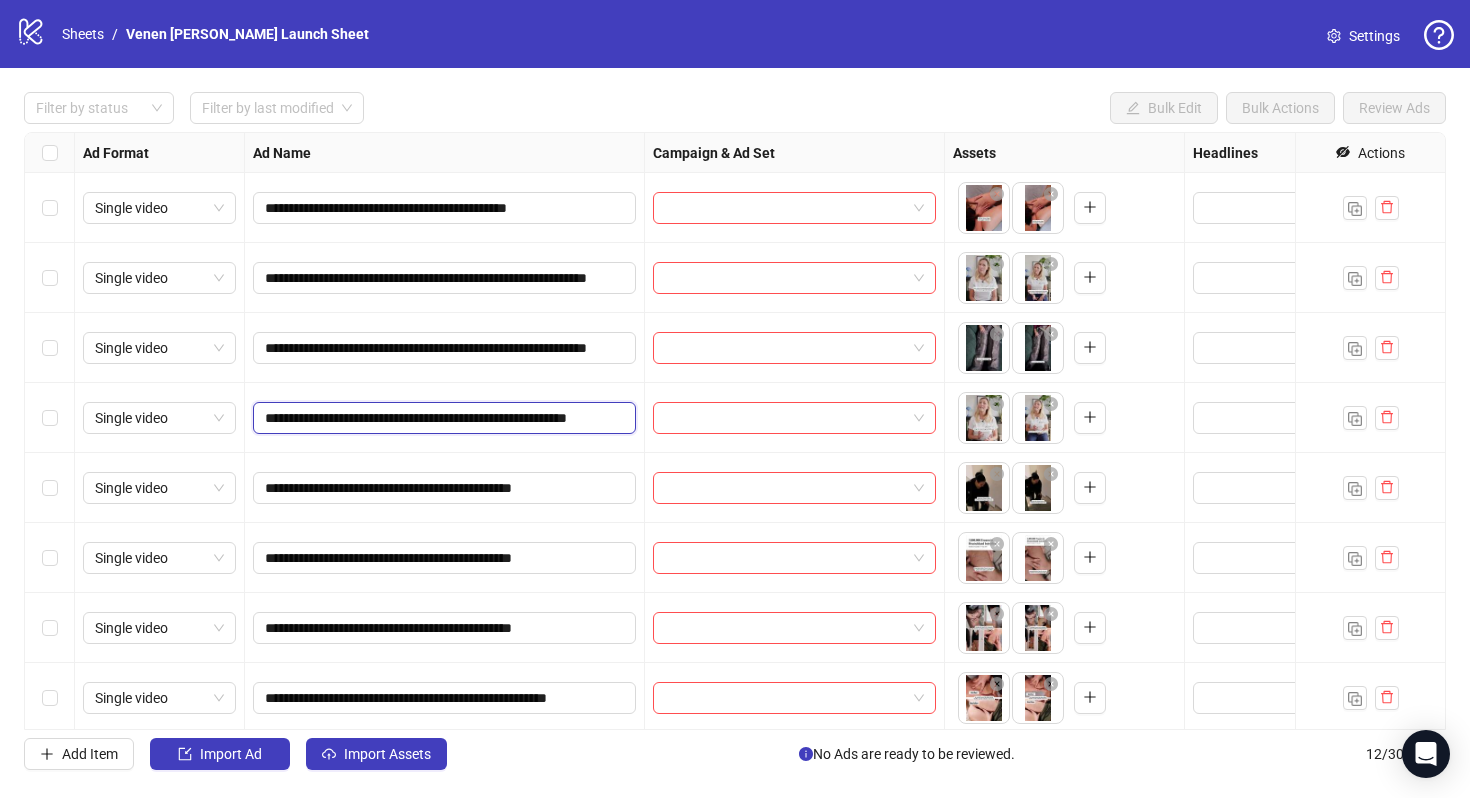click on "**********" at bounding box center [442, 418] 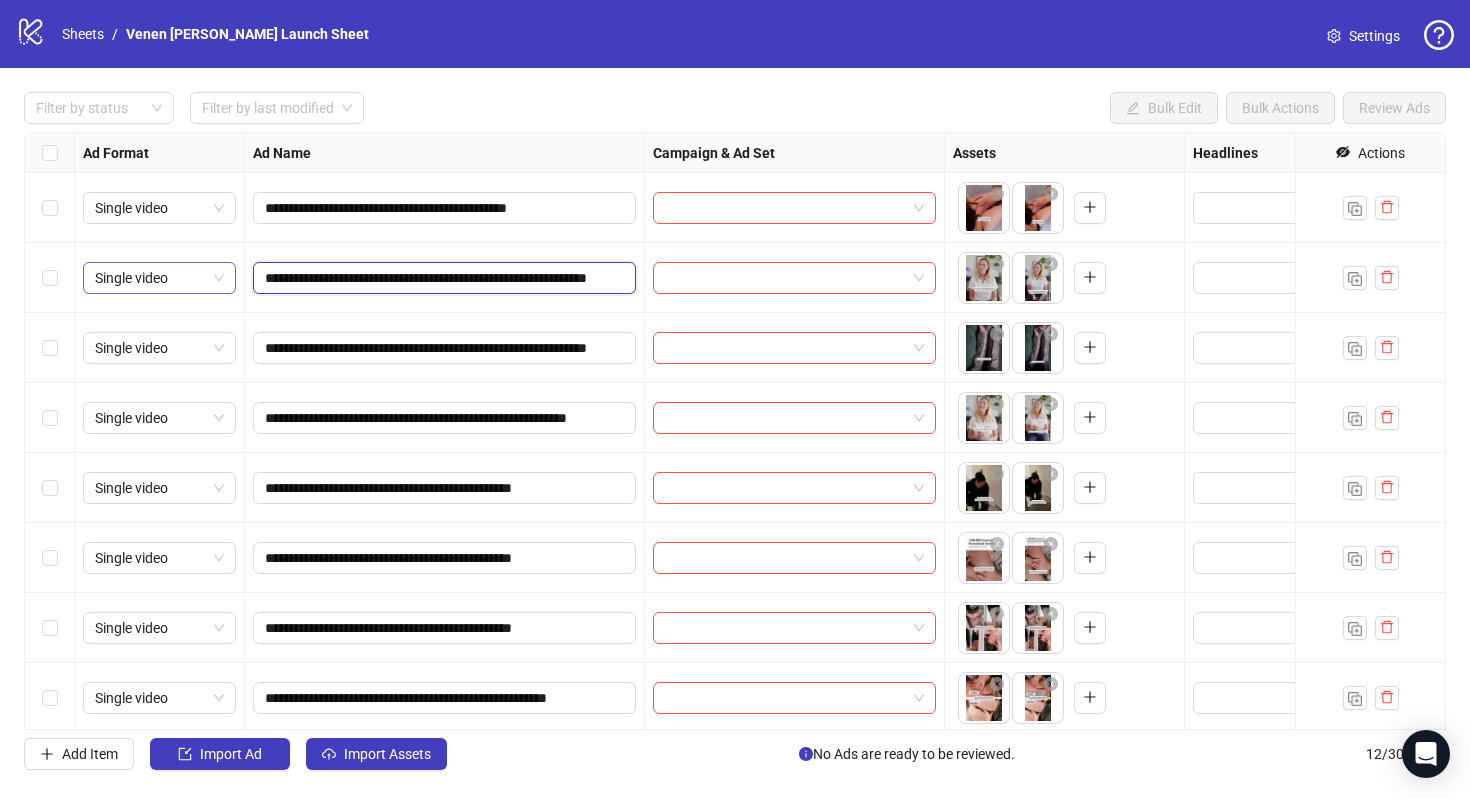 drag, startPoint x: 356, startPoint y: 280, endPoint x: 185, endPoint y: 280, distance: 171 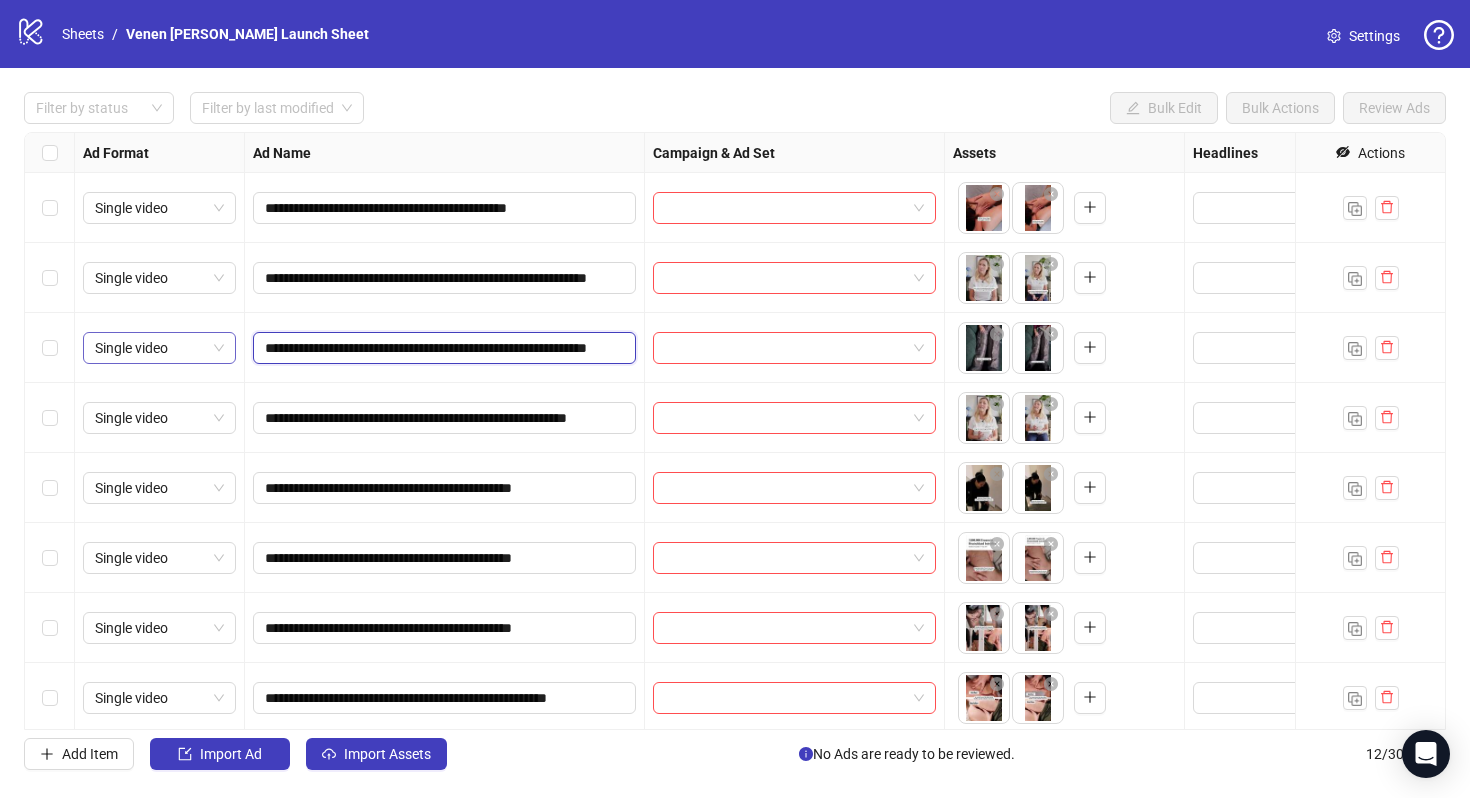 drag, startPoint x: 301, startPoint y: 348, endPoint x: 159, endPoint y: 348, distance: 142 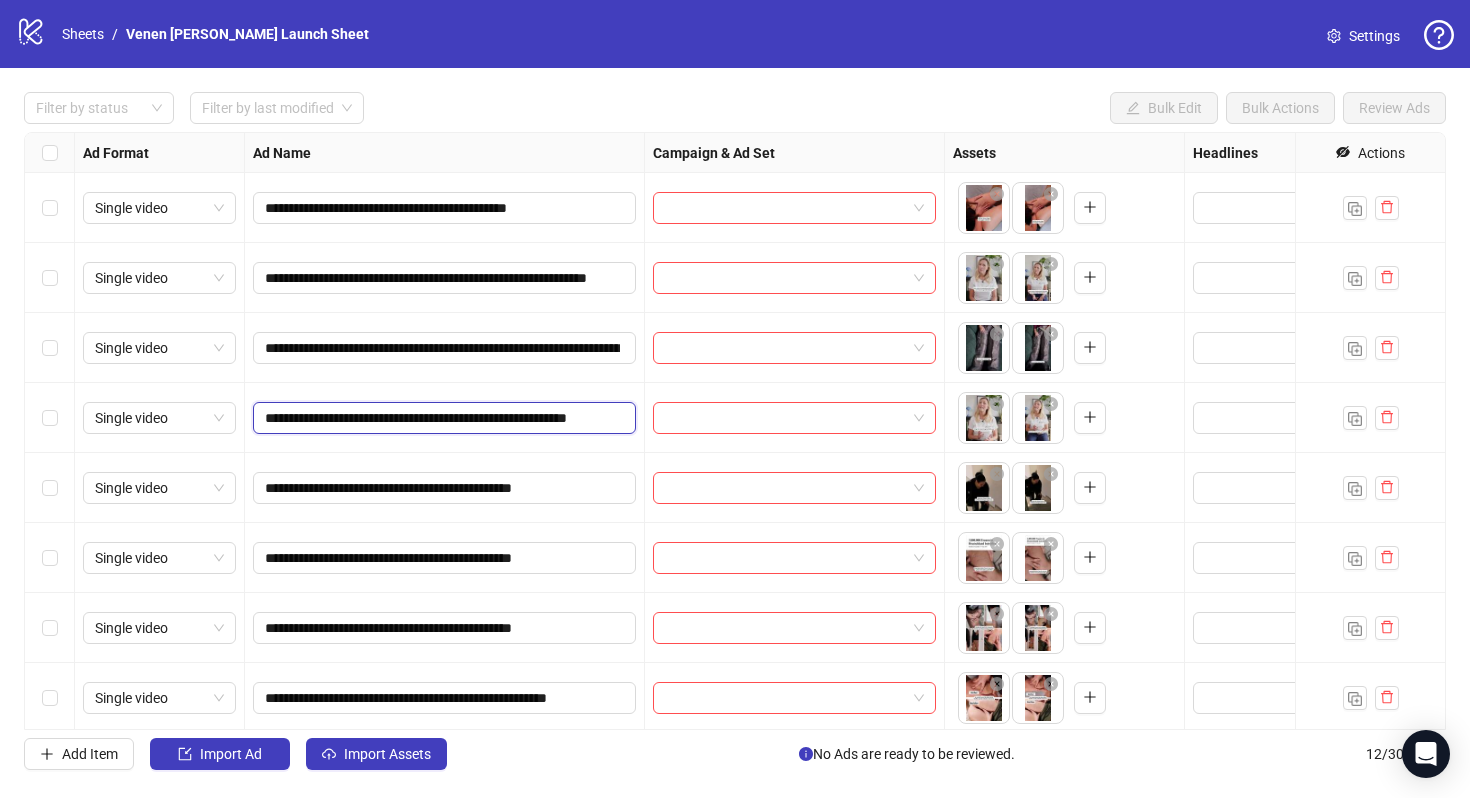 click on "**********" at bounding box center (442, 418) 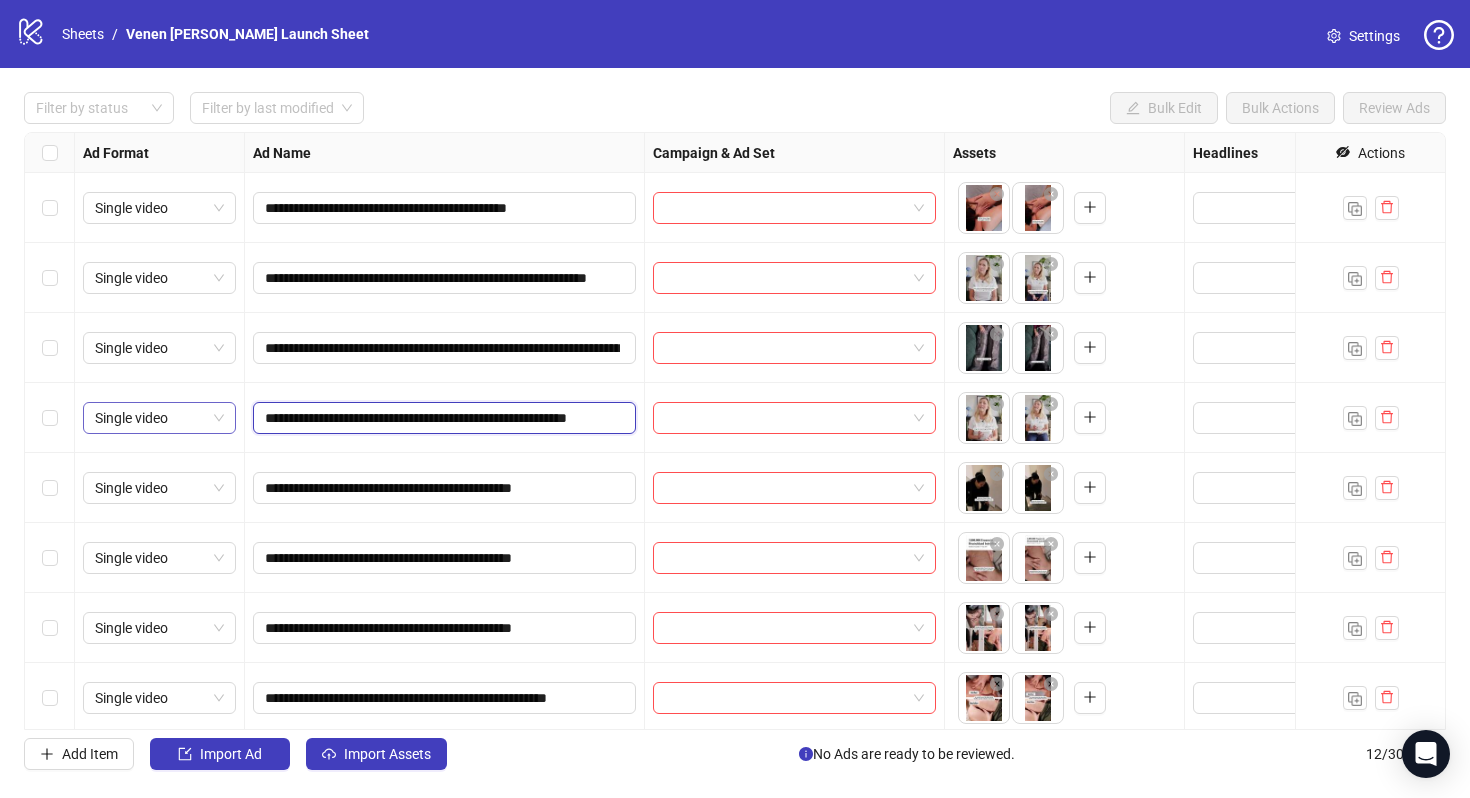drag, startPoint x: 301, startPoint y: 418, endPoint x: 175, endPoint y: 418, distance: 126 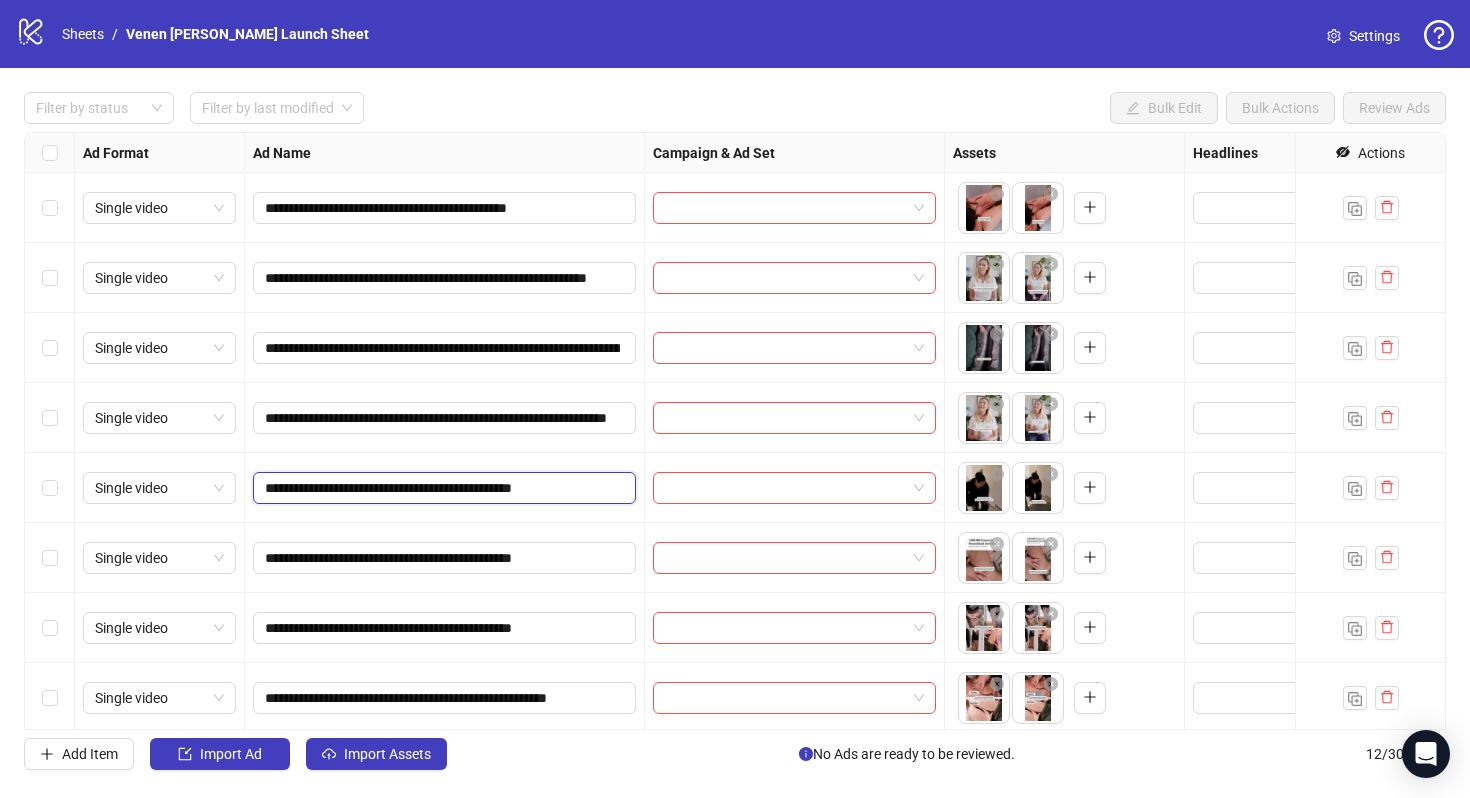 click on "**********" at bounding box center [442, 488] 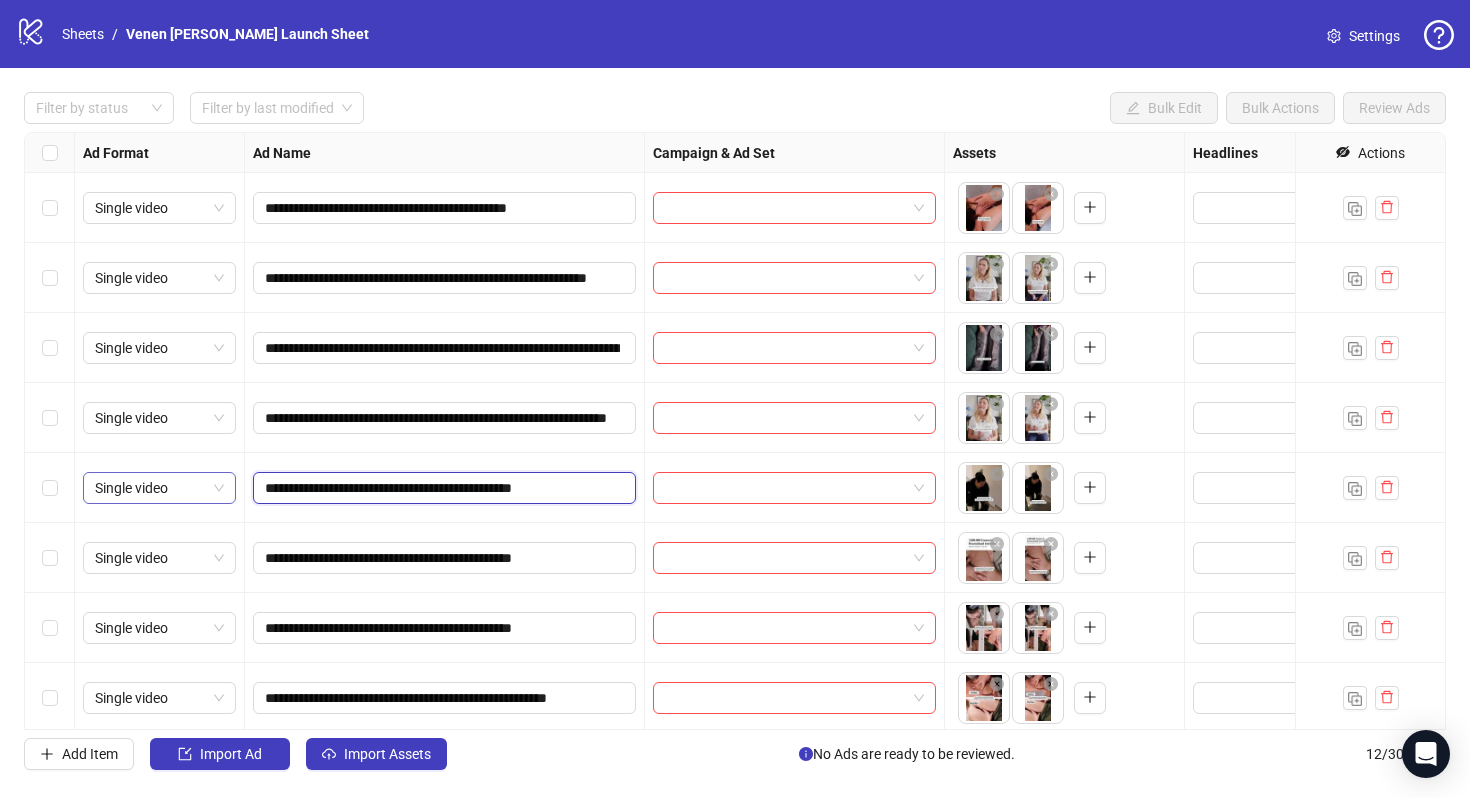 drag, startPoint x: 292, startPoint y: 490, endPoint x: 202, endPoint y: 490, distance: 90 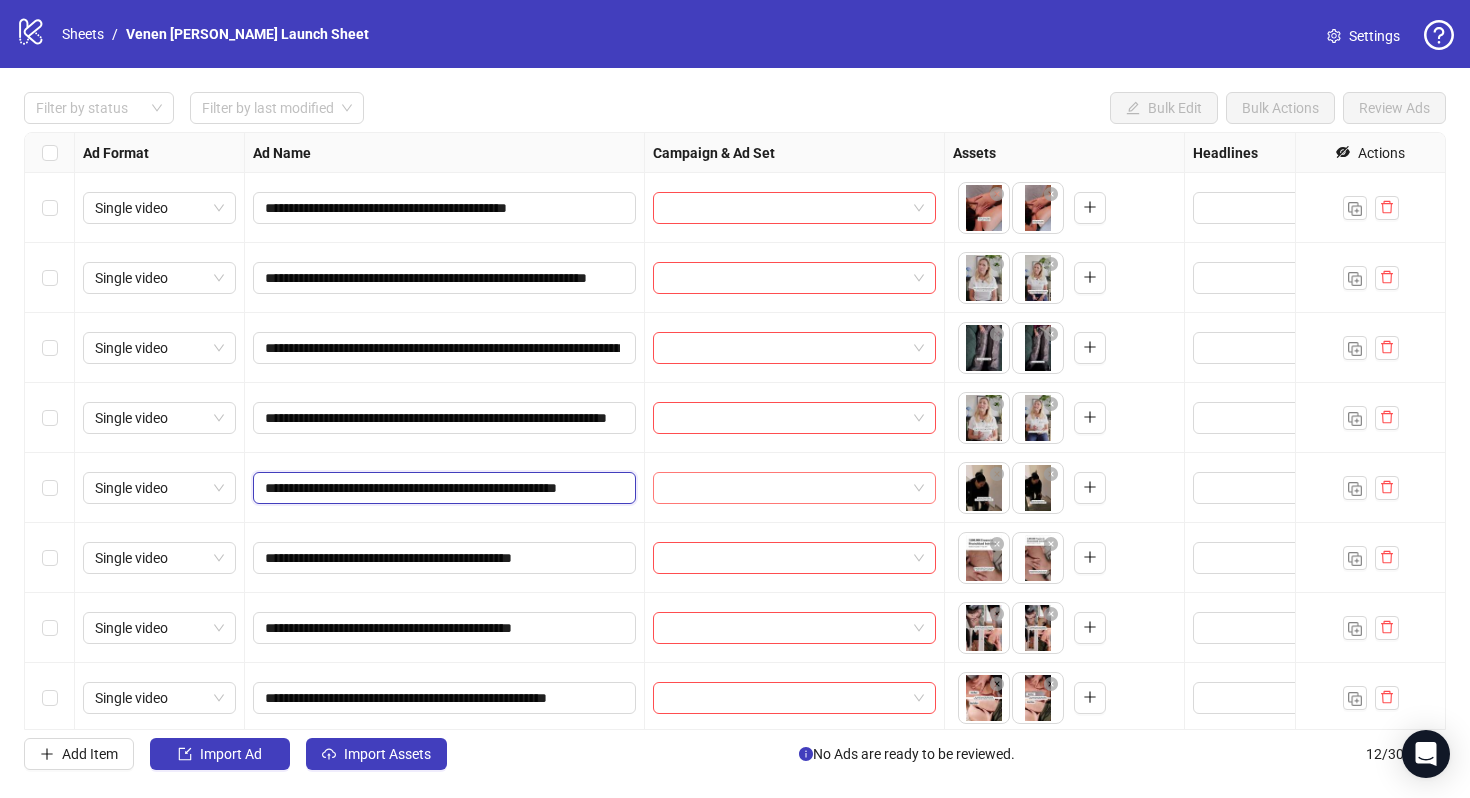 drag, startPoint x: 529, startPoint y: 486, endPoint x: 661, endPoint y: 486, distance: 132 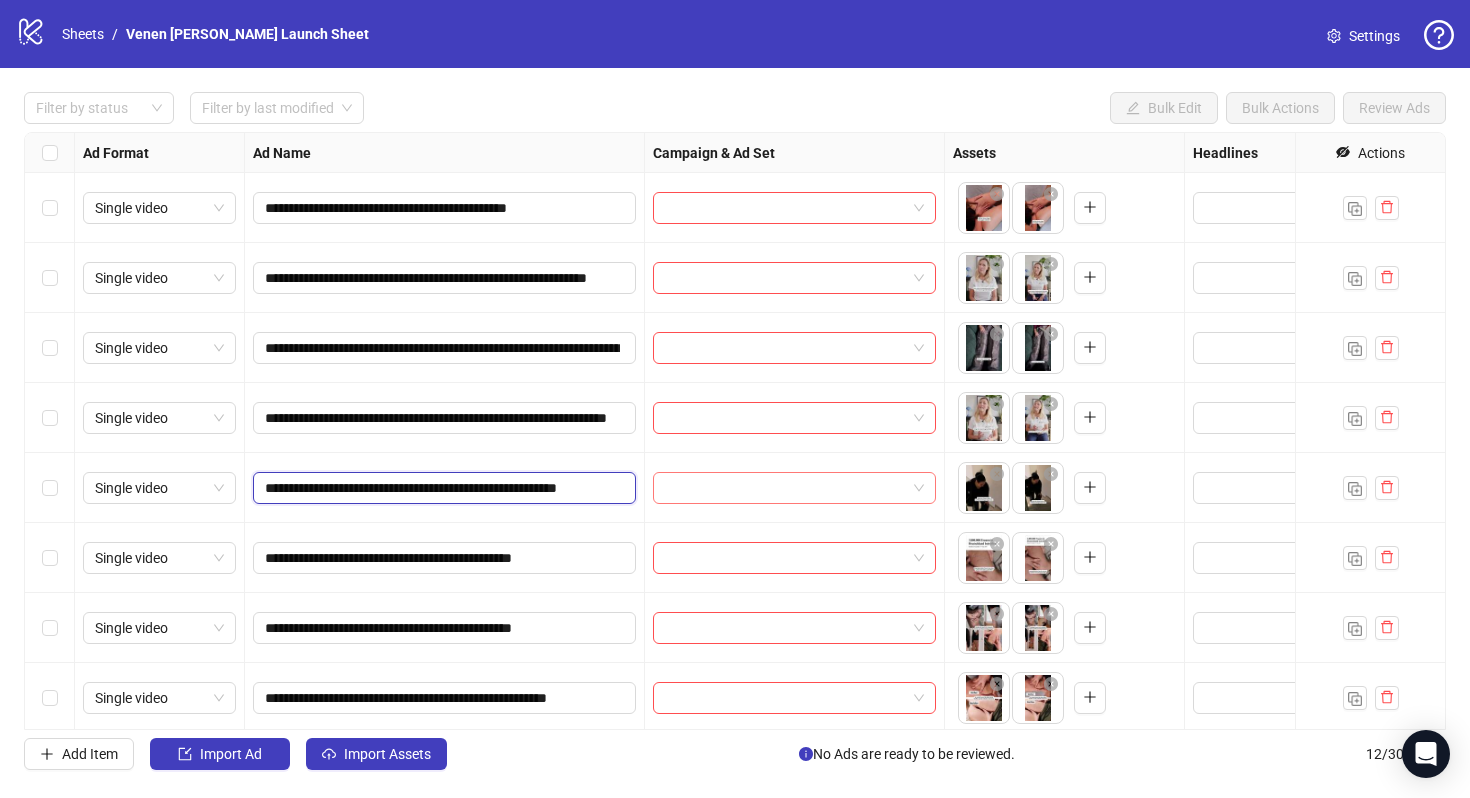 drag, startPoint x: 470, startPoint y: 488, endPoint x: 802, endPoint y: 498, distance: 332.15057 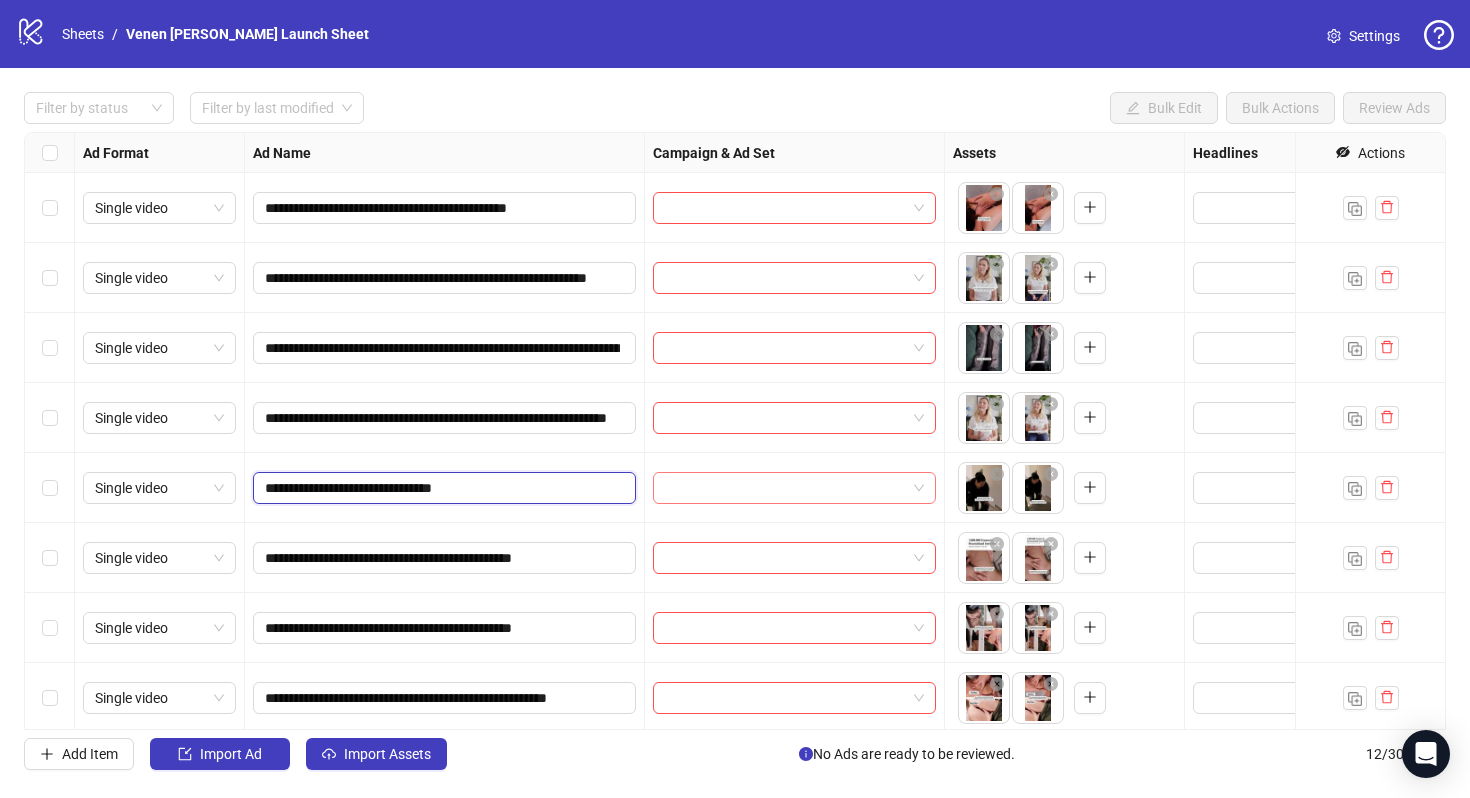 type on "**********" 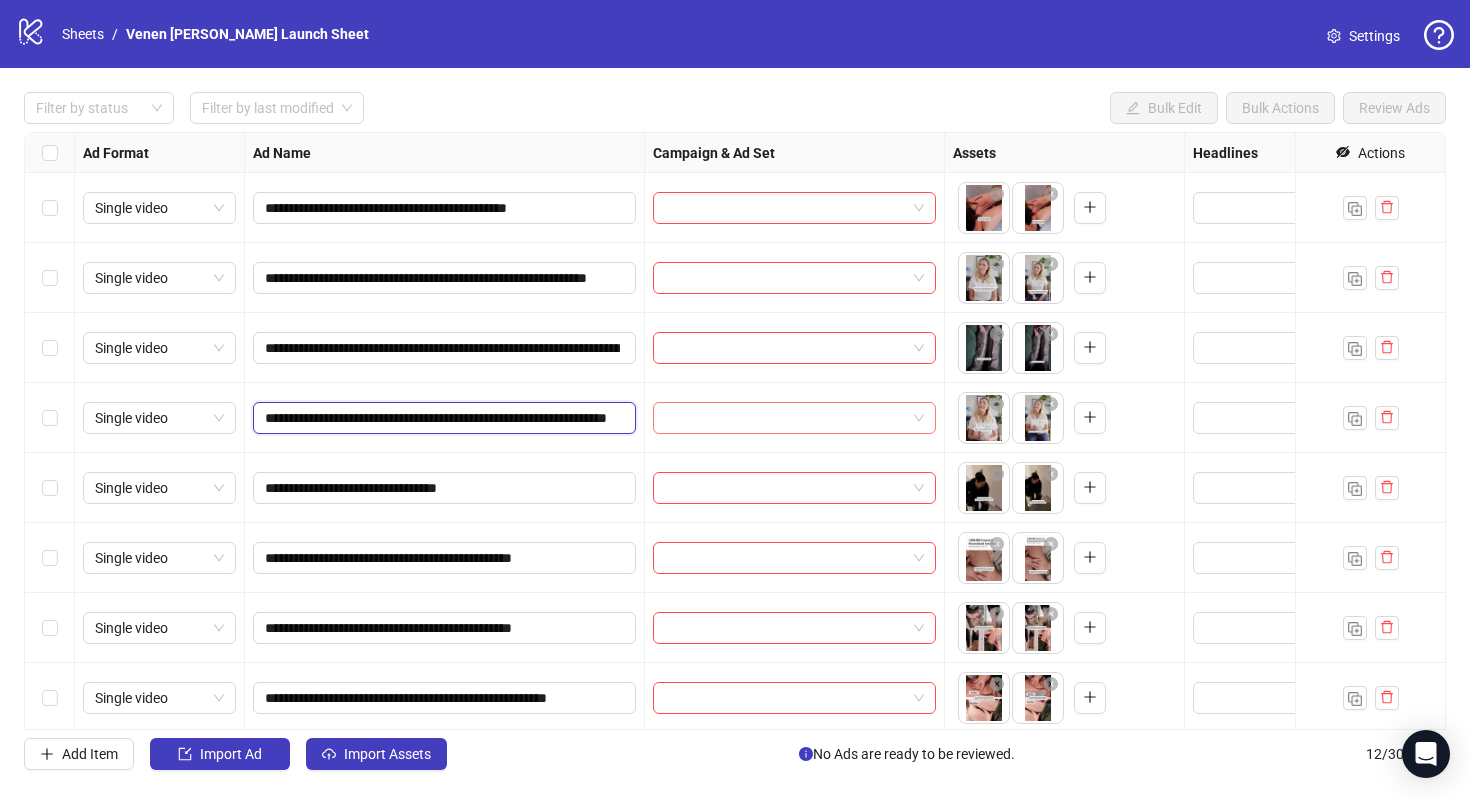 scroll, scrollTop: 0, scrollLeft: 109, axis: horizontal 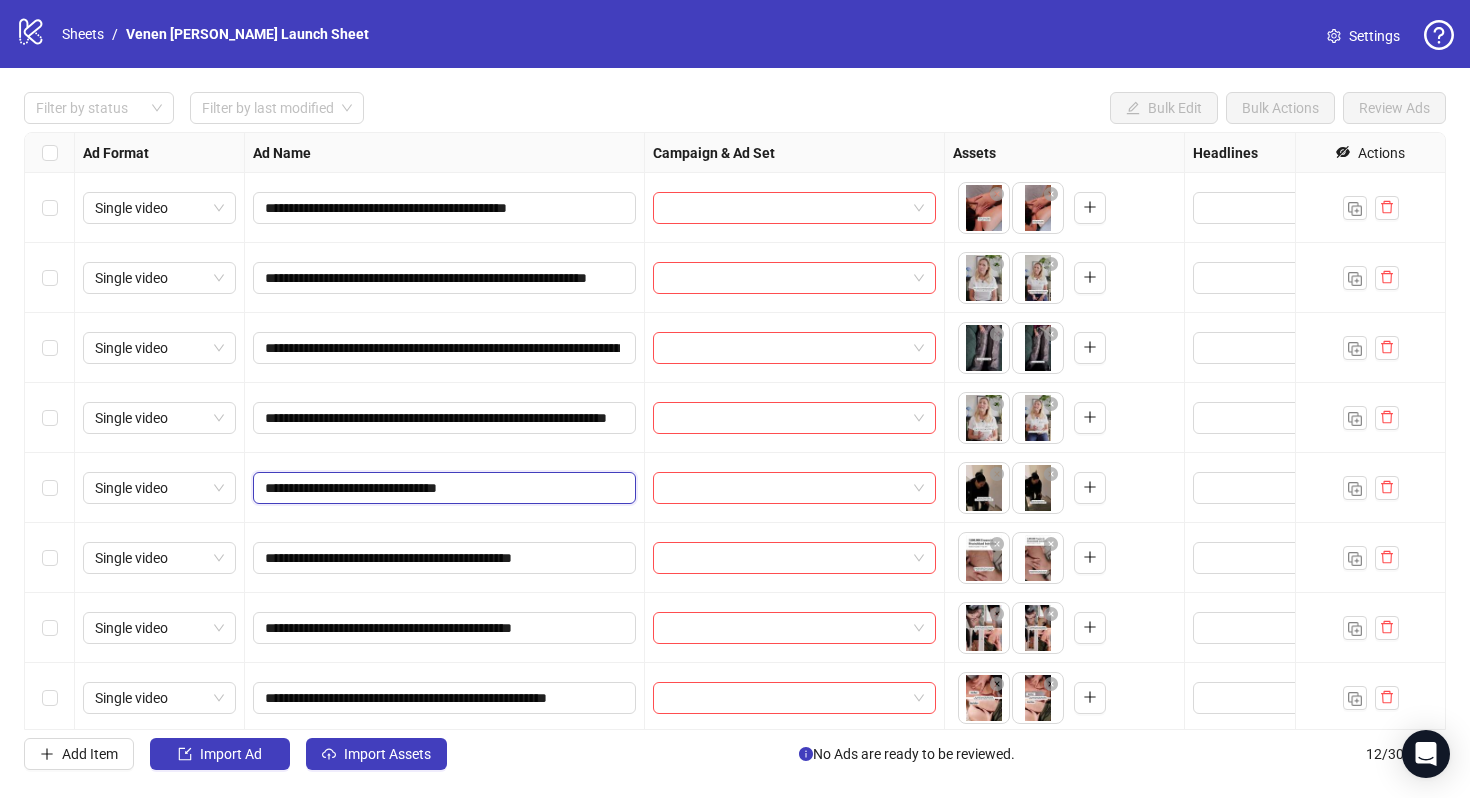 click on "**********" at bounding box center [442, 488] 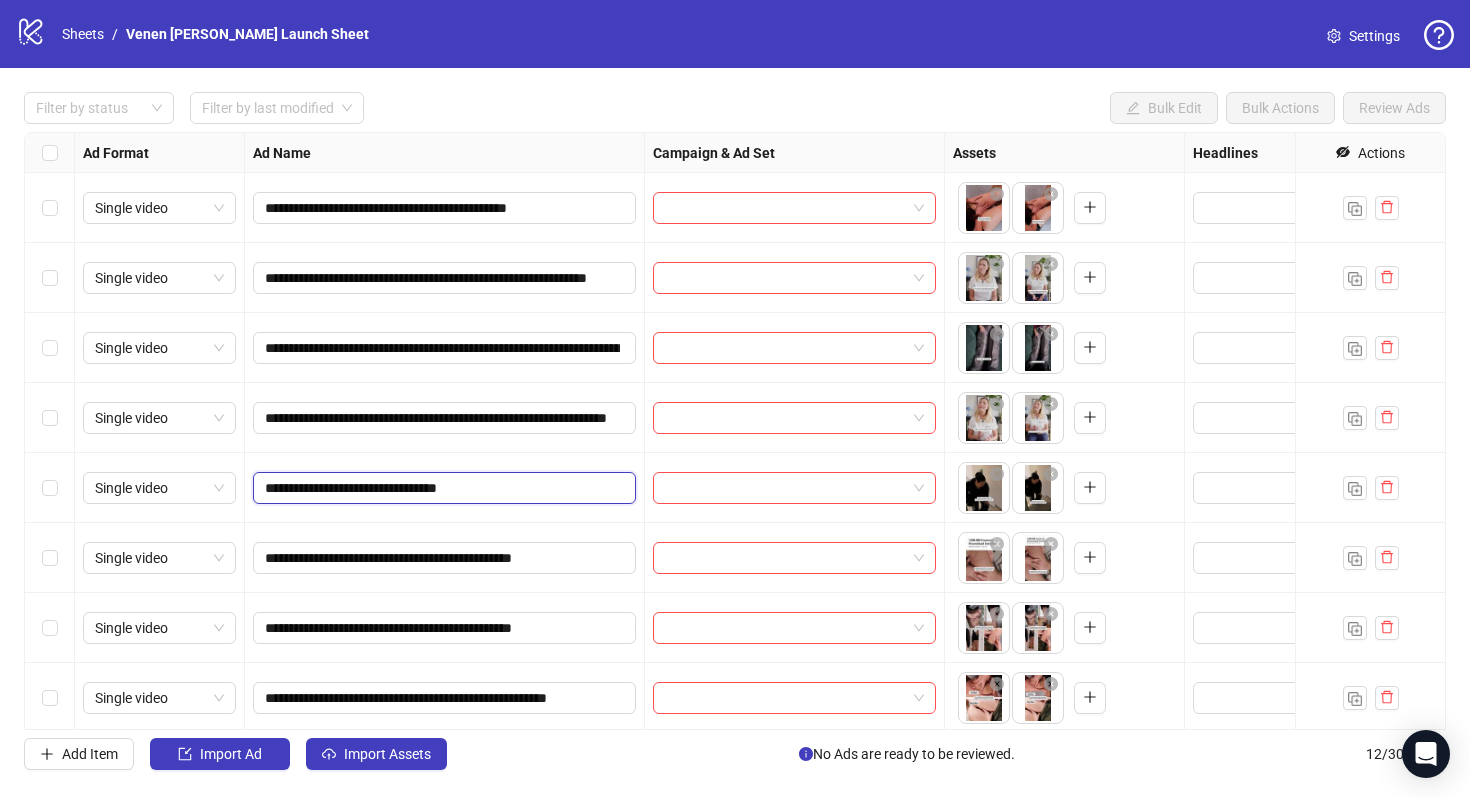 paste on "**********" 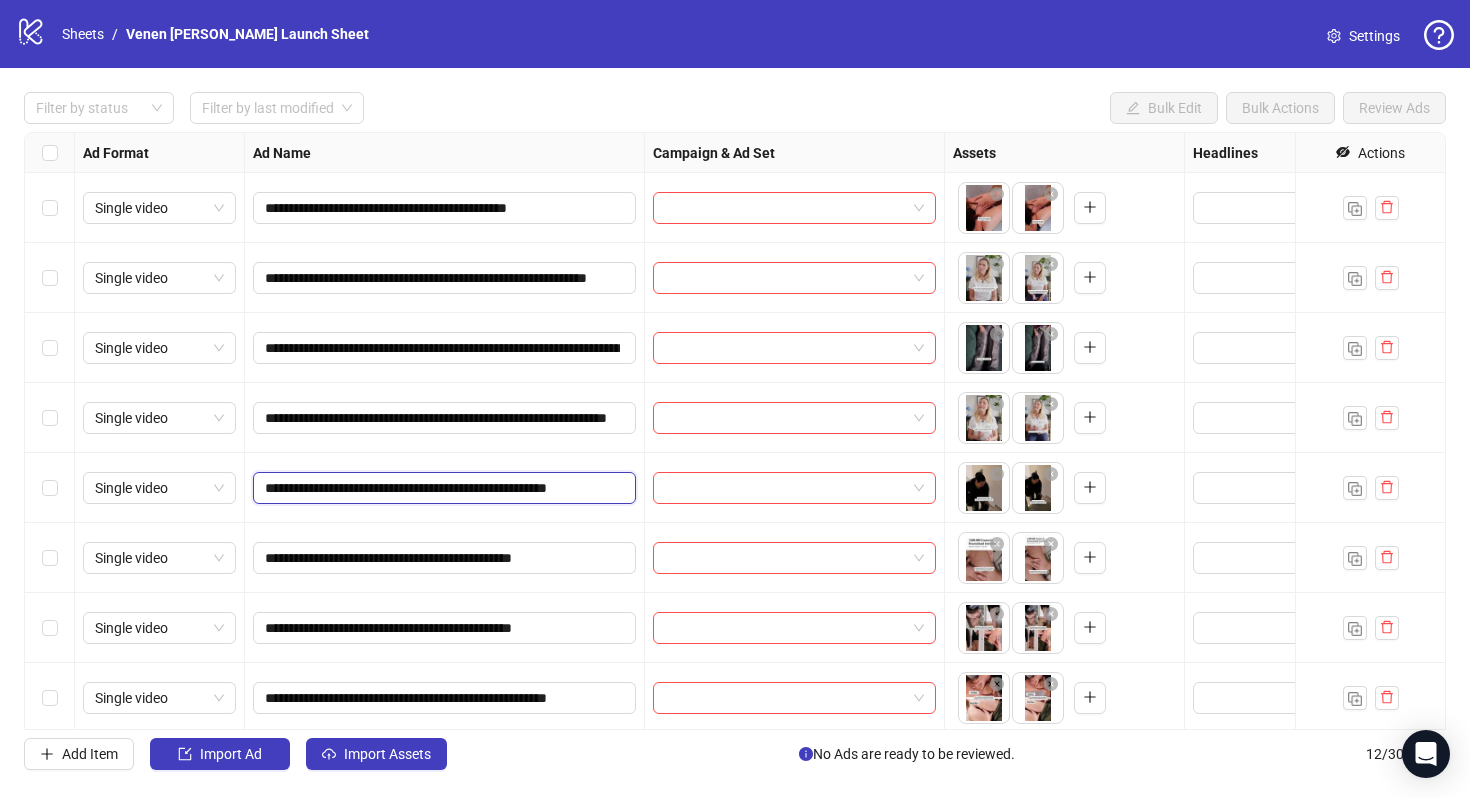 scroll, scrollTop: 0, scrollLeft: 19, axis: horizontal 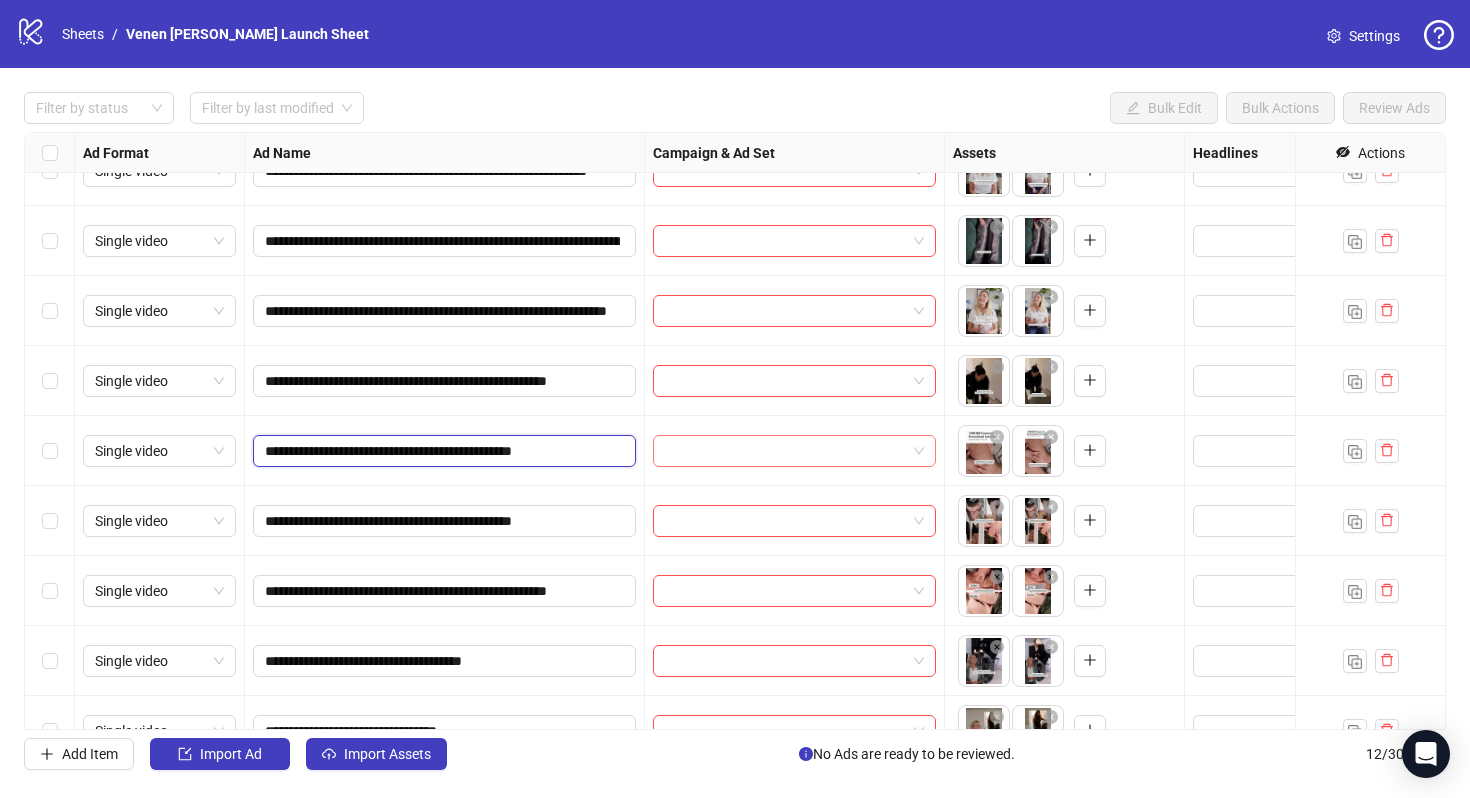 drag, startPoint x: 407, startPoint y: 453, endPoint x: 733, endPoint y: 461, distance: 326.09814 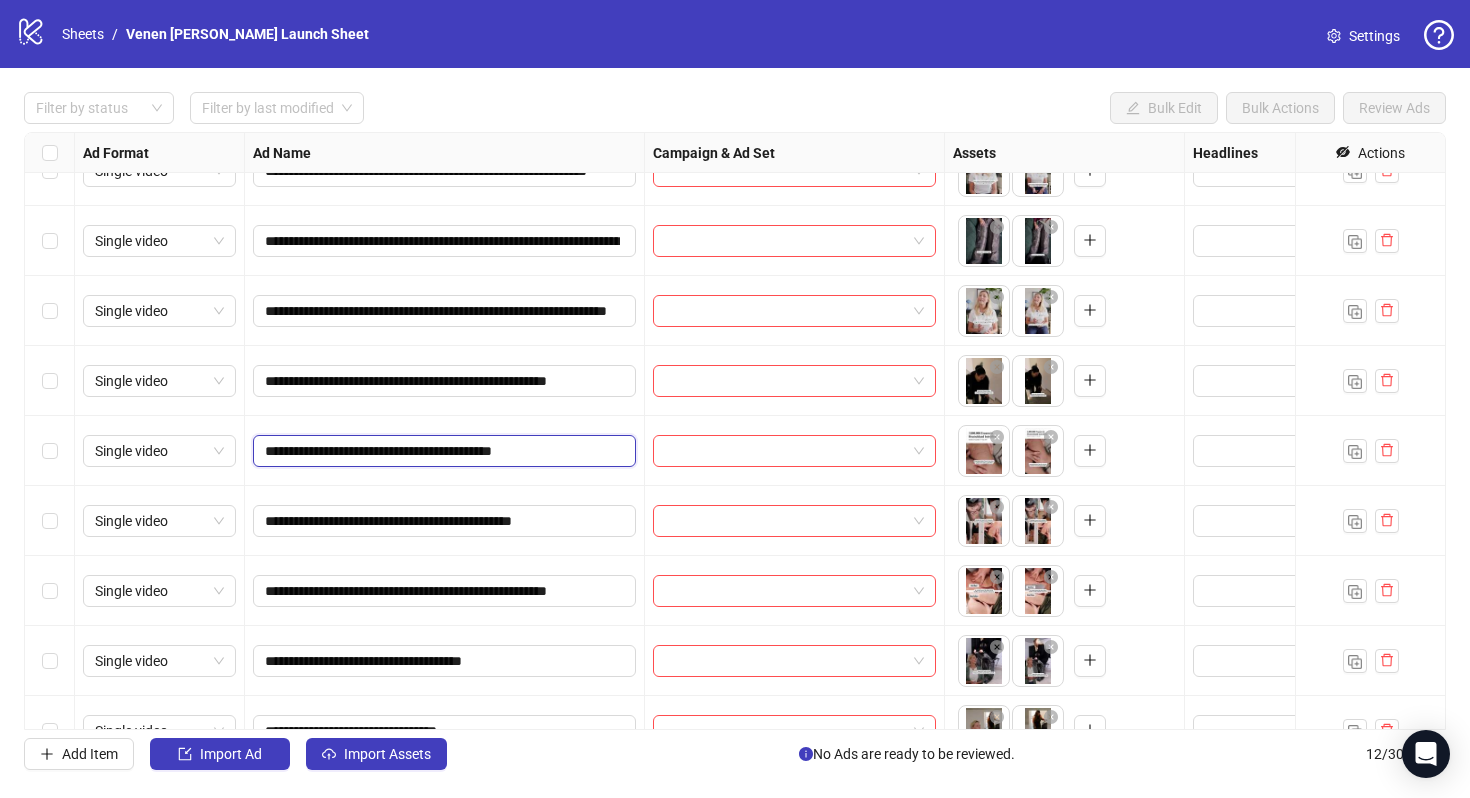 click on "**********" at bounding box center (442, 451) 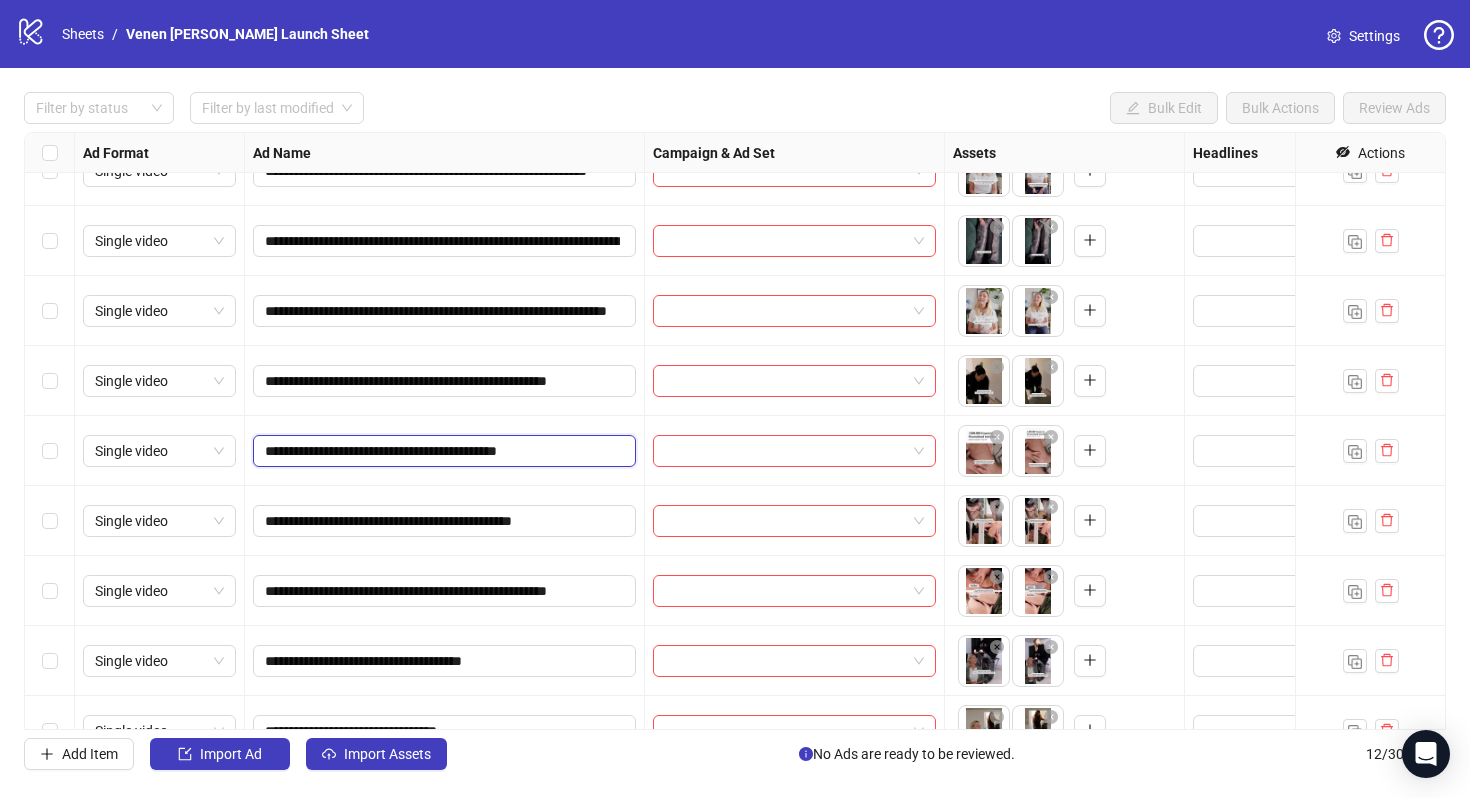 type on "**********" 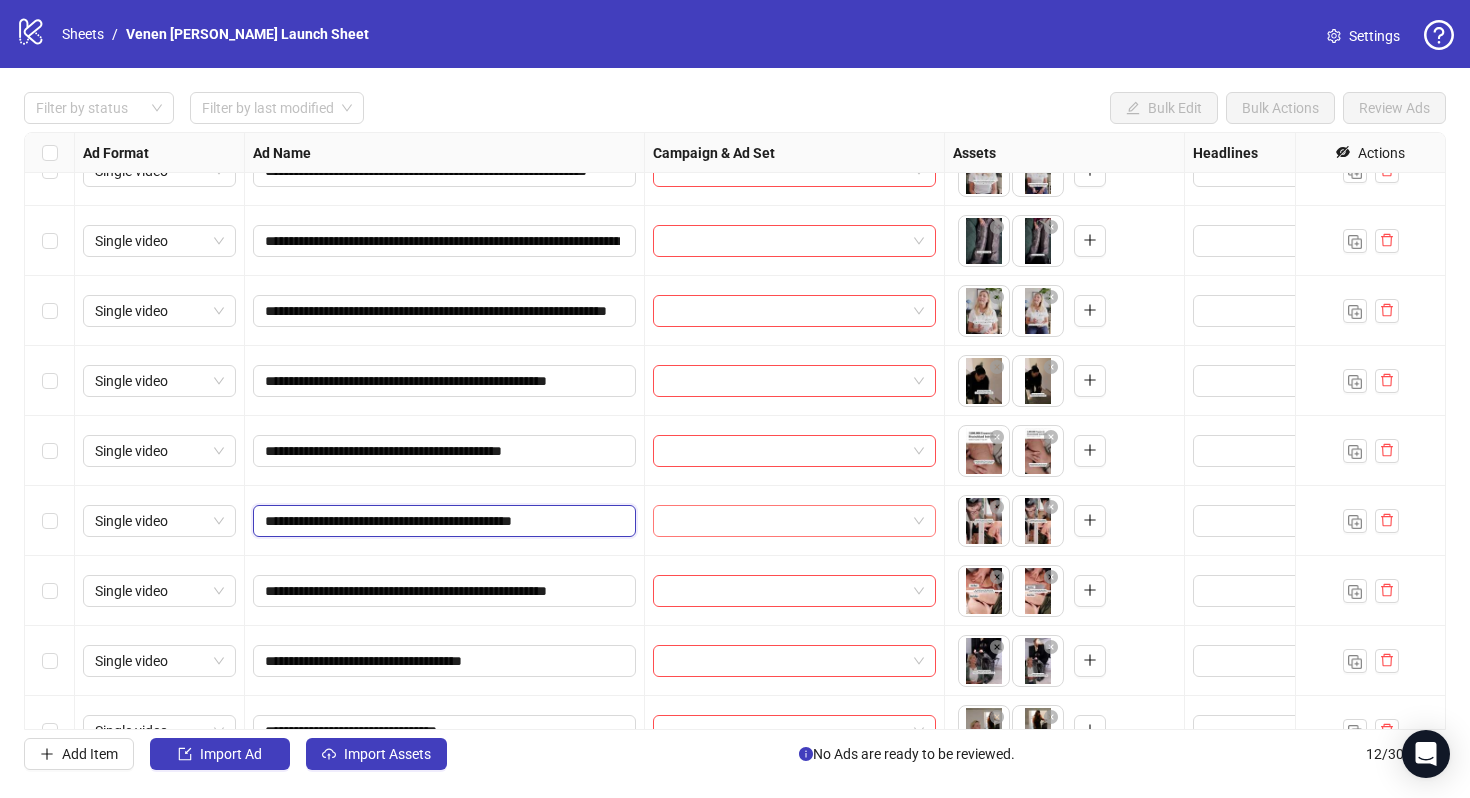 drag, startPoint x: 409, startPoint y: 521, endPoint x: 756, endPoint y: 522, distance: 347.00143 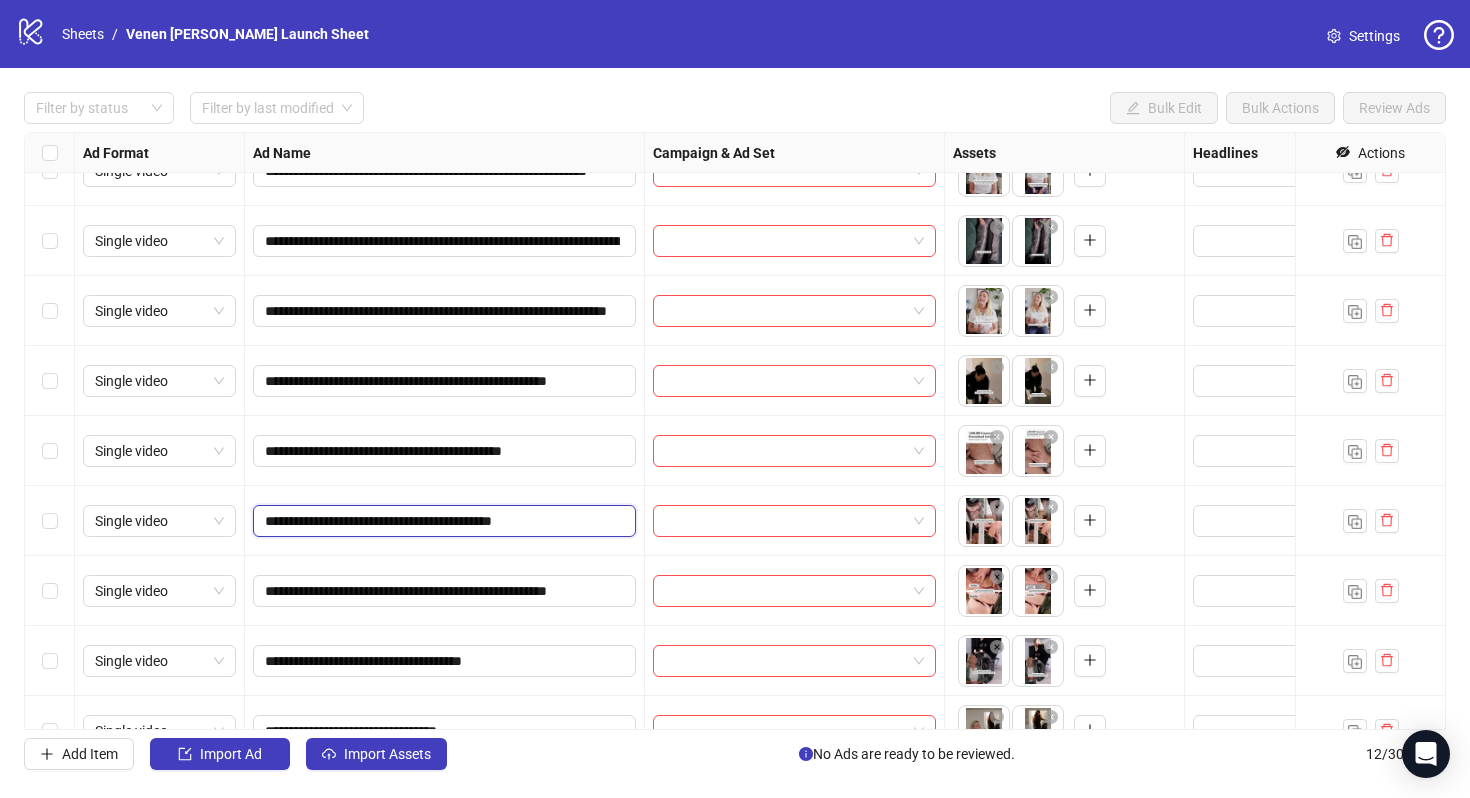 click on "**********" at bounding box center [442, 521] 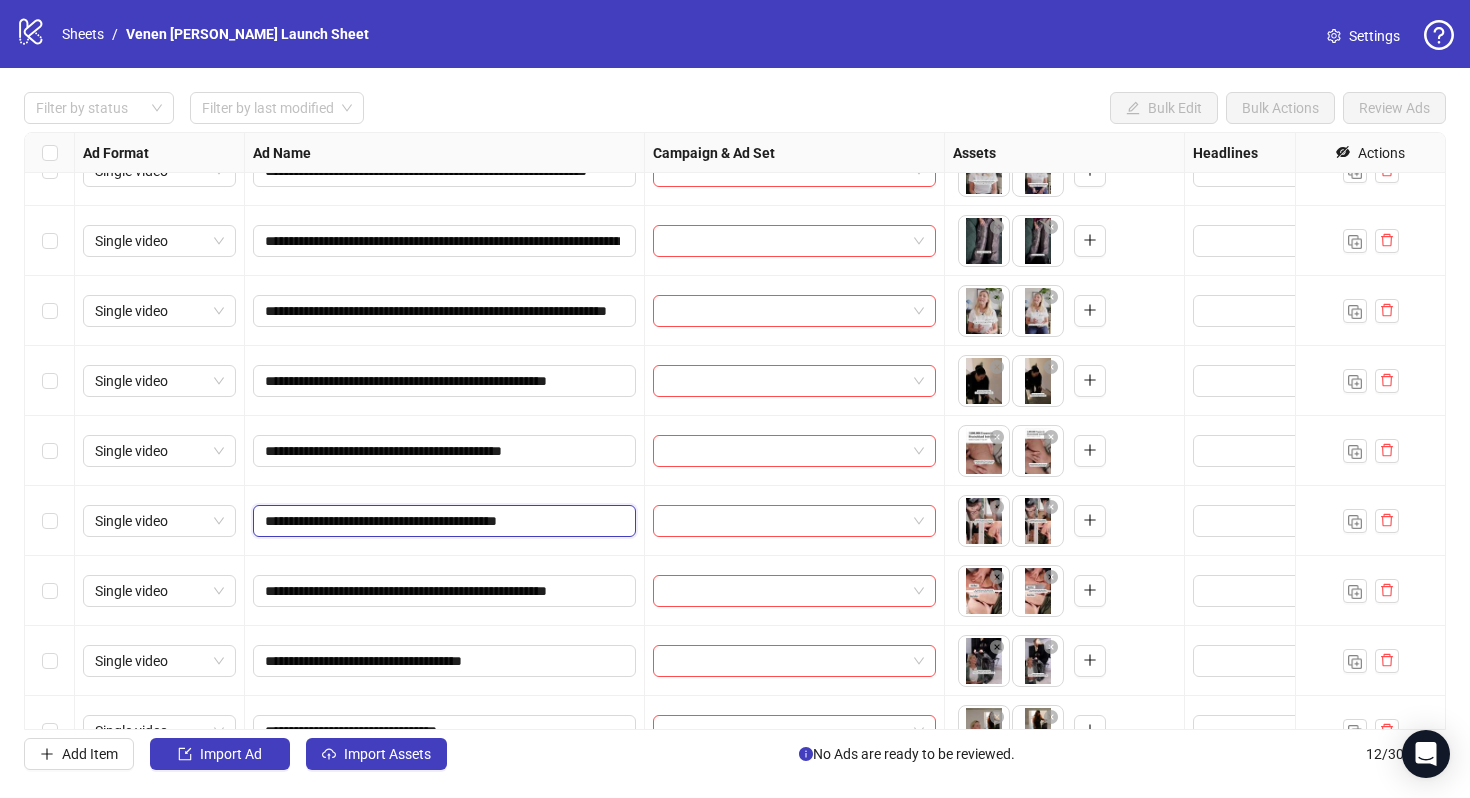 type on "**********" 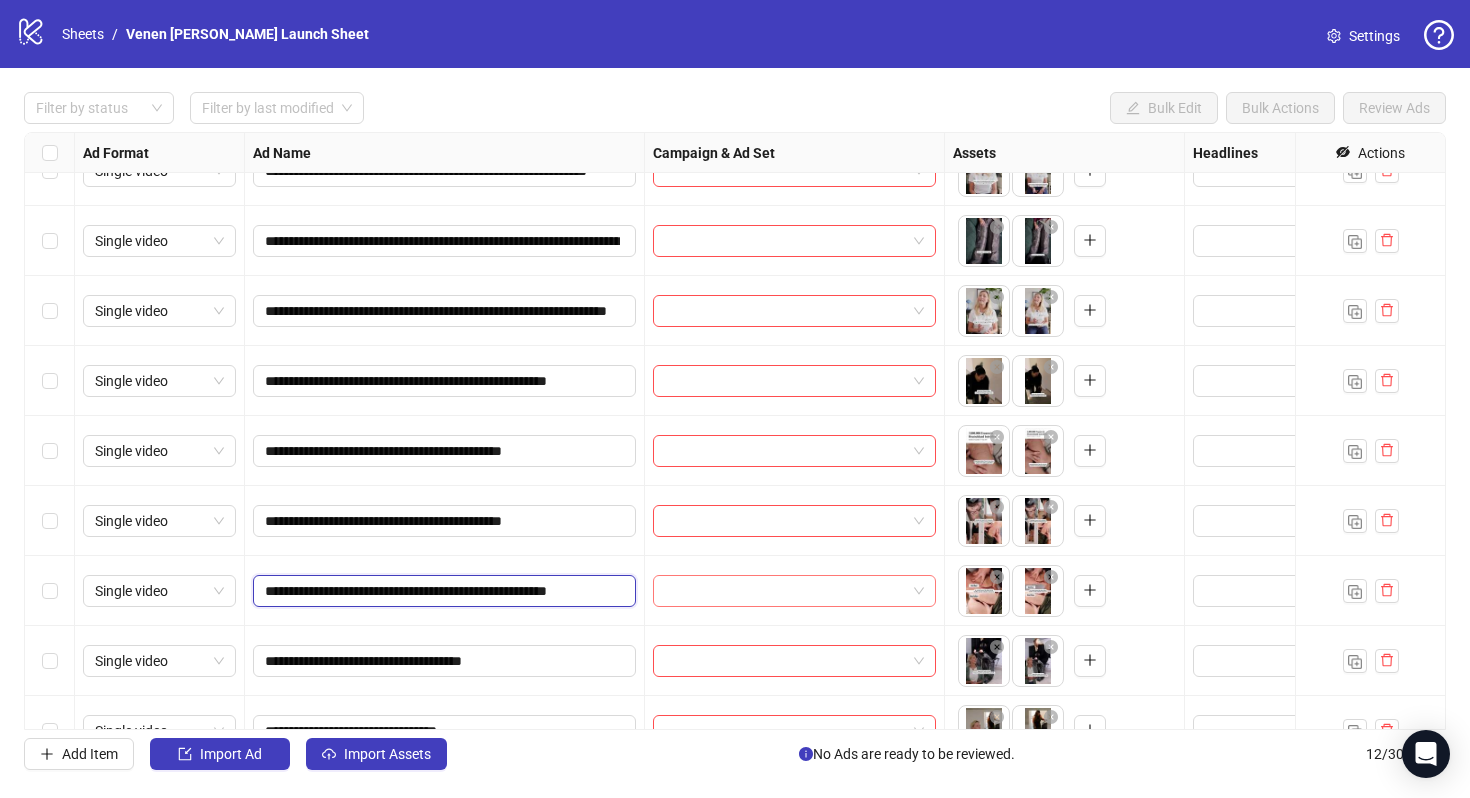 drag, startPoint x: 413, startPoint y: 592, endPoint x: 714, endPoint y: 593, distance: 301.00165 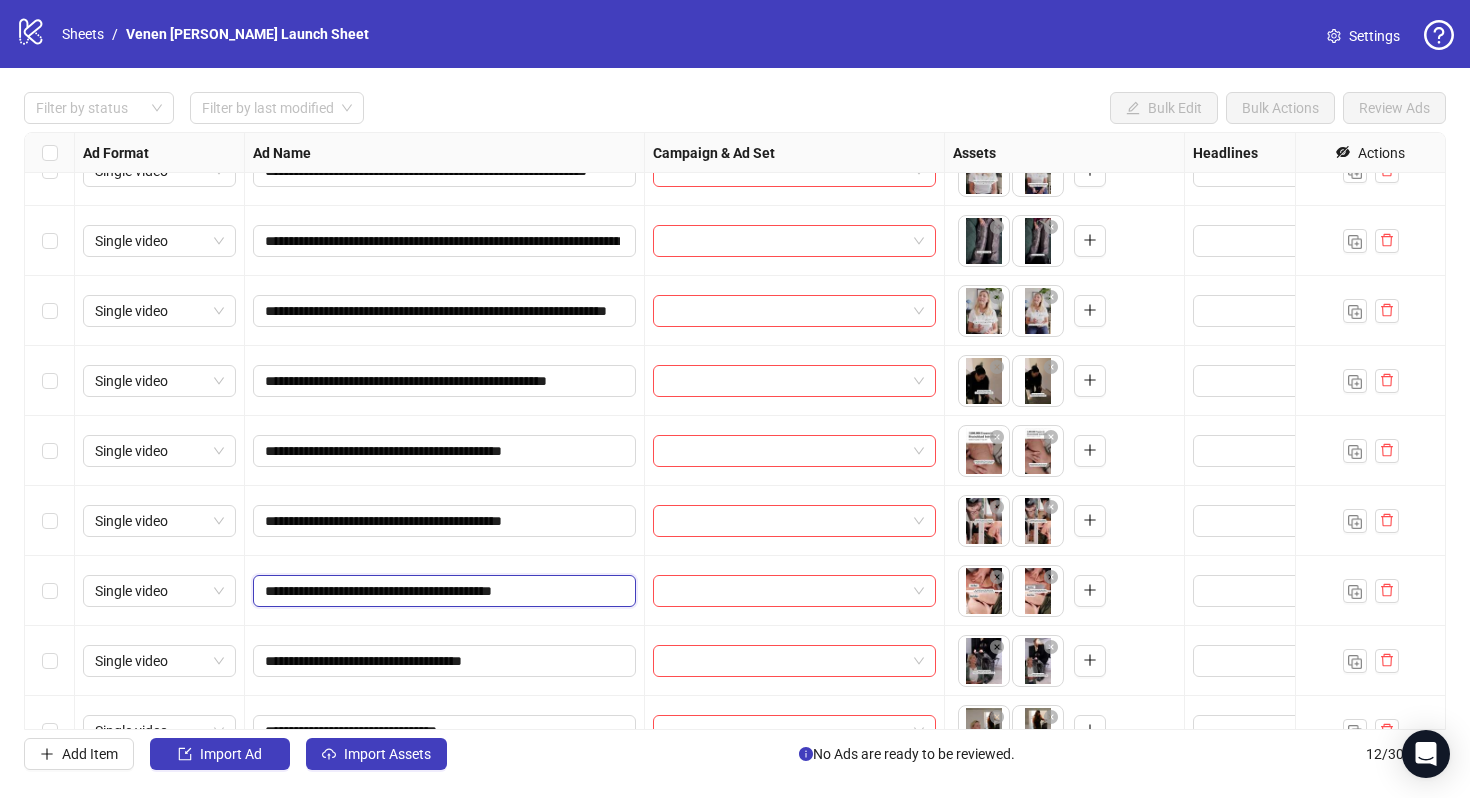 drag, startPoint x: 487, startPoint y: 590, endPoint x: 445, endPoint y: 590, distance: 42 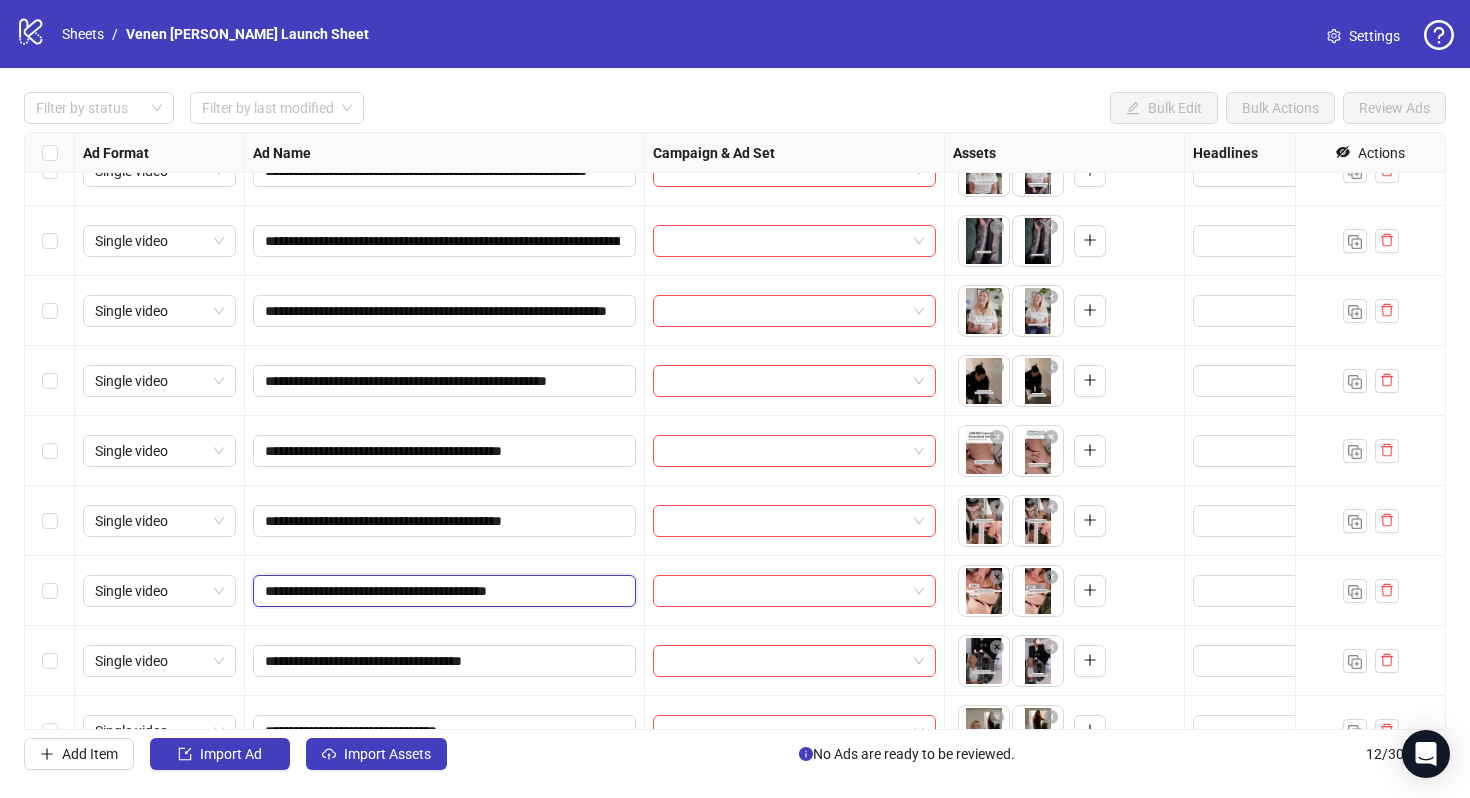 click on "**********" at bounding box center [442, 591] 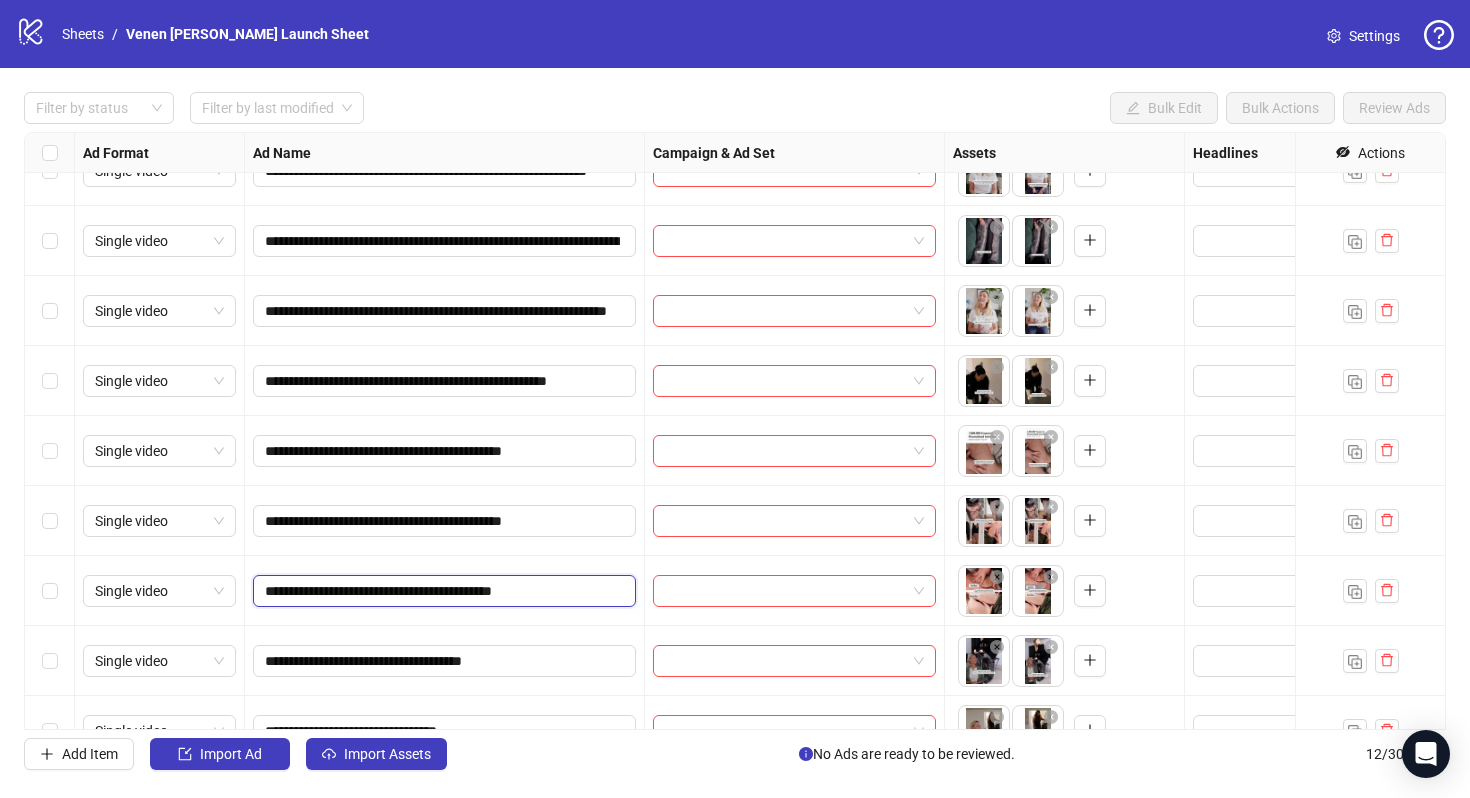 type on "**********" 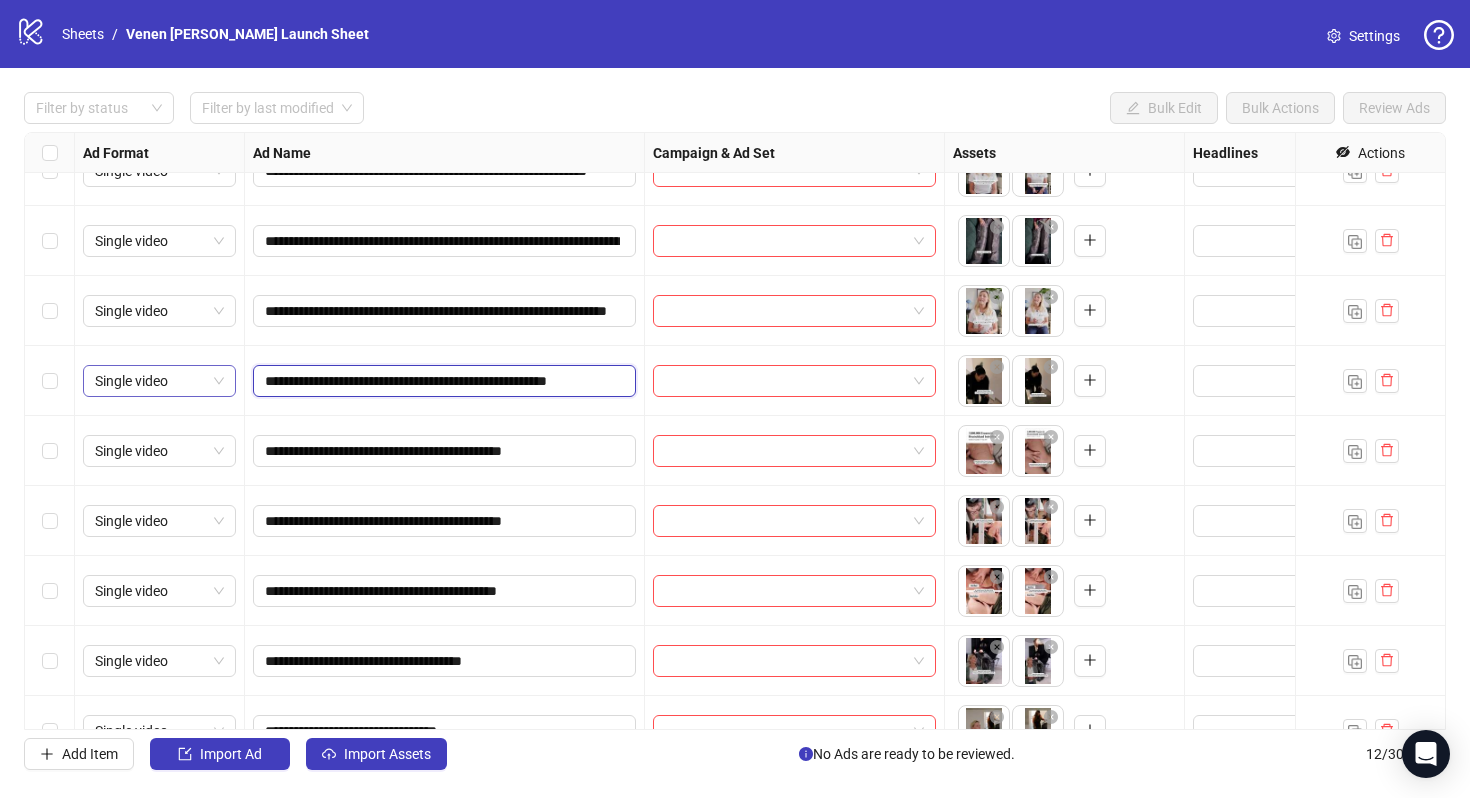 drag, startPoint x: 353, startPoint y: 381, endPoint x: 191, endPoint y: 381, distance: 162 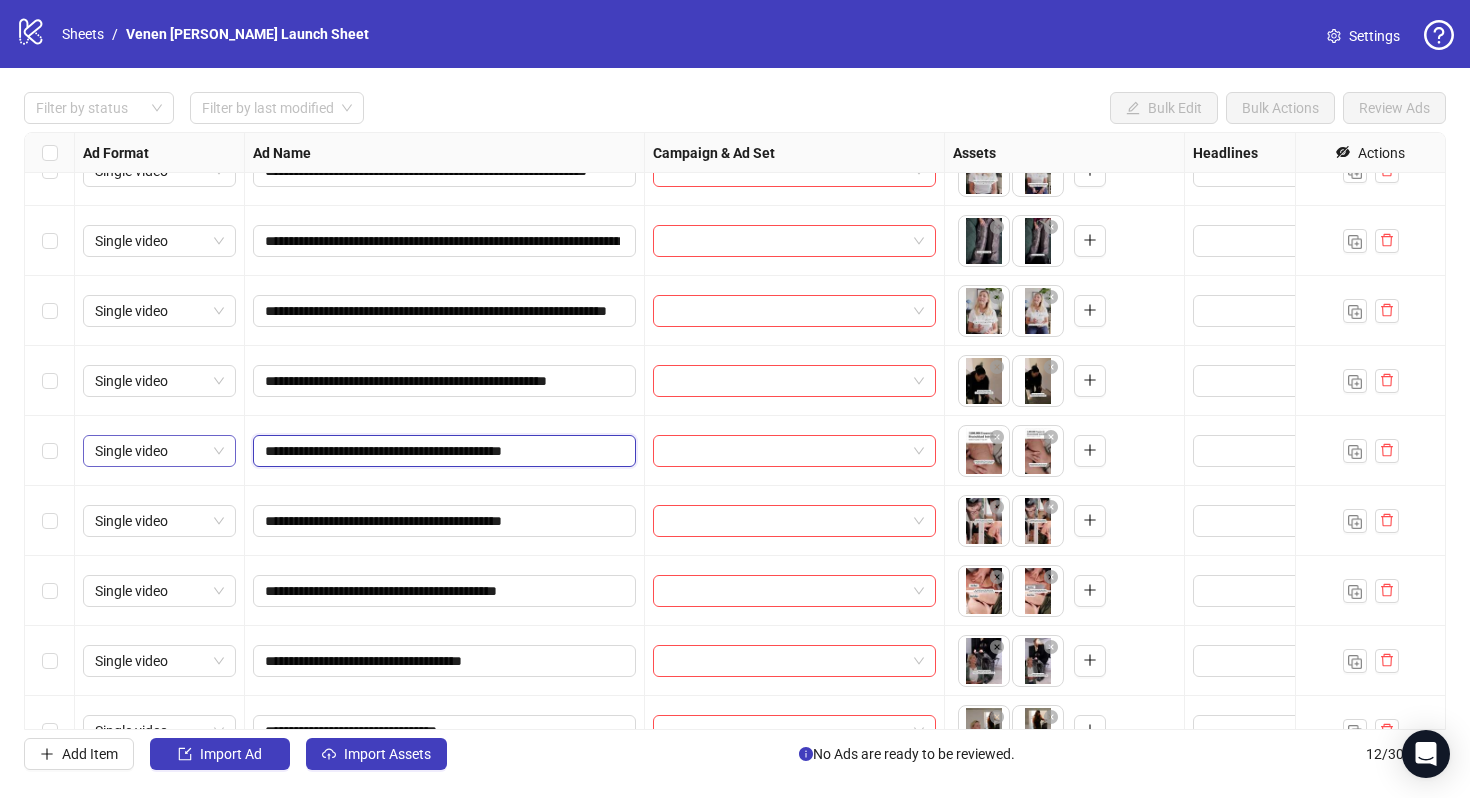 drag, startPoint x: 292, startPoint y: 454, endPoint x: 174, endPoint y: 454, distance: 118 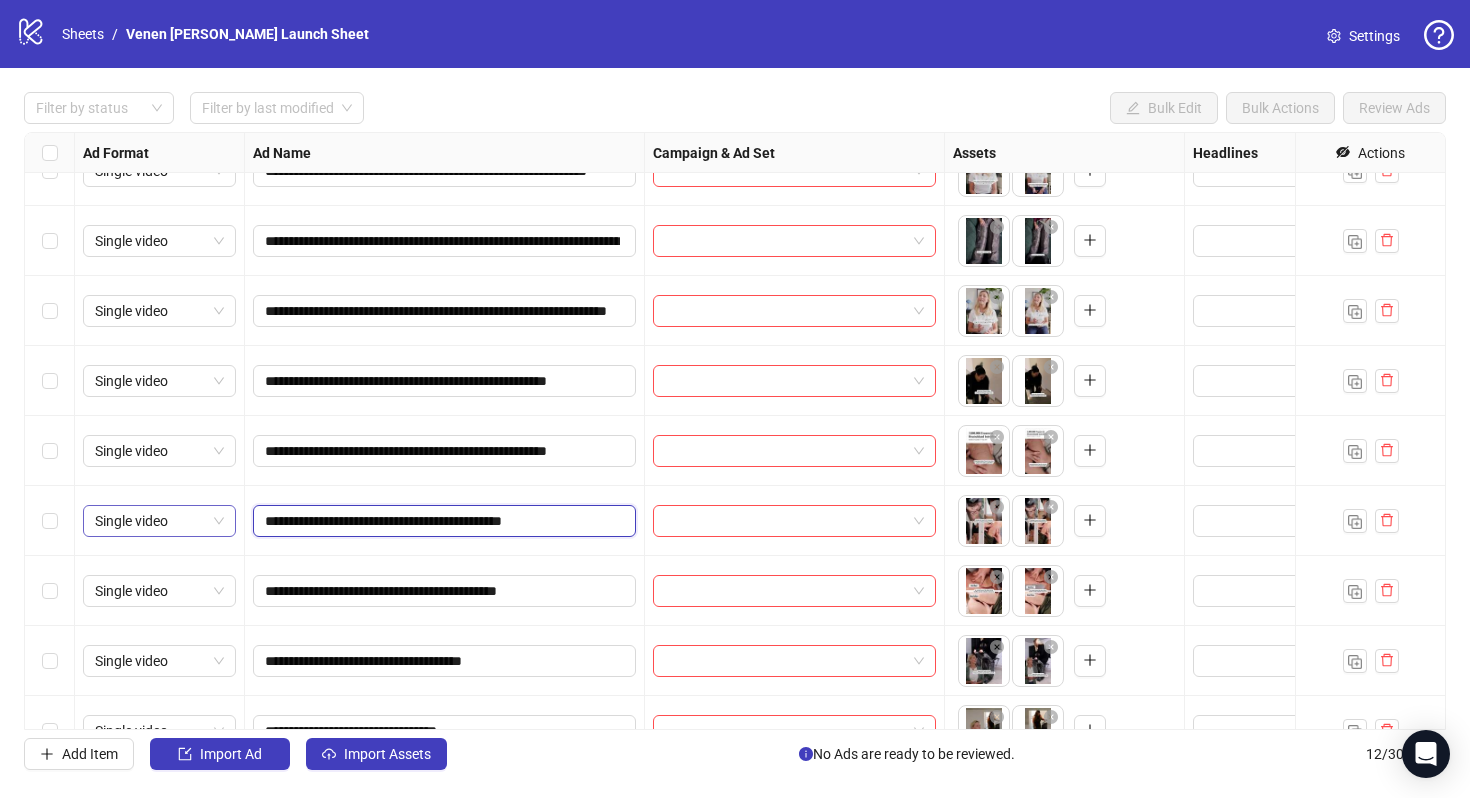 drag, startPoint x: 291, startPoint y: 525, endPoint x: 216, endPoint y: 525, distance: 75 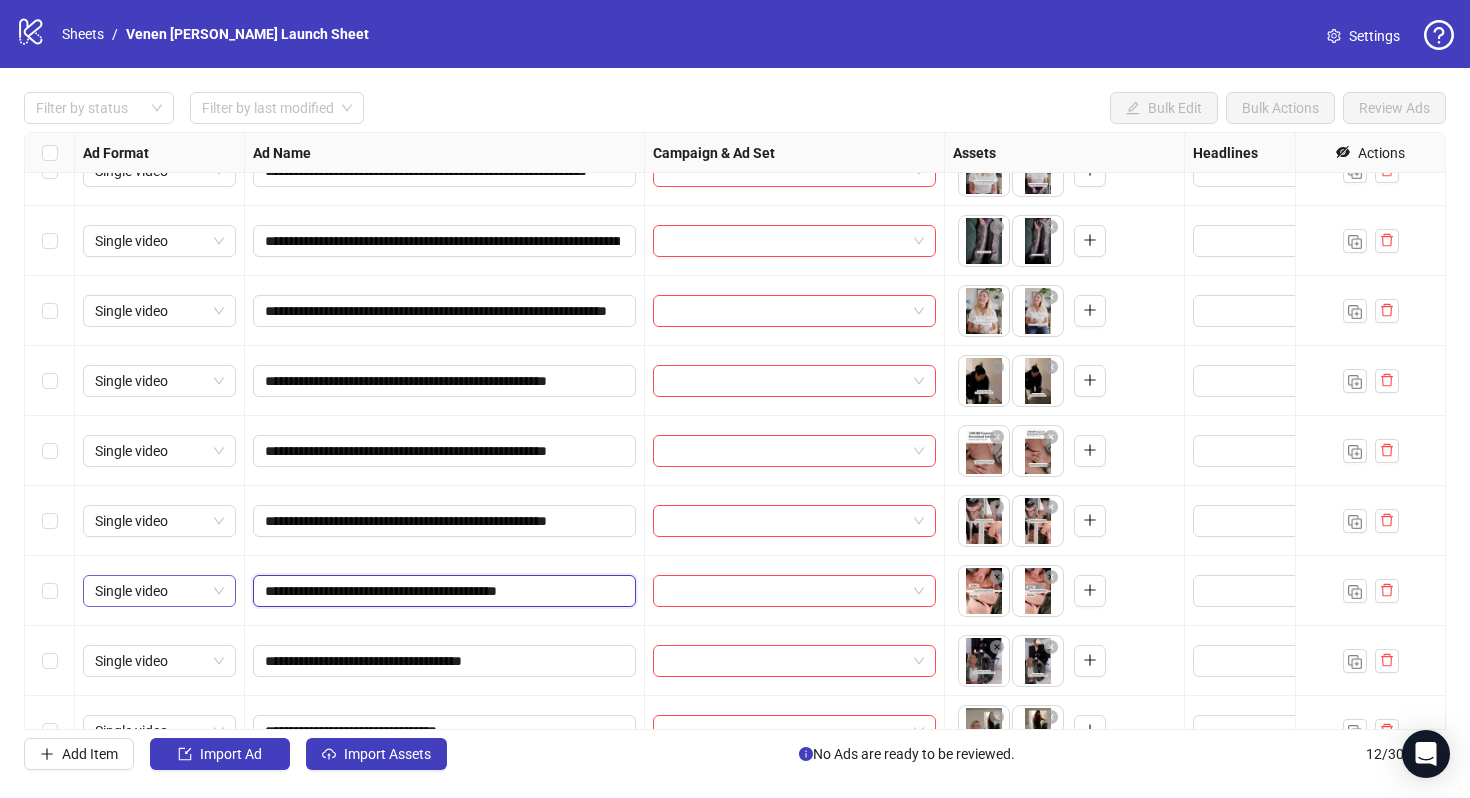 drag, startPoint x: 290, startPoint y: 587, endPoint x: 205, endPoint y: 587, distance: 85 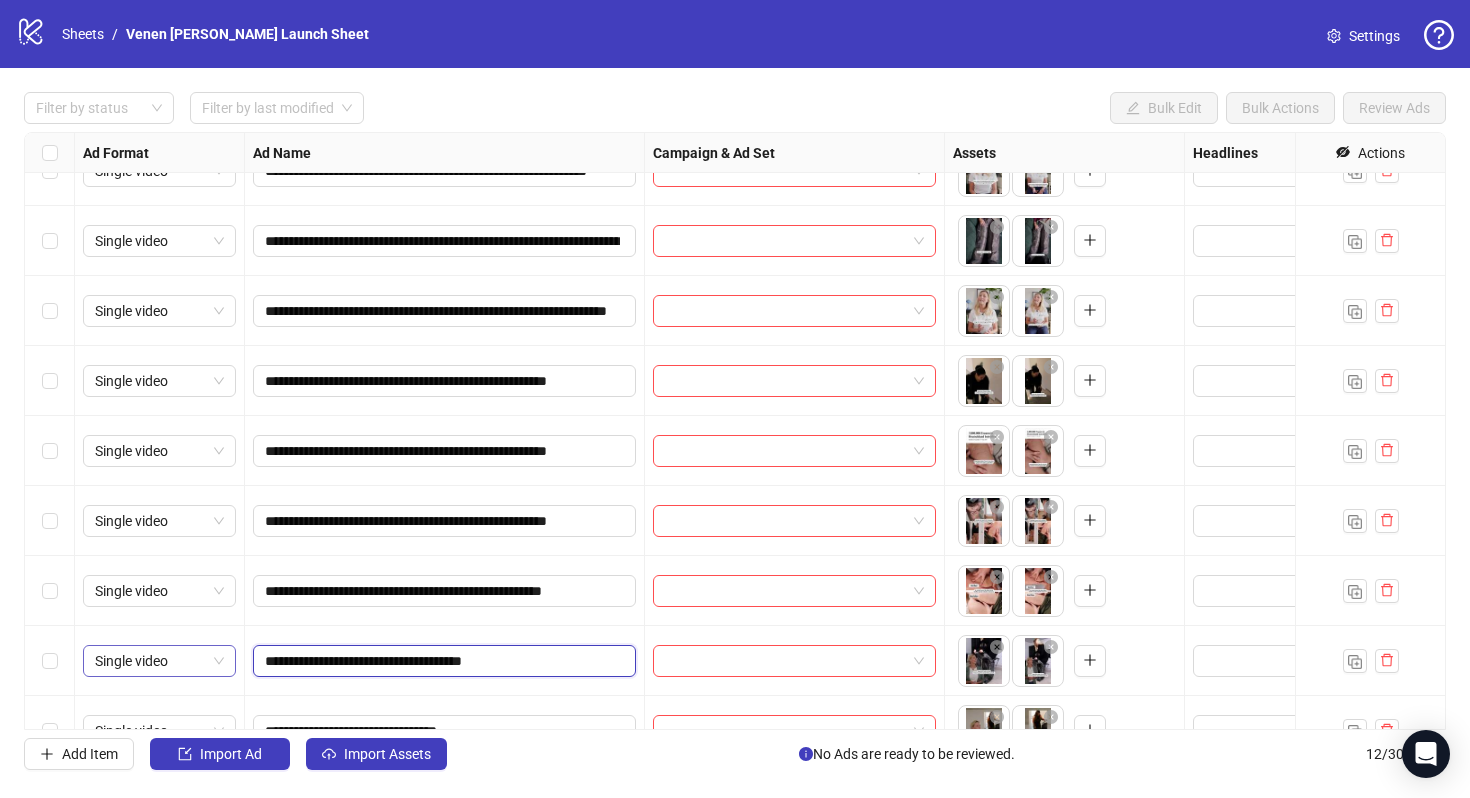 drag, startPoint x: 299, startPoint y: 661, endPoint x: 209, endPoint y: 661, distance: 90 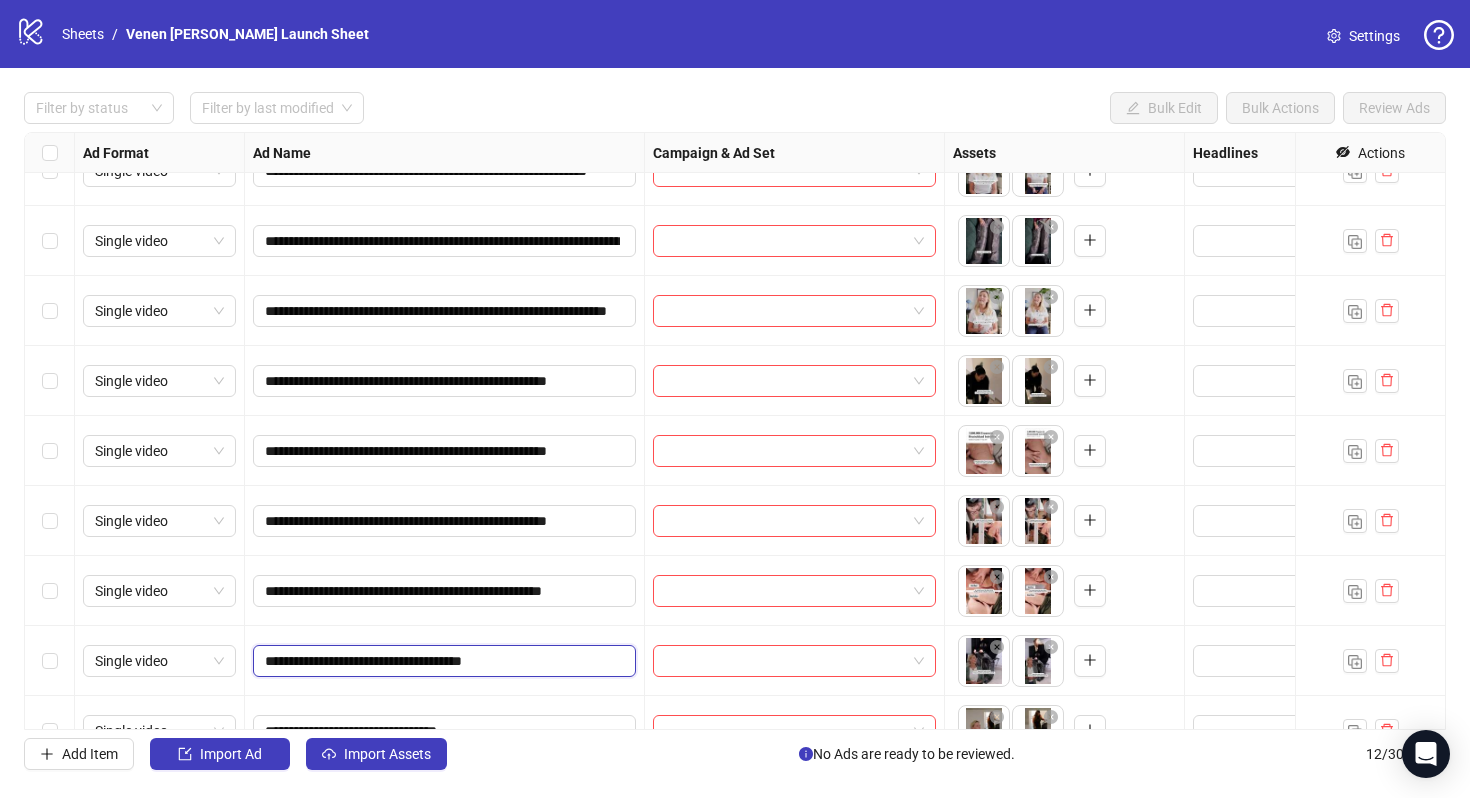 click on "**********" at bounding box center (442, 661) 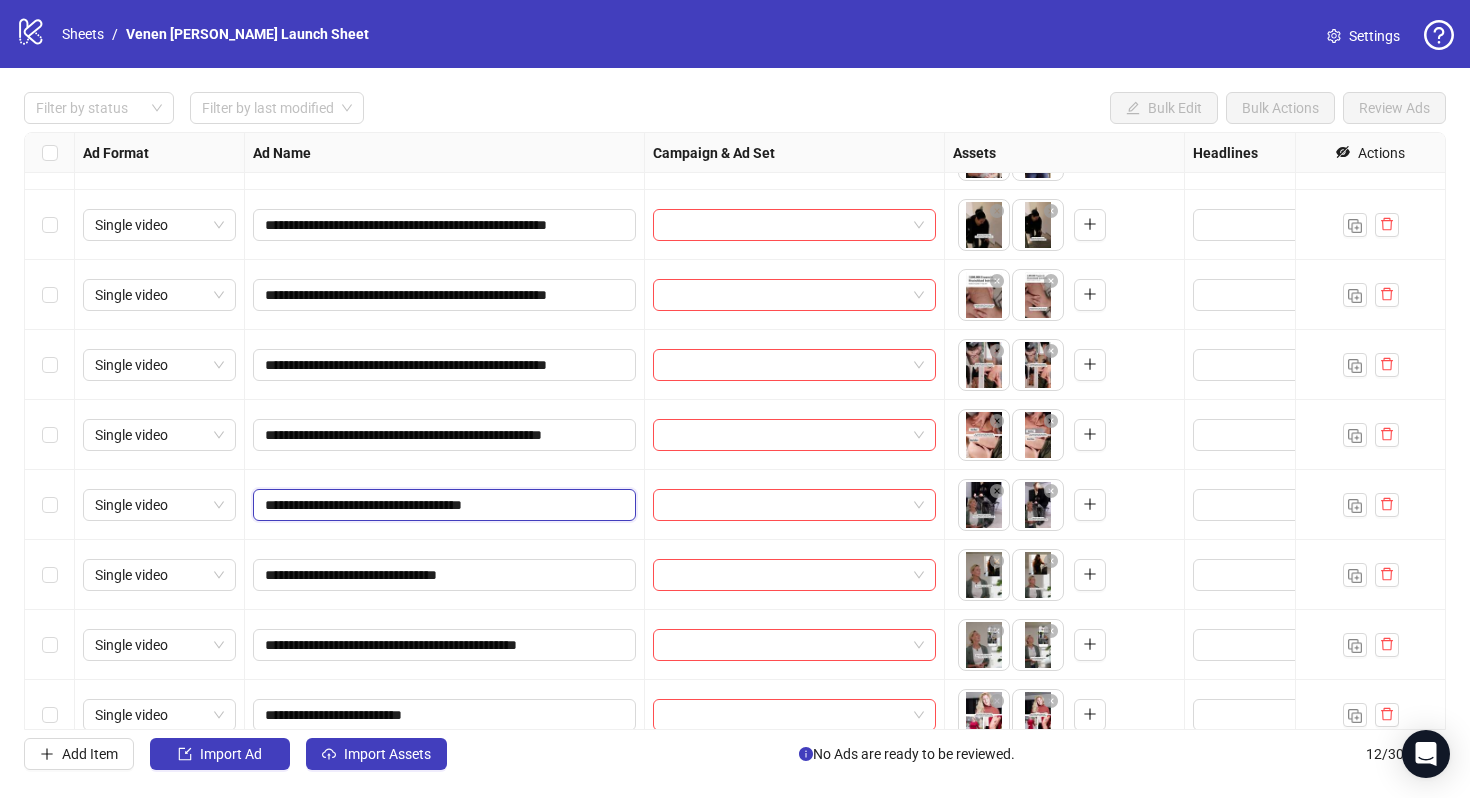 scroll, scrollTop: 284, scrollLeft: 0, axis: vertical 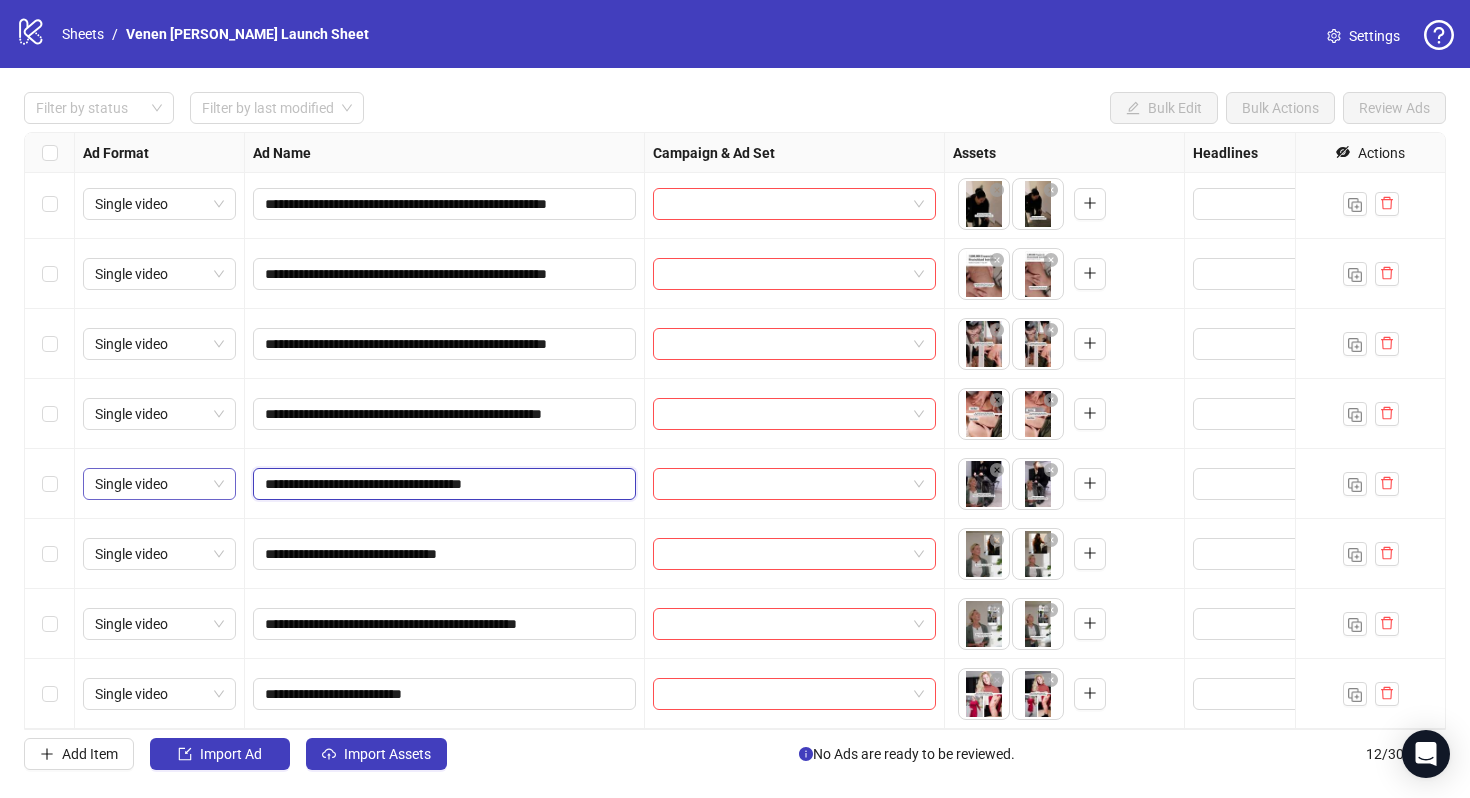 drag, startPoint x: 288, startPoint y: 483, endPoint x: 202, endPoint y: 483, distance: 86 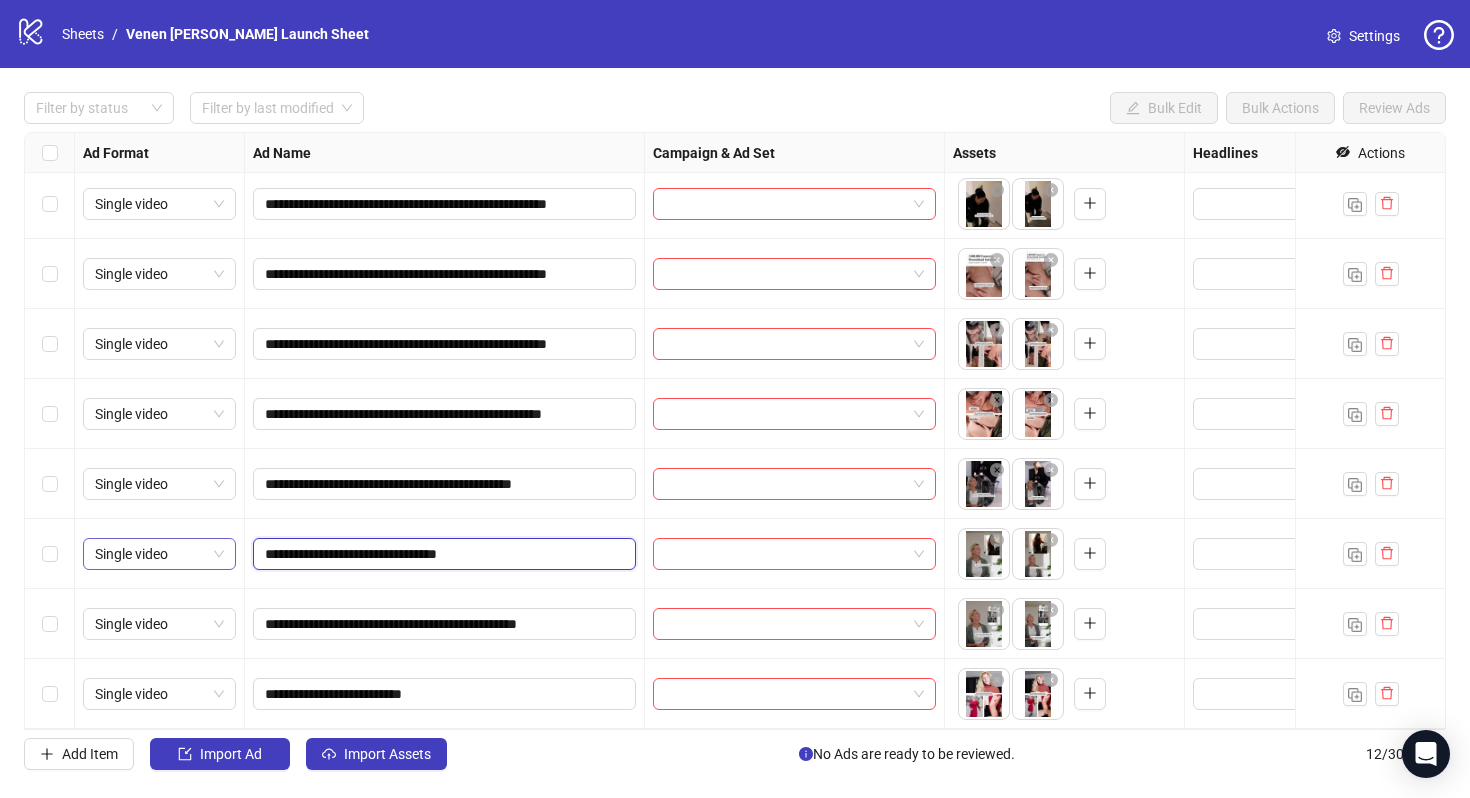 drag, startPoint x: 289, startPoint y: 552, endPoint x: 203, endPoint y: 552, distance: 86 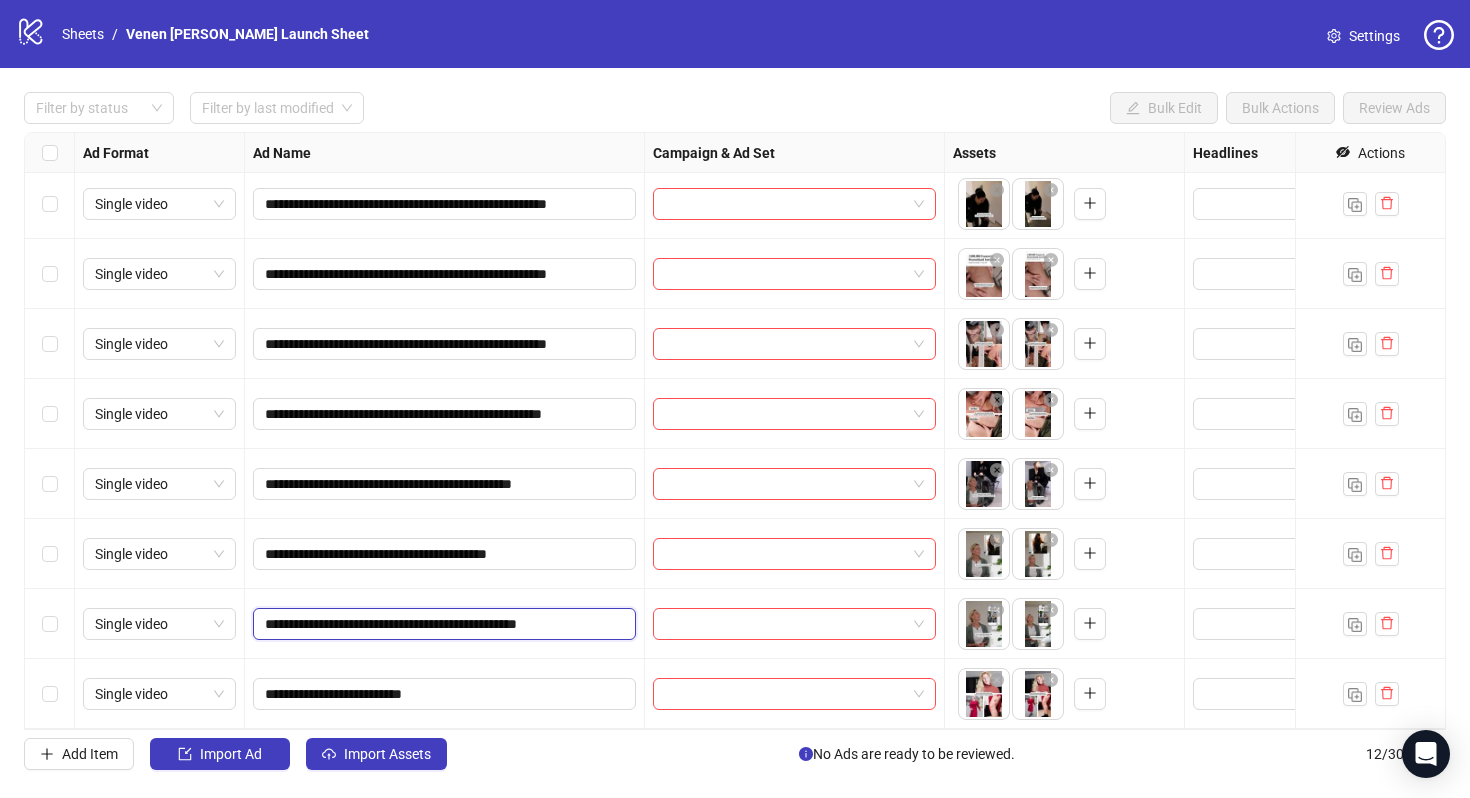 drag, startPoint x: 287, startPoint y: 621, endPoint x: 245, endPoint y: 621, distance: 42 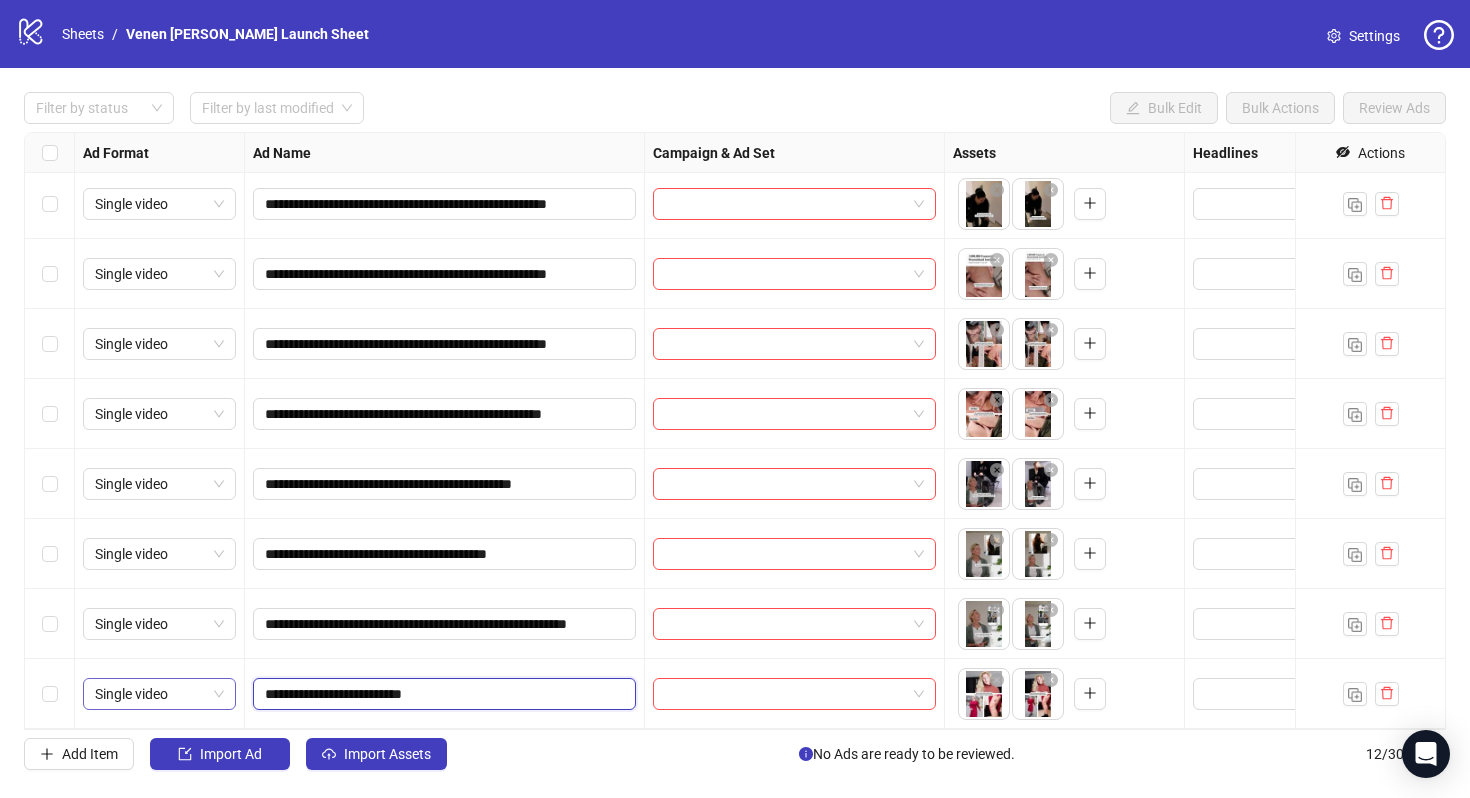 drag, startPoint x: 287, startPoint y: 694, endPoint x: 207, endPoint y: 694, distance: 80 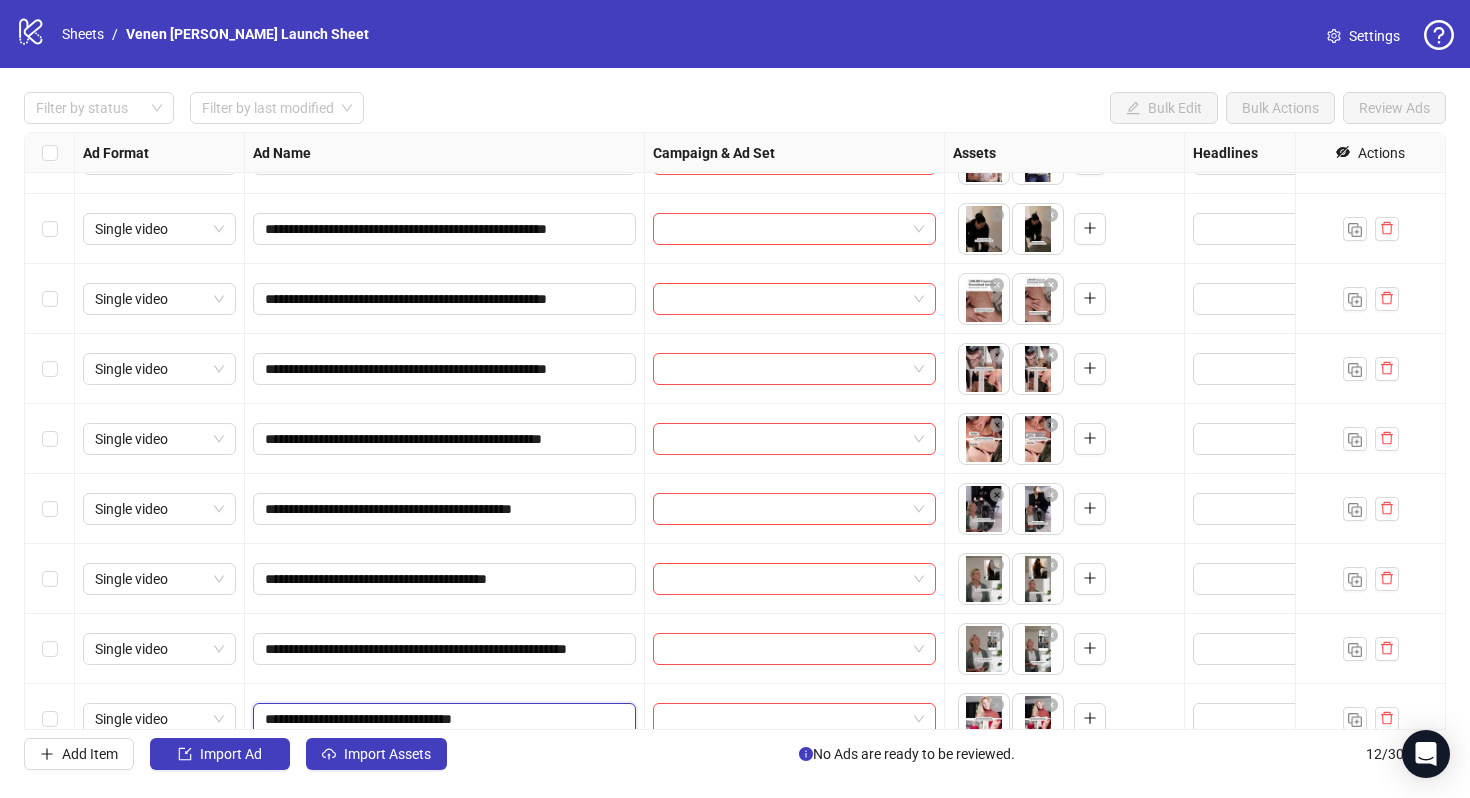 scroll, scrollTop: 253, scrollLeft: 0, axis: vertical 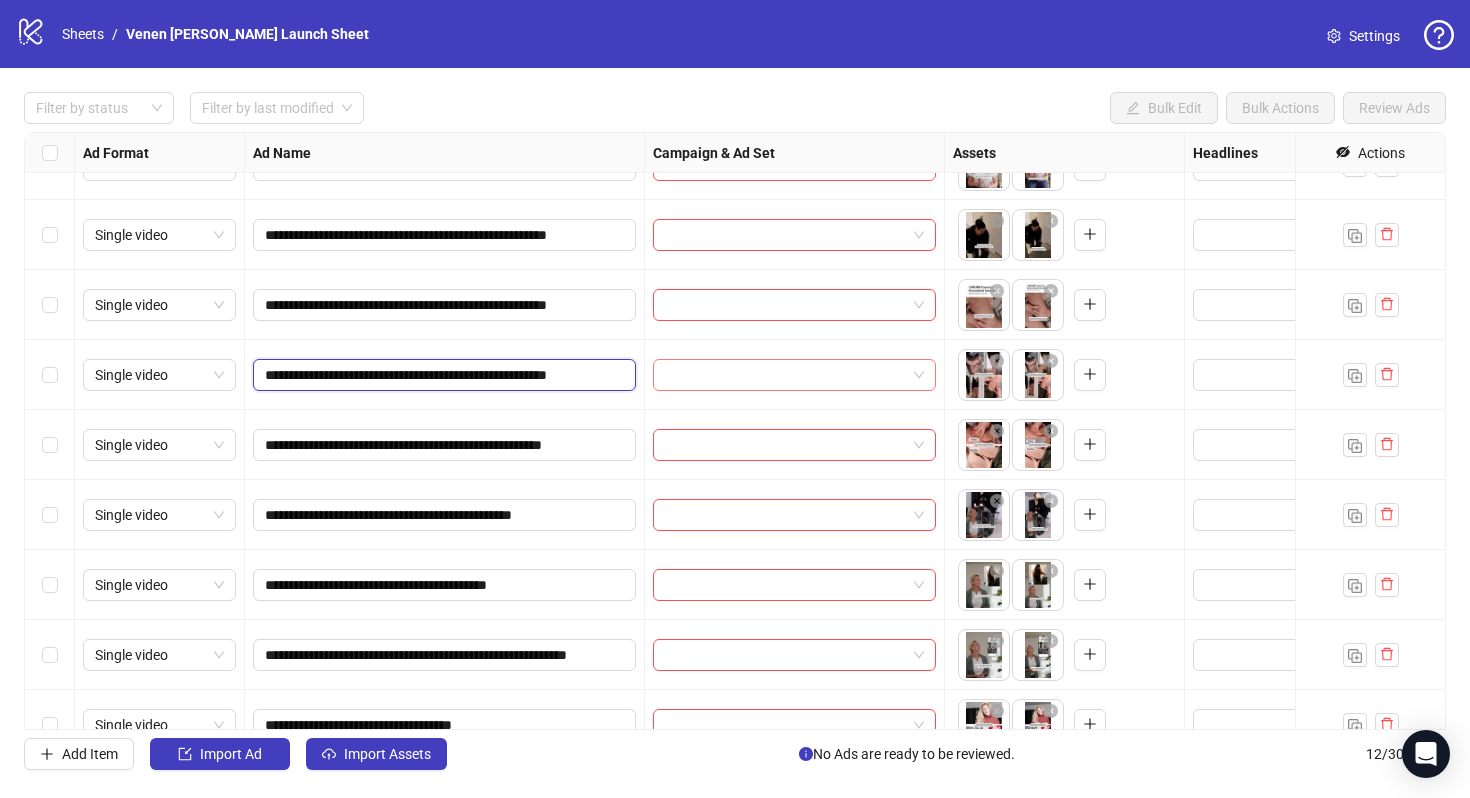drag, startPoint x: 488, startPoint y: 377, endPoint x: 709, endPoint y: 381, distance: 221.0362 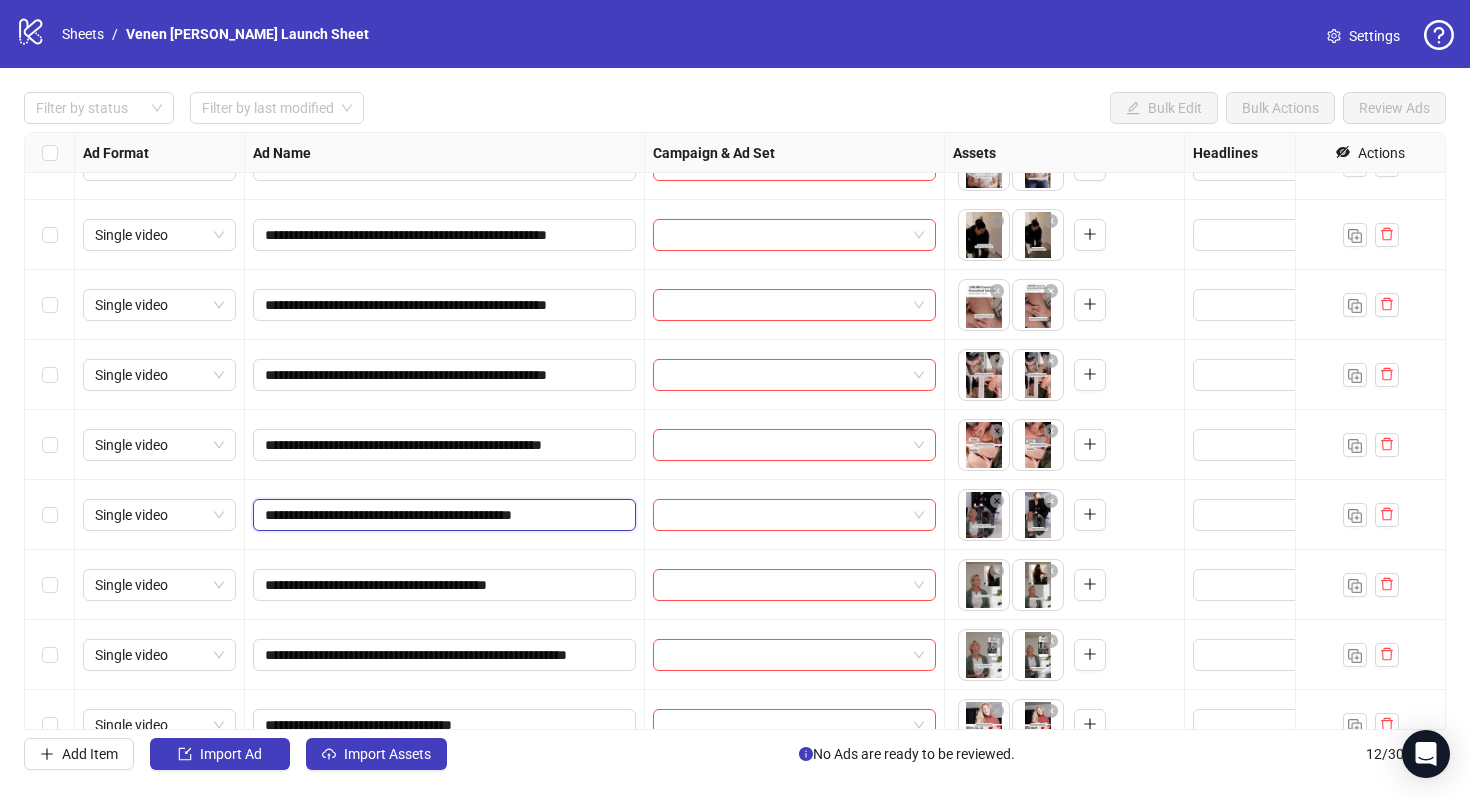 scroll, scrollTop: 0, scrollLeft: 0, axis: both 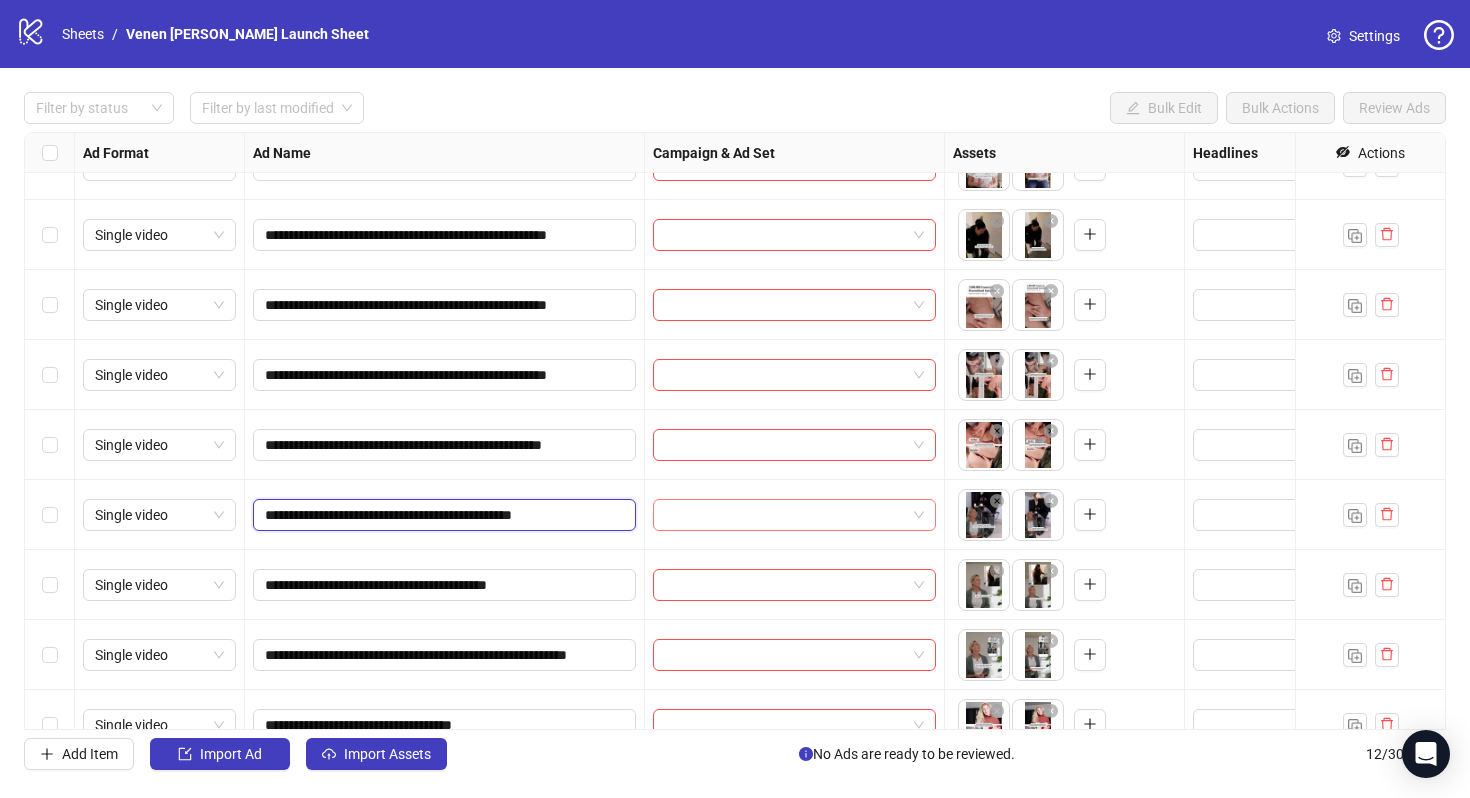 drag, startPoint x: 478, startPoint y: 516, endPoint x: 743, endPoint y: 513, distance: 265.01697 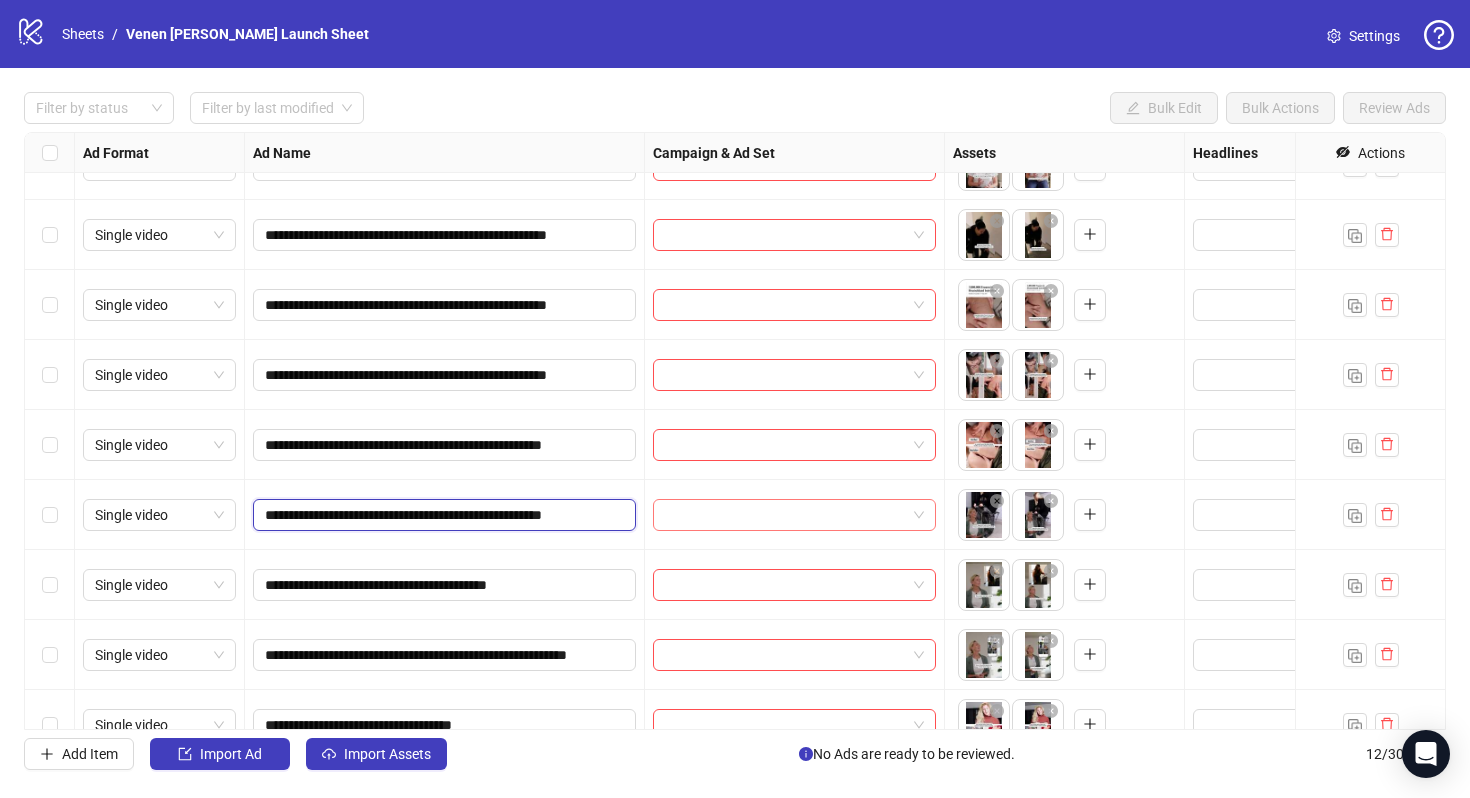 scroll, scrollTop: 0, scrollLeft: 12, axis: horizontal 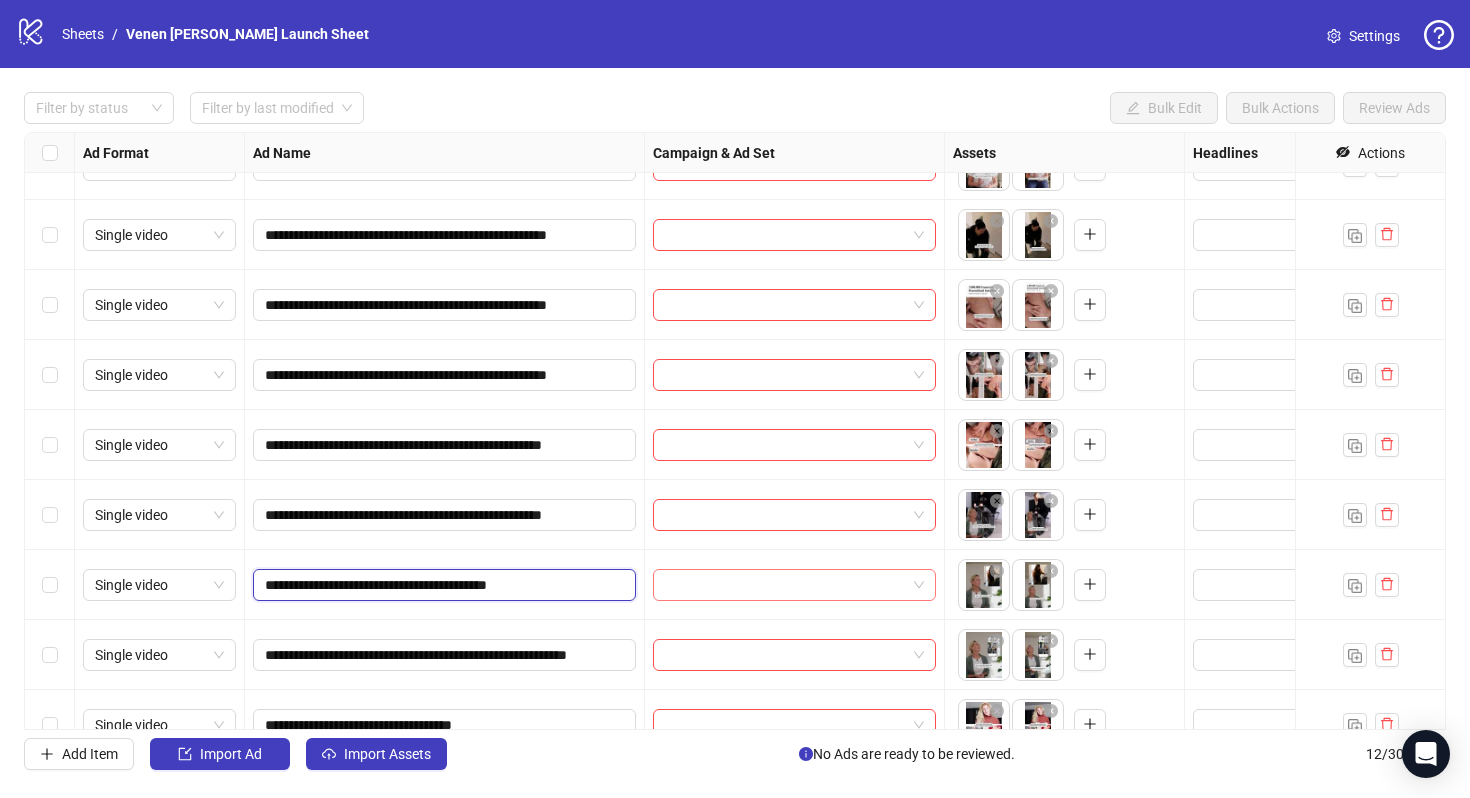 drag, startPoint x: 445, startPoint y: 589, endPoint x: 751, endPoint y: 589, distance: 306 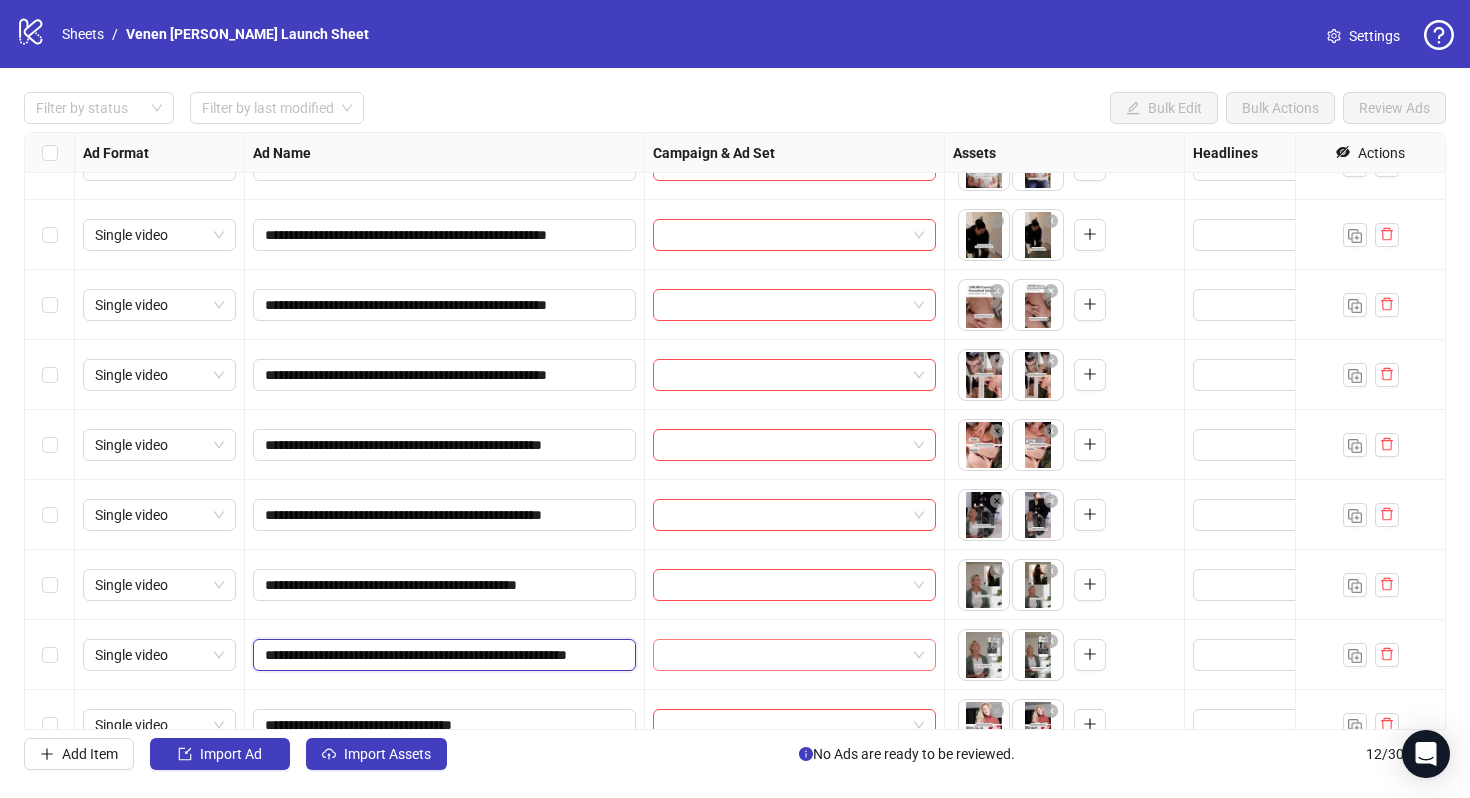 drag, startPoint x: 544, startPoint y: 654, endPoint x: 762, endPoint y: 654, distance: 218 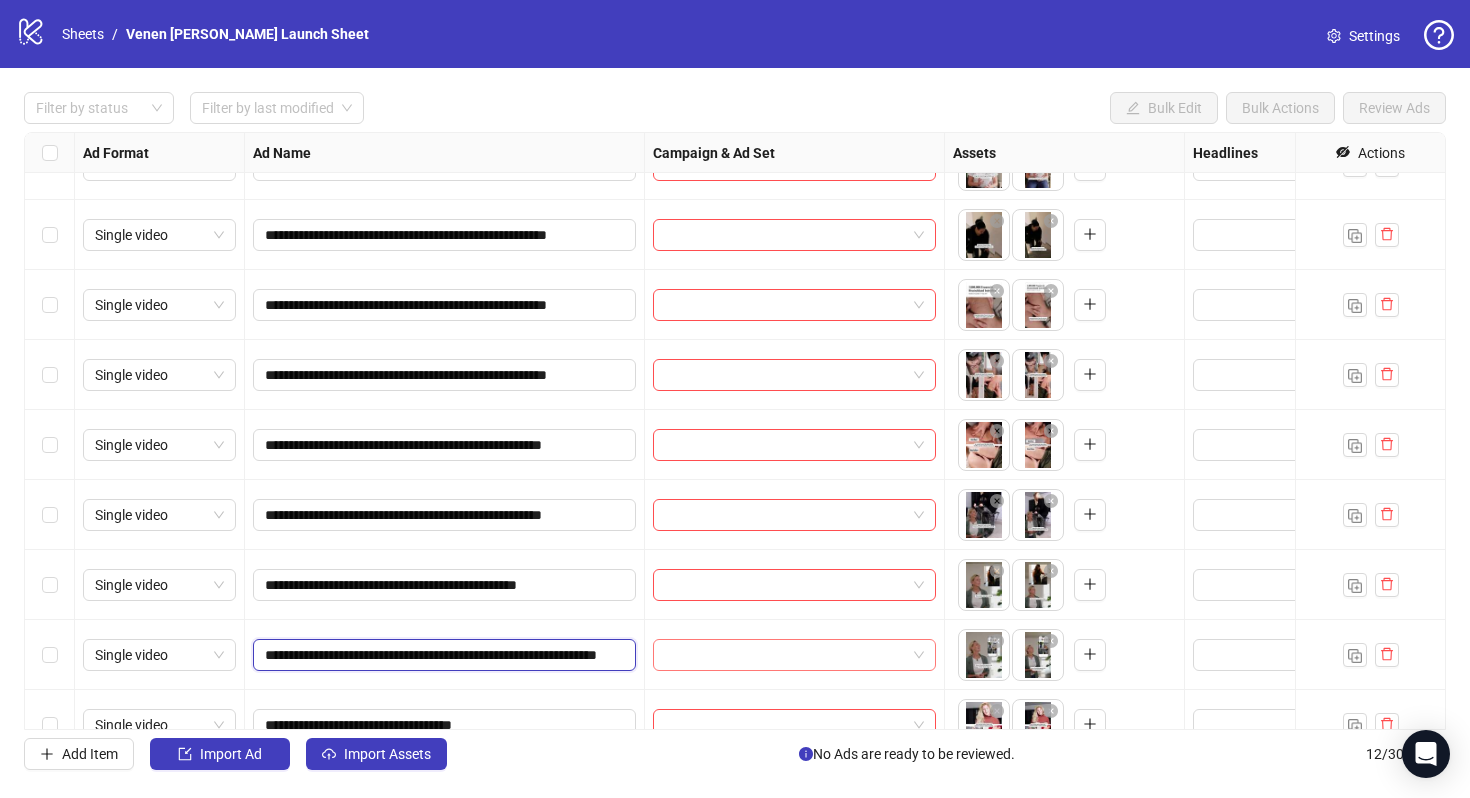 scroll, scrollTop: 0, scrollLeft: 77, axis: horizontal 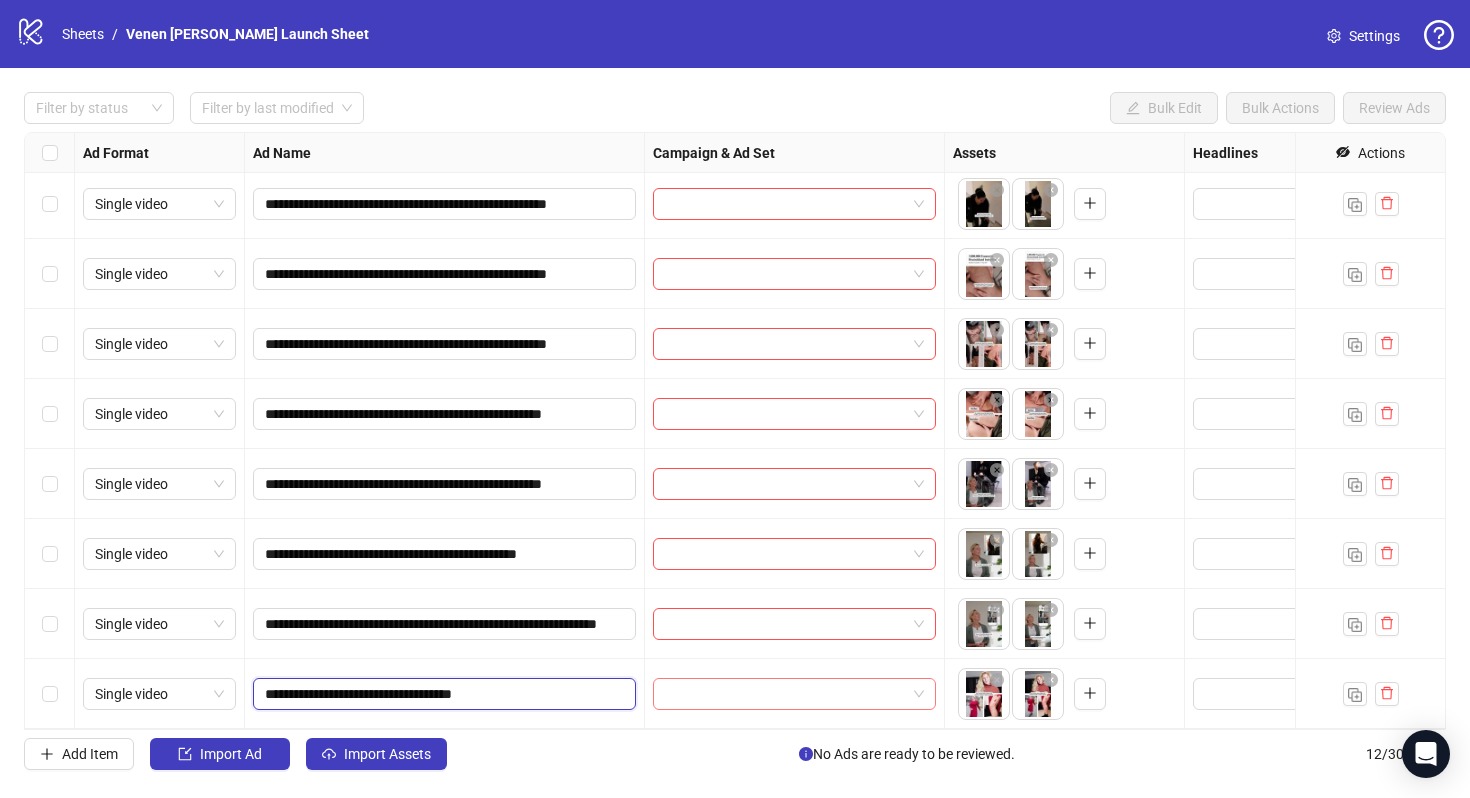 drag, startPoint x: 396, startPoint y: 696, endPoint x: 674, endPoint y: 689, distance: 278.0881 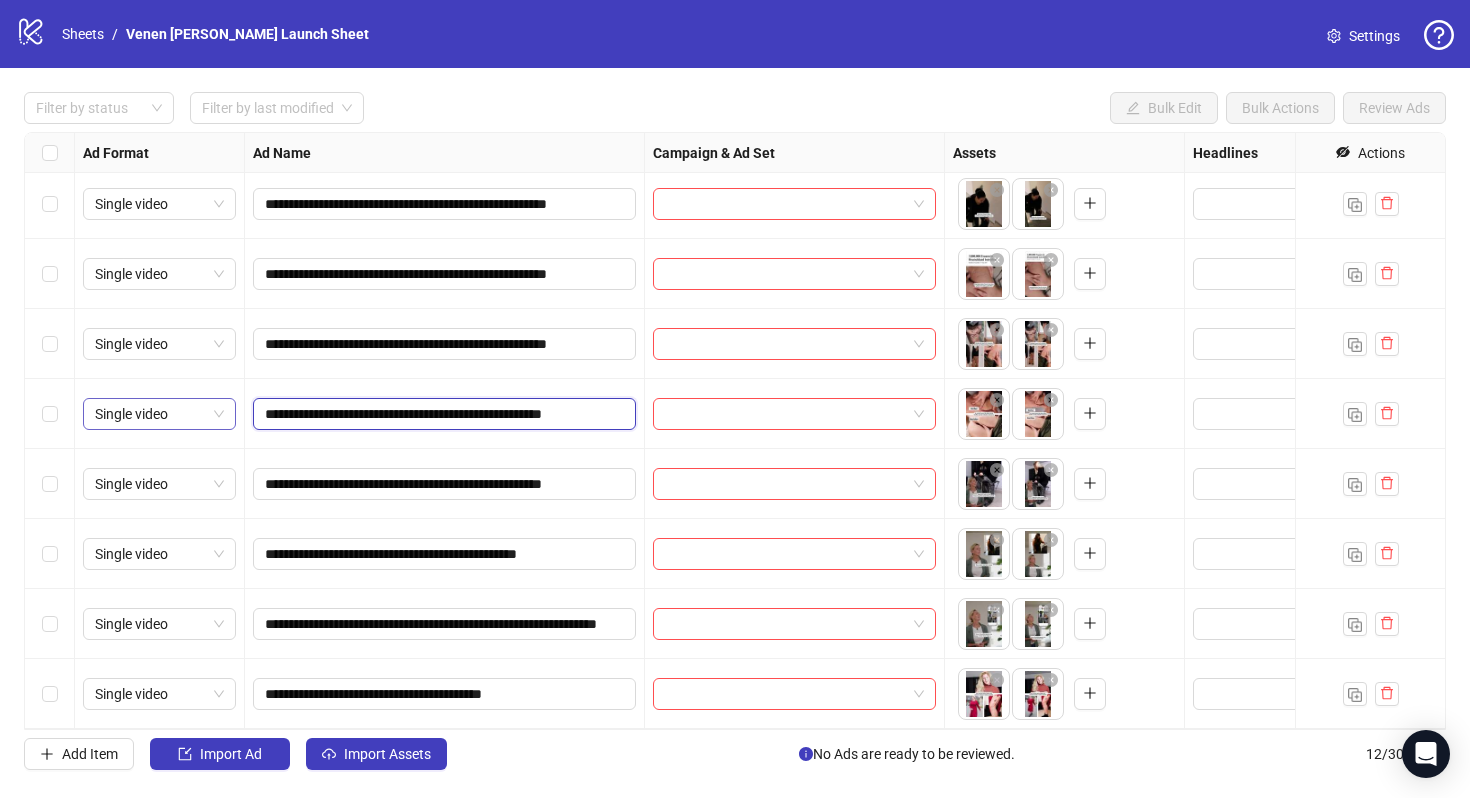 drag, startPoint x: 356, startPoint y: 416, endPoint x: 206, endPoint y: 408, distance: 150.21318 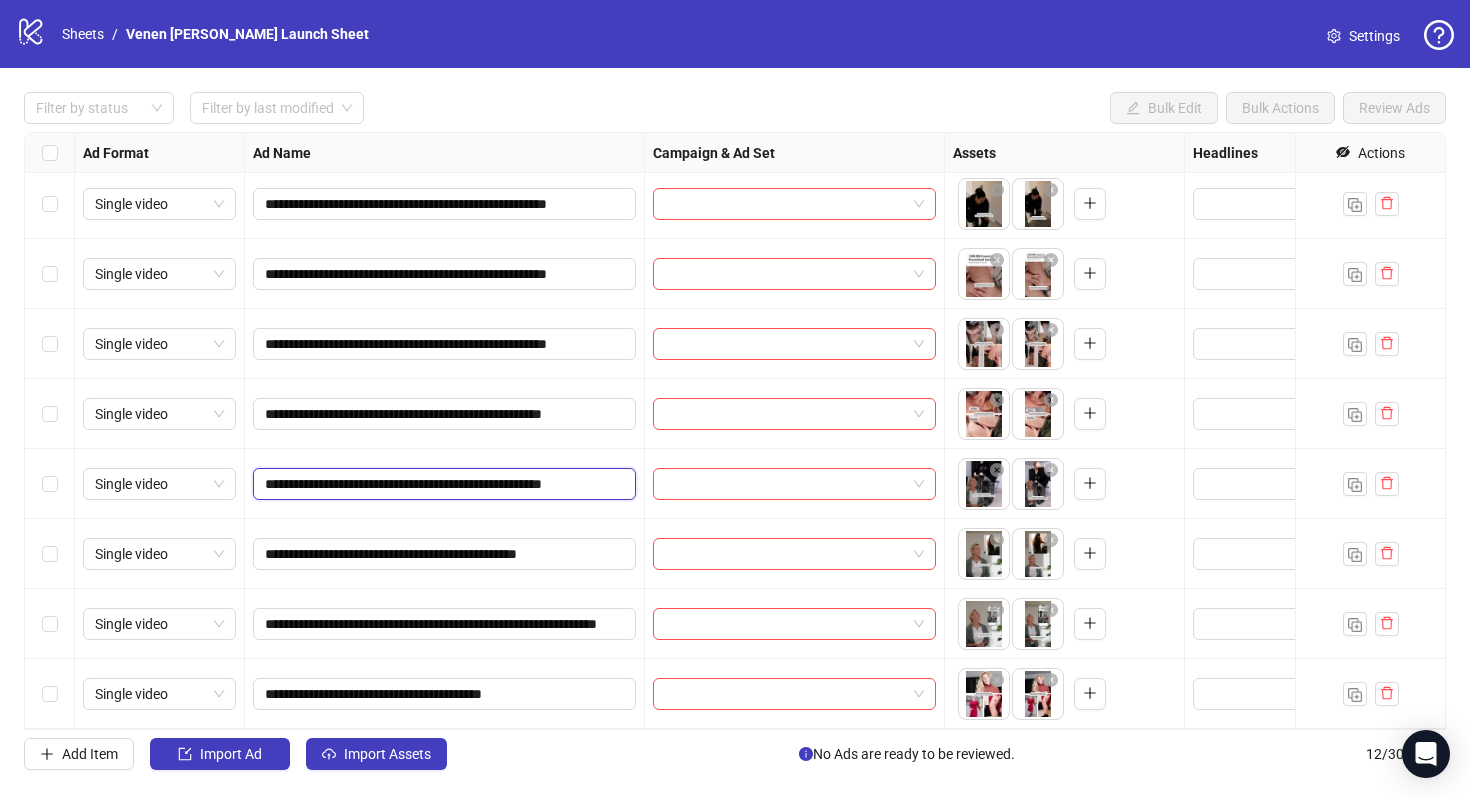 click on "**********" at bounding box center [442, 484] 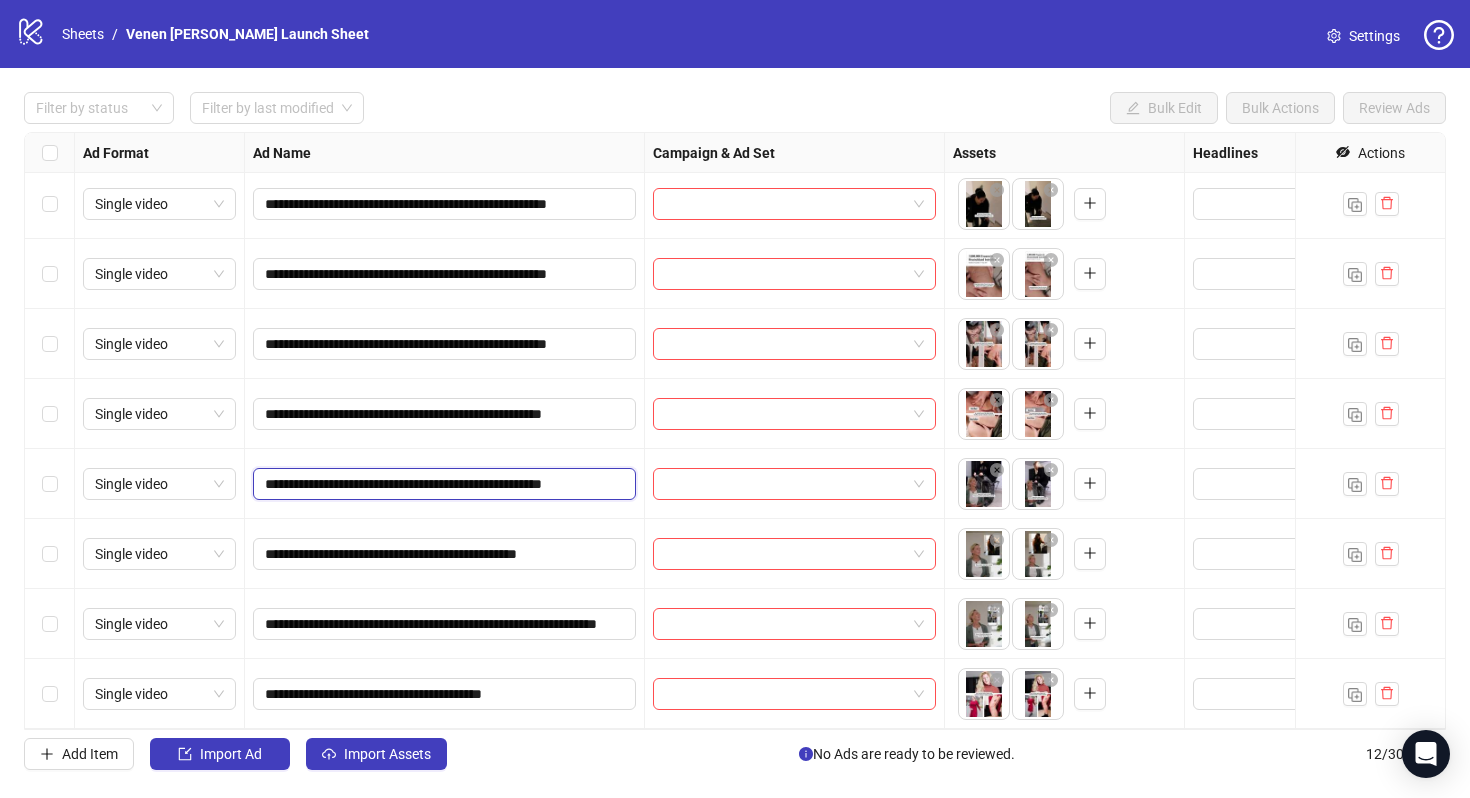 paste on "**********" 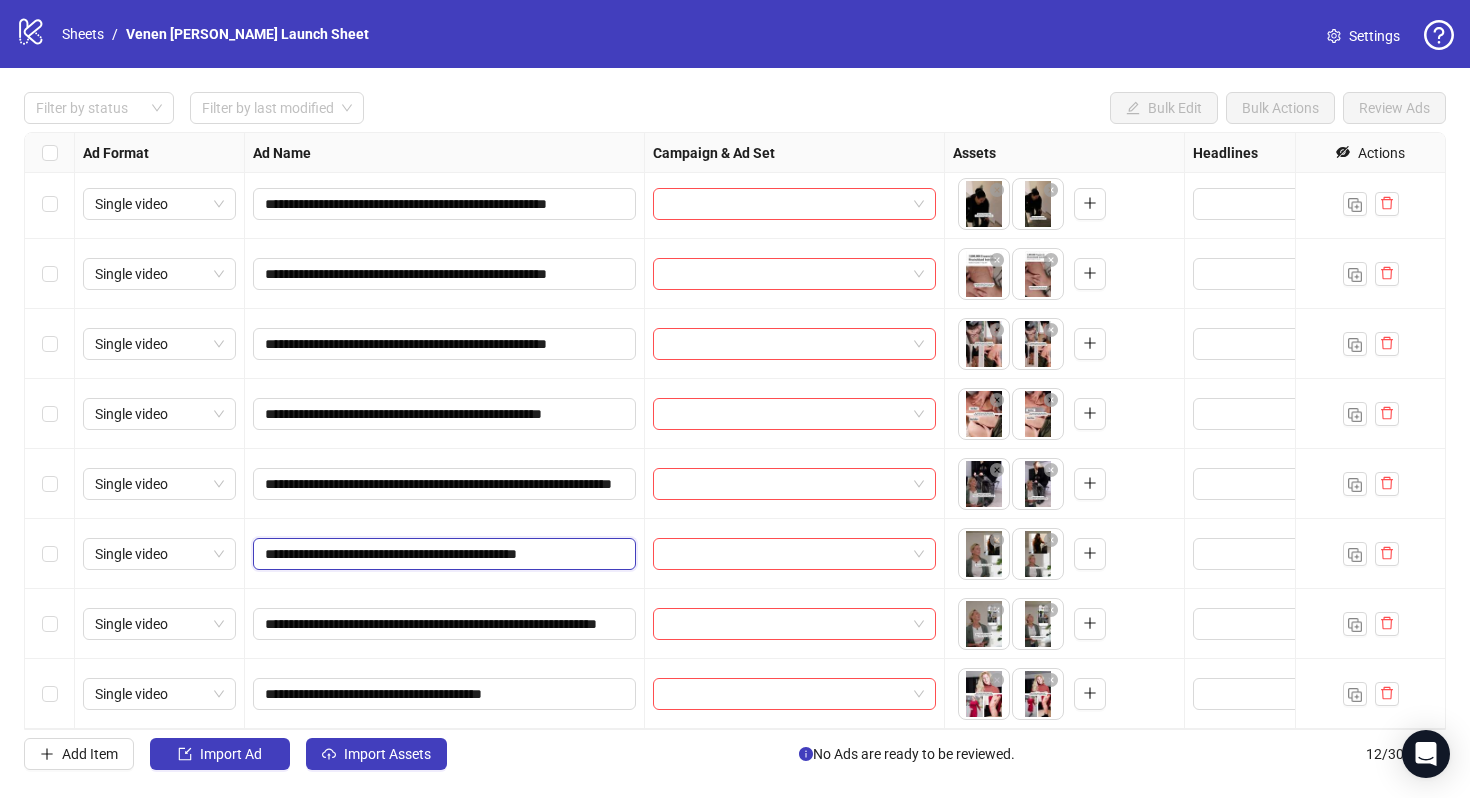 click on "**********" at bounding box center (442, 554) 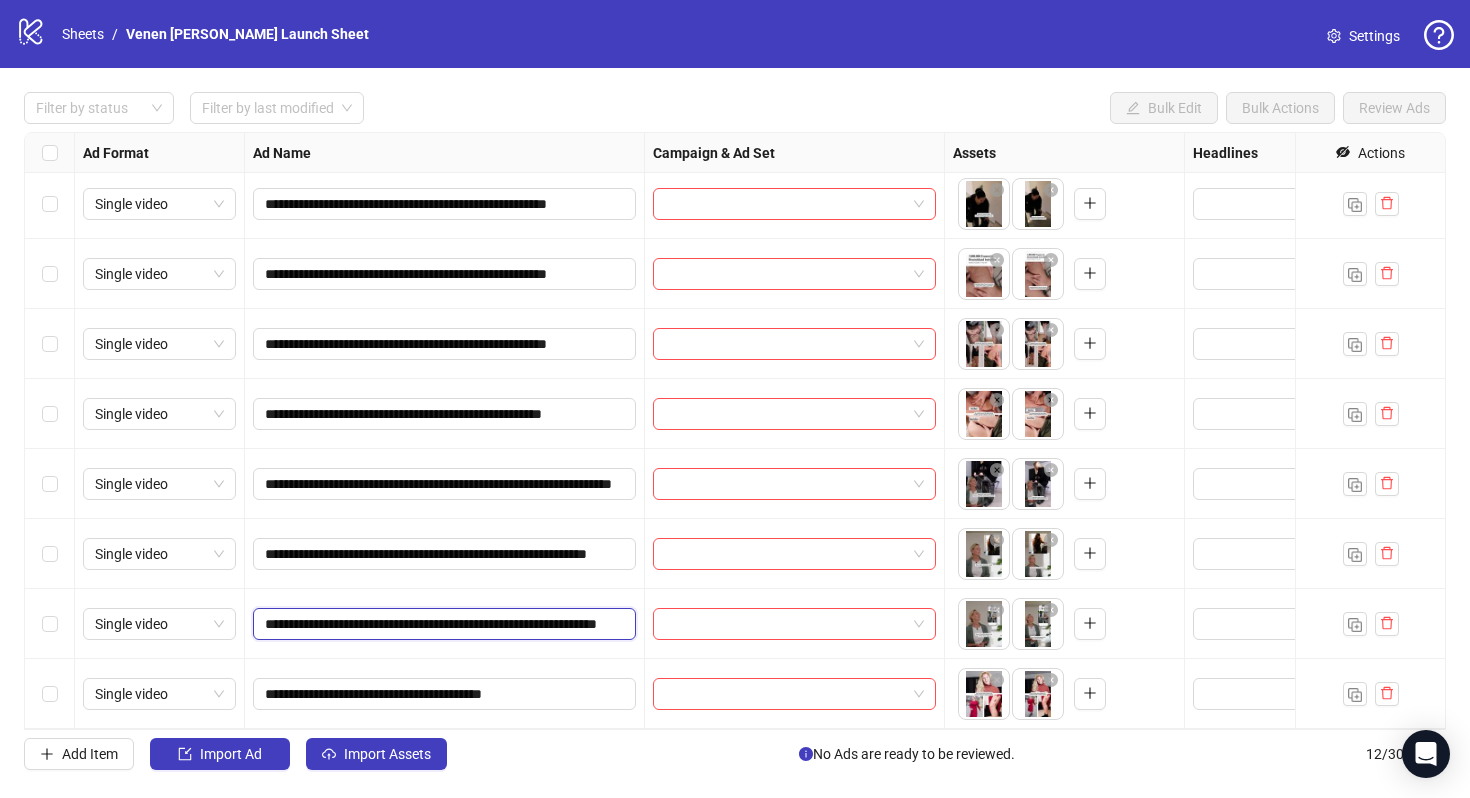 click on "**********" at bounding box center [442, 624] 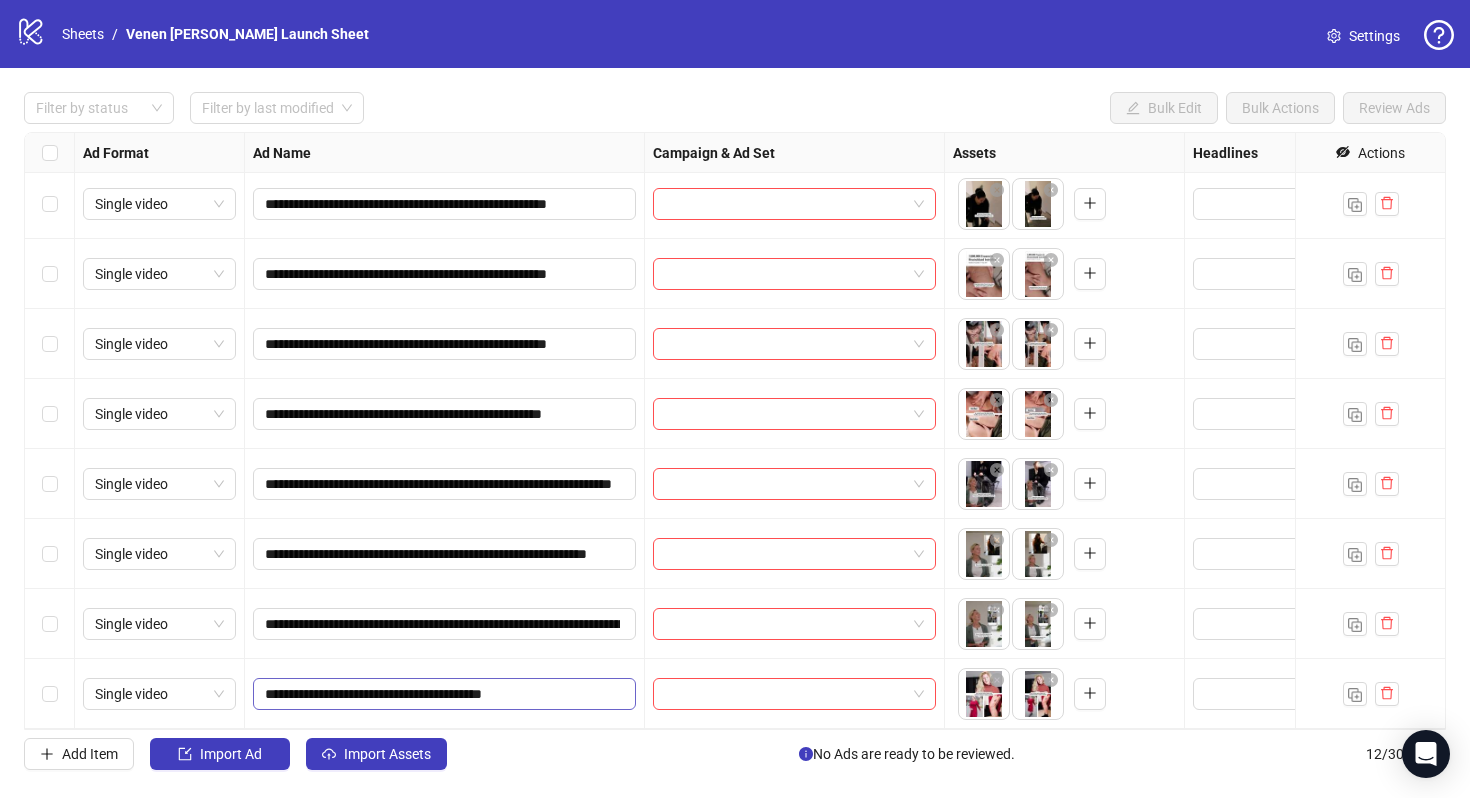 click on "**********" at bounding box center [444, 694] 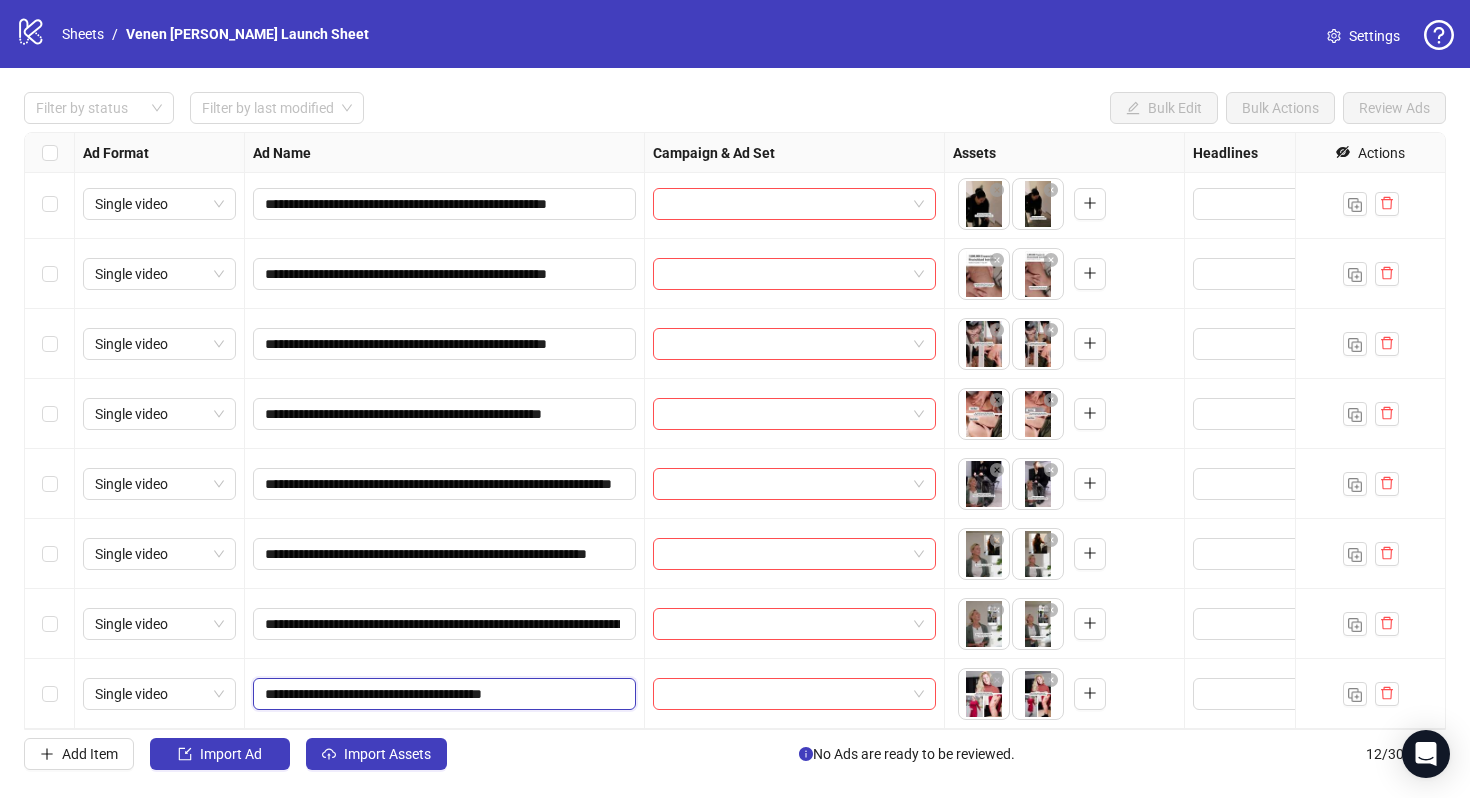click on "**********" at bounding box center (442, 694) 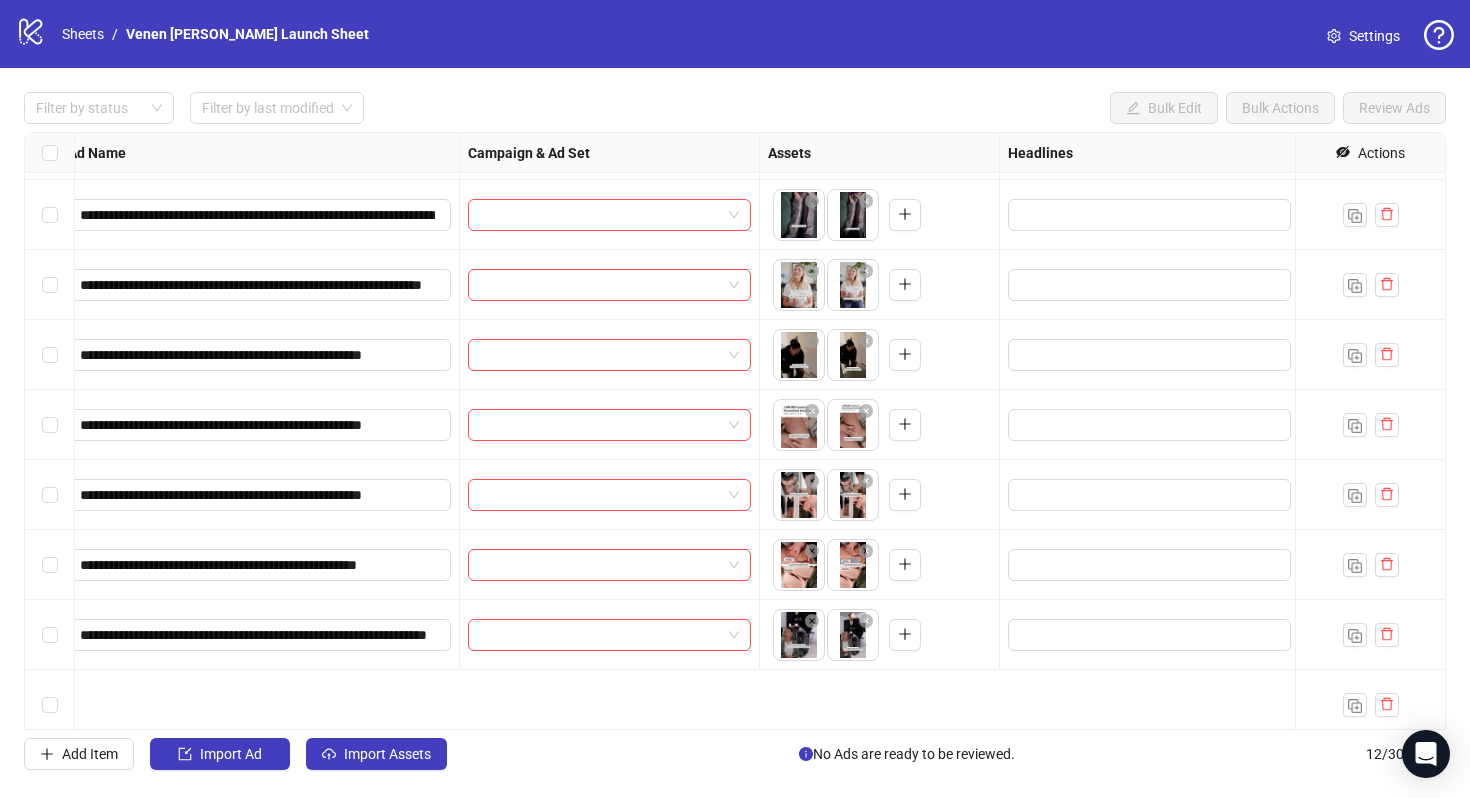 scroll, scrollTop: 0, scrollLeft: 185, axis: horizontal 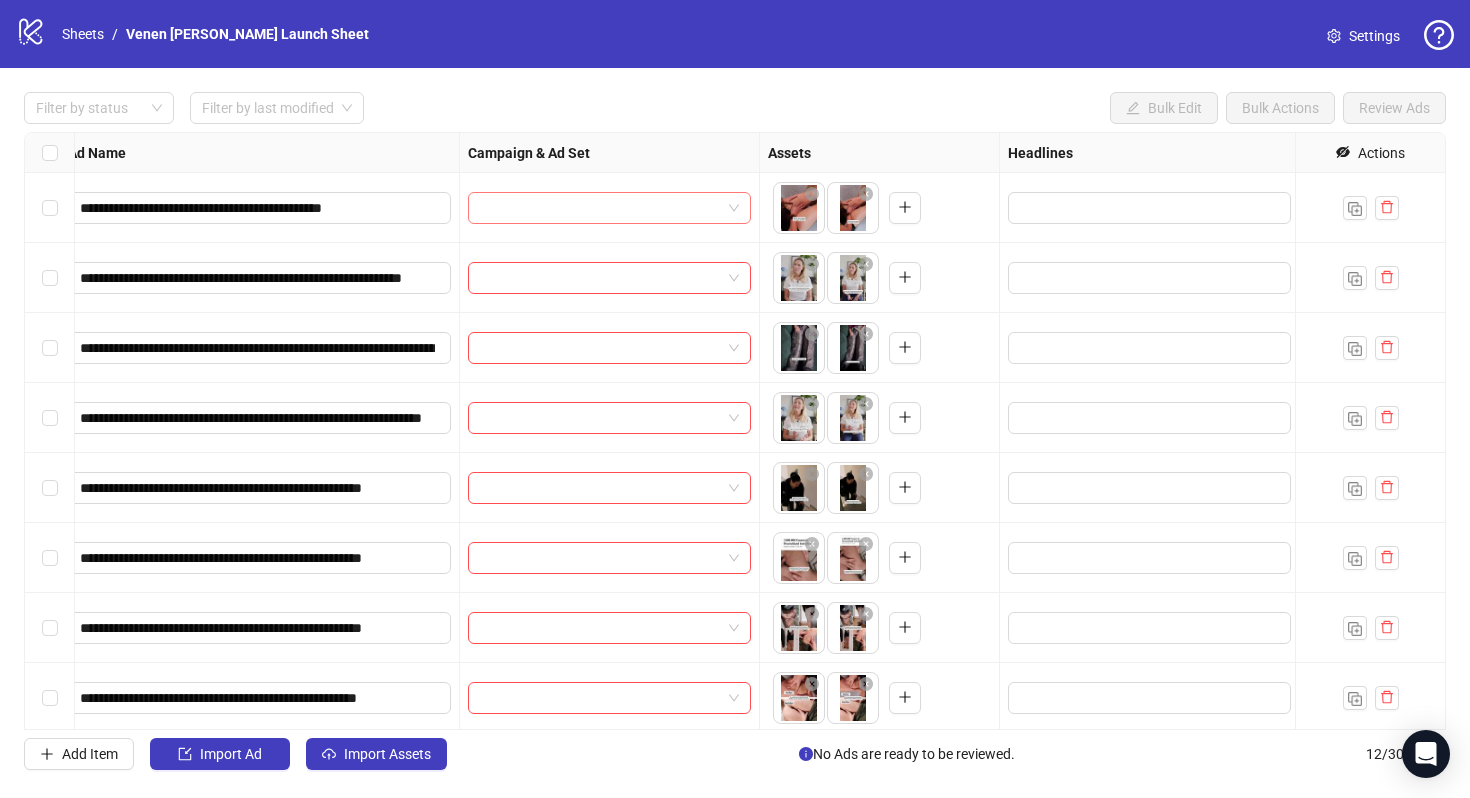 click at bounding box center [600, 208] 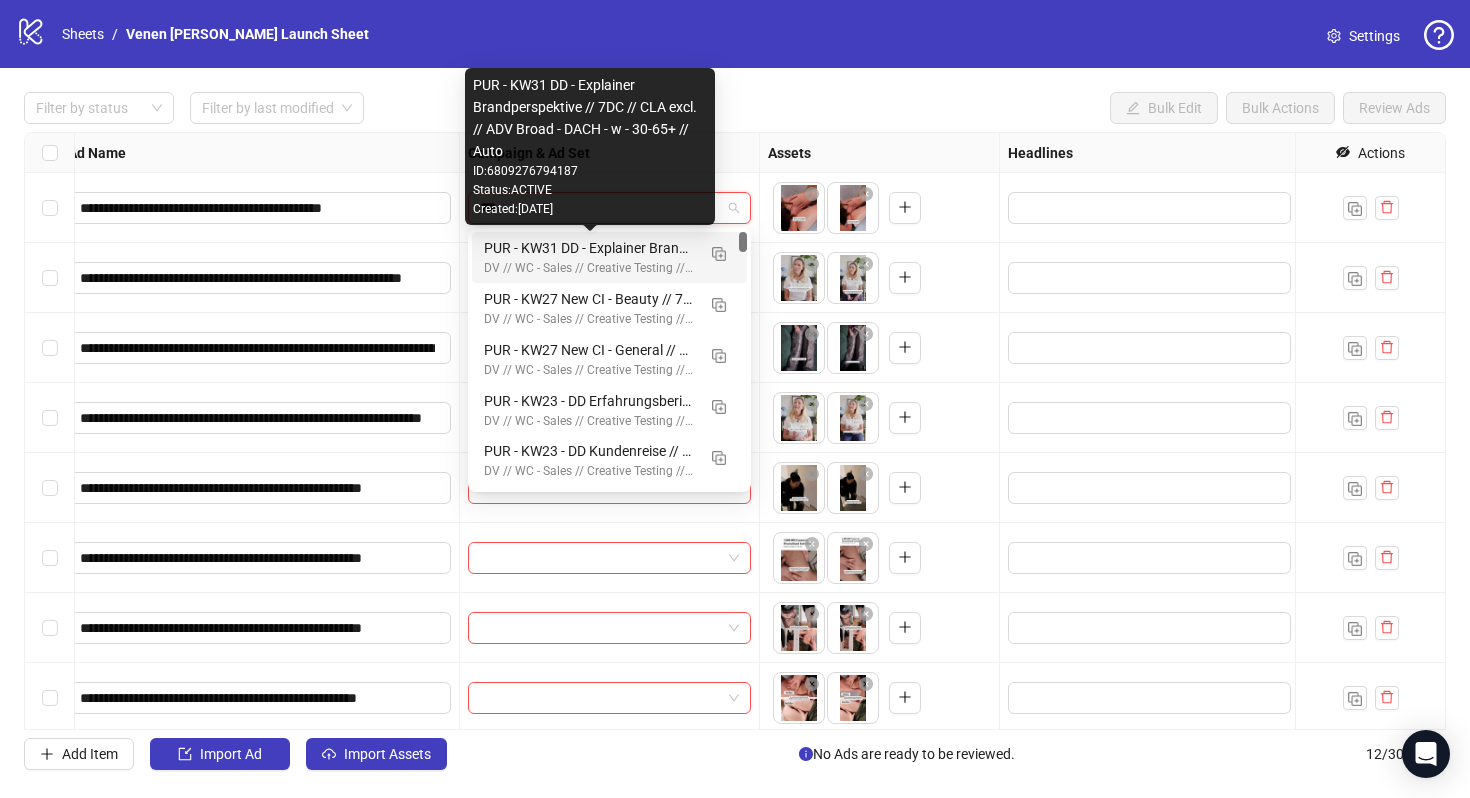 type on "****" 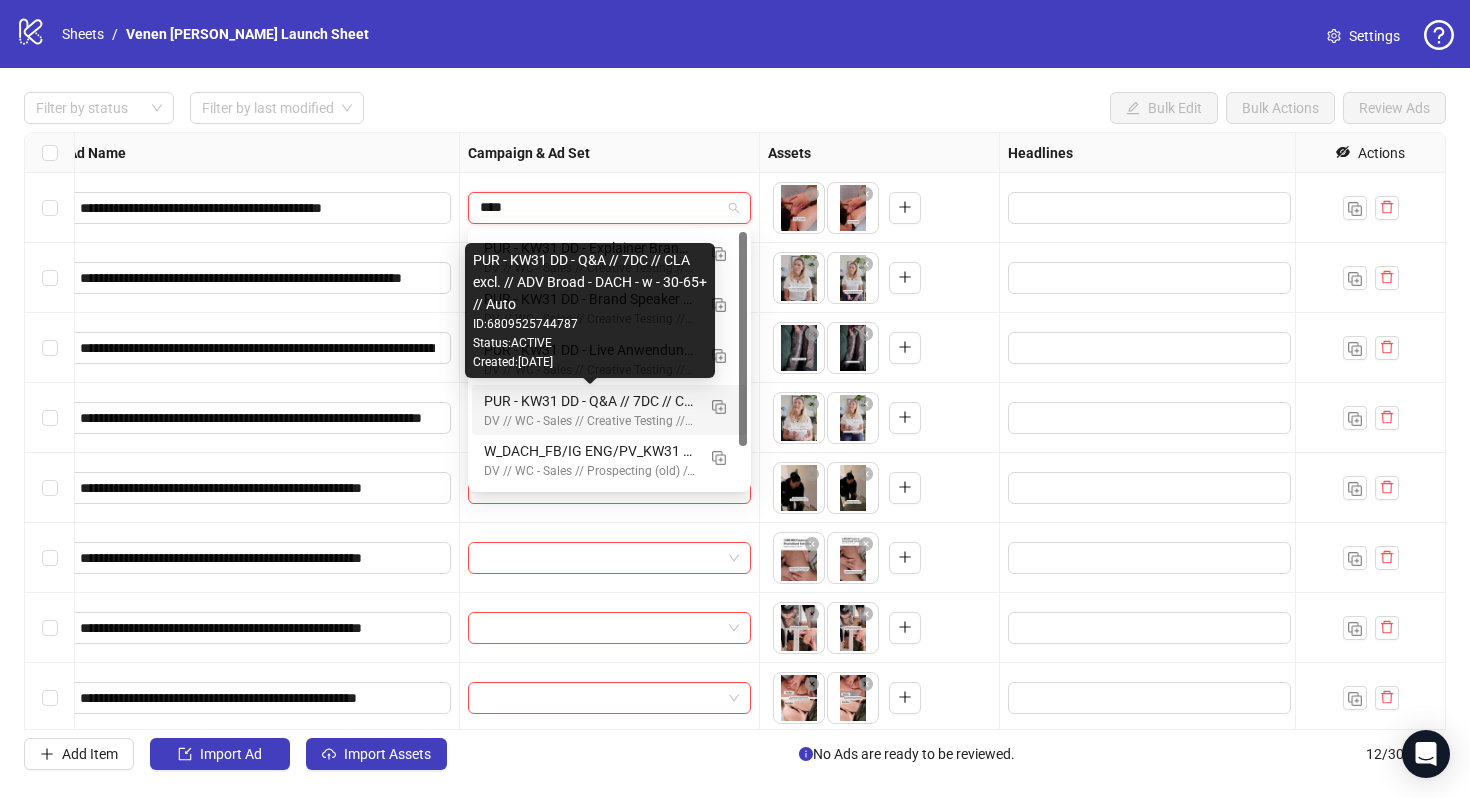 click on "PUR - KW31 DD - Q&A // 7DC // CLA excl. // ADV Broad - DACH - w - 30-65+ // Auto" at bounding box center [589, 401] 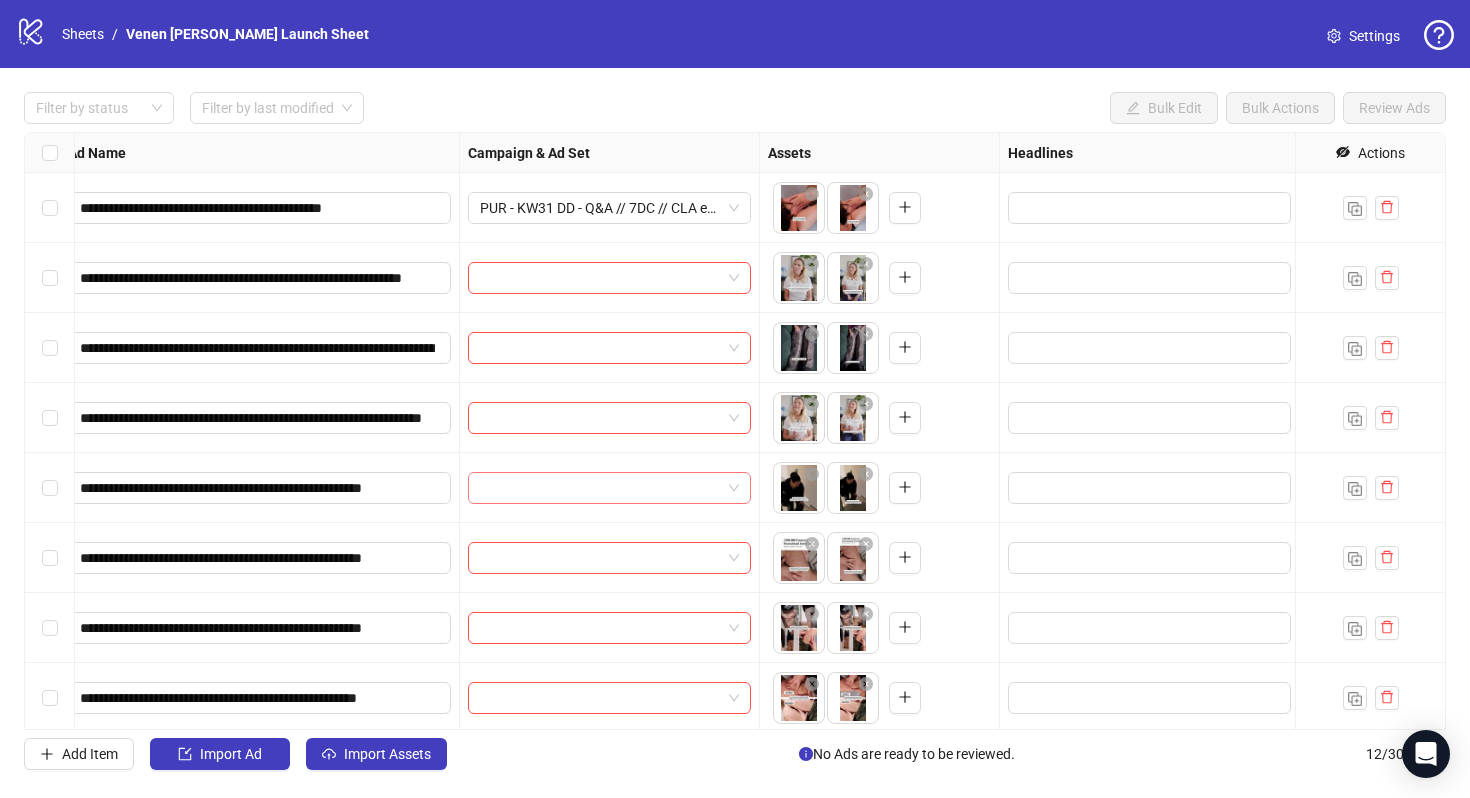 click at bounding box center (600, 488) 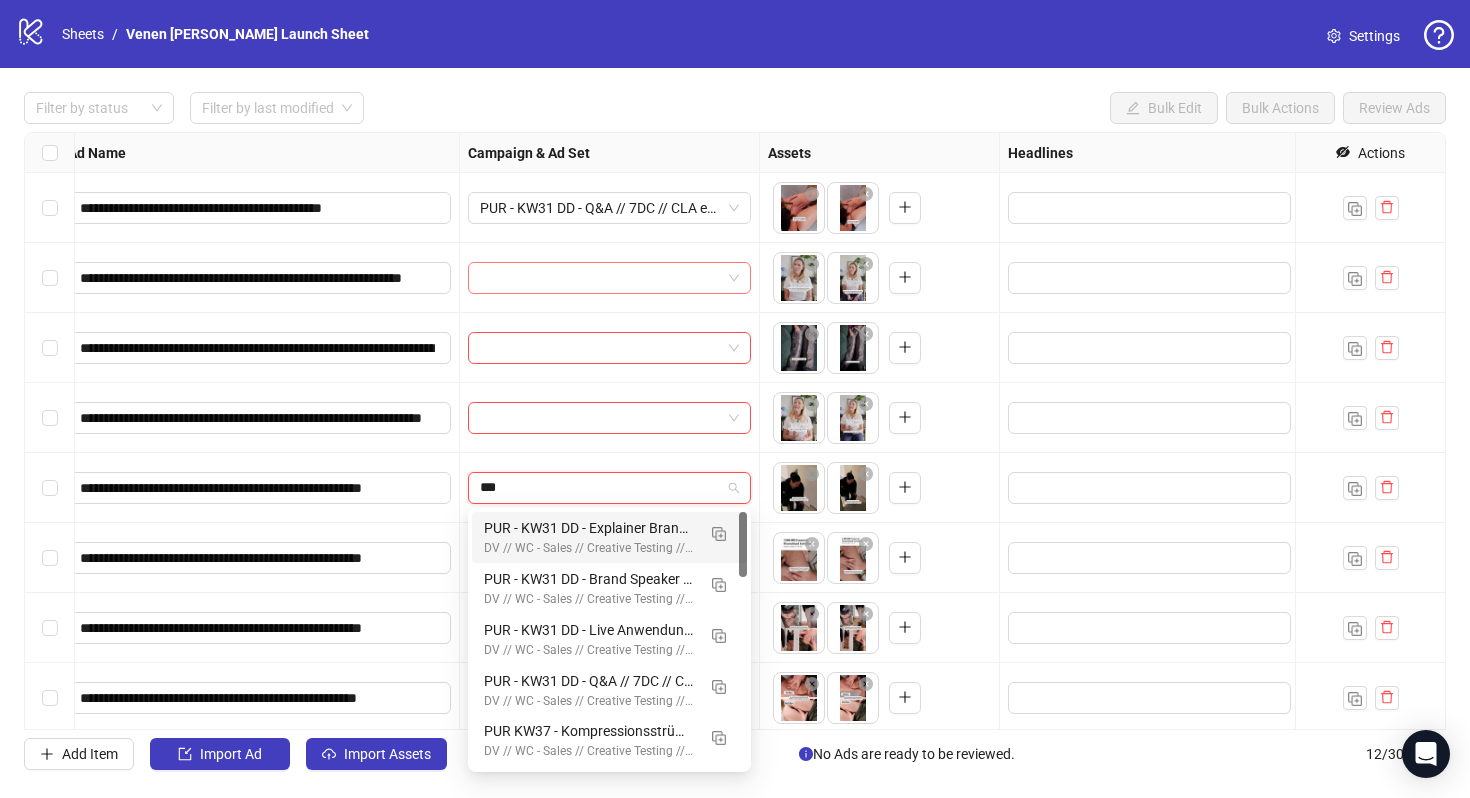 type on "****" 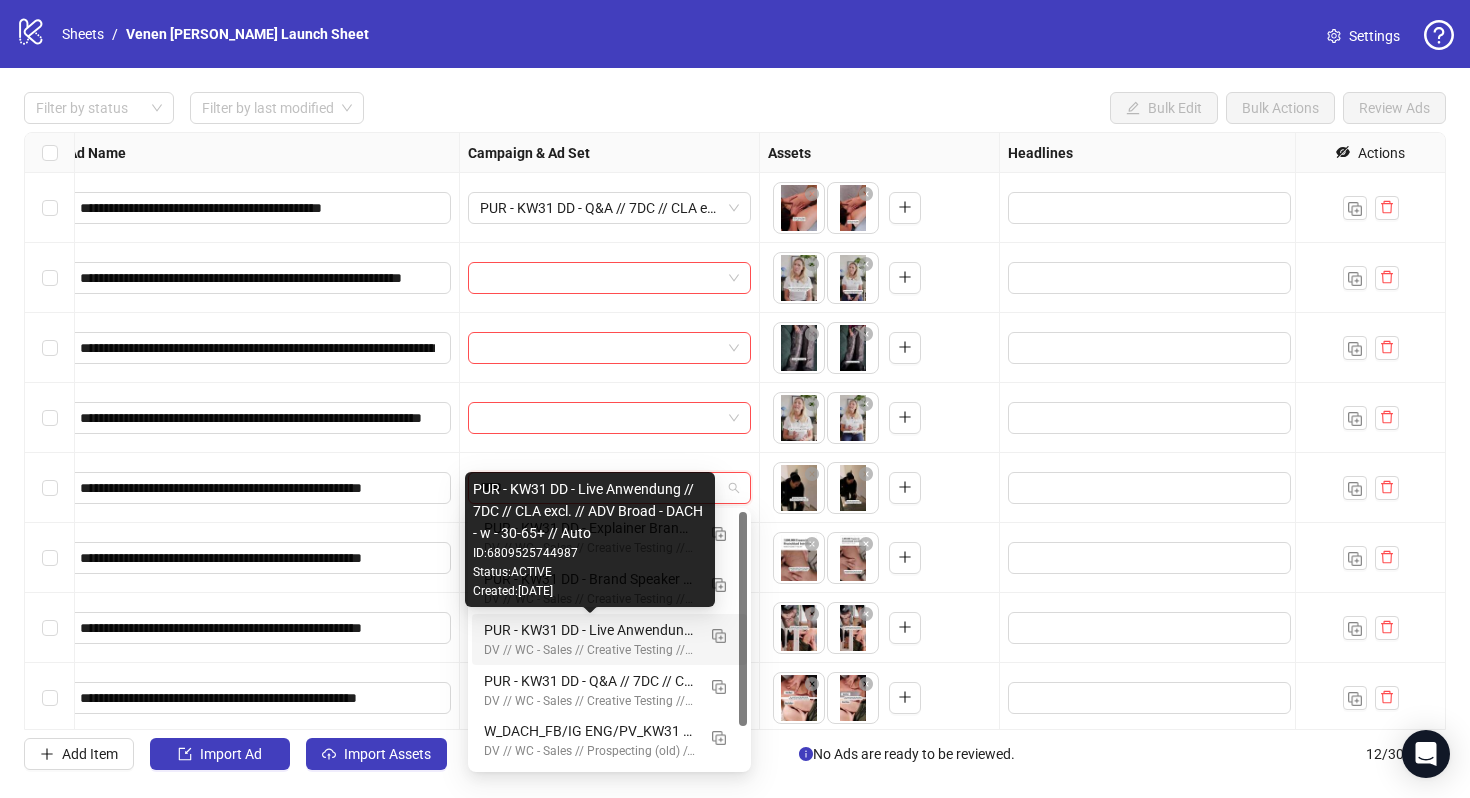 click on "PUR - KW31 DD - Live Anwendung // 7DC // CLA excl. // ADV Broad - DACH - w - 30-65+ // Auto" at bounding box center (589, 630) 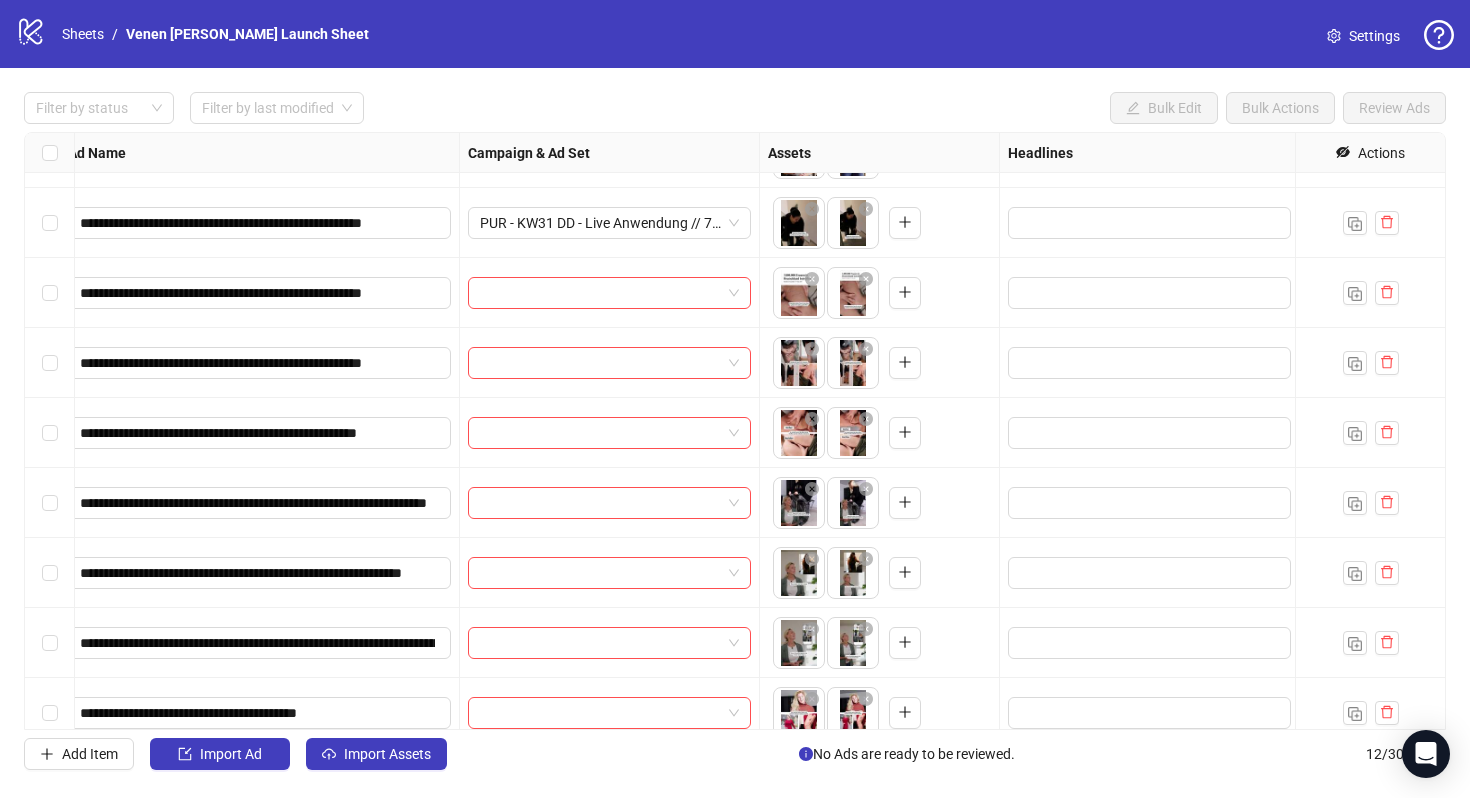 scroll, scrollTop: 284, scrollLeft: 185, axis: both 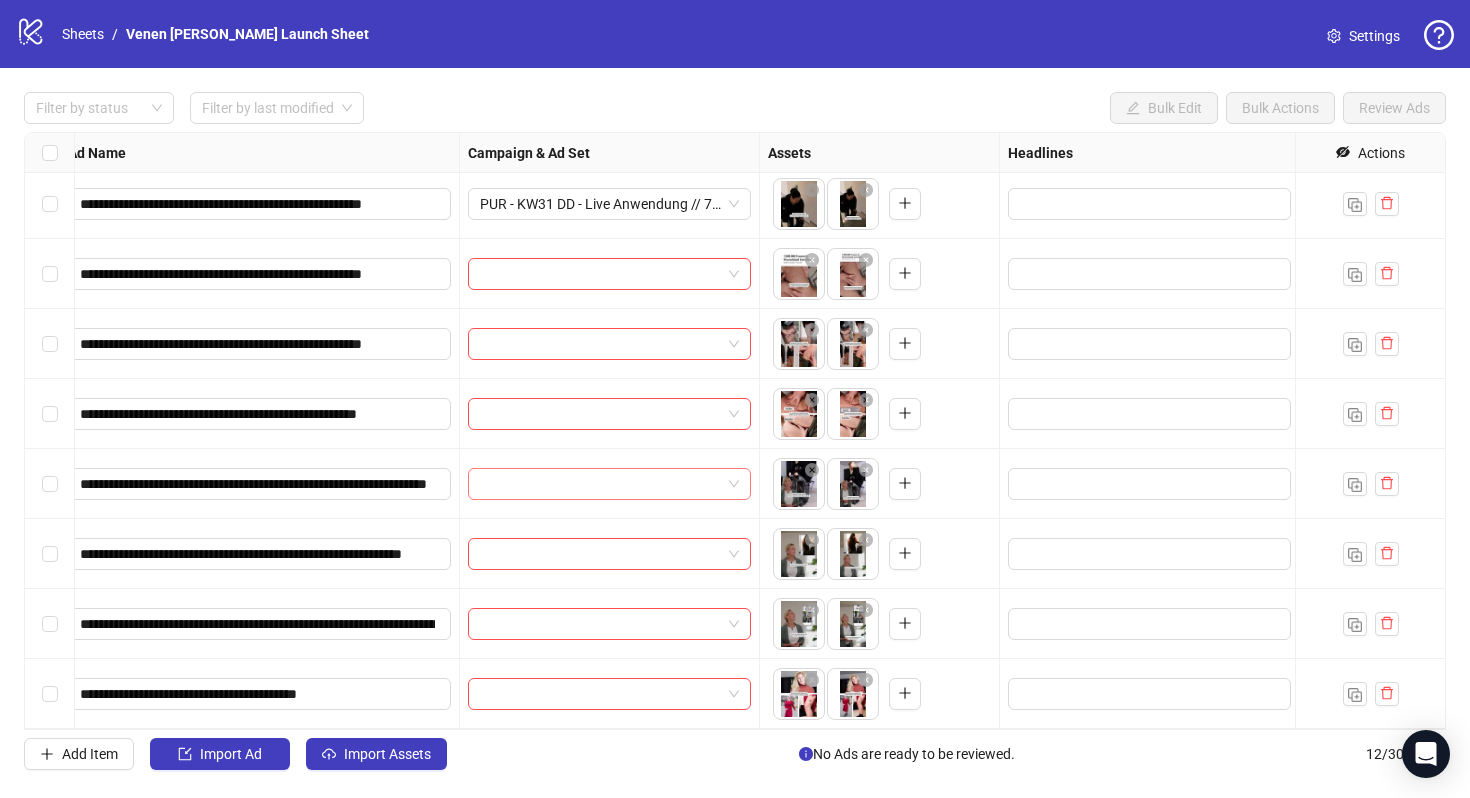 click at bounding box center [600, 484] 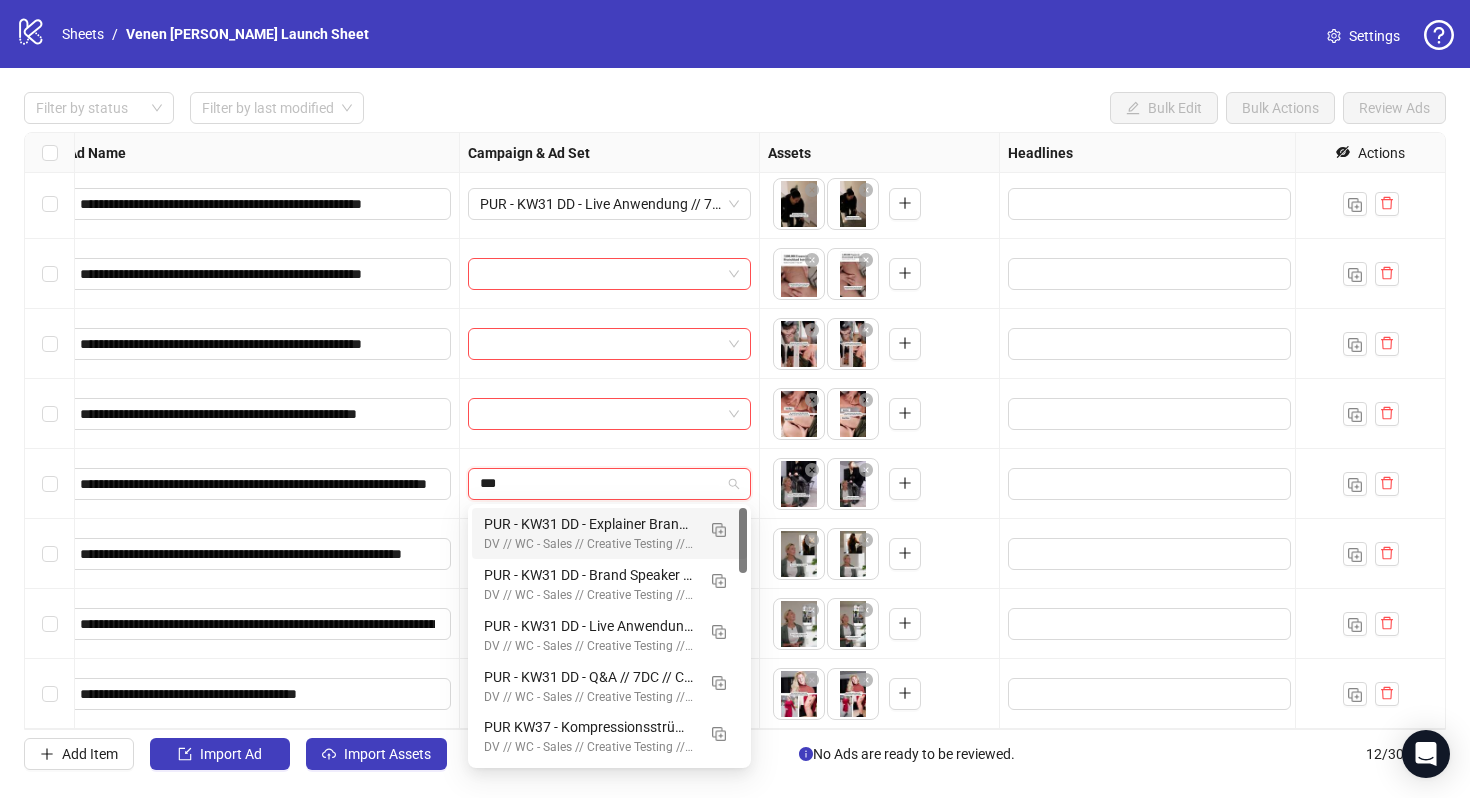 type on "****" 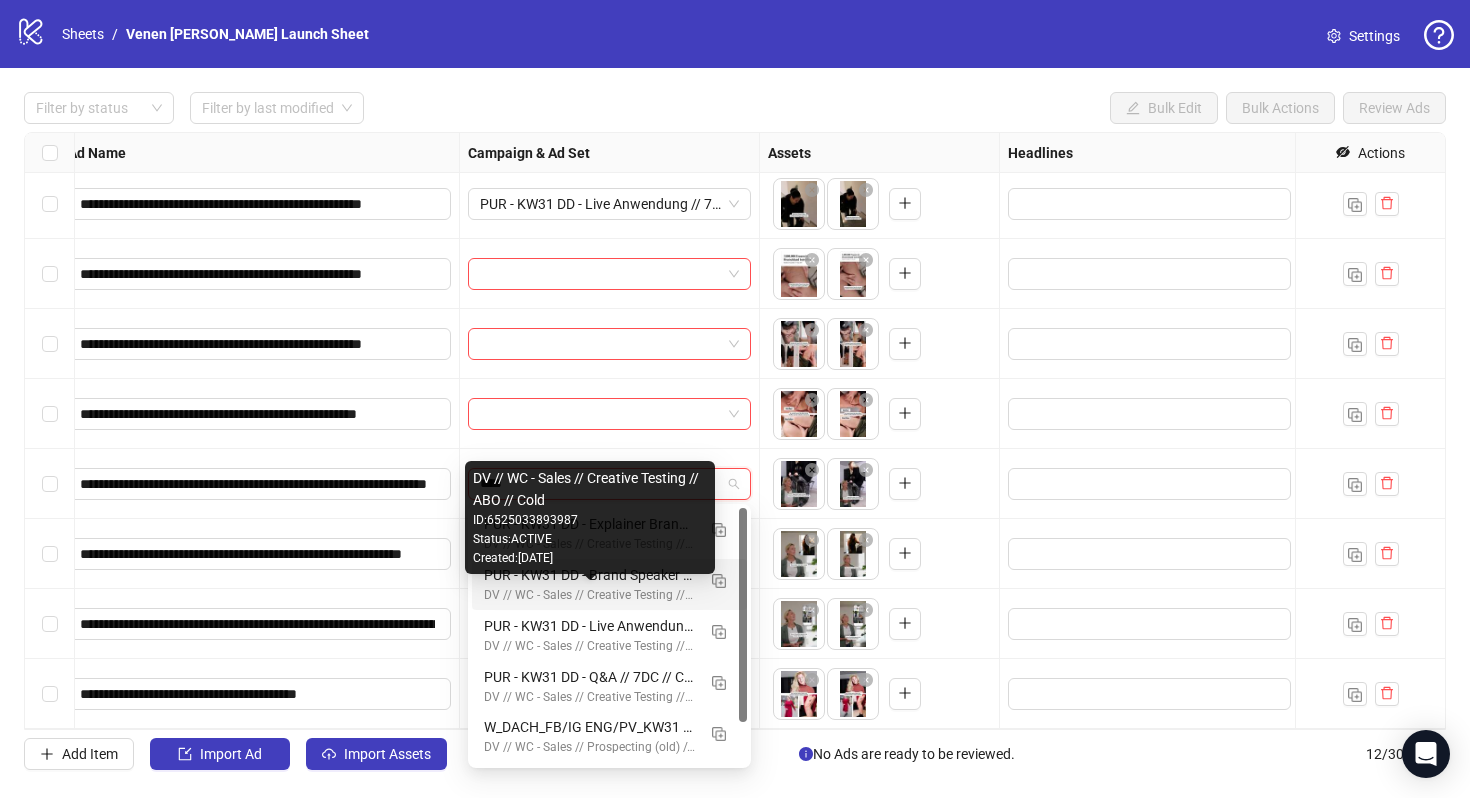 click on "PUR - KW31 DD - Brand Speaker // 7DC // CLA excl. // ADV Broad - DACH - w - 30-65+ // Auto" at bounding box center (589, 575) 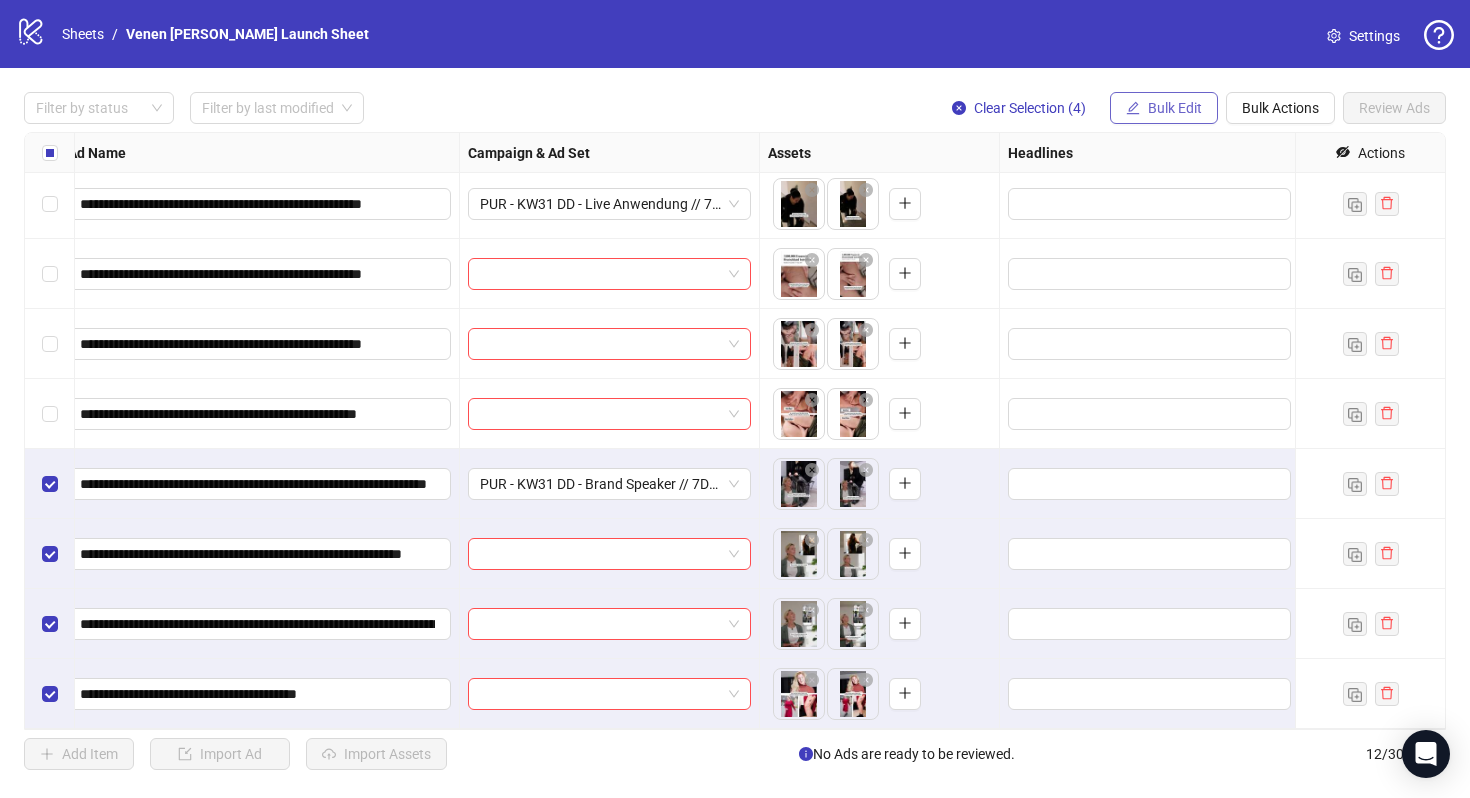 click on "Bulk Edit" at bounding box center (1175, 108) 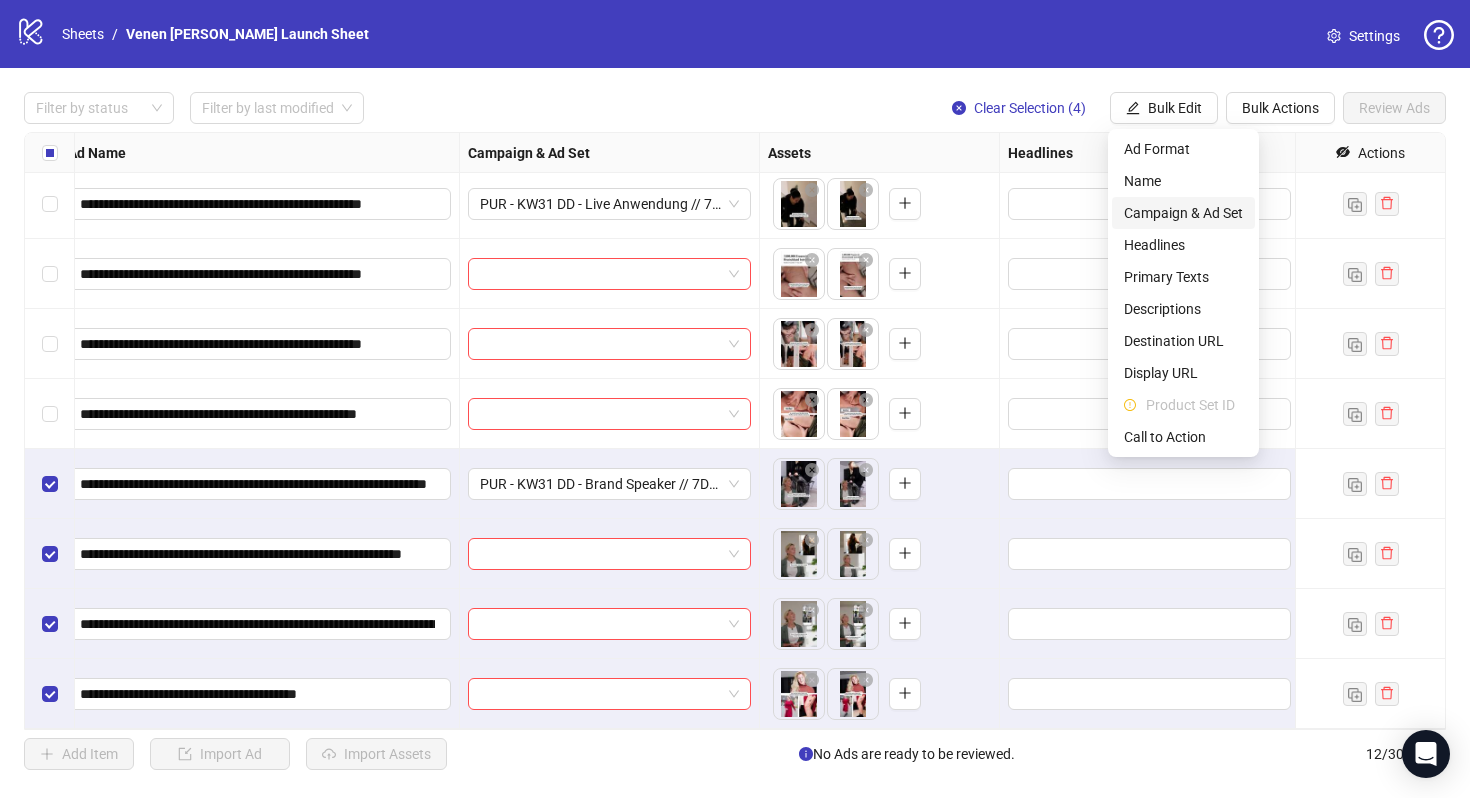 click on "Campaign & Ad Set" at bounding box center [1183, 213] 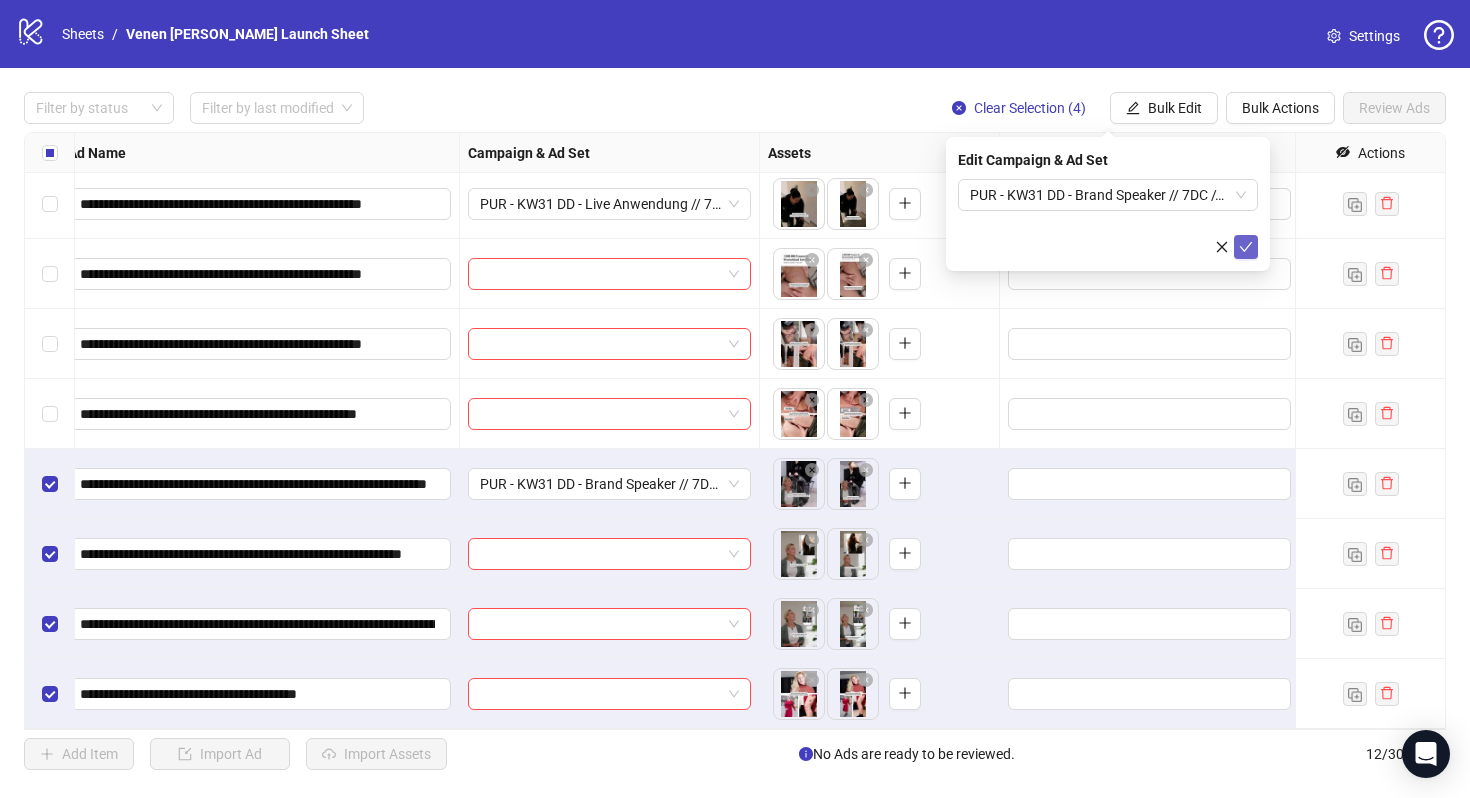 click 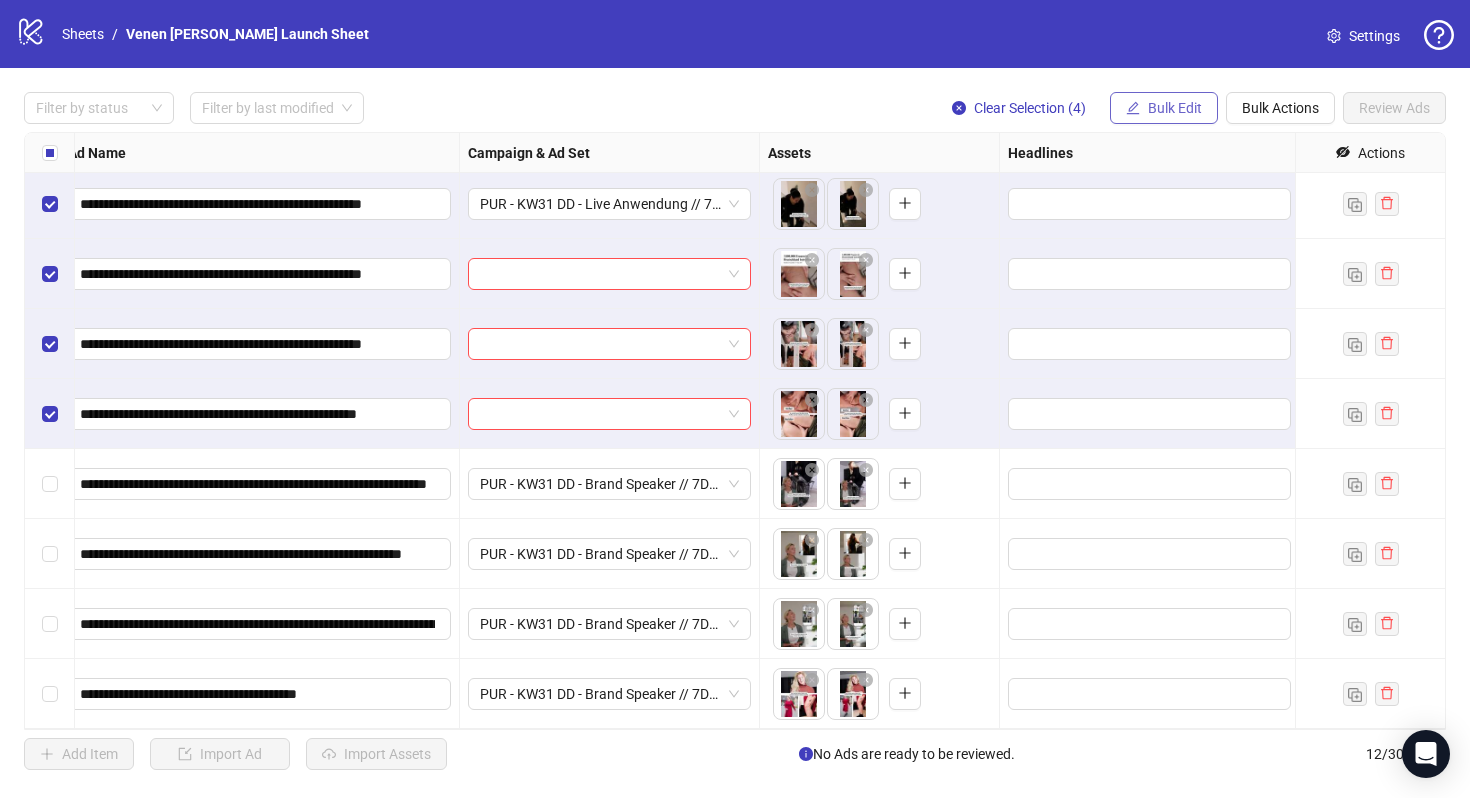 click on "Bulk Edit" at bounding box center (1175, 108) 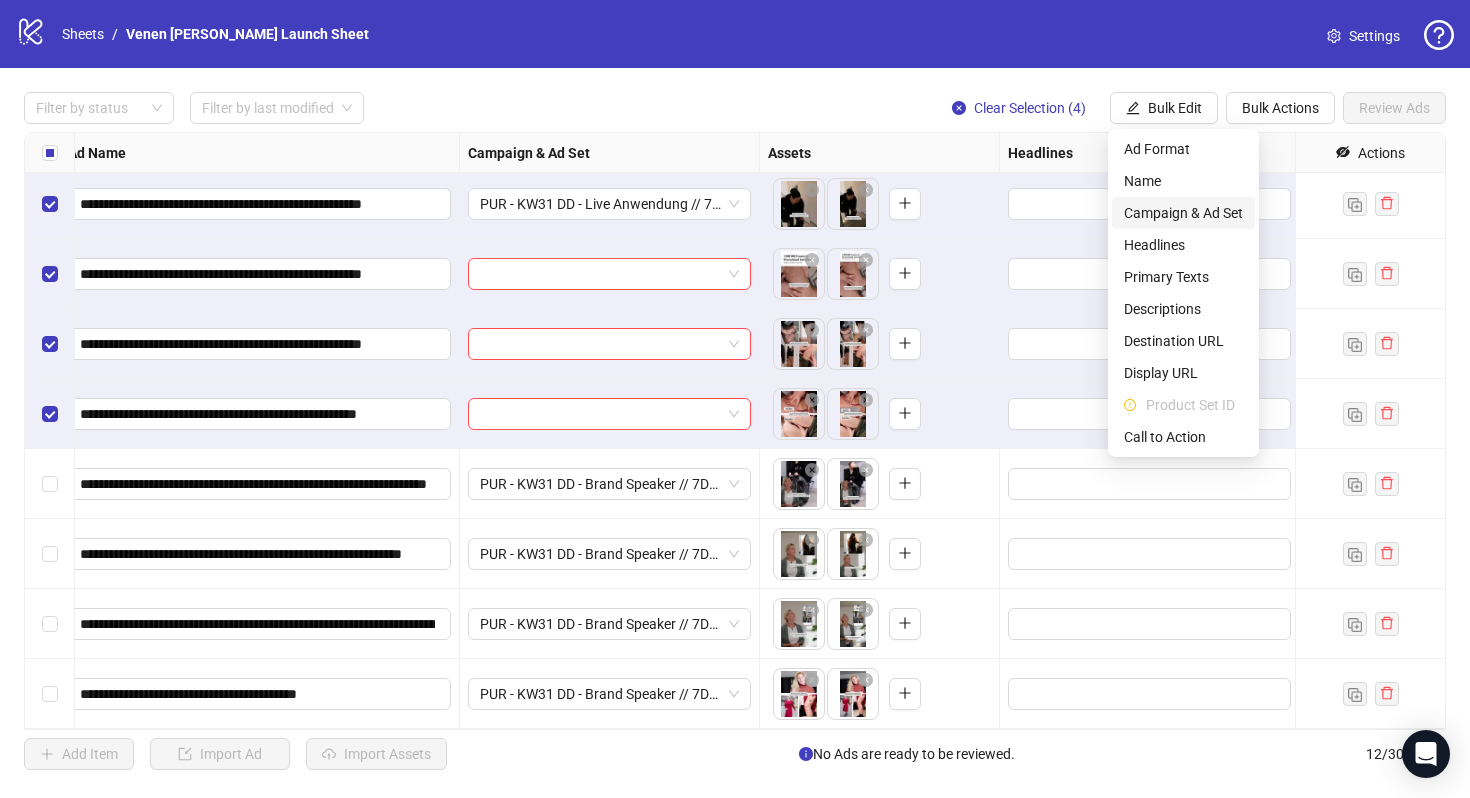 click on "Campaign & Ad Set" at bounding box center [1183, 213] 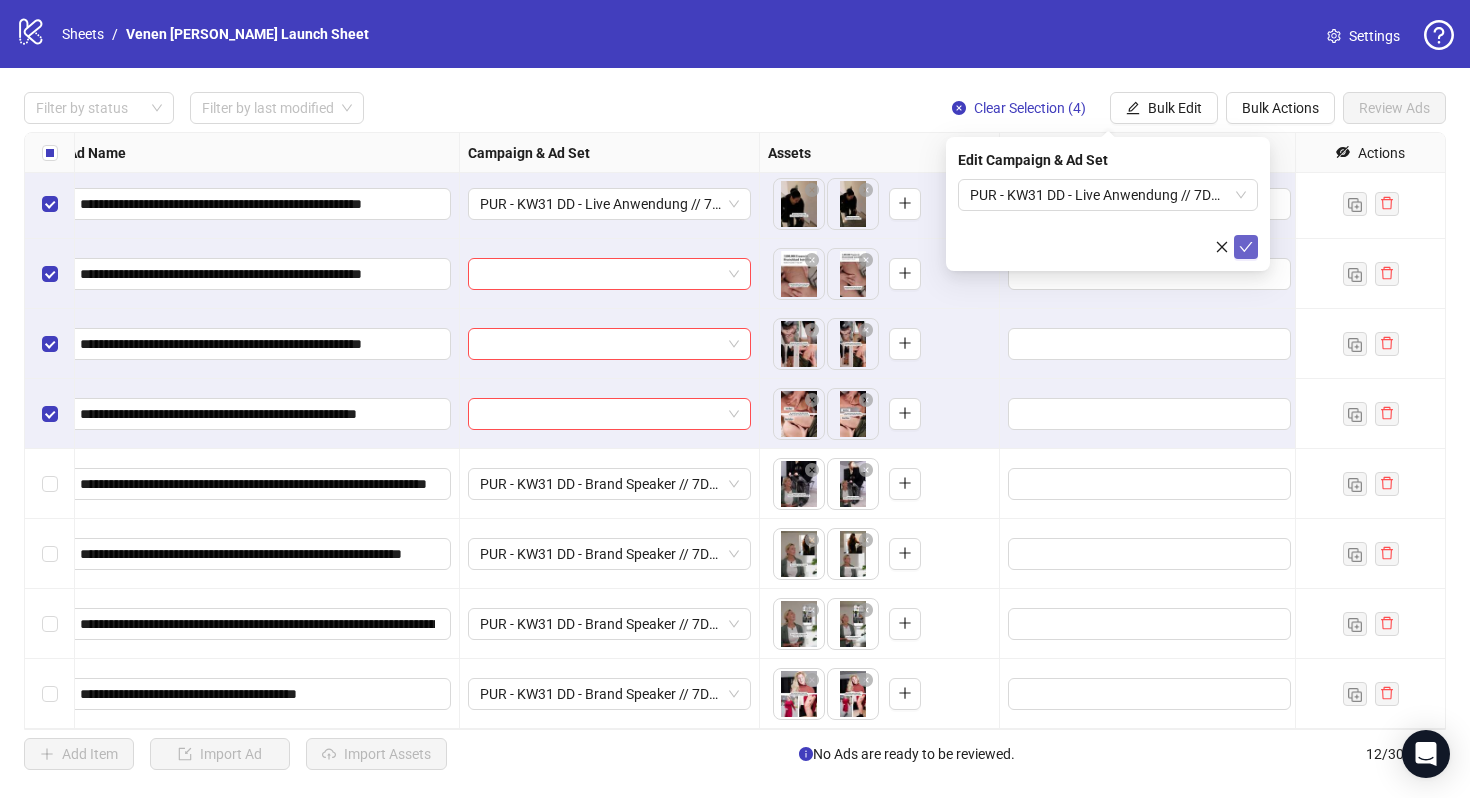 click at bounding box center [1246, 247] 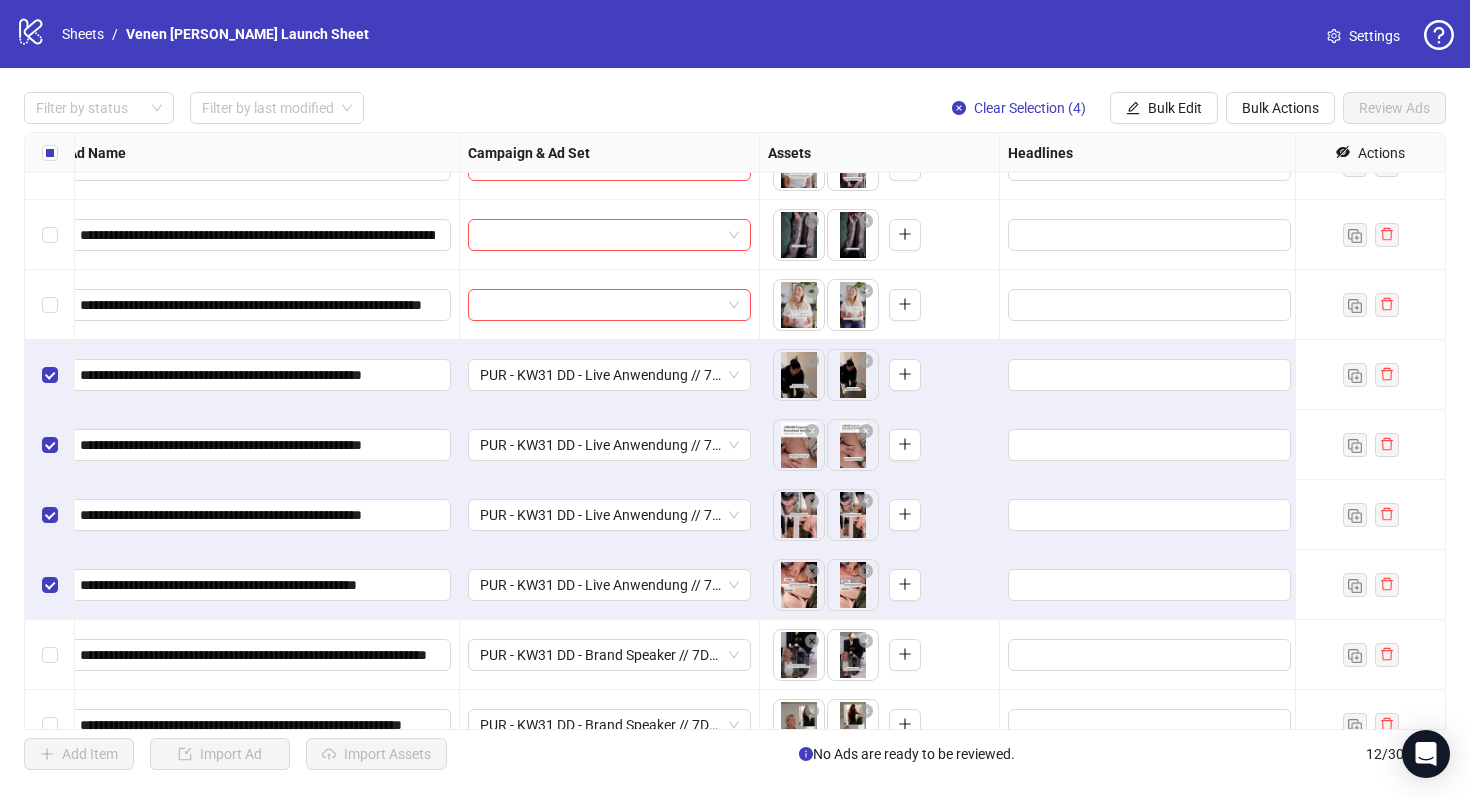 scroll, scrollTop: 0, scrollLeft: 185, axis: horizontal 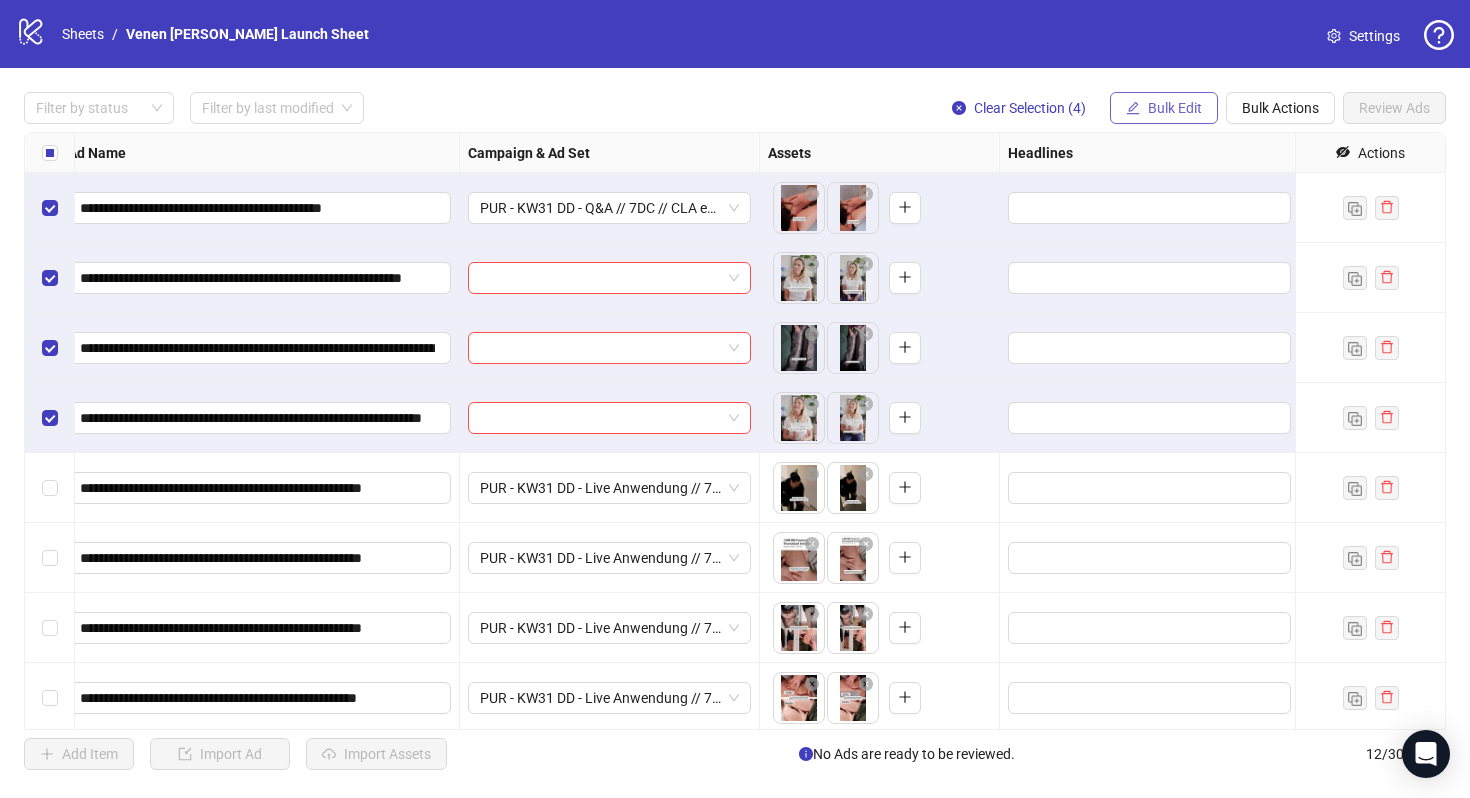 click on "Bulk Edit" at bounding box center (1164, 108) 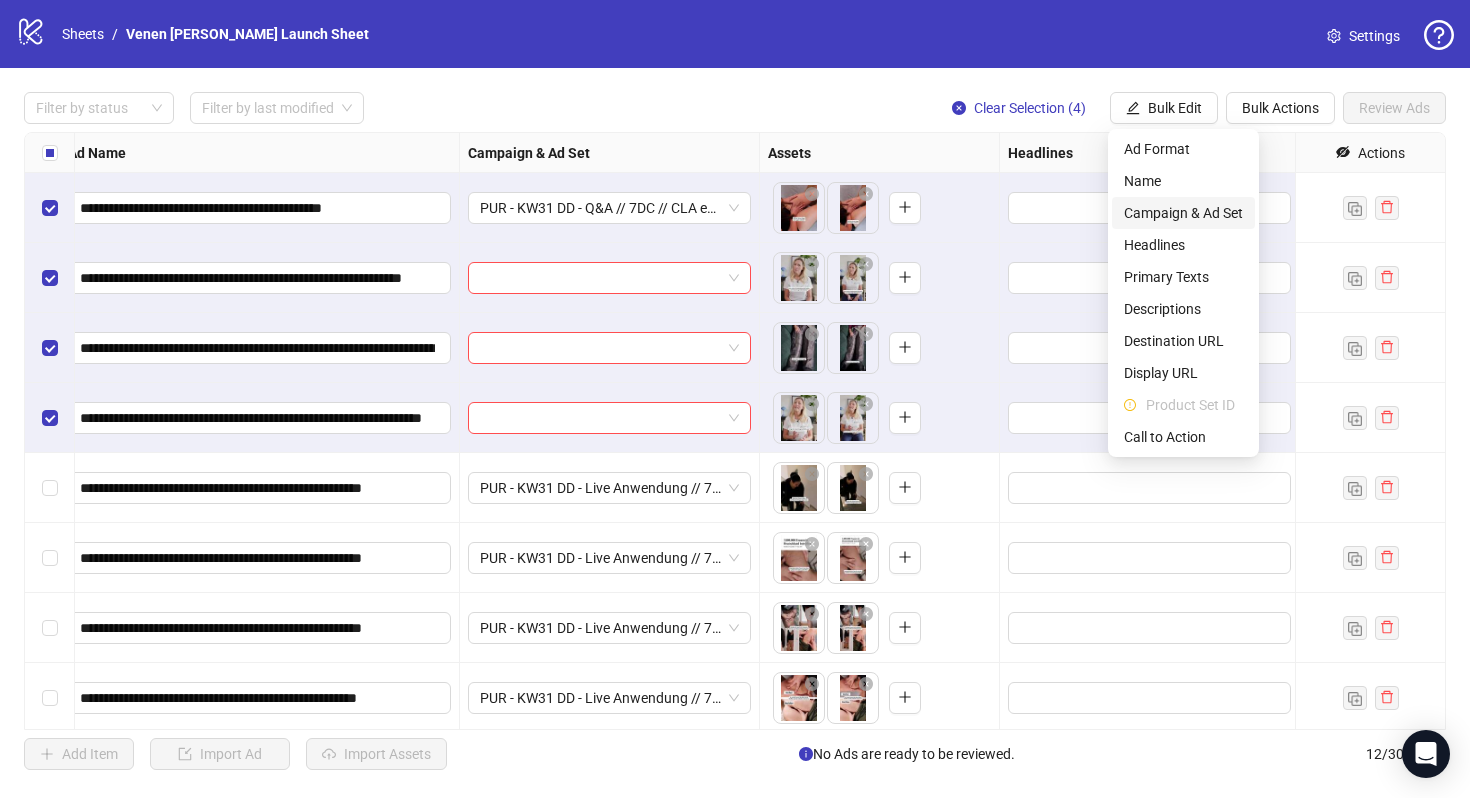 click on "Campaign & Ad Set" at bounding box center (1183, 213) 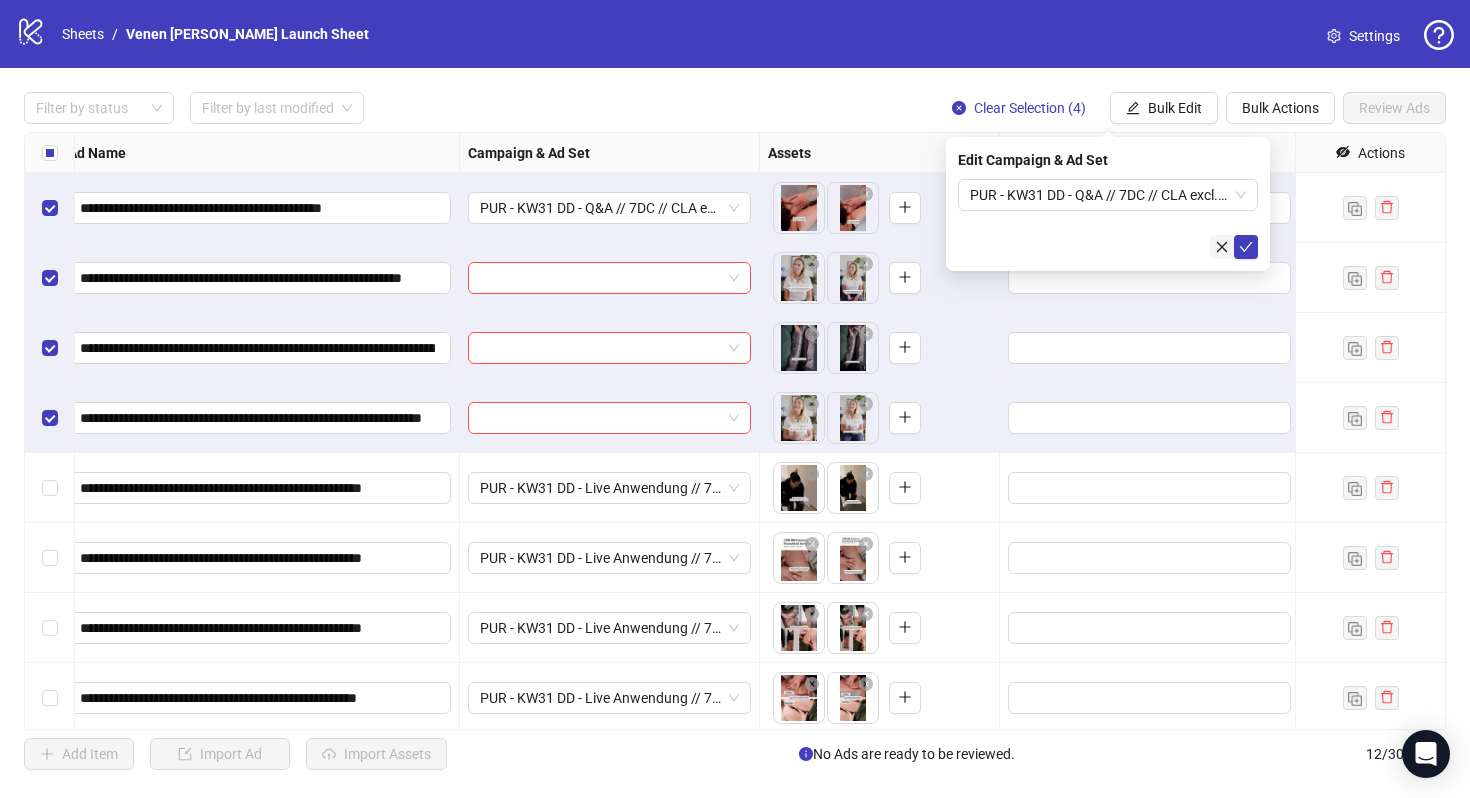 click at bounding box center [1222, 247] 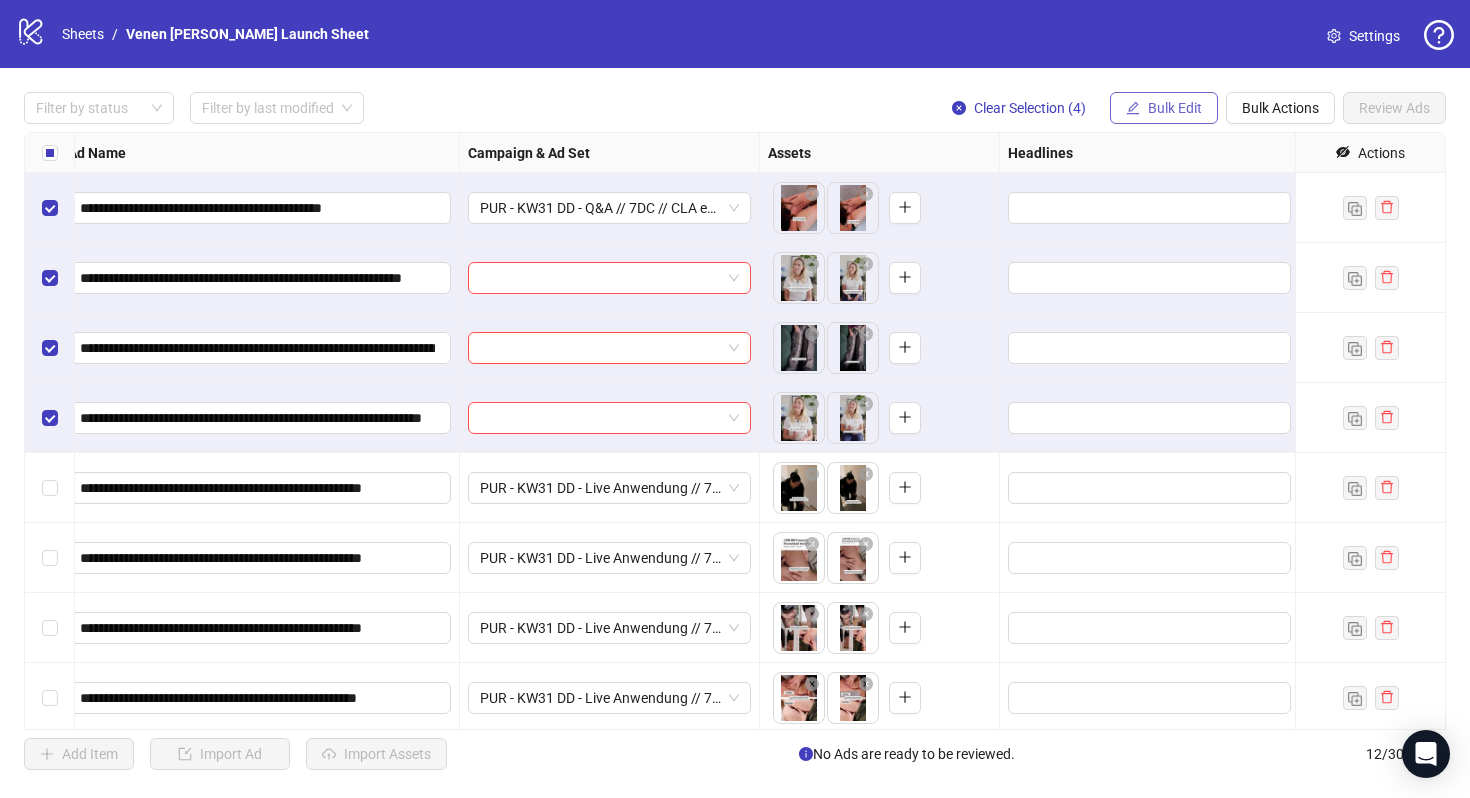click on "Bulk Edit" at bounding box center [1175, 108] 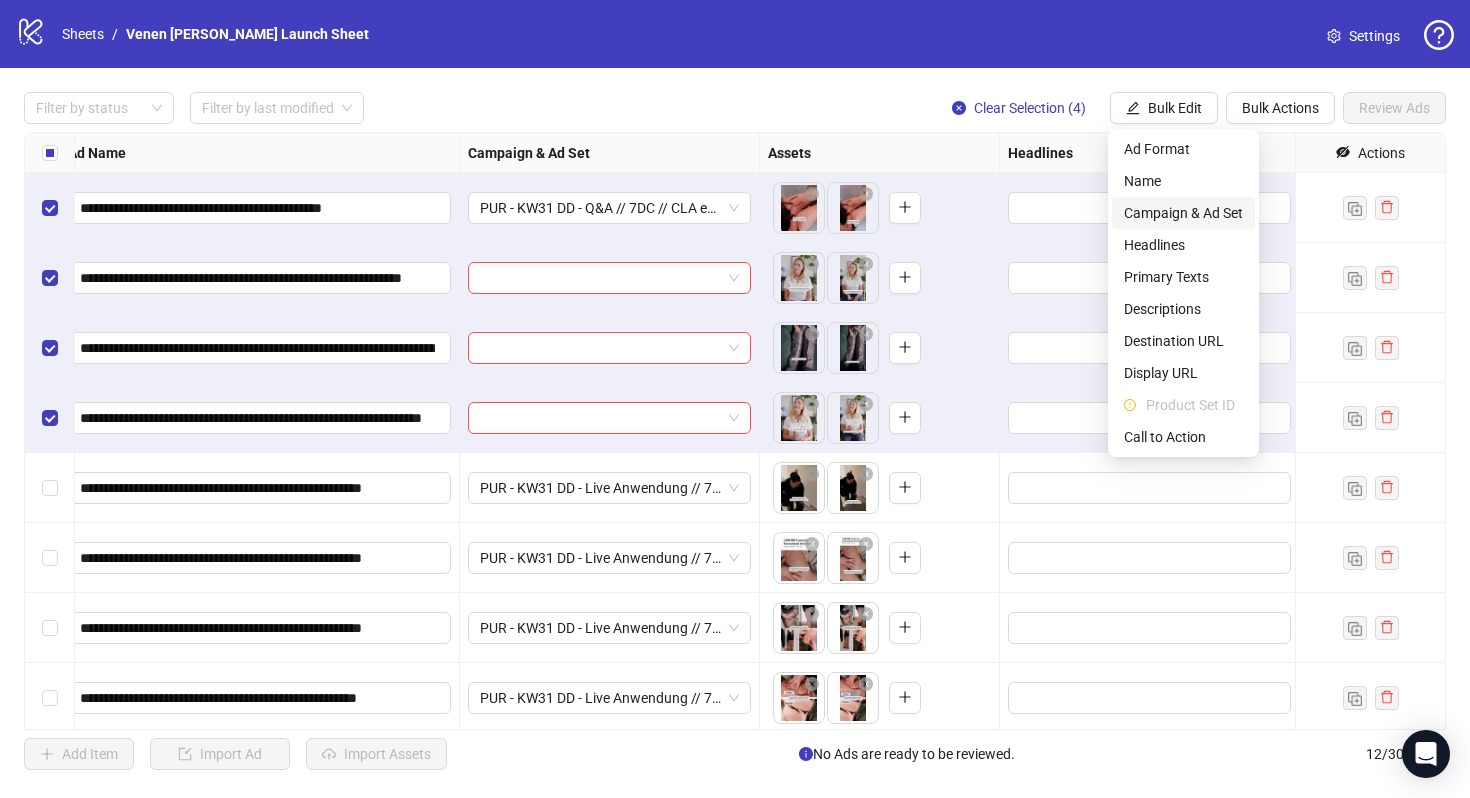 click on "Campaign & Ad Set" at bounding box center (1183, 213) 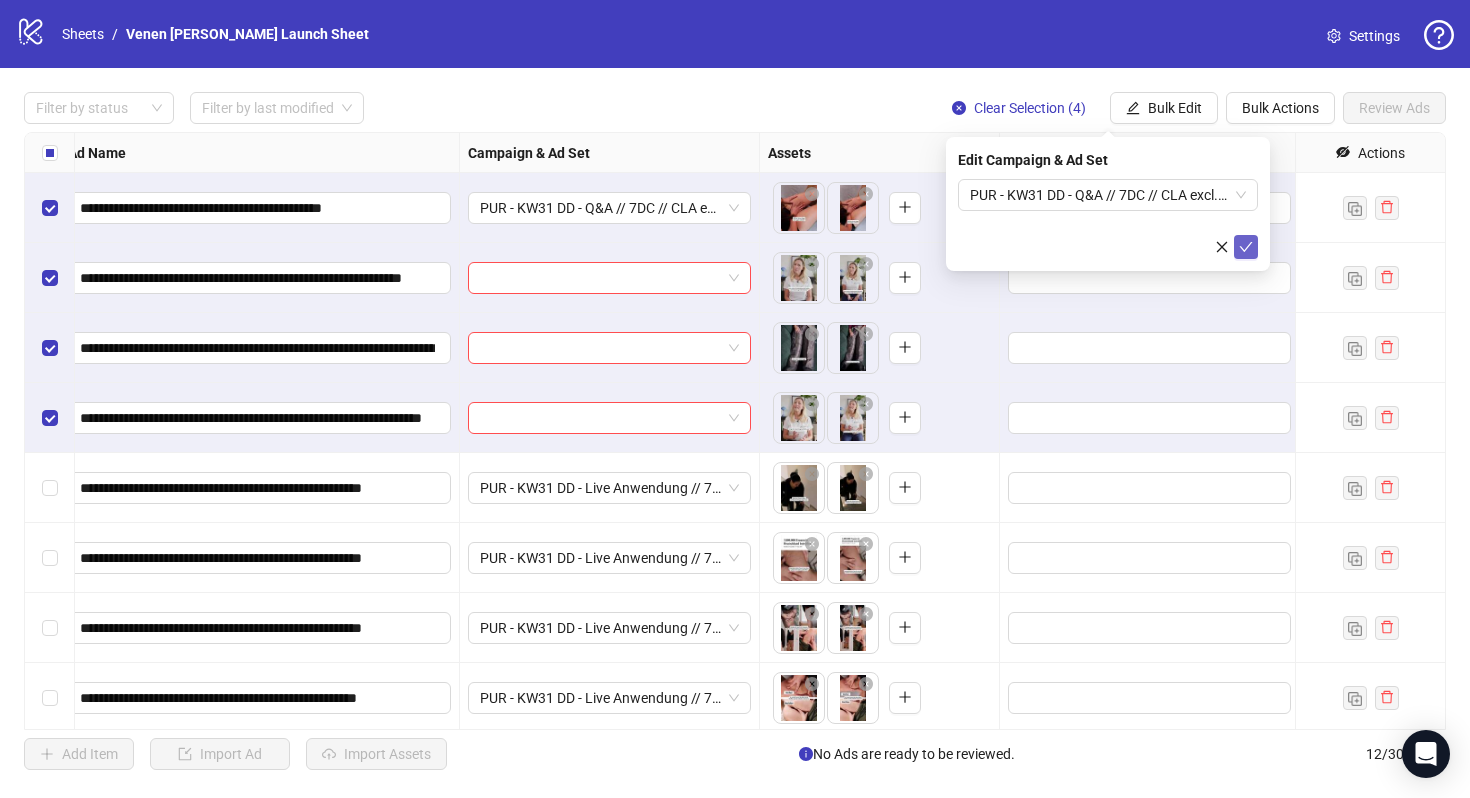 click at bounding box center (1246, 247) 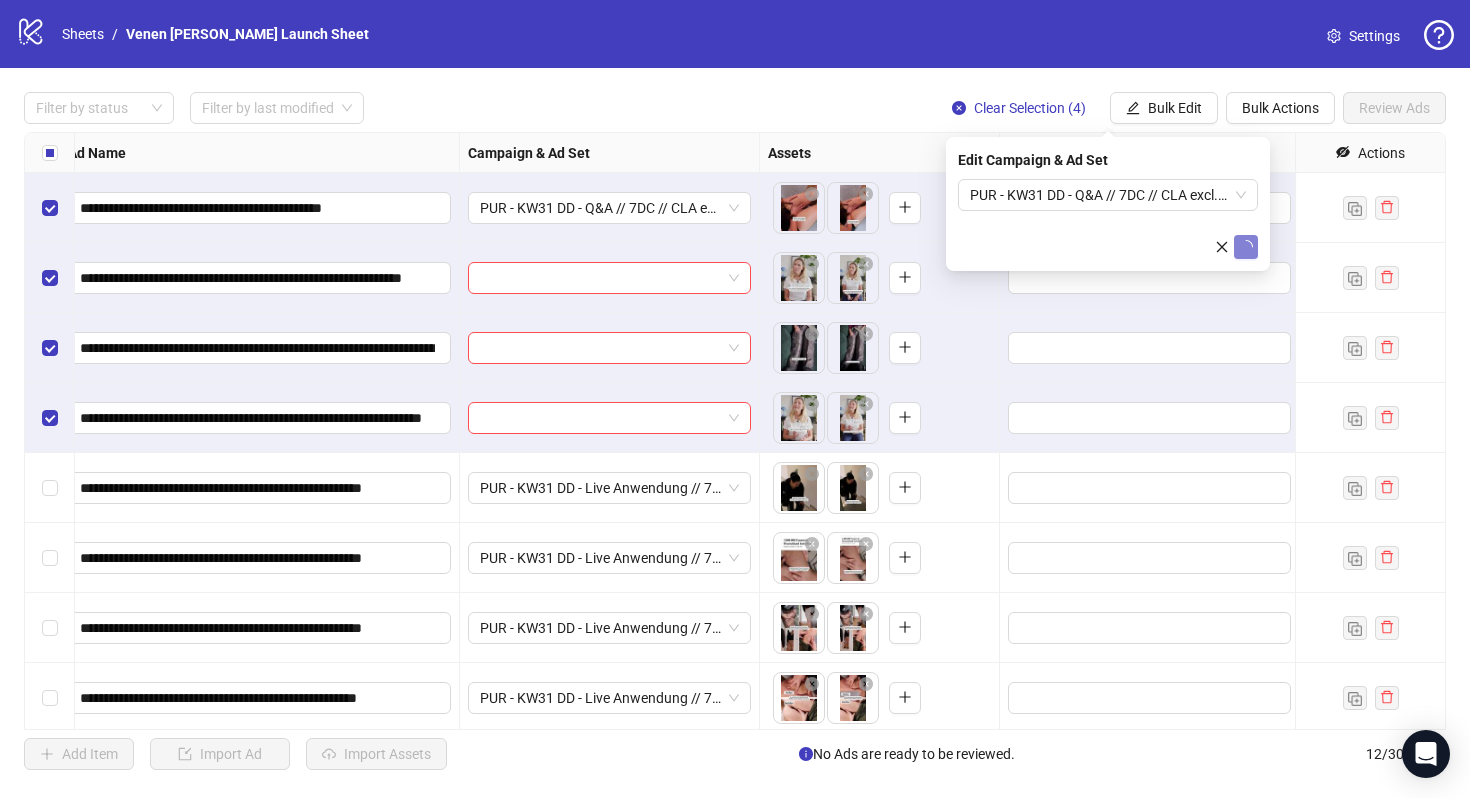 click at bounding box center [1150, 208] 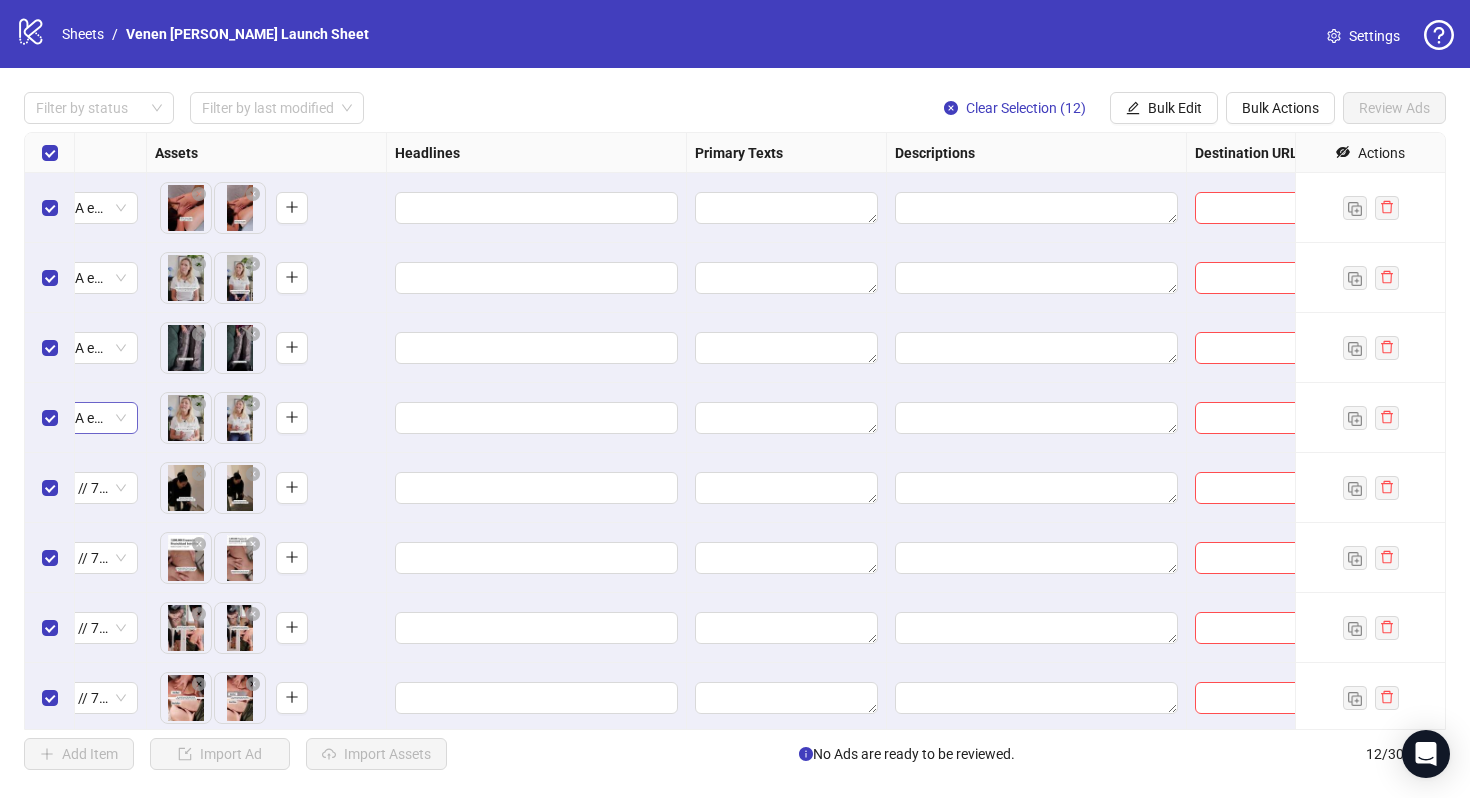 scroll, scrollTop: 0, scrollLeft: 802, axis: horizontal 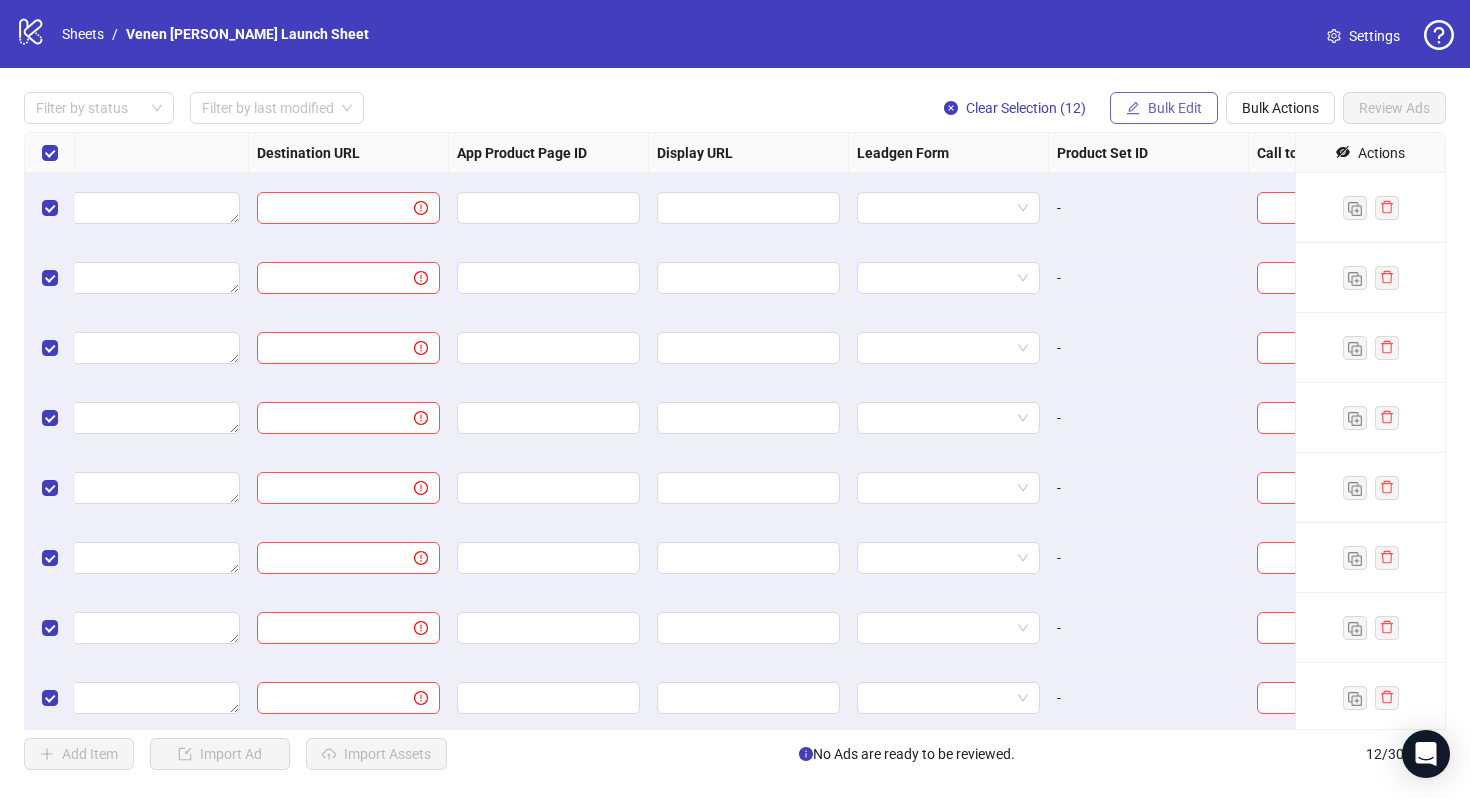 click on "Bulk Edit" at bounding box center [1175, 108] 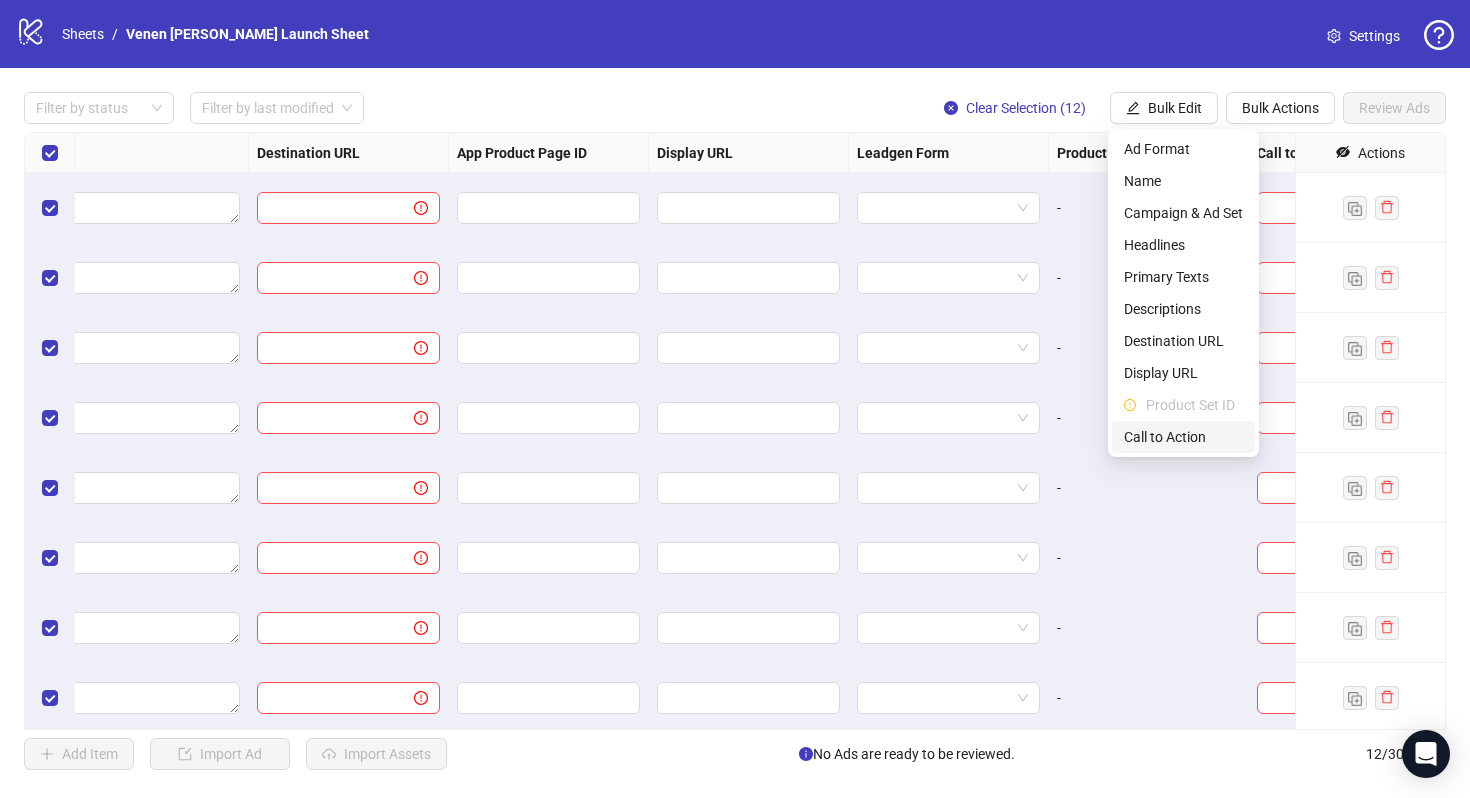 click on "Call to Action" at bounding box center (1183, 437) 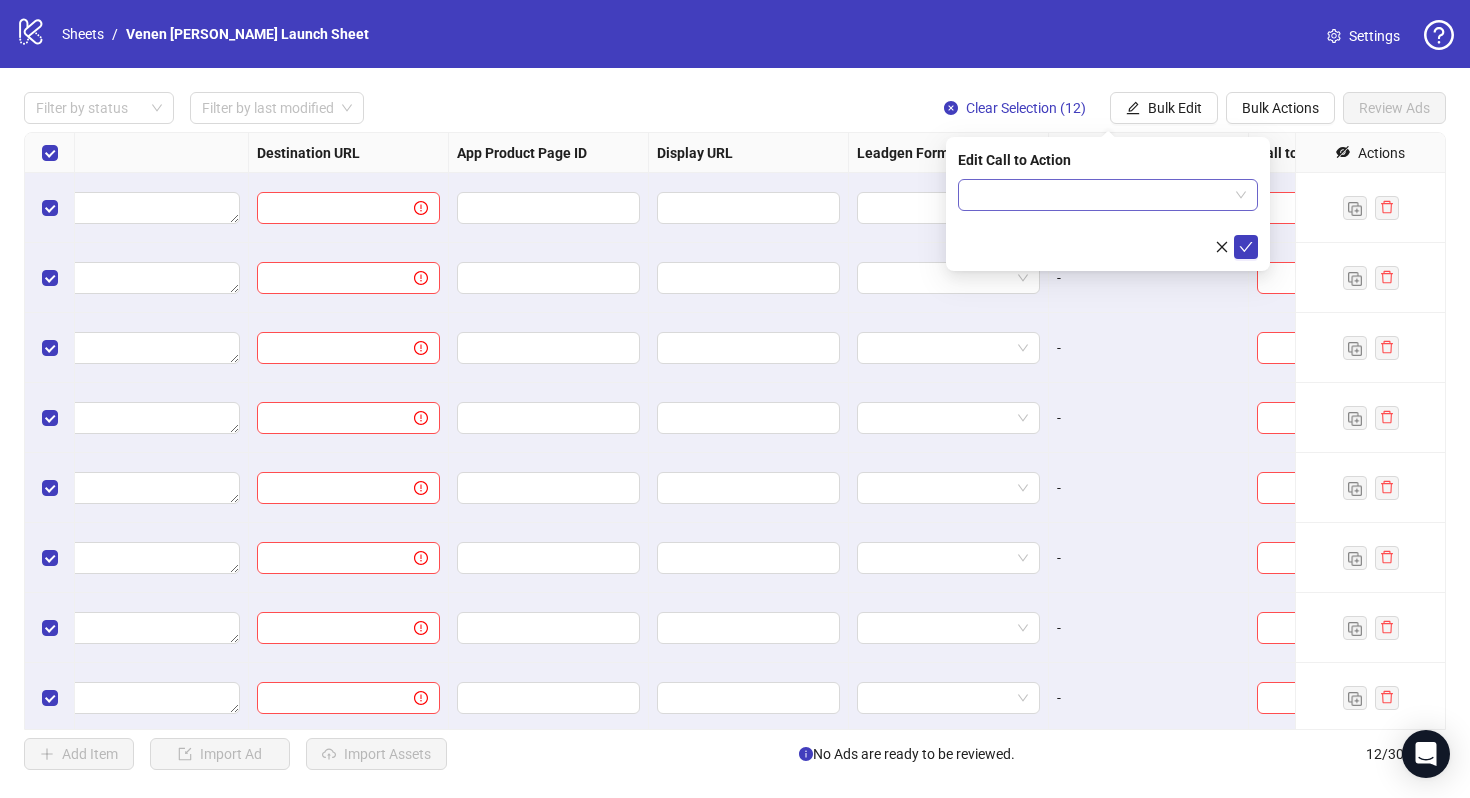 click at bounding box center (1099, 195) 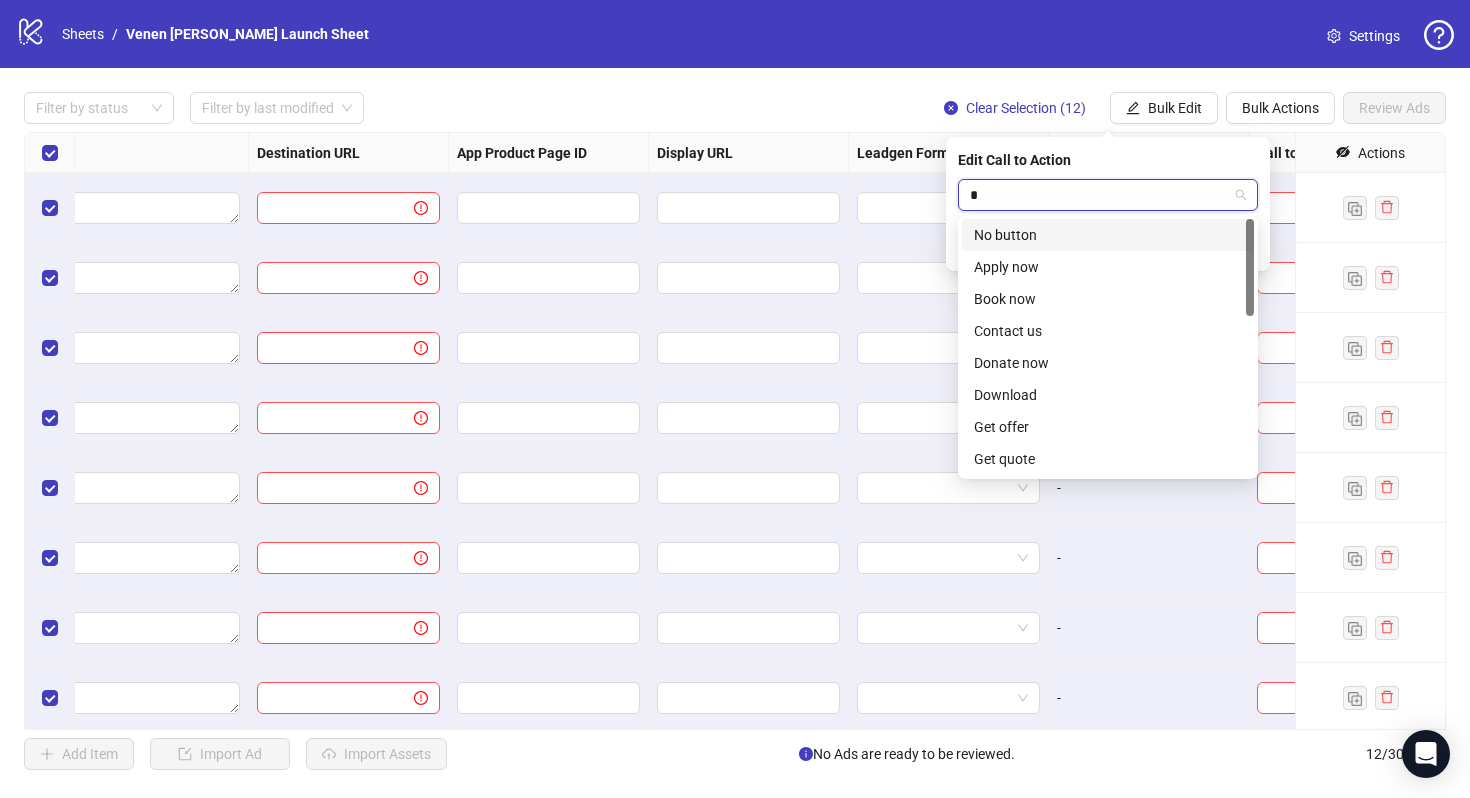 type on "**" 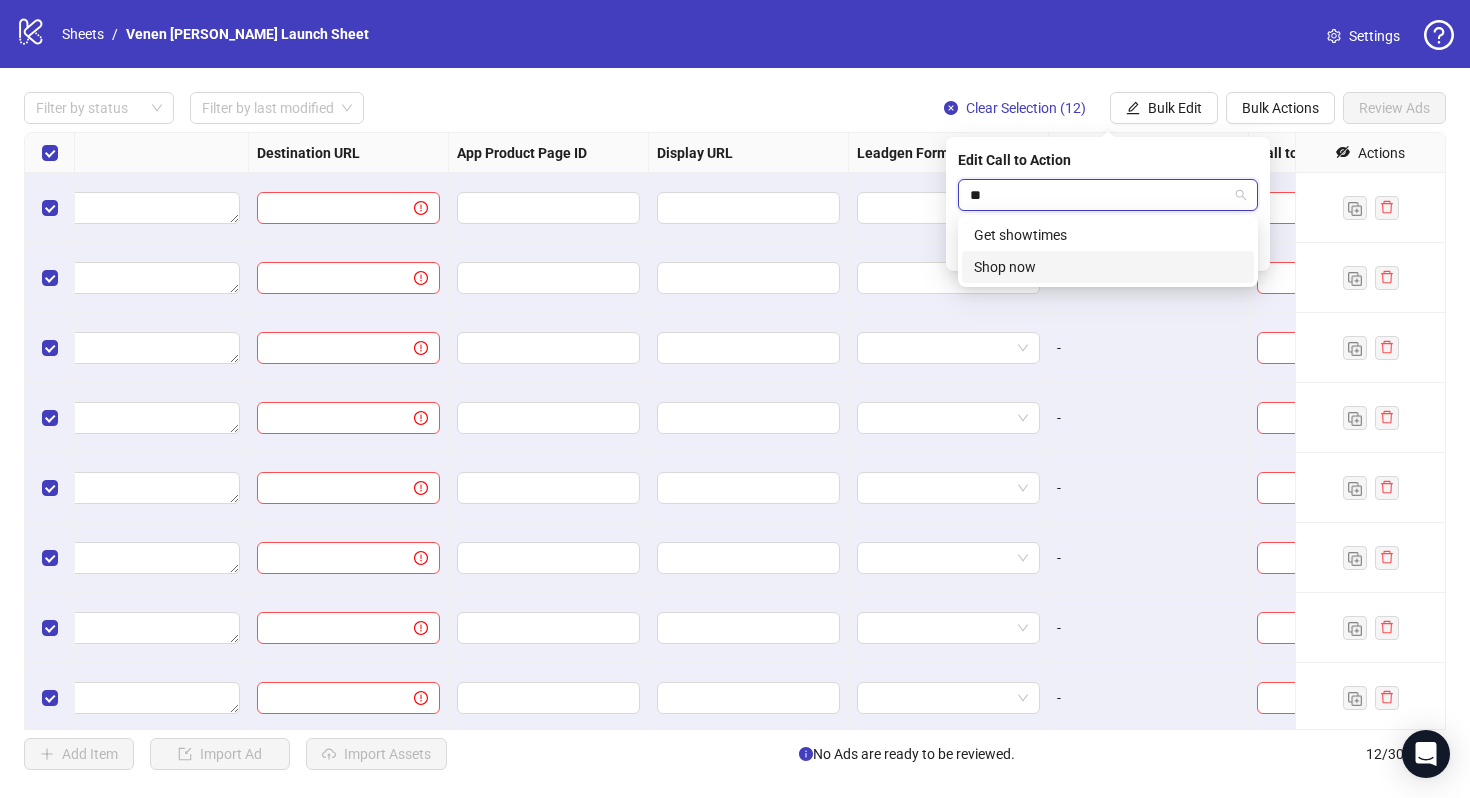 click on "Shop now" at bounding box center (1108, 267) 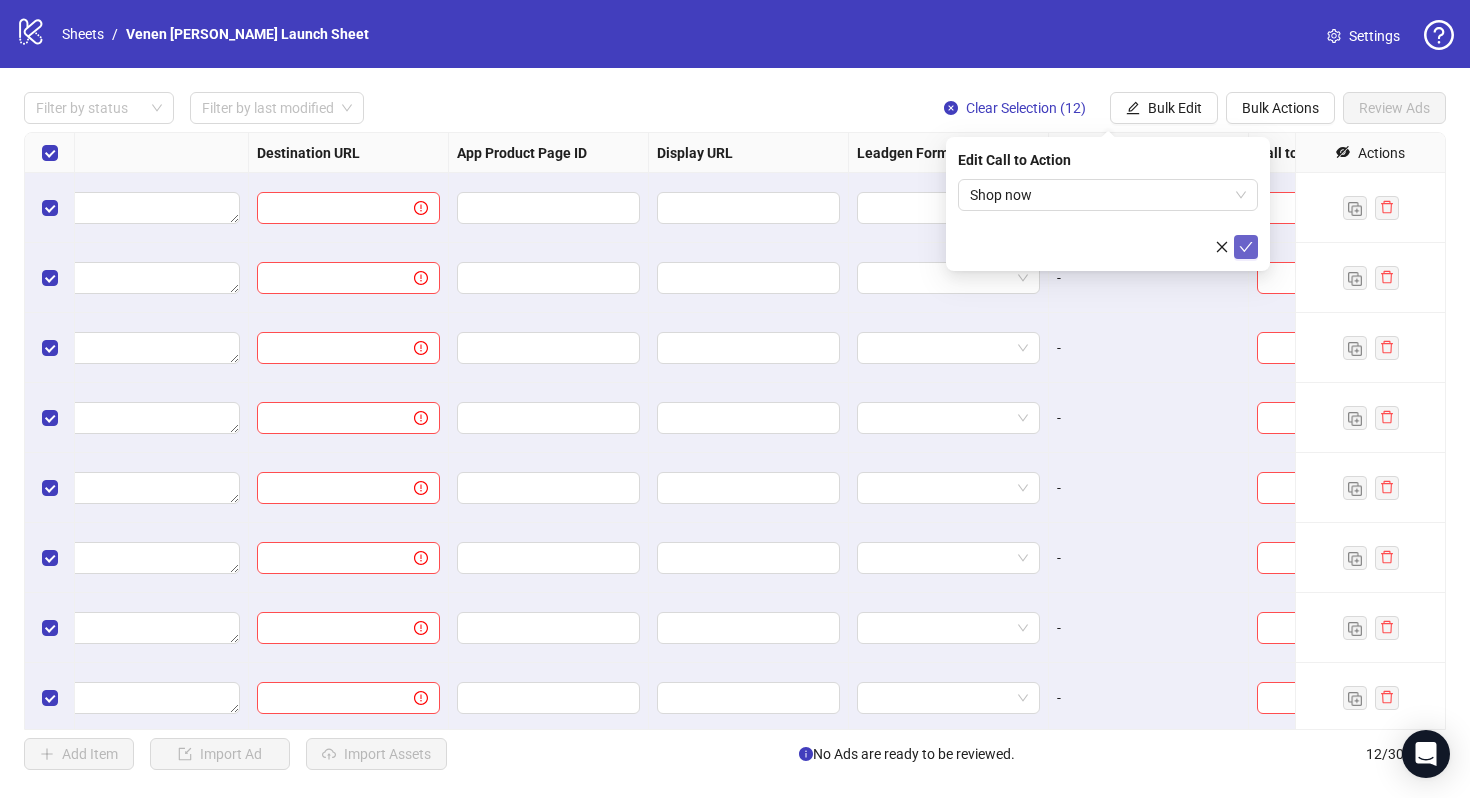 click 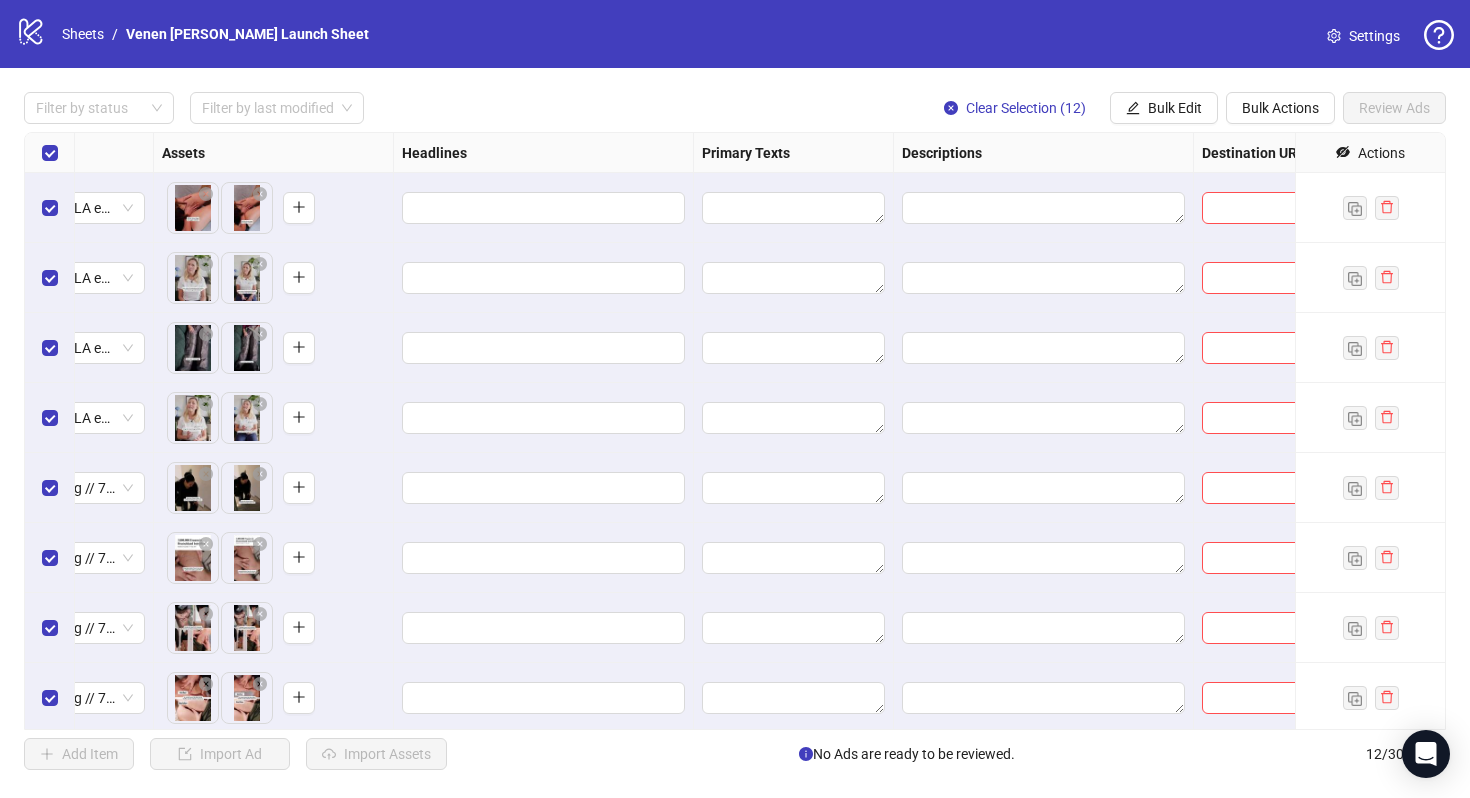 scroll, scrollTop: 0, scrollLeft: 773, axis: horizontal 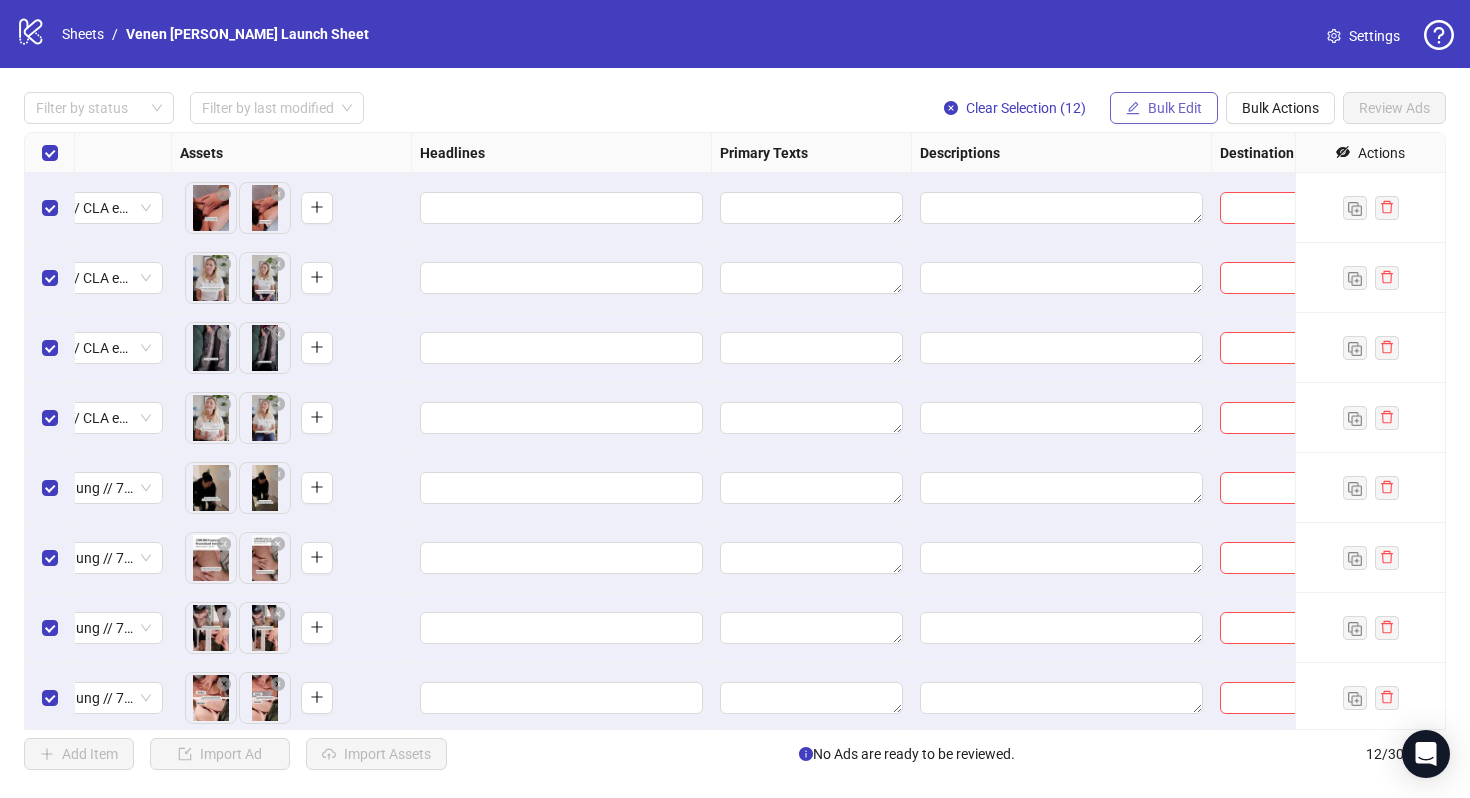 click on "Bulk Edit" at bounding box center [1175, 108] 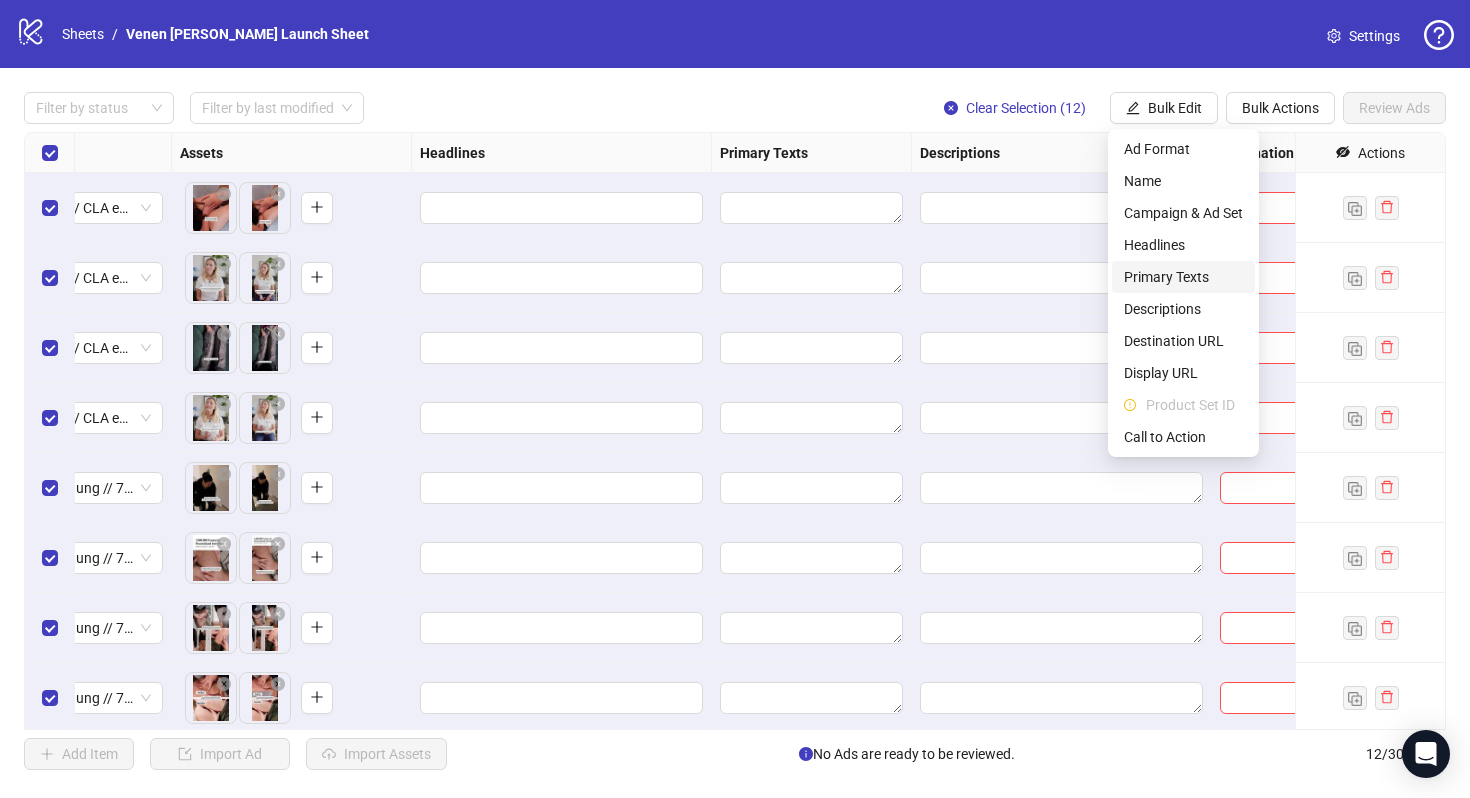 click on "Primary Texts" at bounding box center (1183, 277) 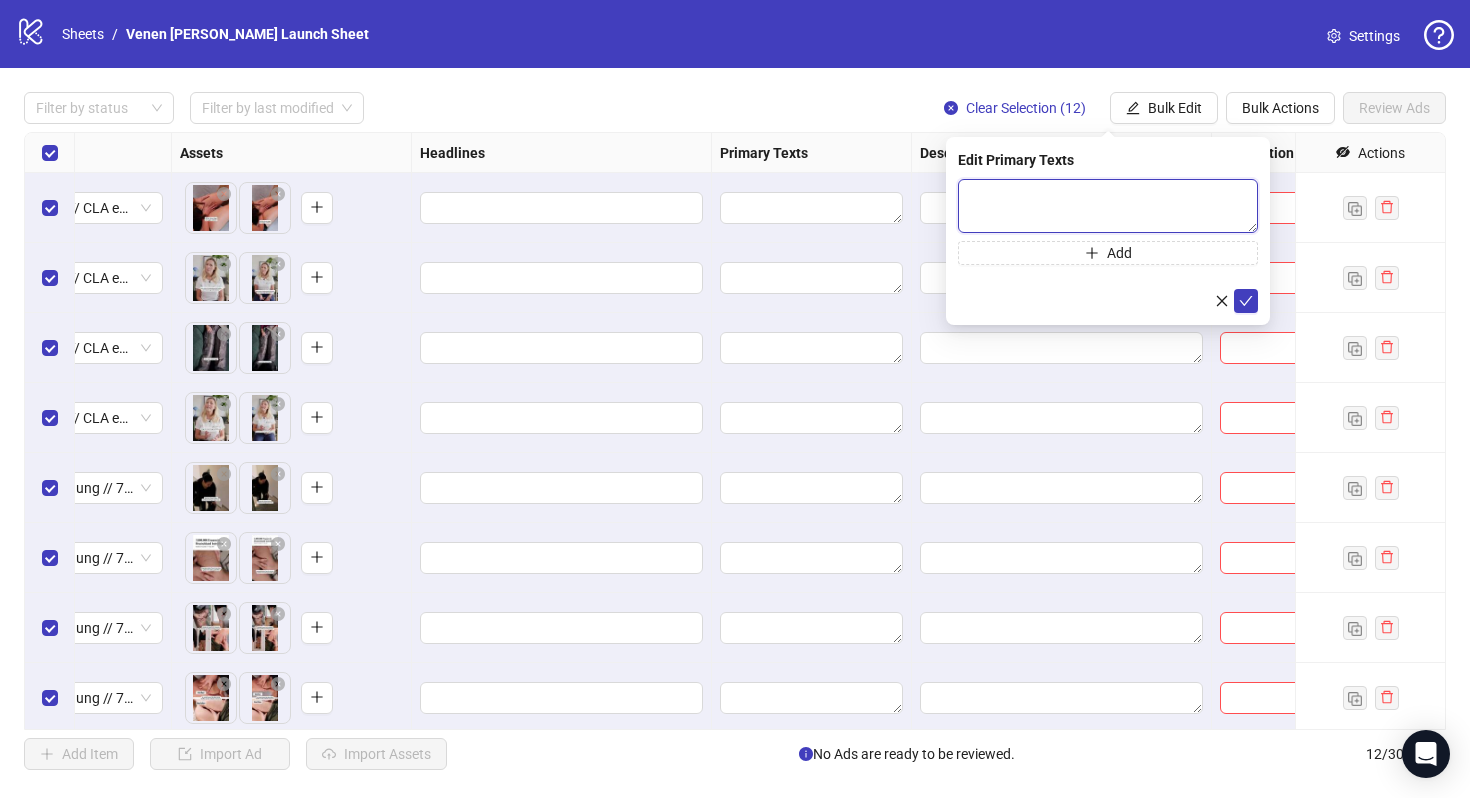 click at bounding box center [1108, 206] 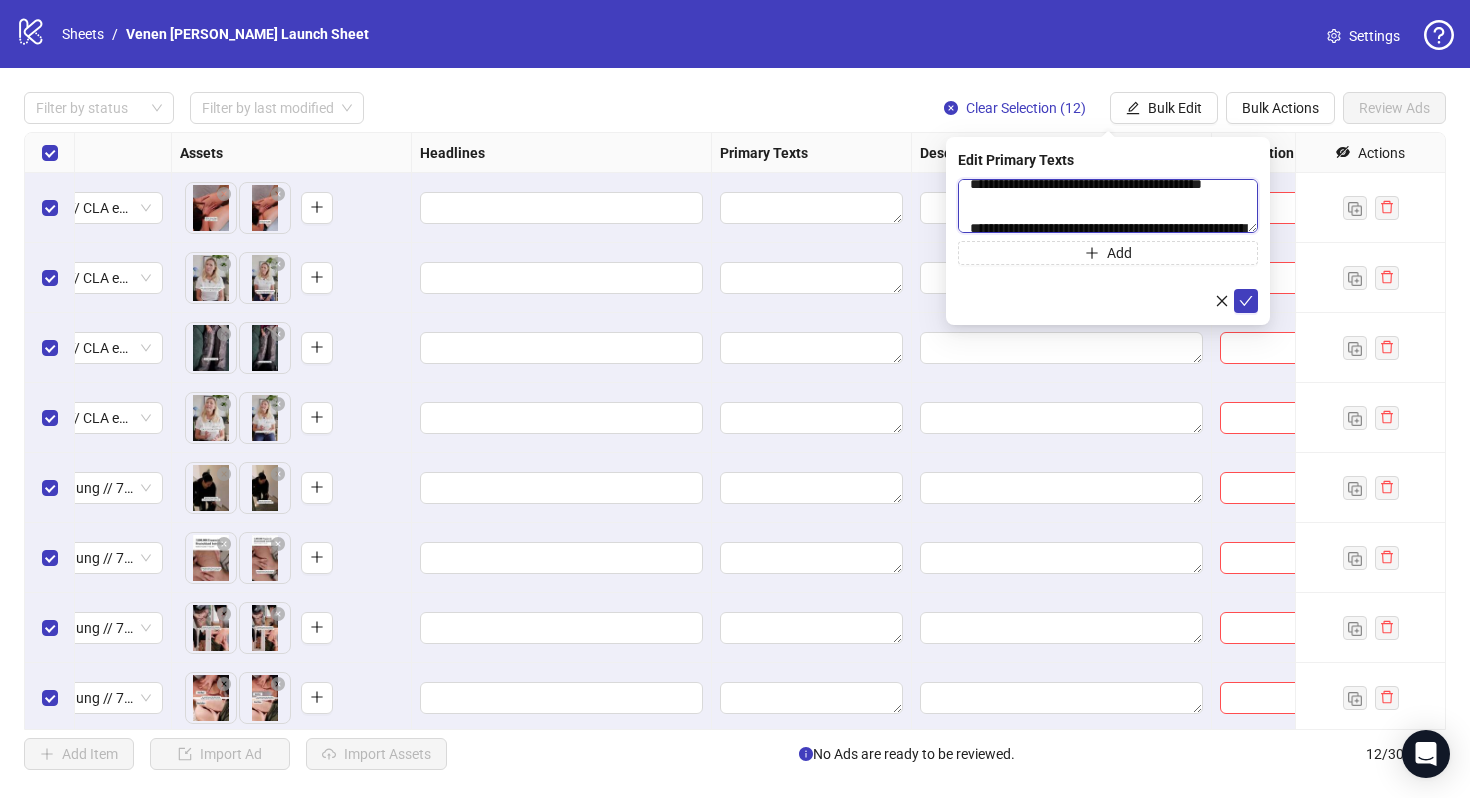 scroll, scrollTop: 191, scrollLeft: 0, axis: vertical 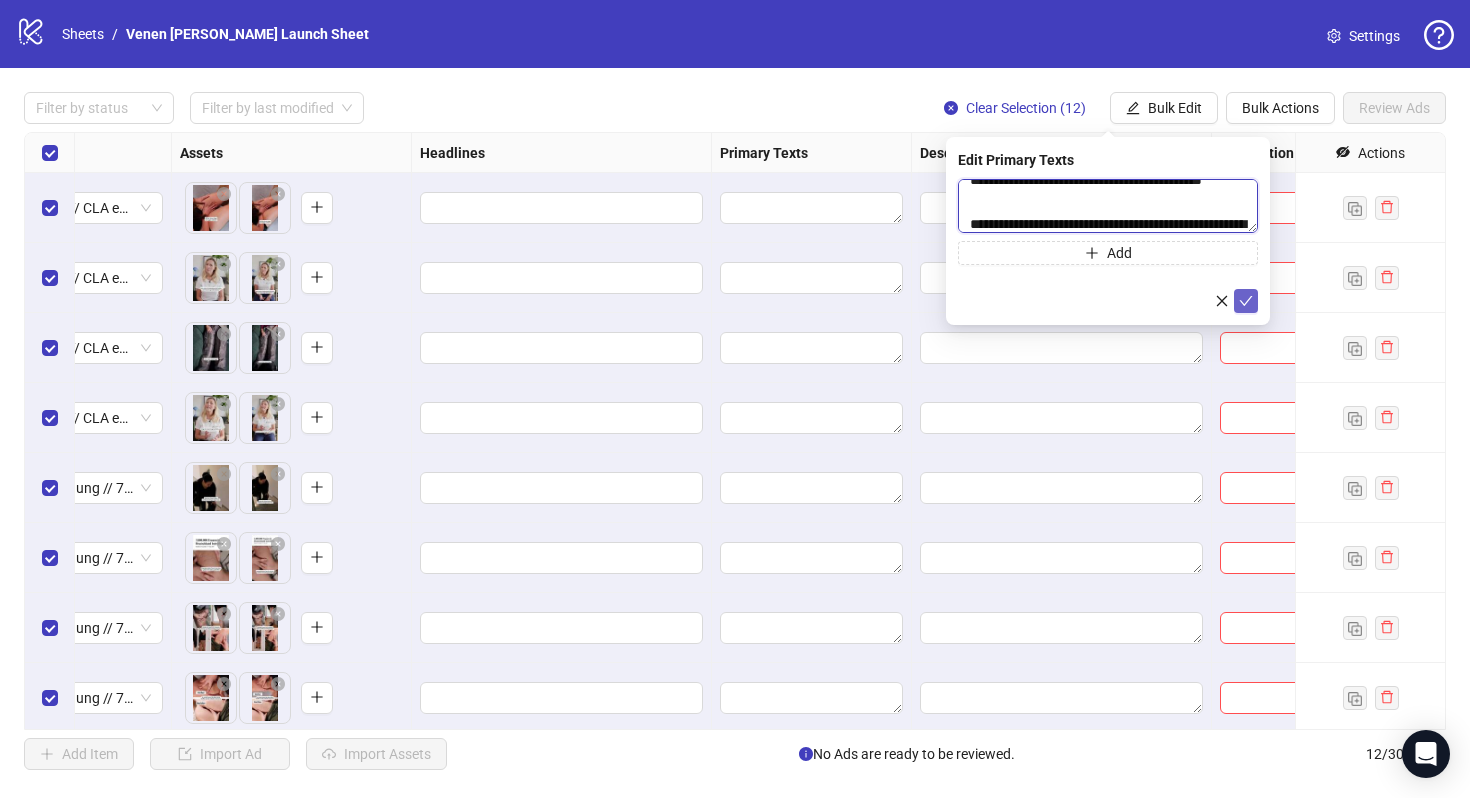 type on "**********" 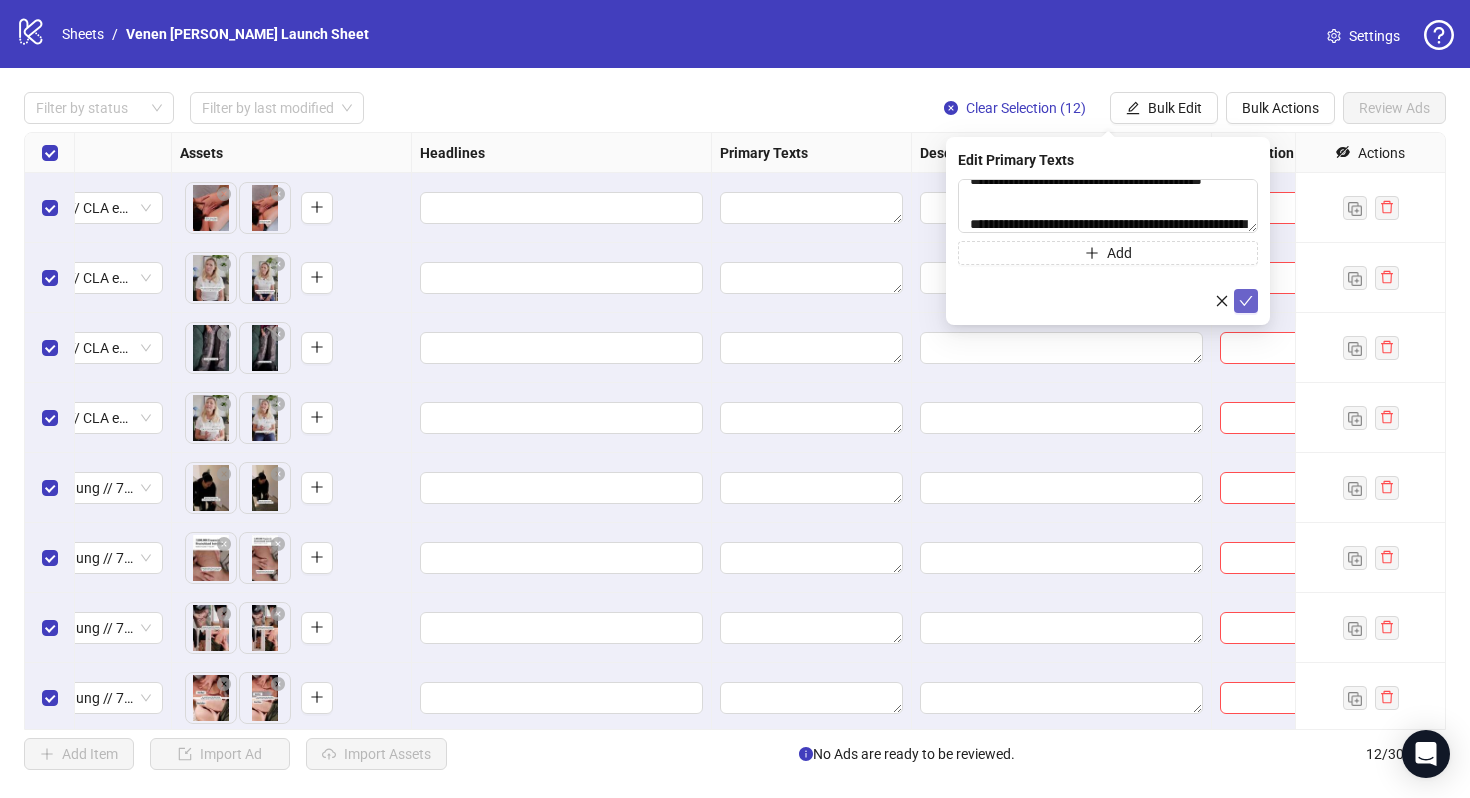 click 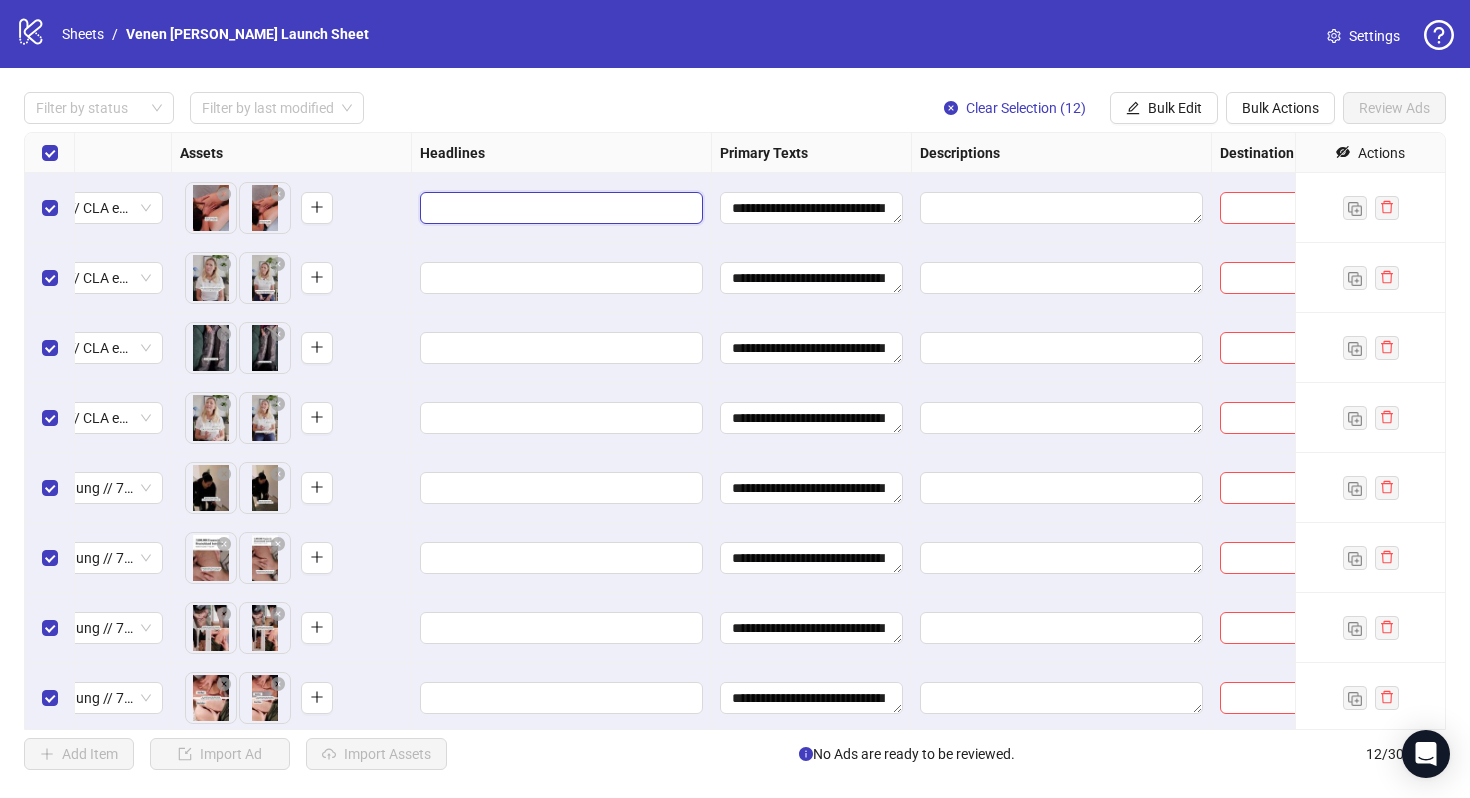 click at bounding box center (559, 208) 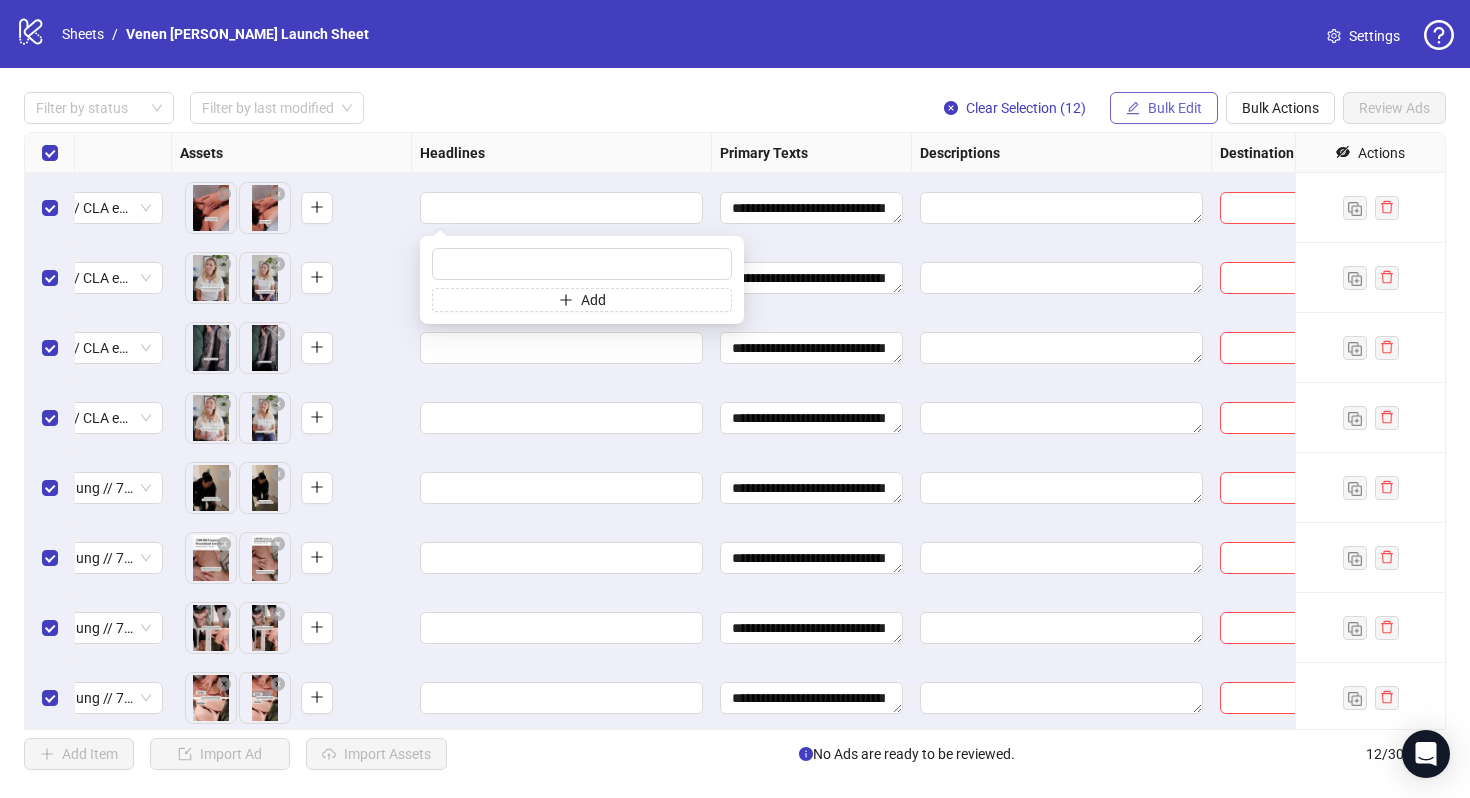 click on "Bulk Edit" at bounding box center [1175, 108] 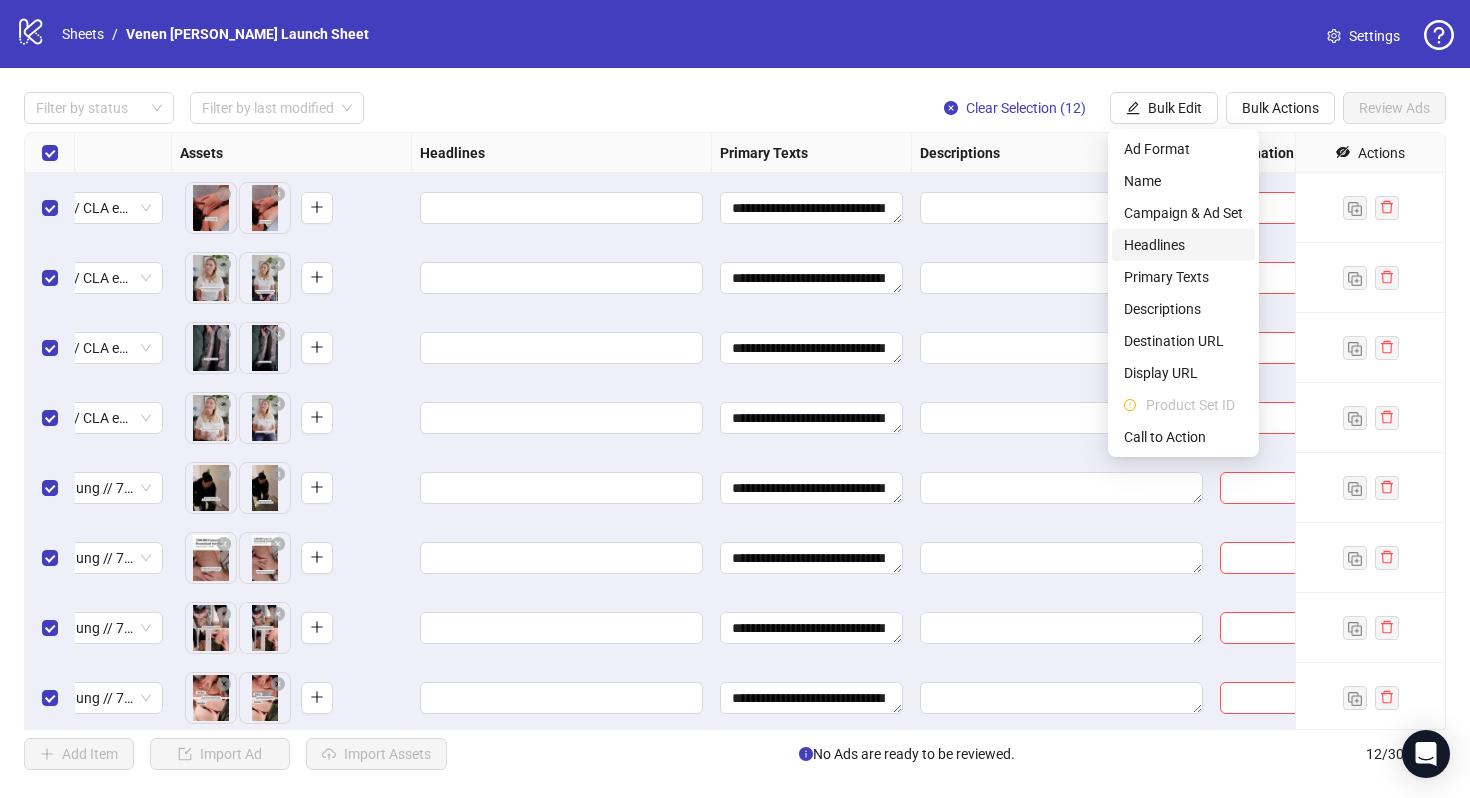 click on "Headlines" at bounding box center (1183, 245) 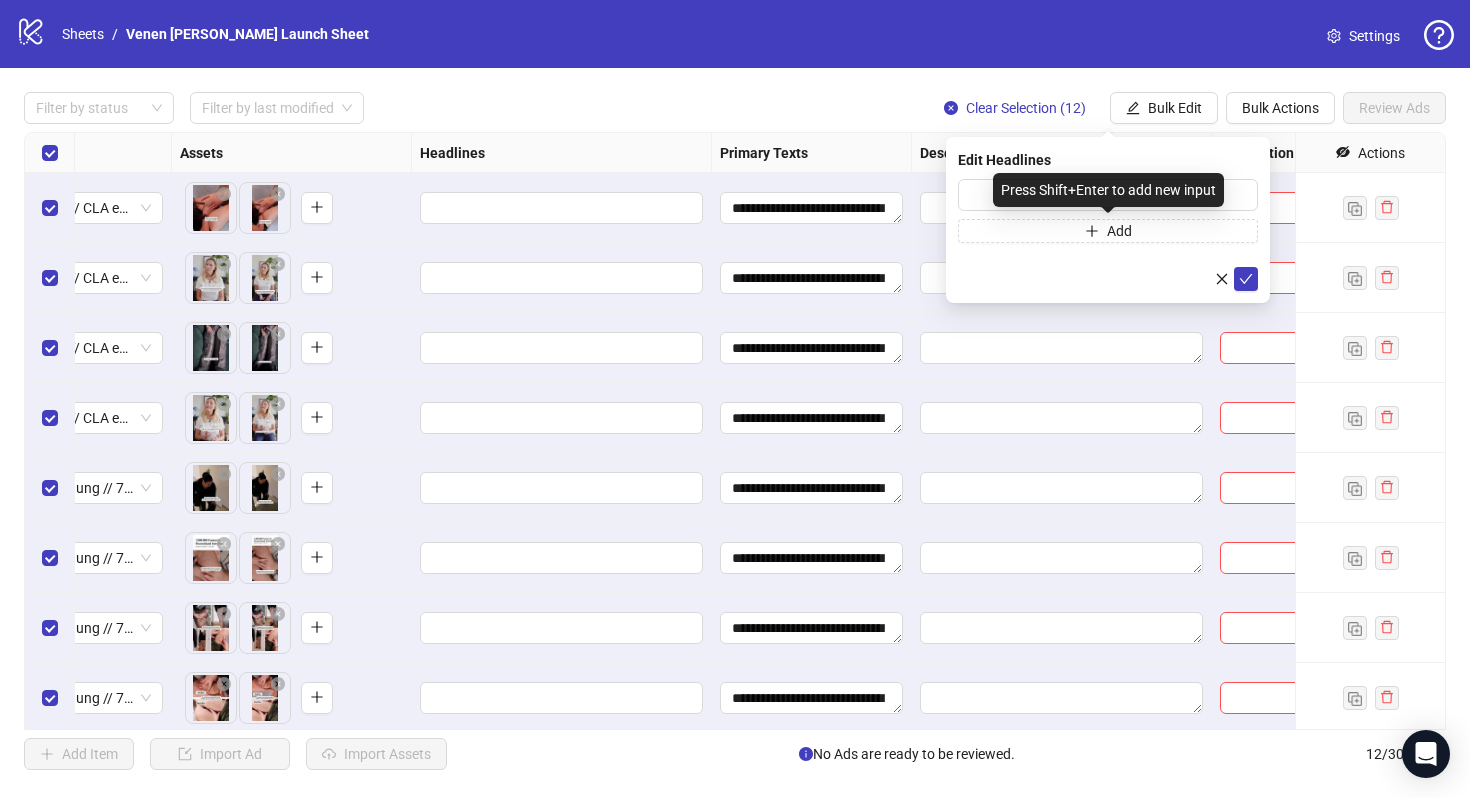 click on "Press Shift+Enter to add new input" at bounding box center (1108, 190) 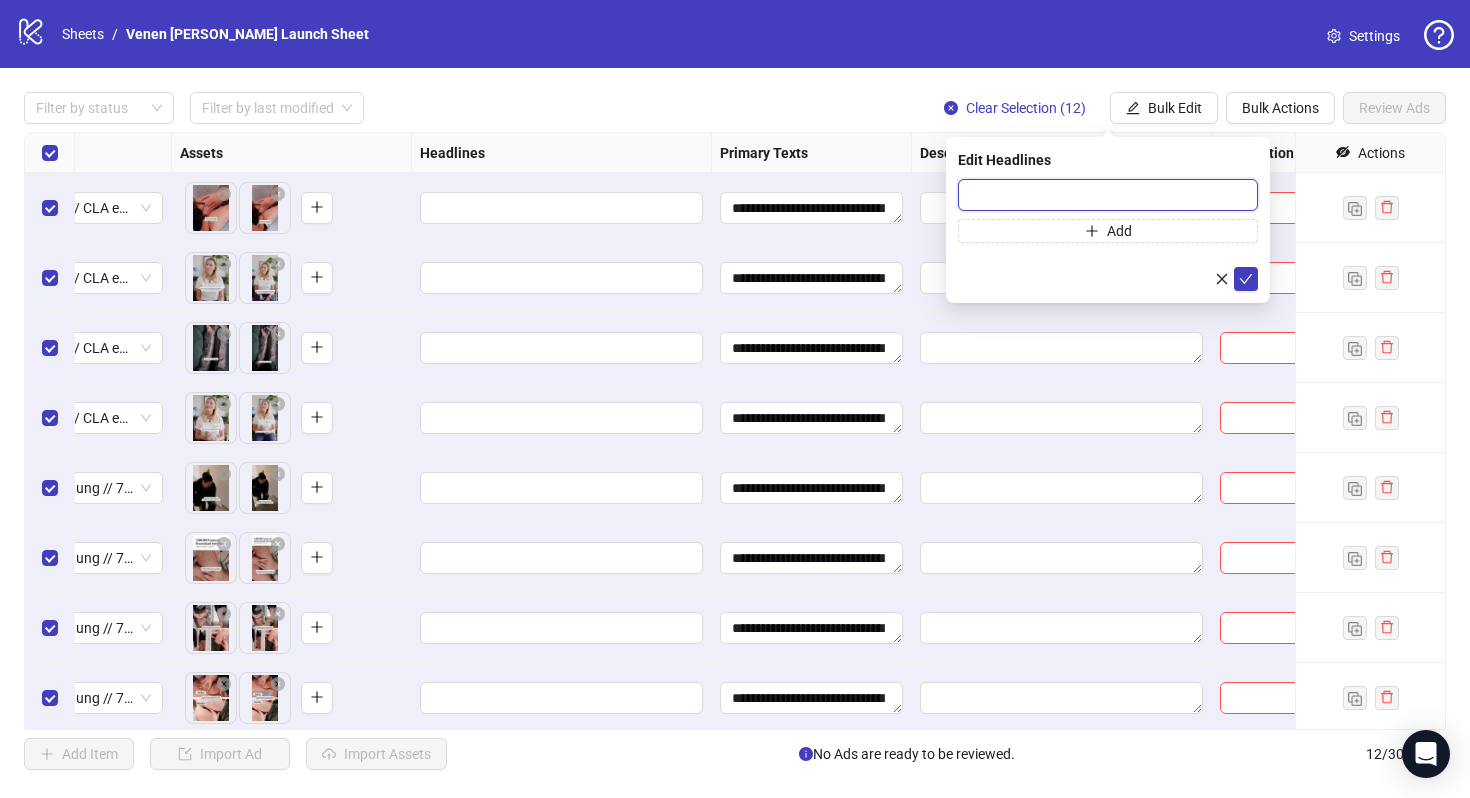 click at bounding box center [1108, 195] 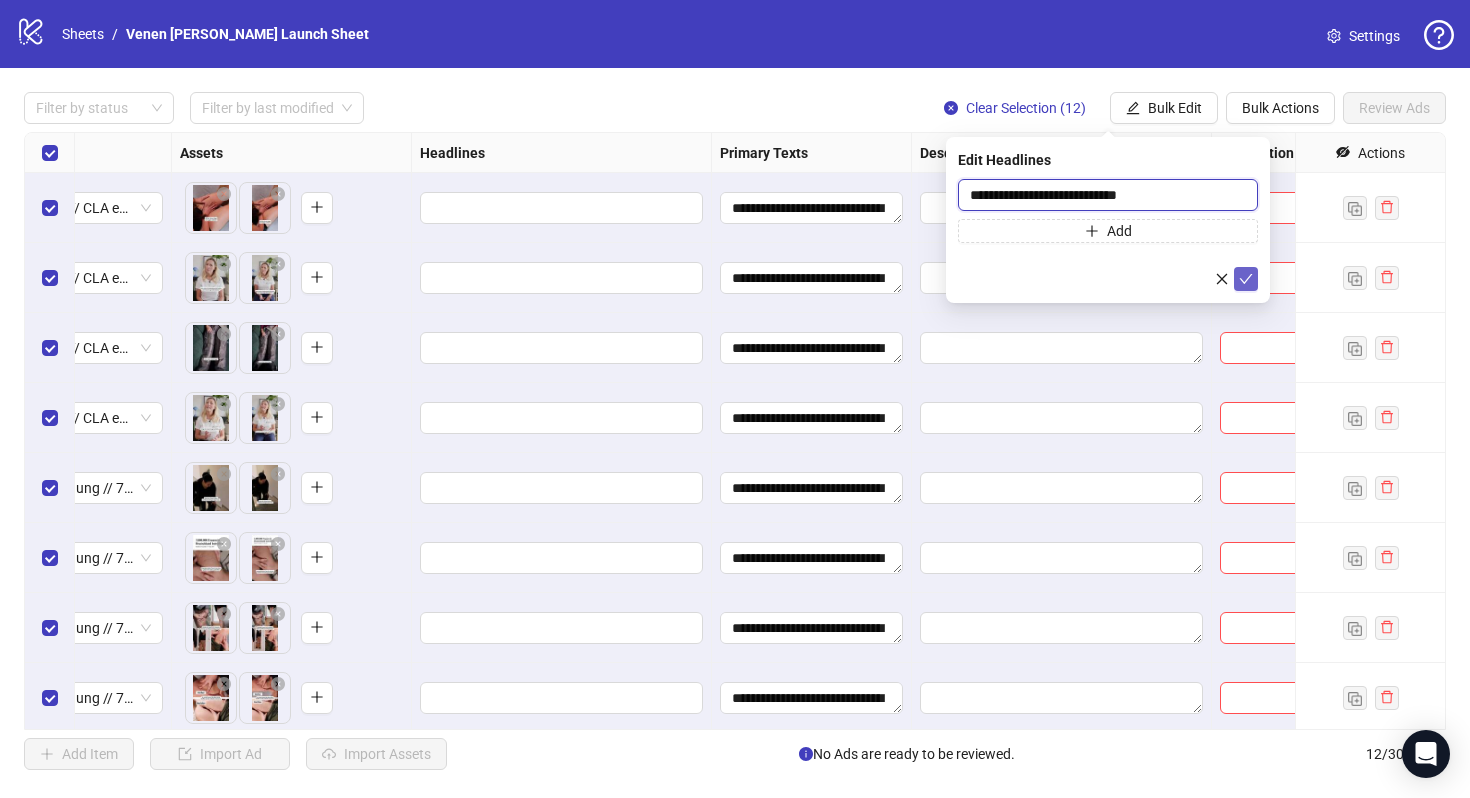 type on "**********" 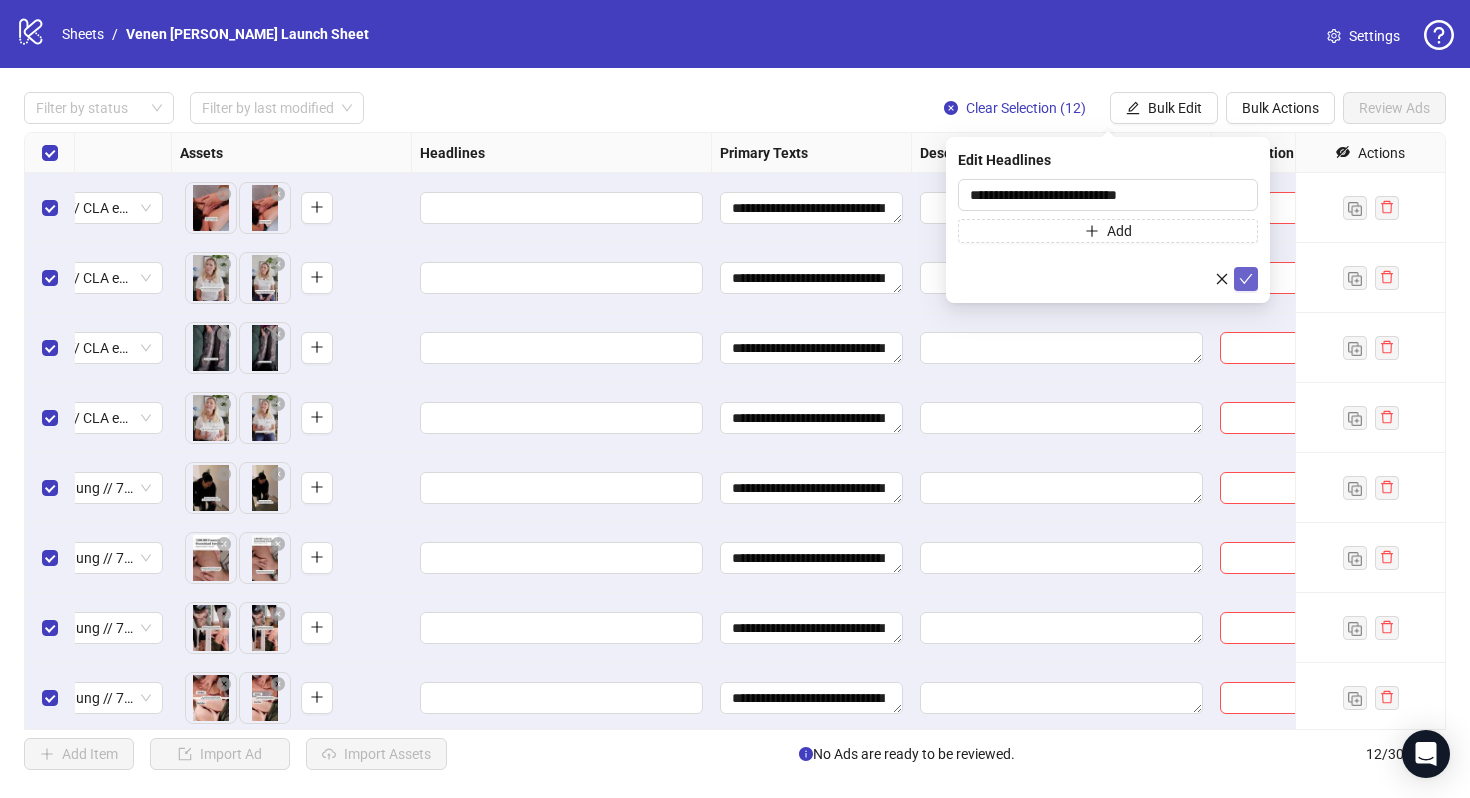 click 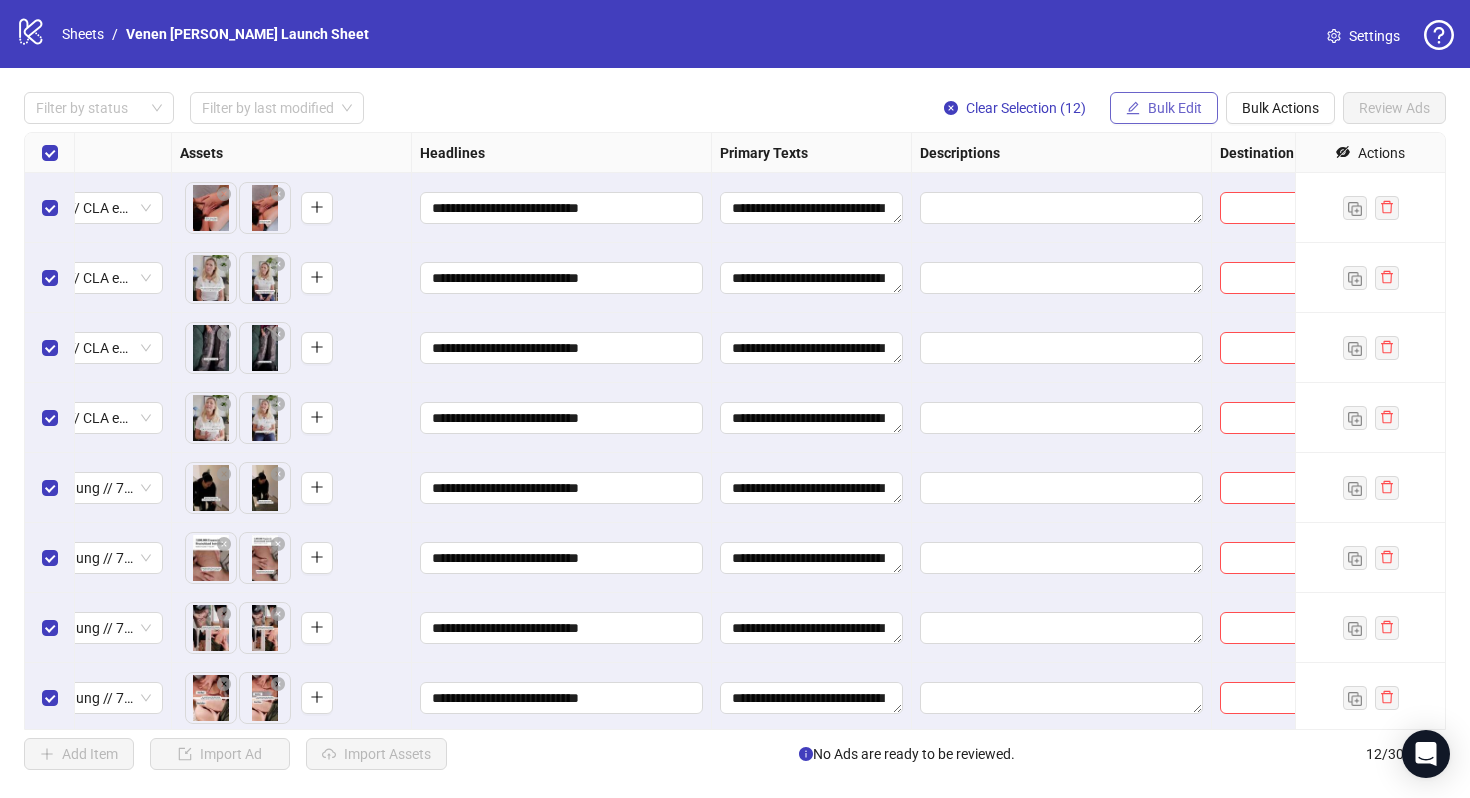 click on "Bulk Edit" at bounding box center [1175, 108] 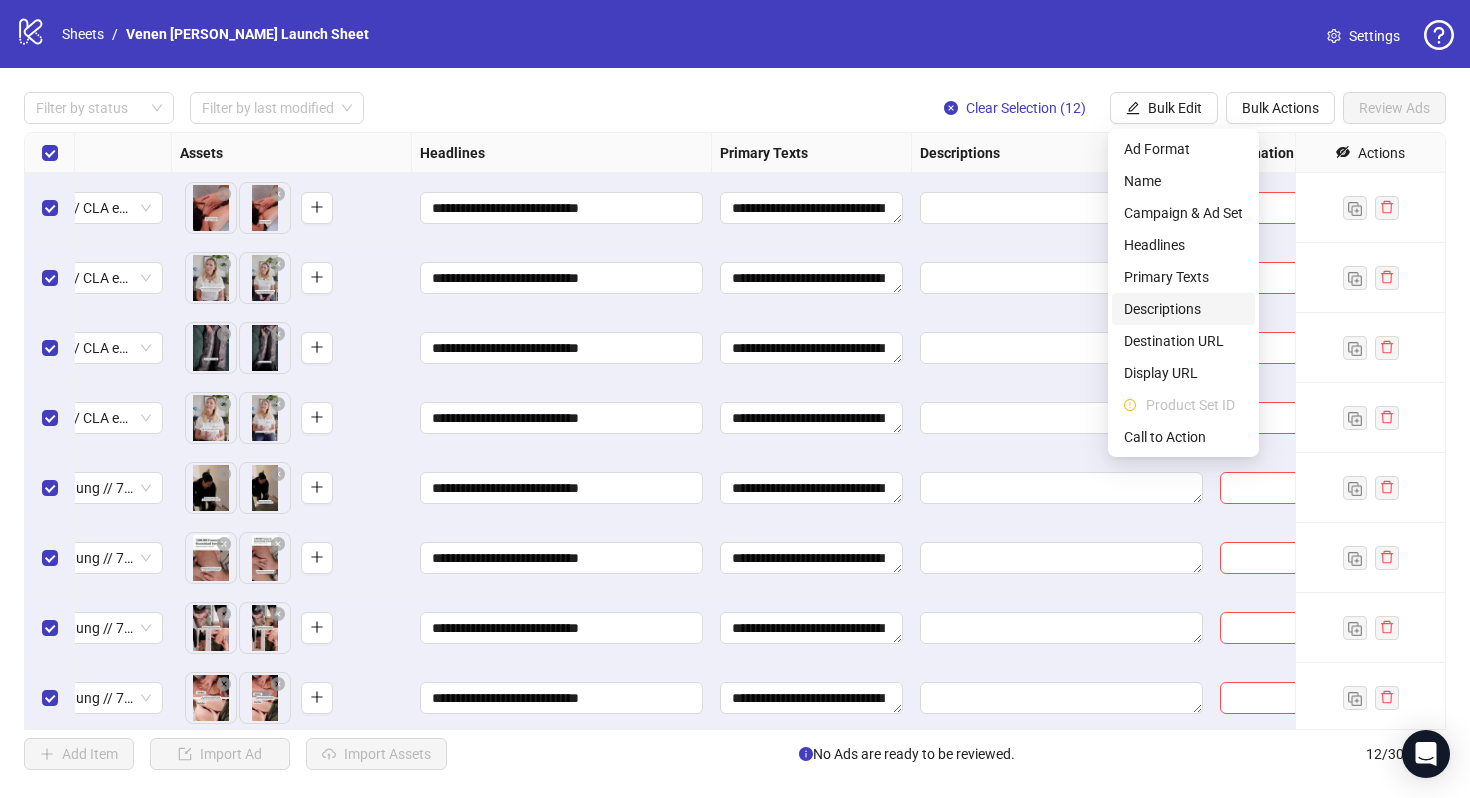 click on "Descriptions" at bounding box center [1183, 309] 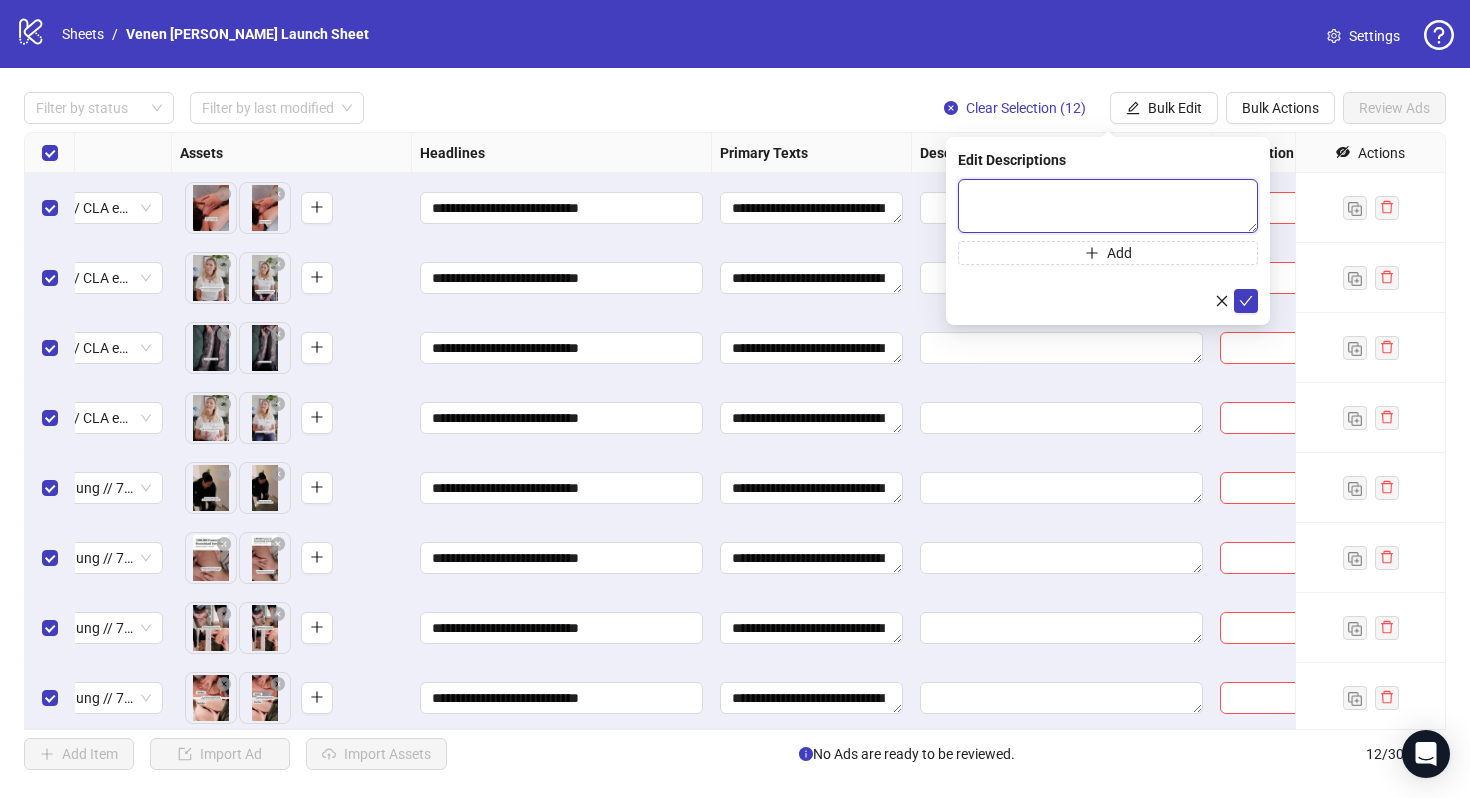 click at bounding box center (1108, 206) 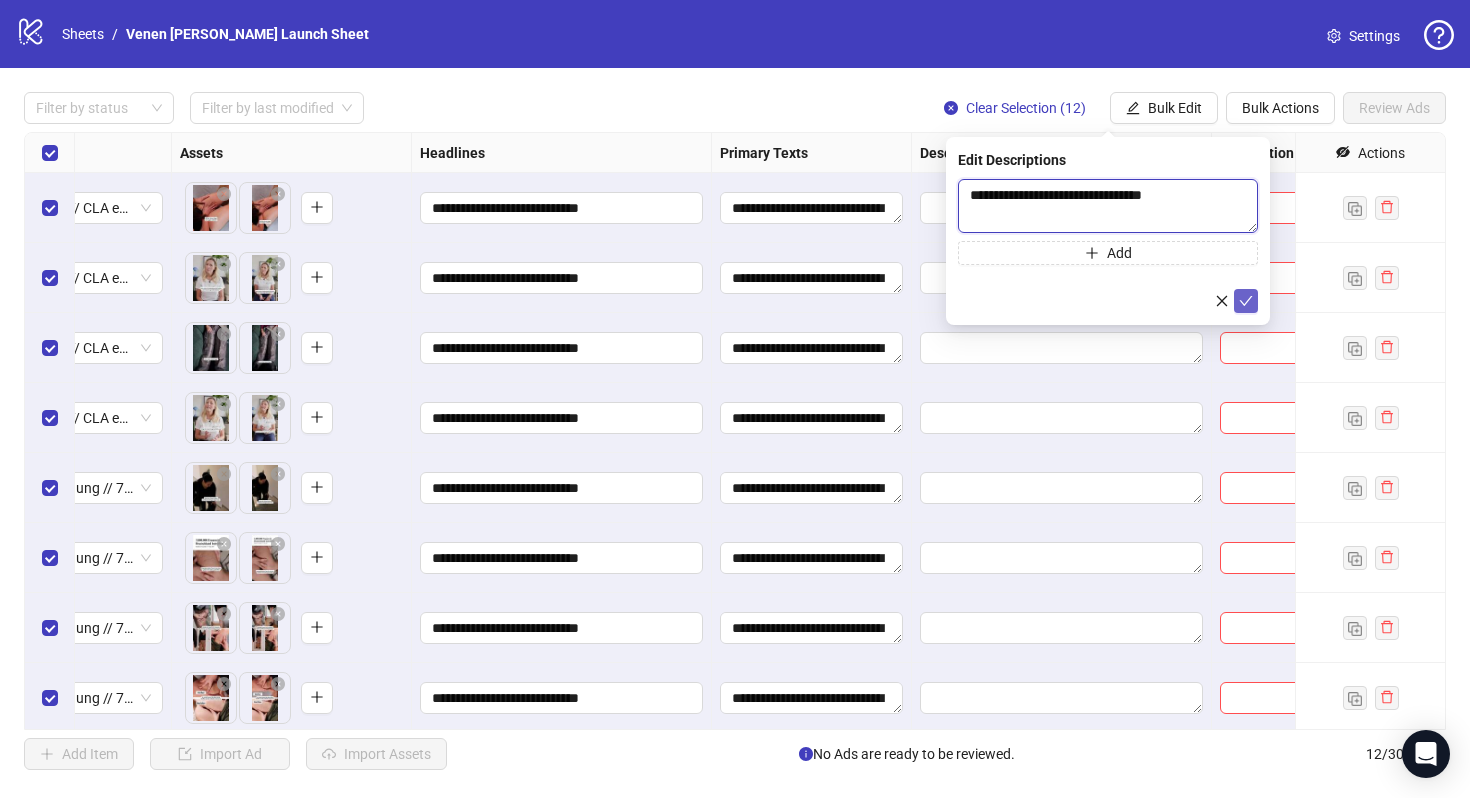 type on "**********" 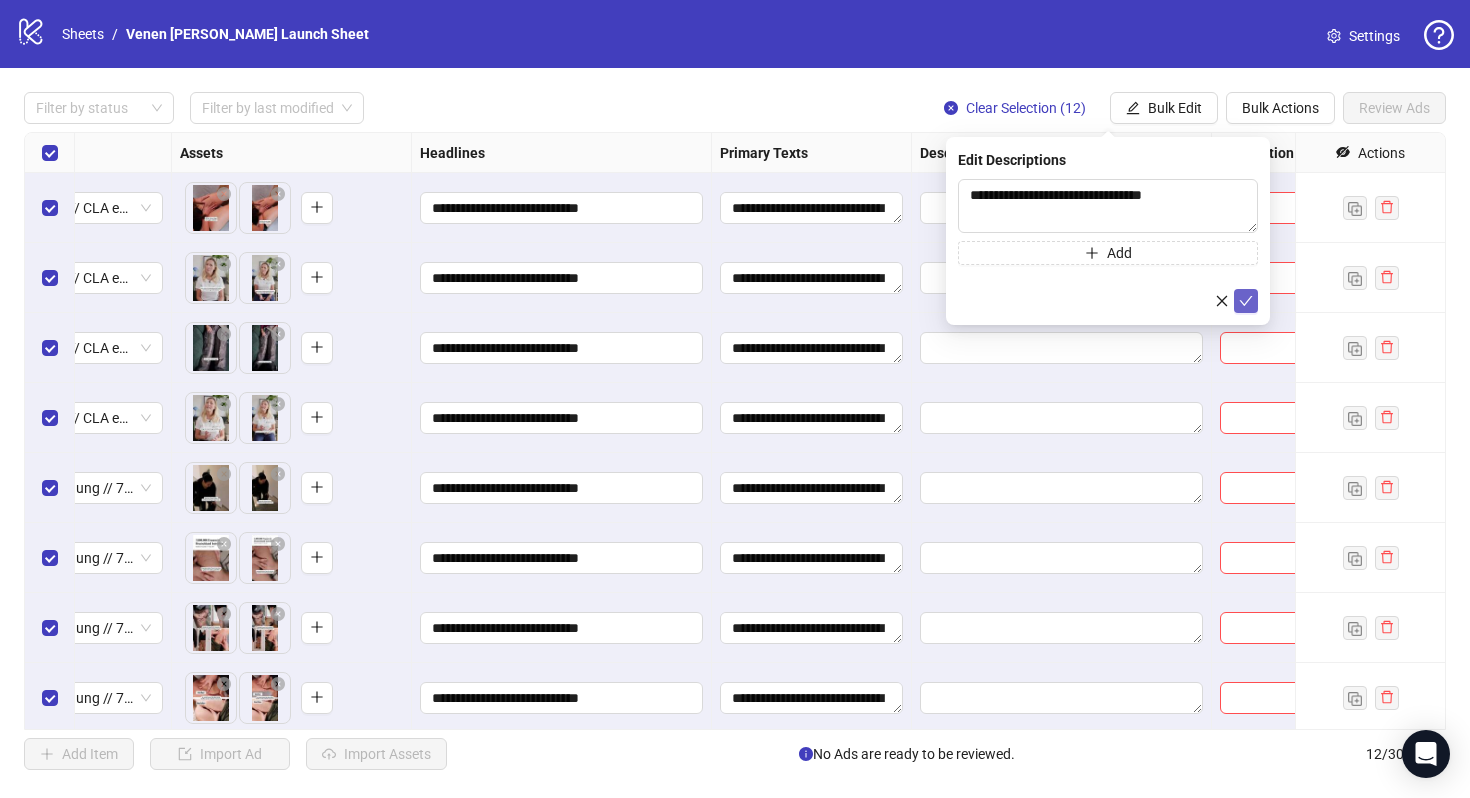 click 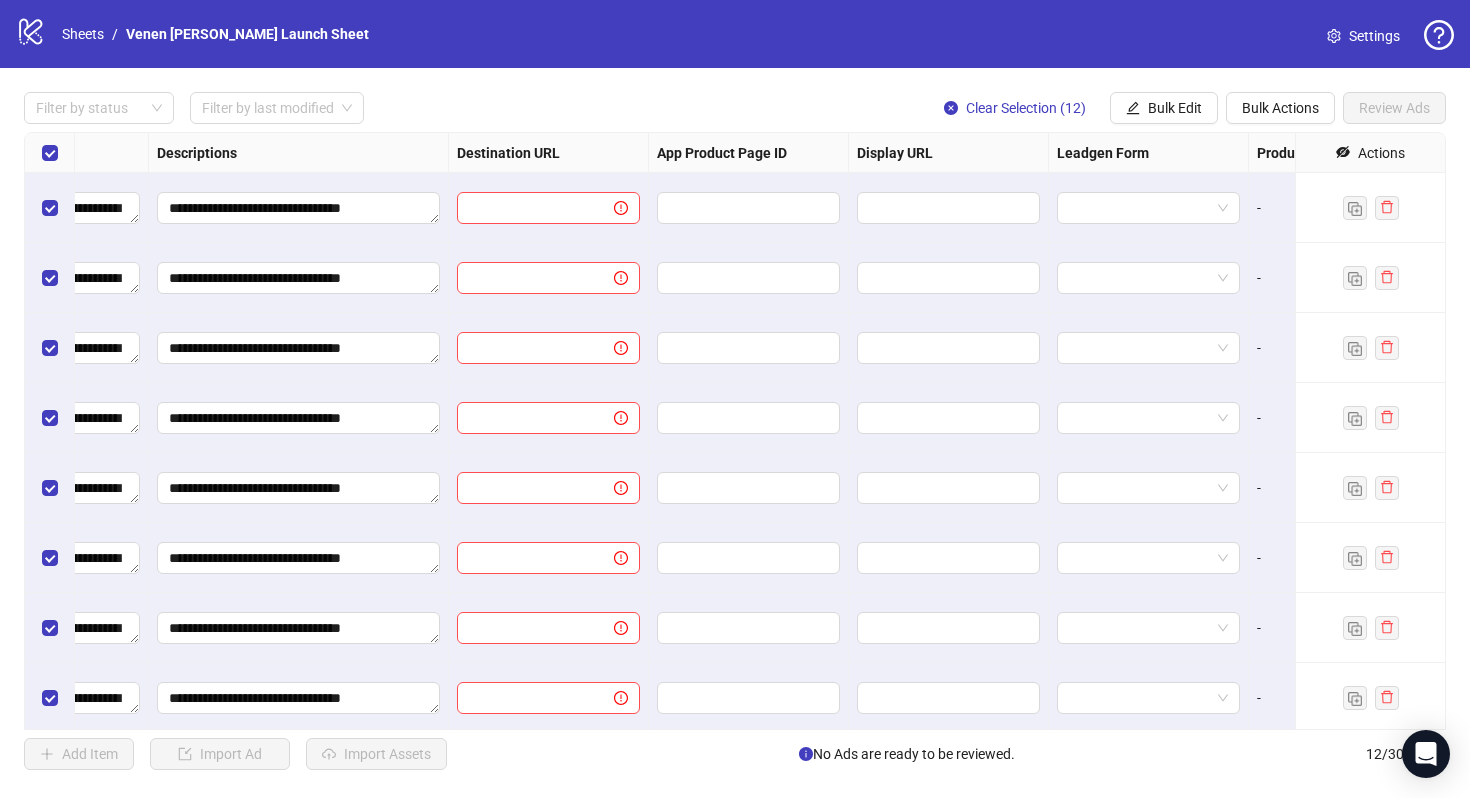 scroll, scrollTop: 0, scrollLeft: 1236, axis: horizontal 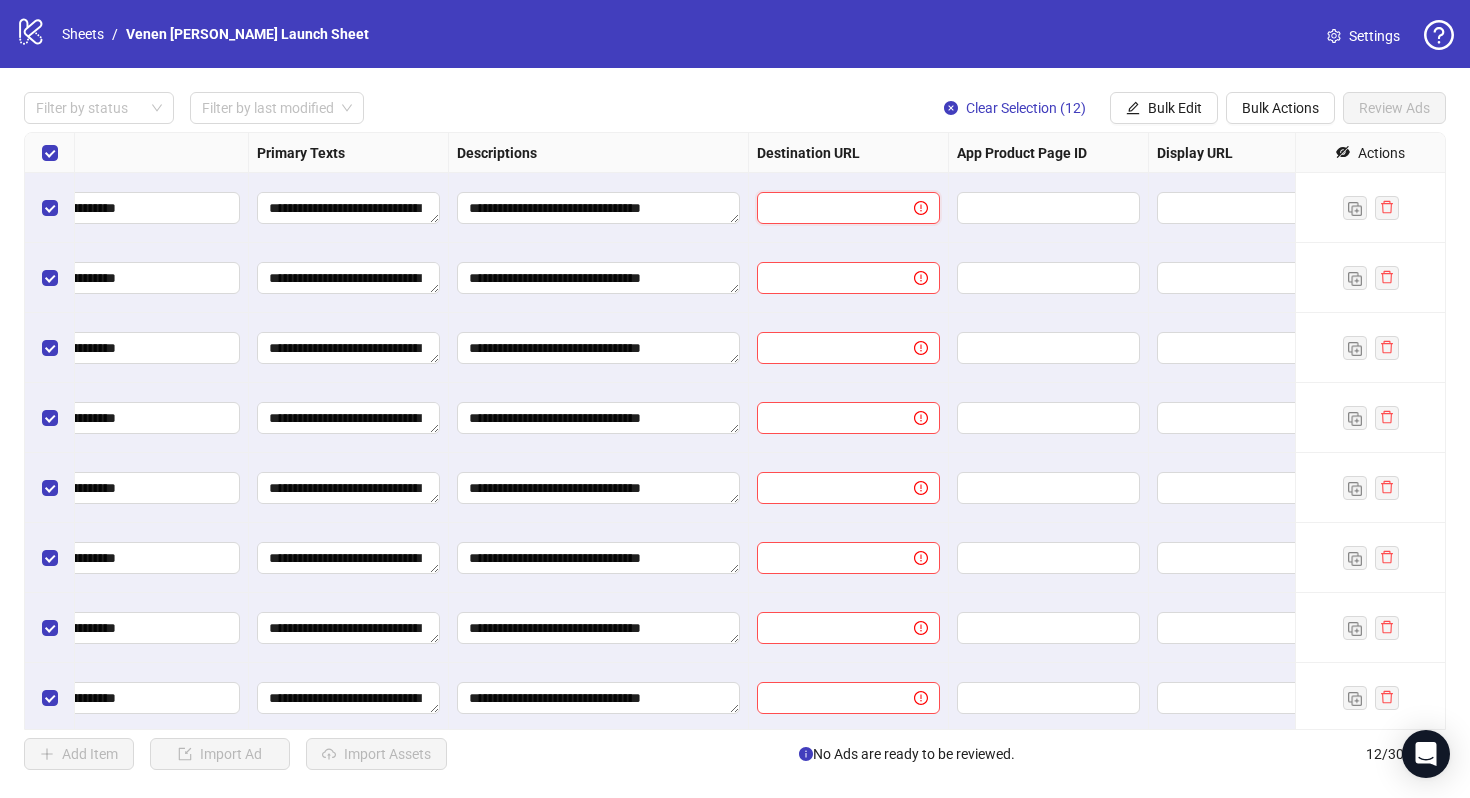 click at bounding box center [827, 208] 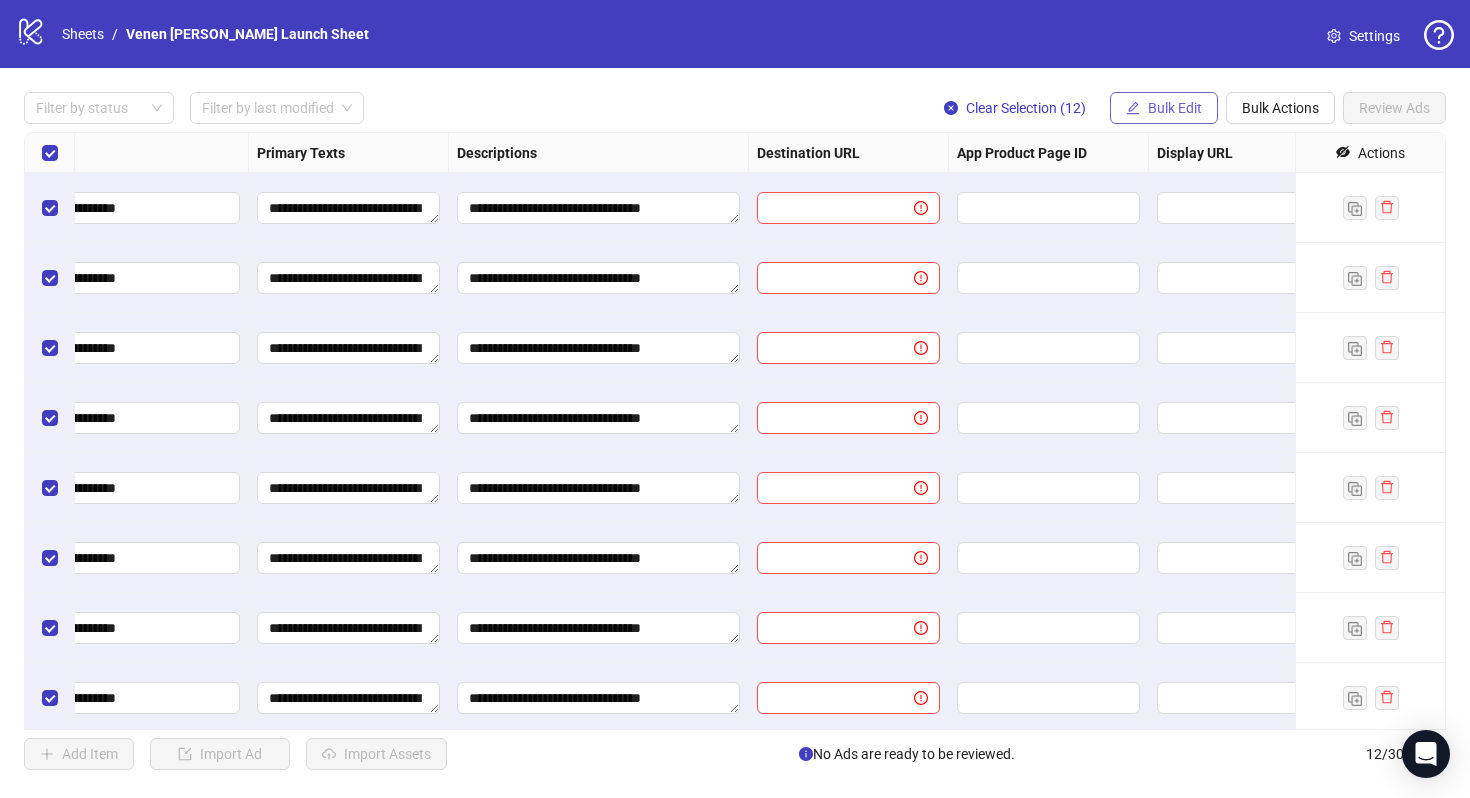 click on "Bulk Edit" at bounding box center (1164, 108) 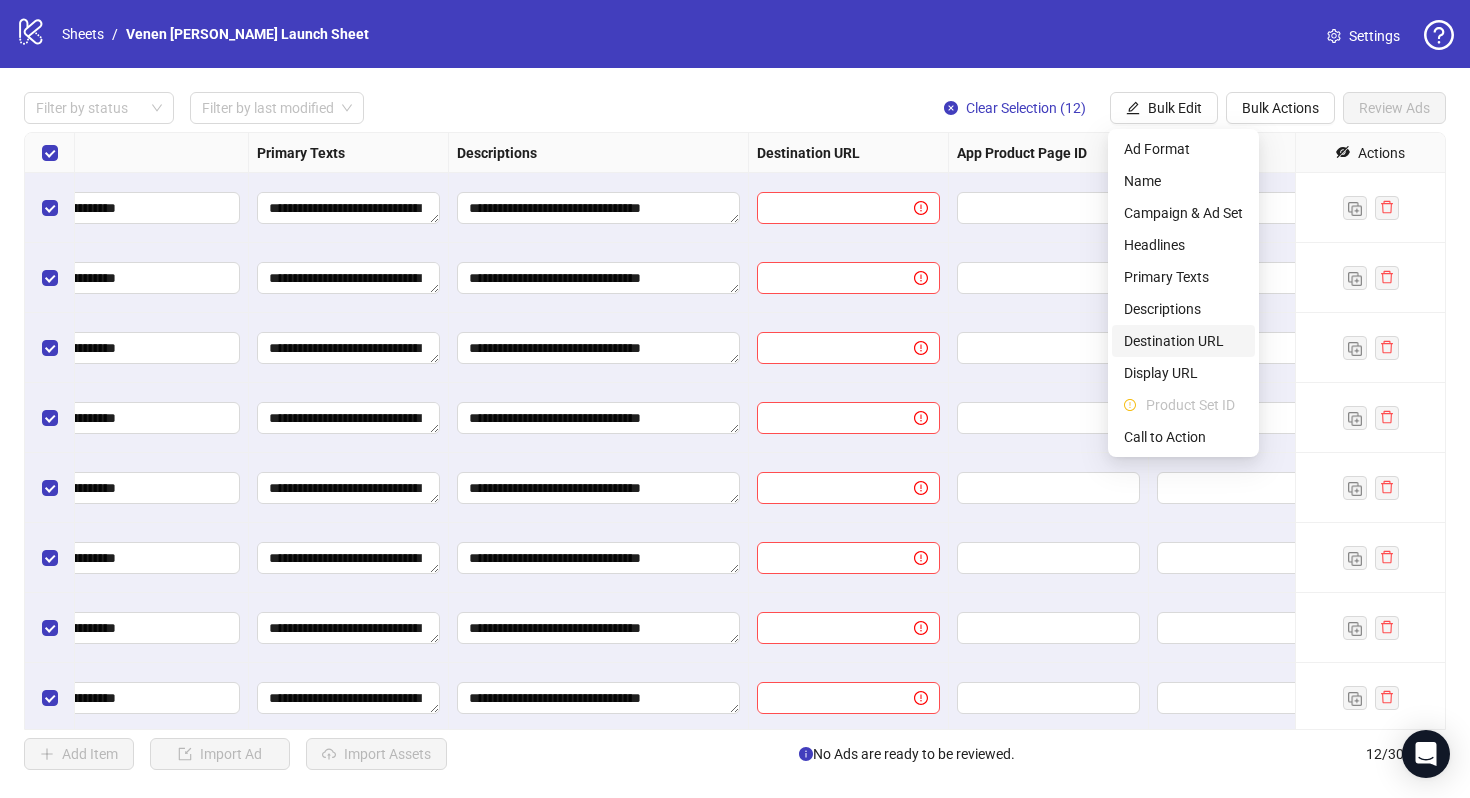 click on "Destination URL" at bounding box center [1183, 341] 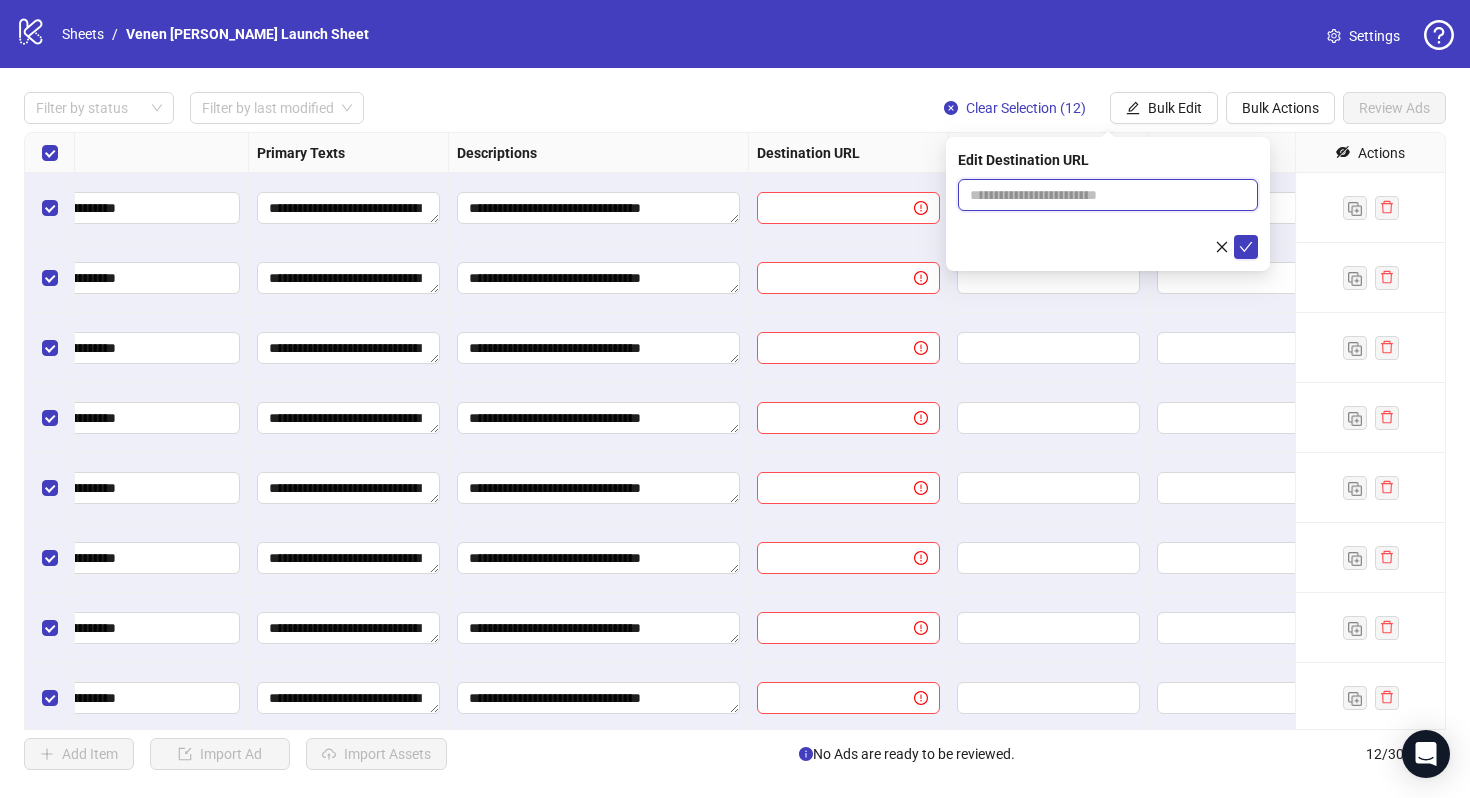 click at bounding box center (1100, 195) 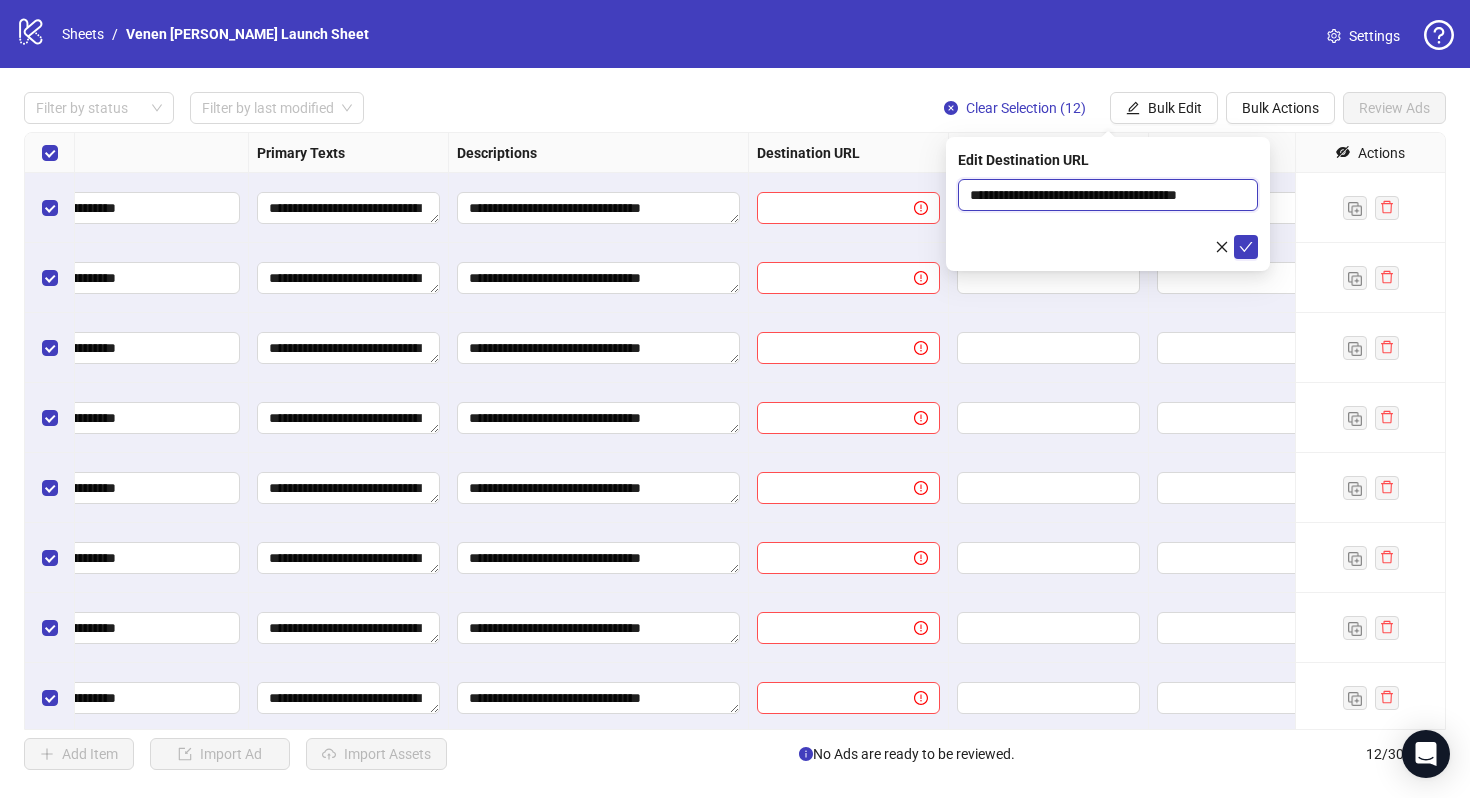 scroll, scrollTop: 0, scrollLeft: 3, axis: horizontal 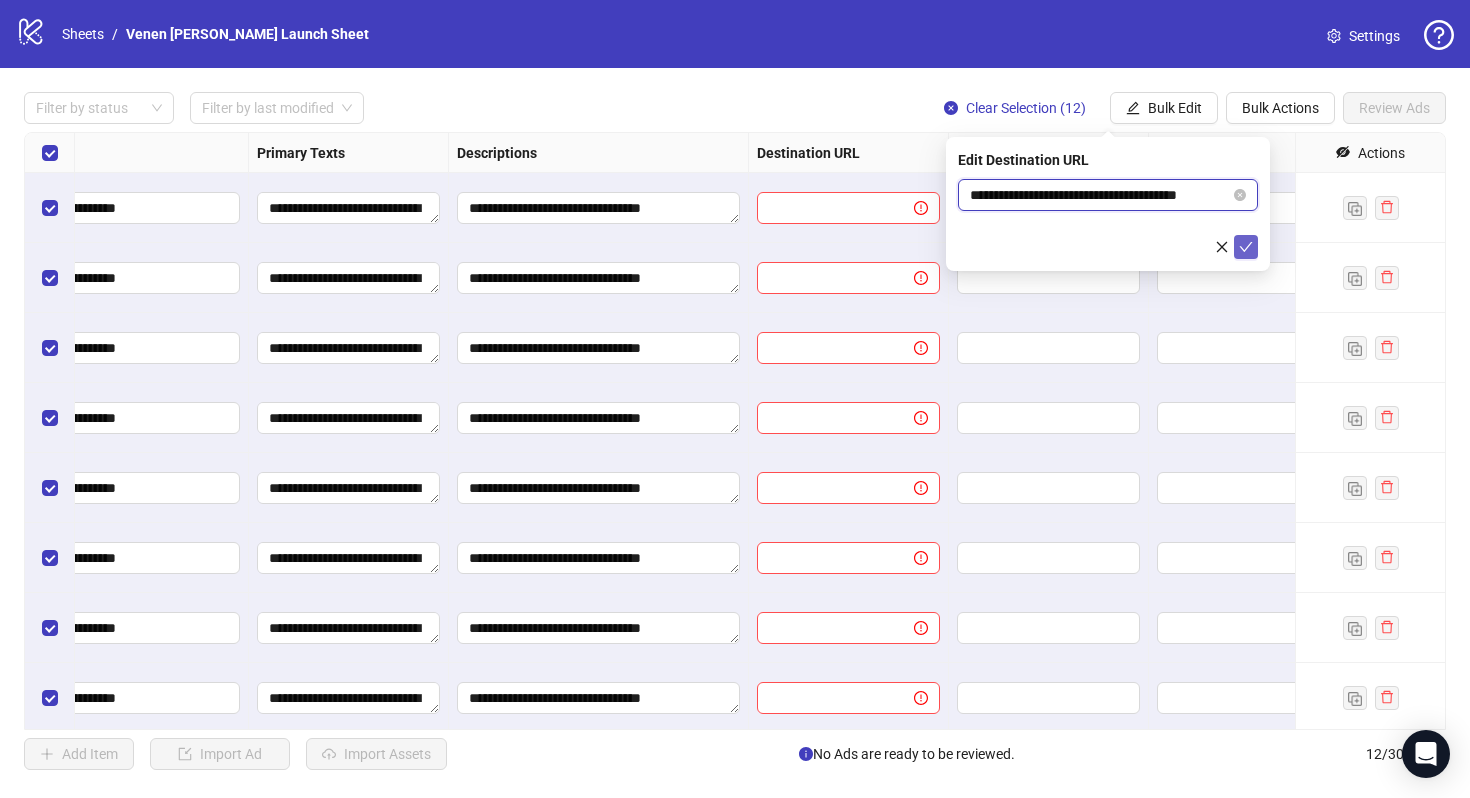 type on "**********" 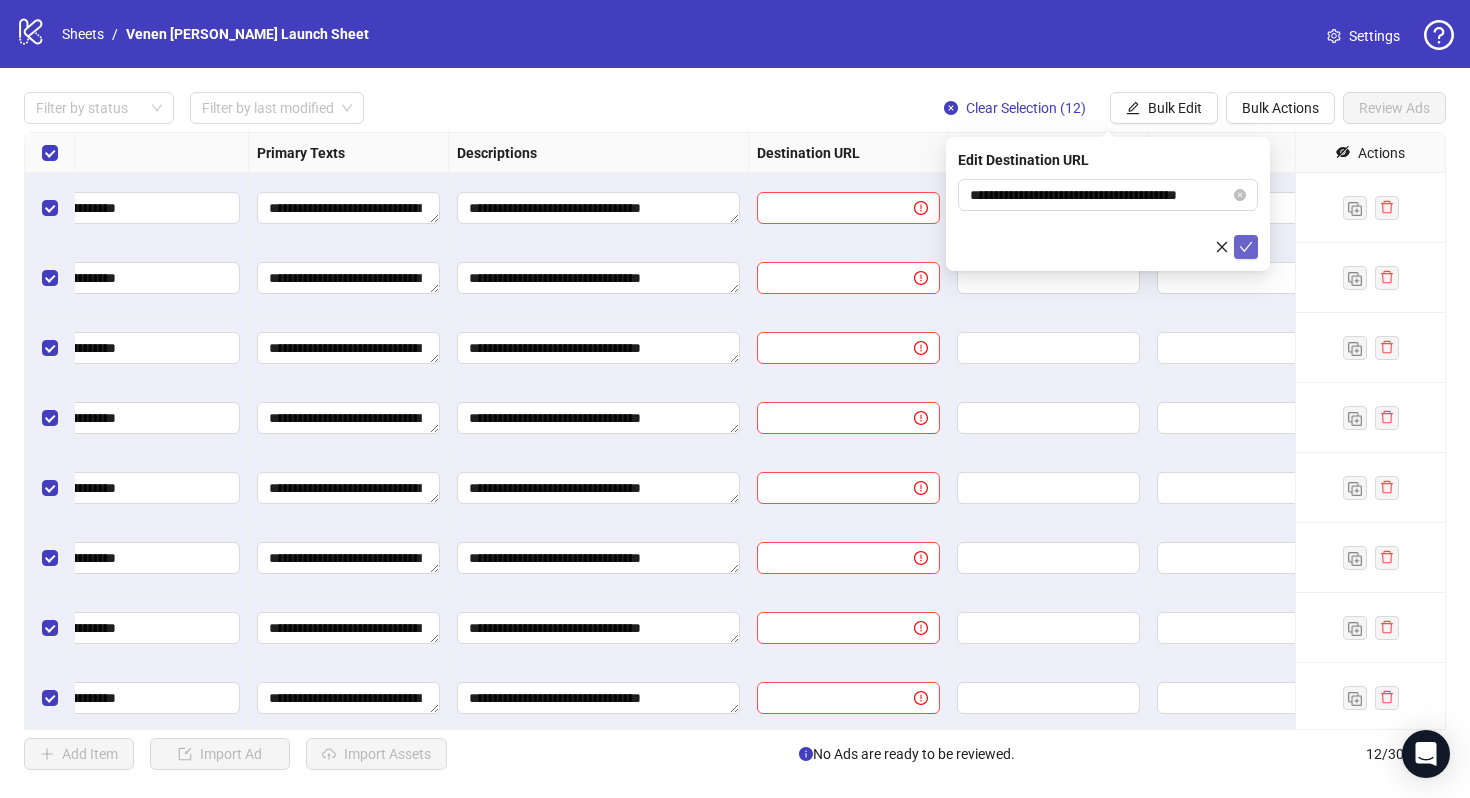 click 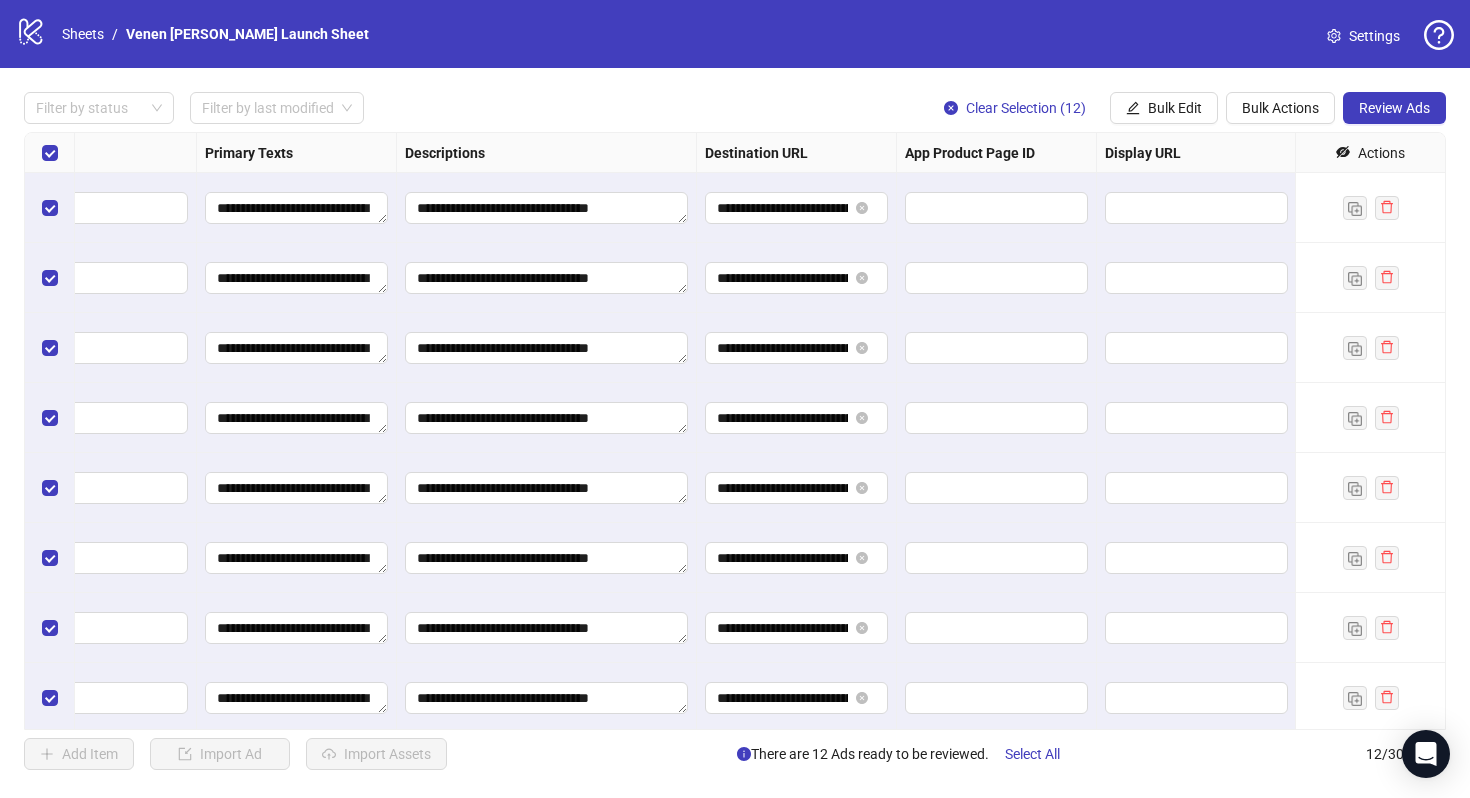 scroll, scrollTop: 0, scrollLeft: 1295, axis: horizontal 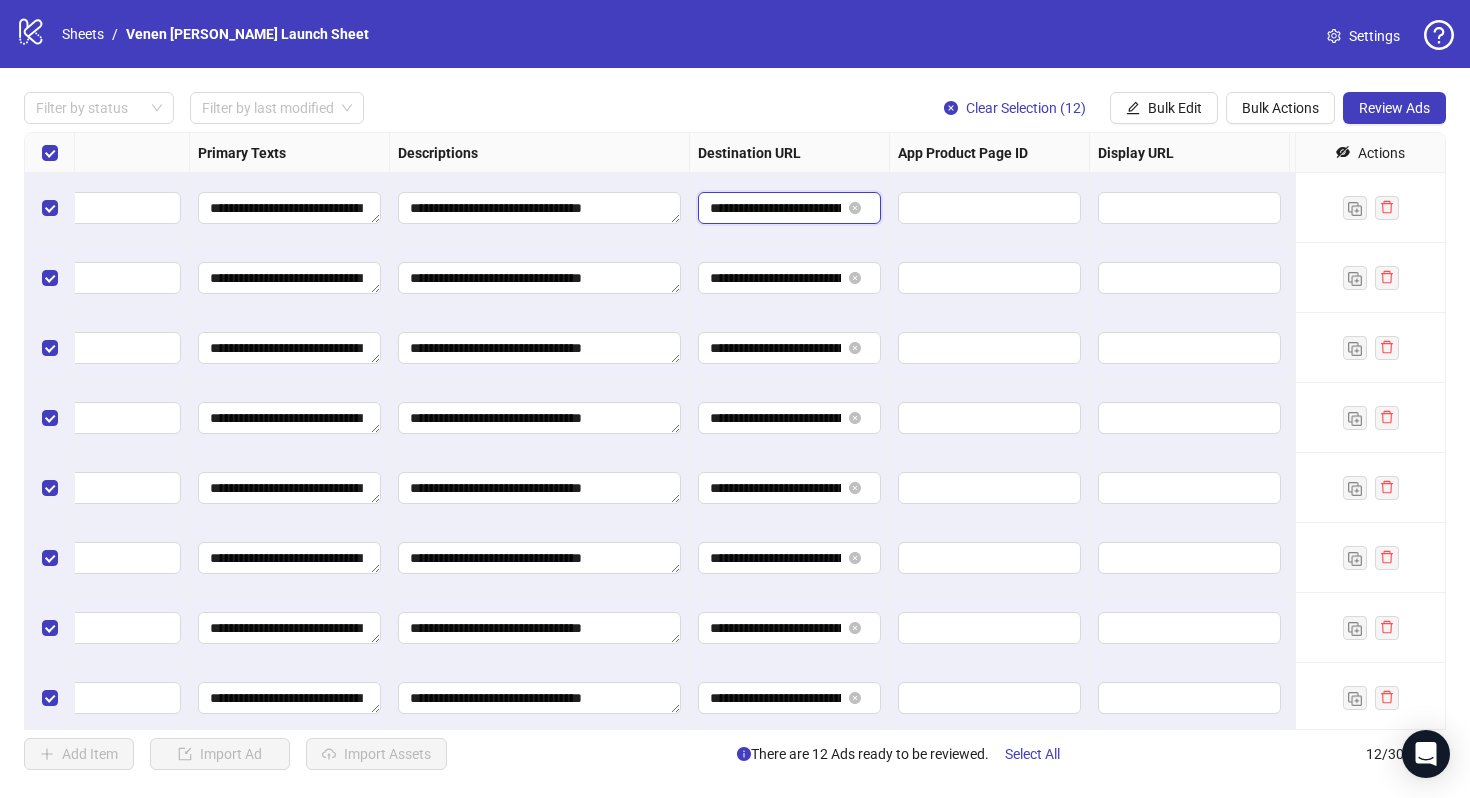 click on "**********" at bounding box center (775, 208) 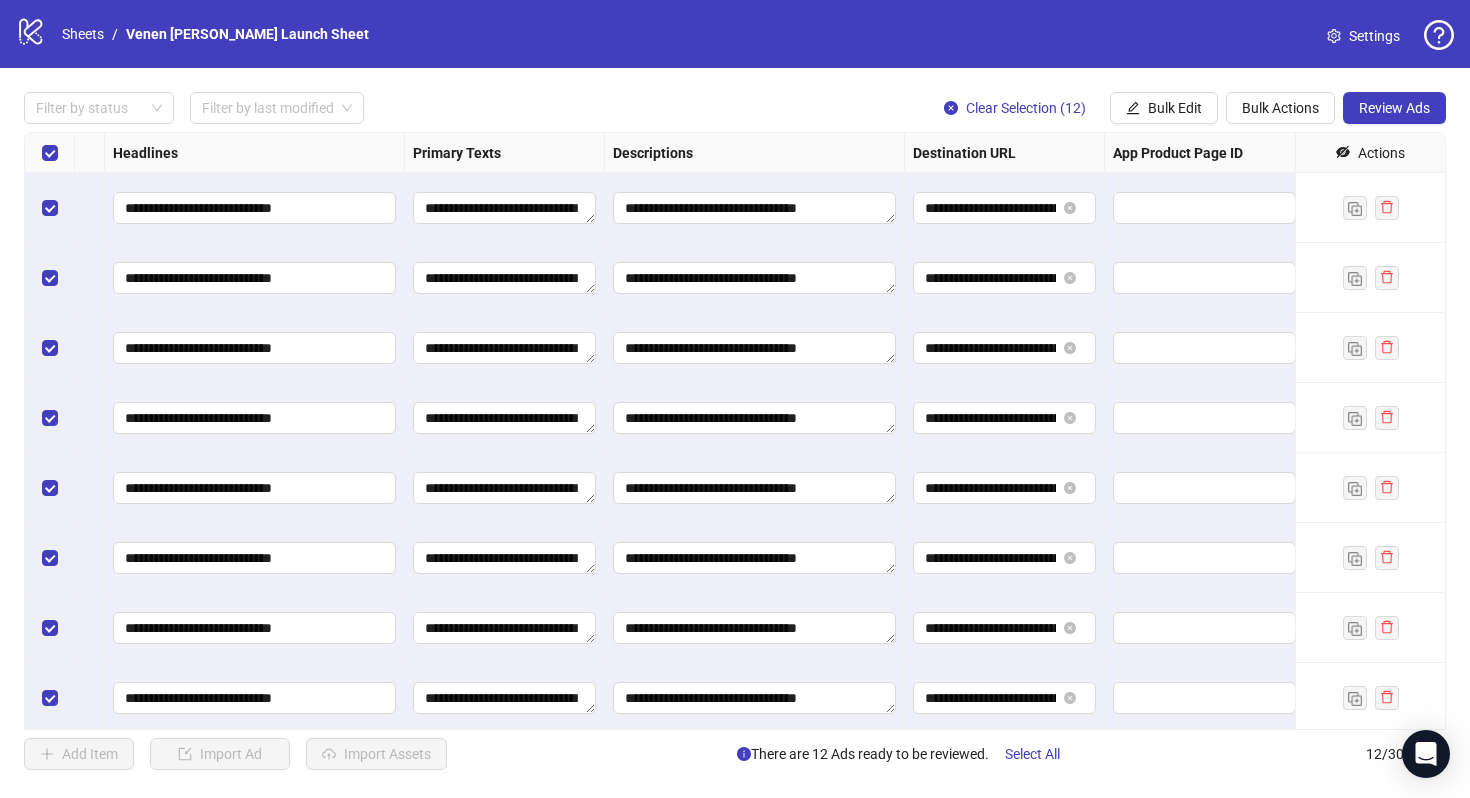 scroll, scrollTop: 0, scrollLeft: 1058, axis: horizontal 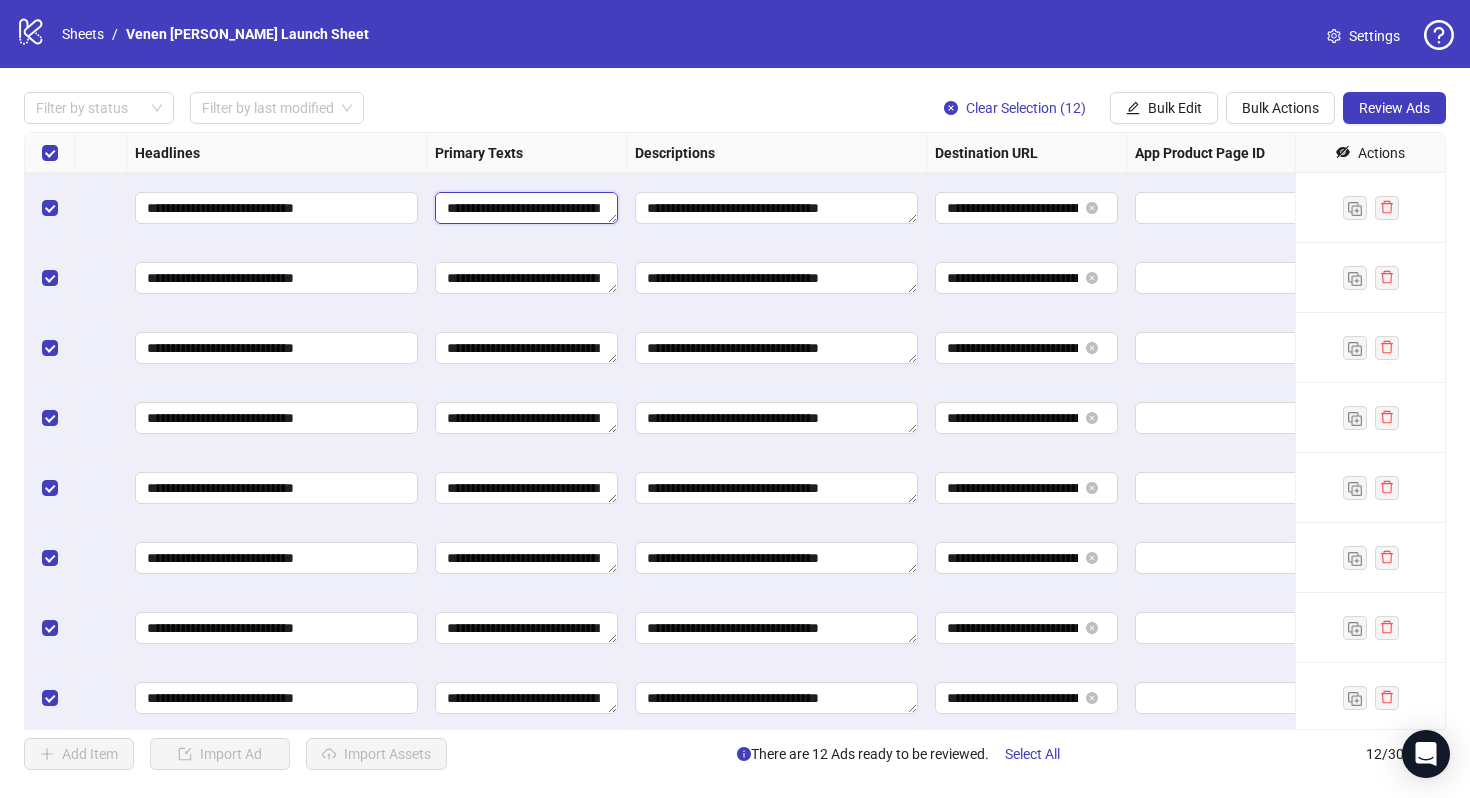 click on "**********" at bounding box center [526, 208] 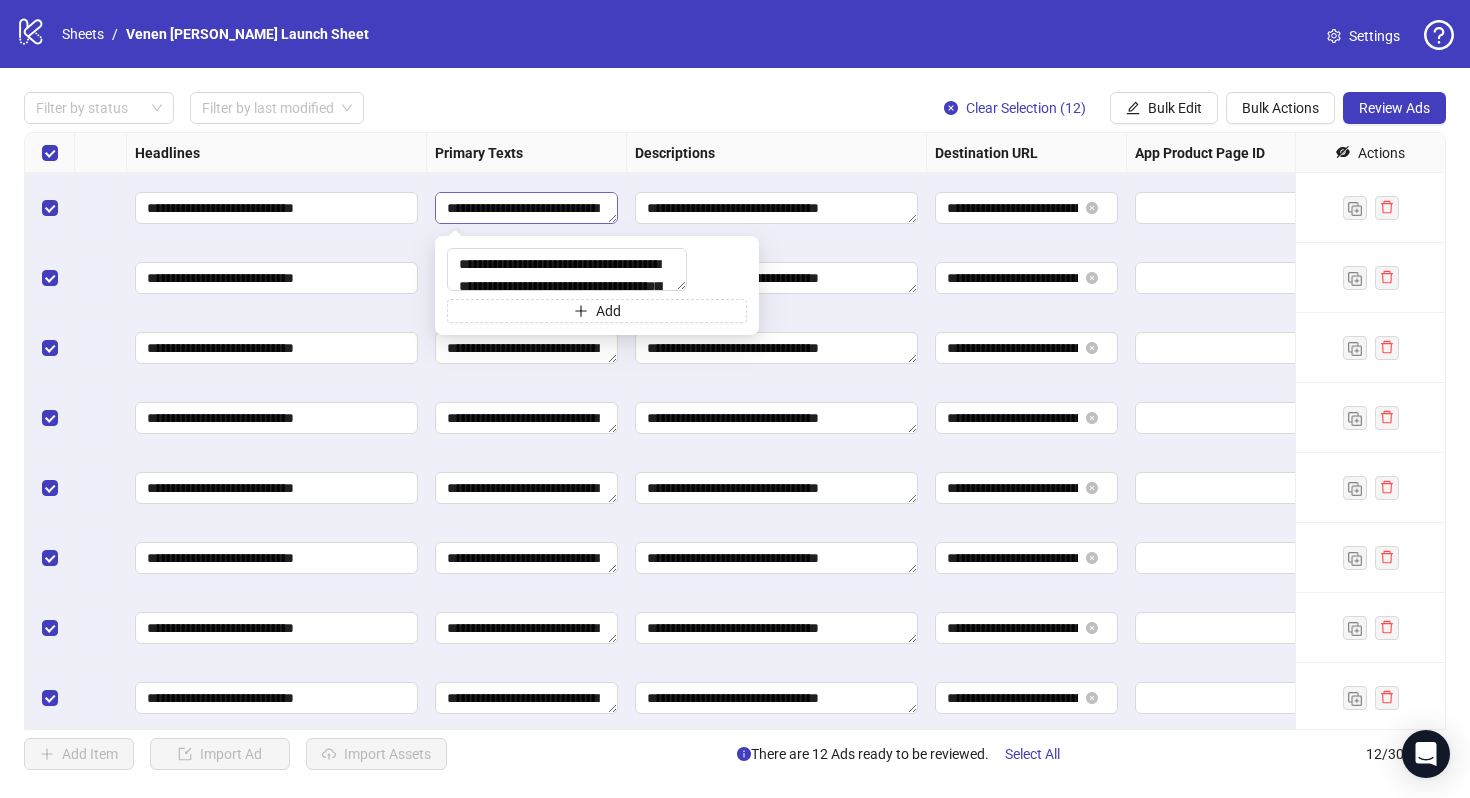 scroll, scrollTop: 455, scrollLeft: 0, axis: vertical 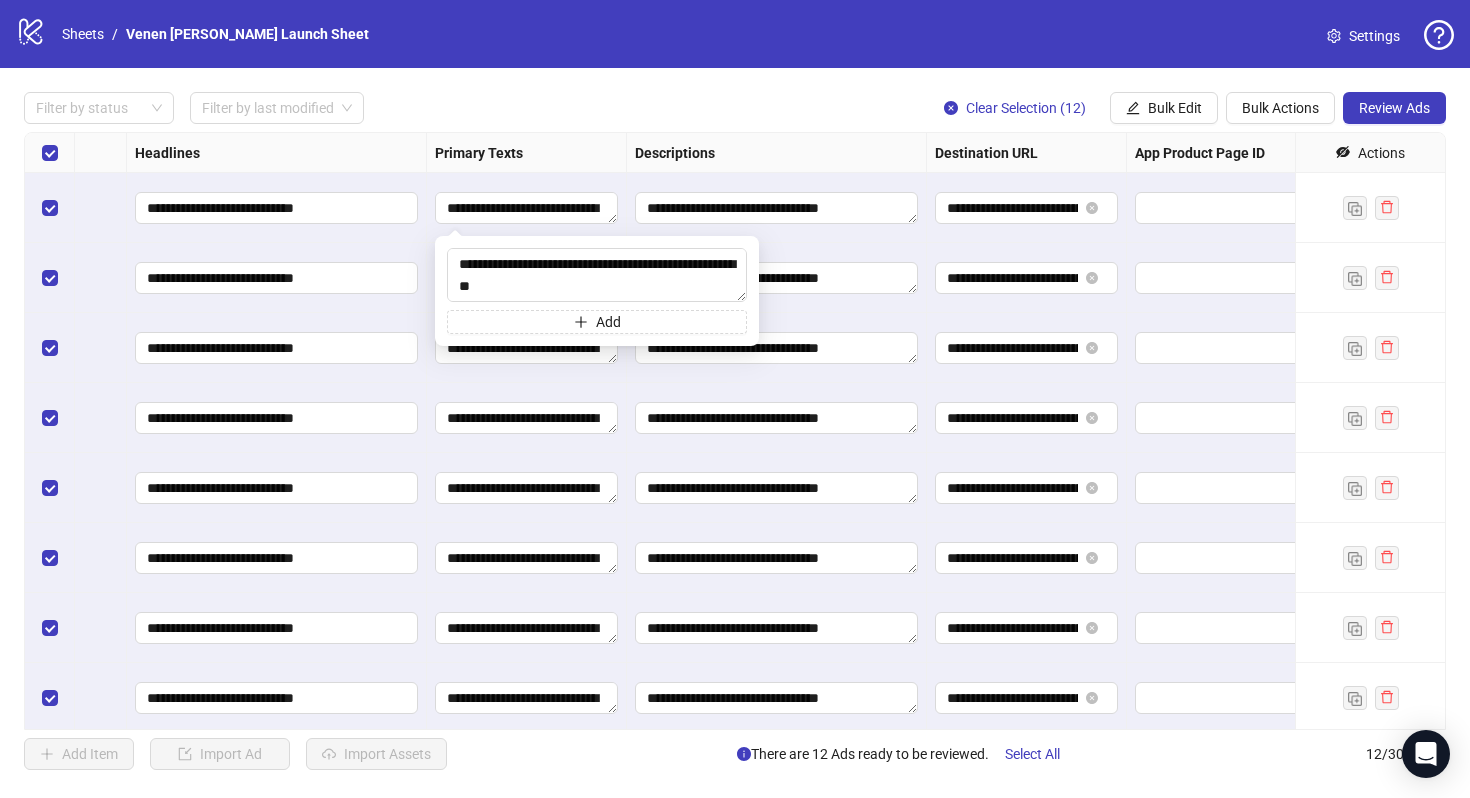 type on "**********" 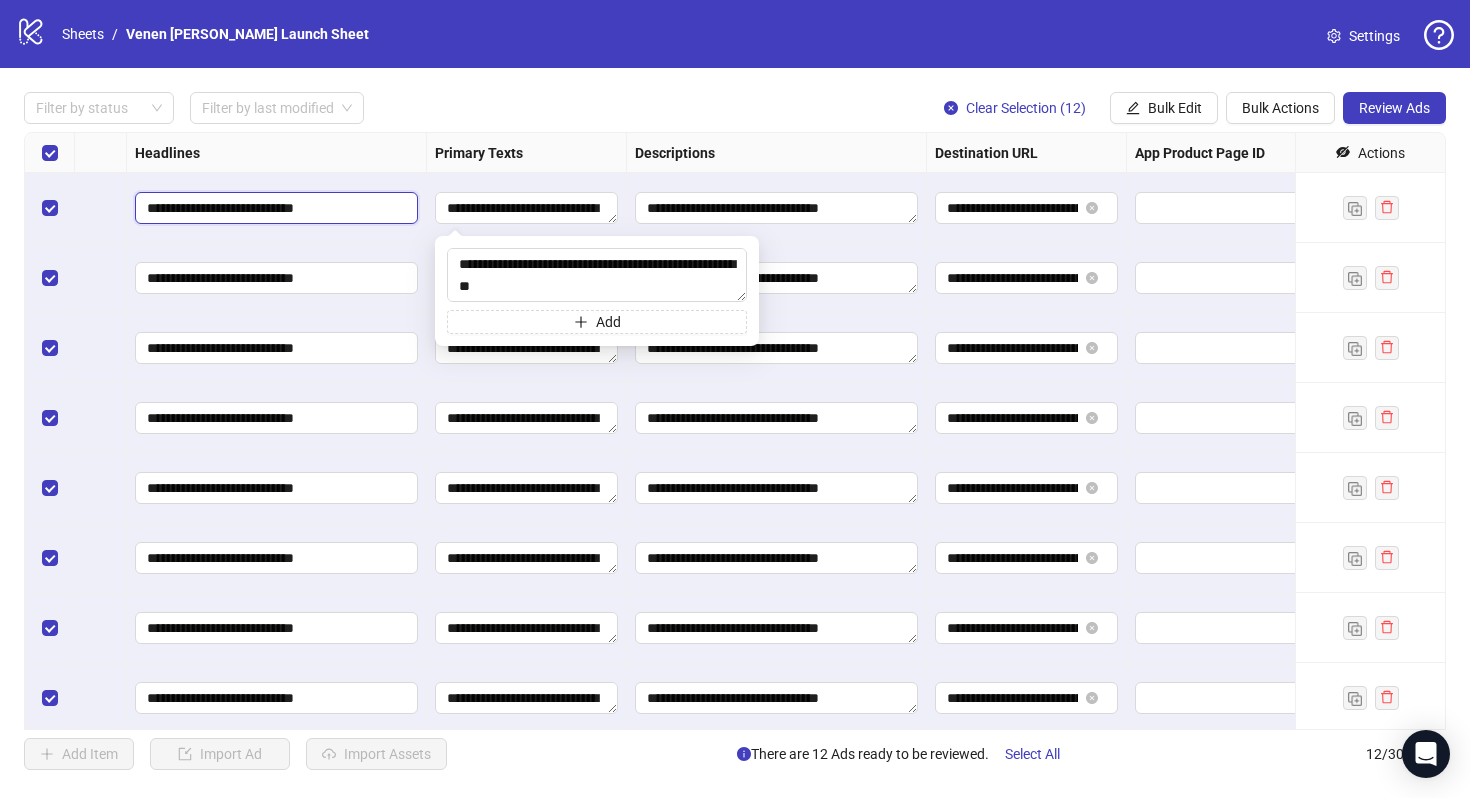 click on "**********" at bounding box center [274, 208] 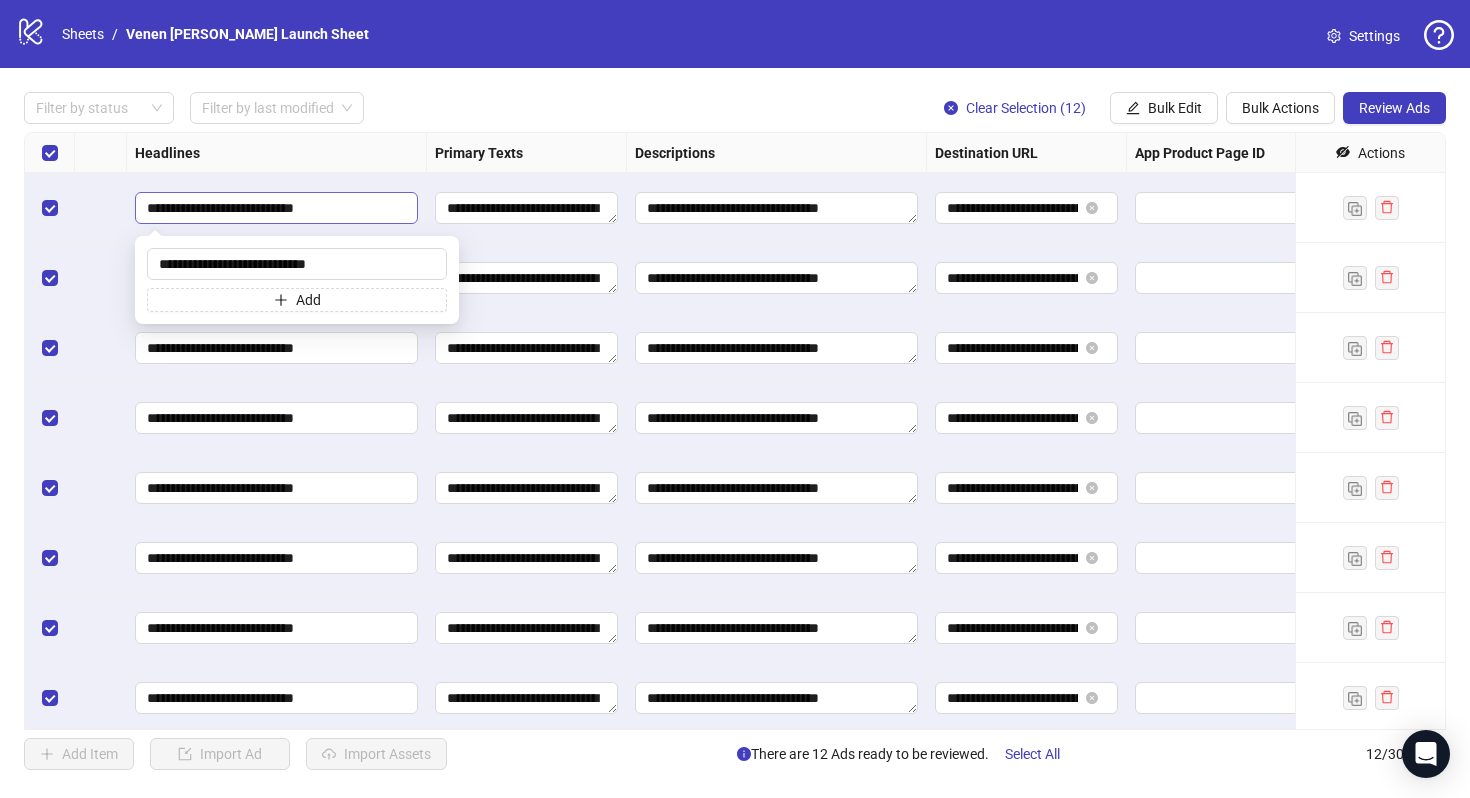 type on "**********" 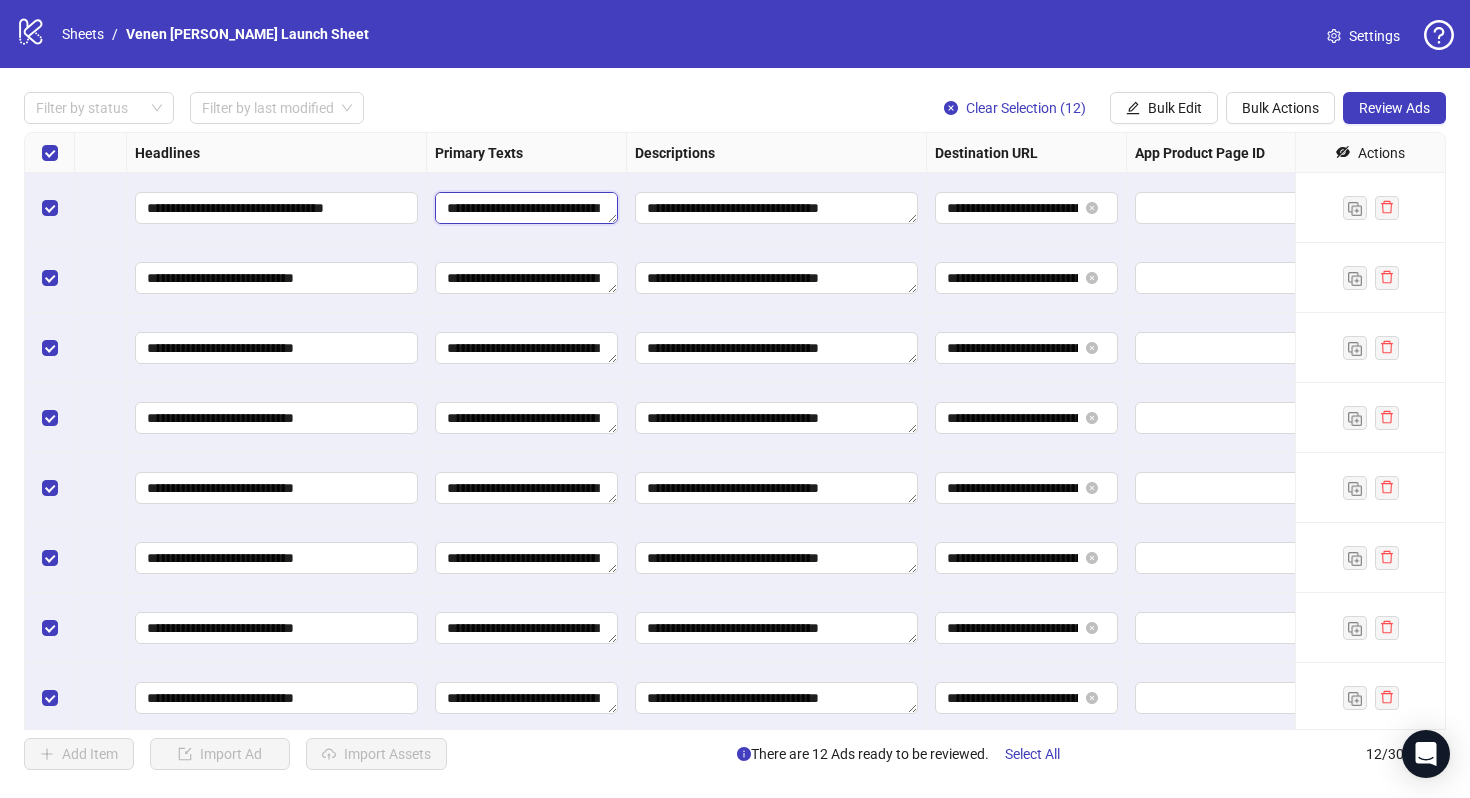 click on "**********" at bounding box center [526, 208] 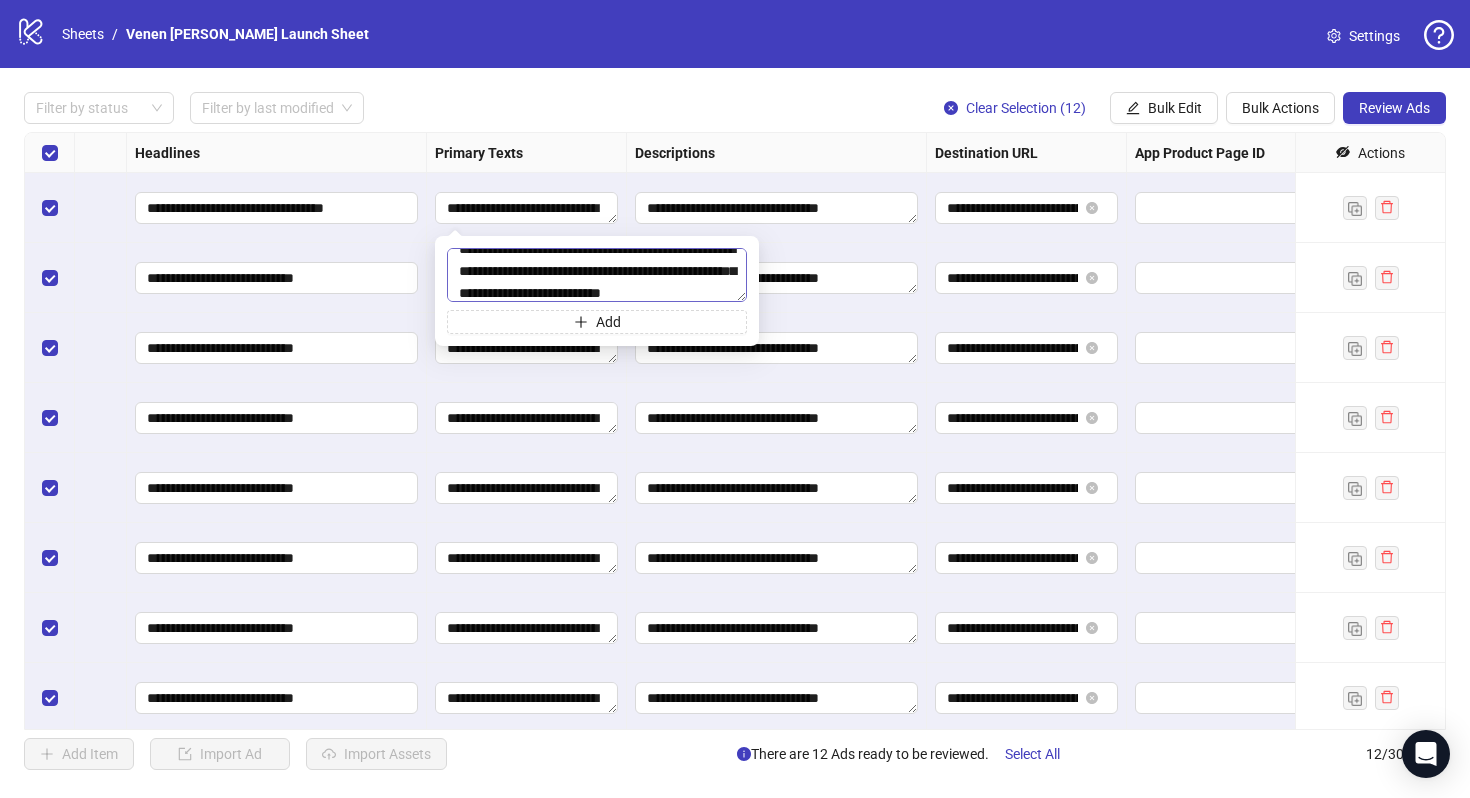 scroll, scrollTop: 0, scrollLeft: 0, axis: both 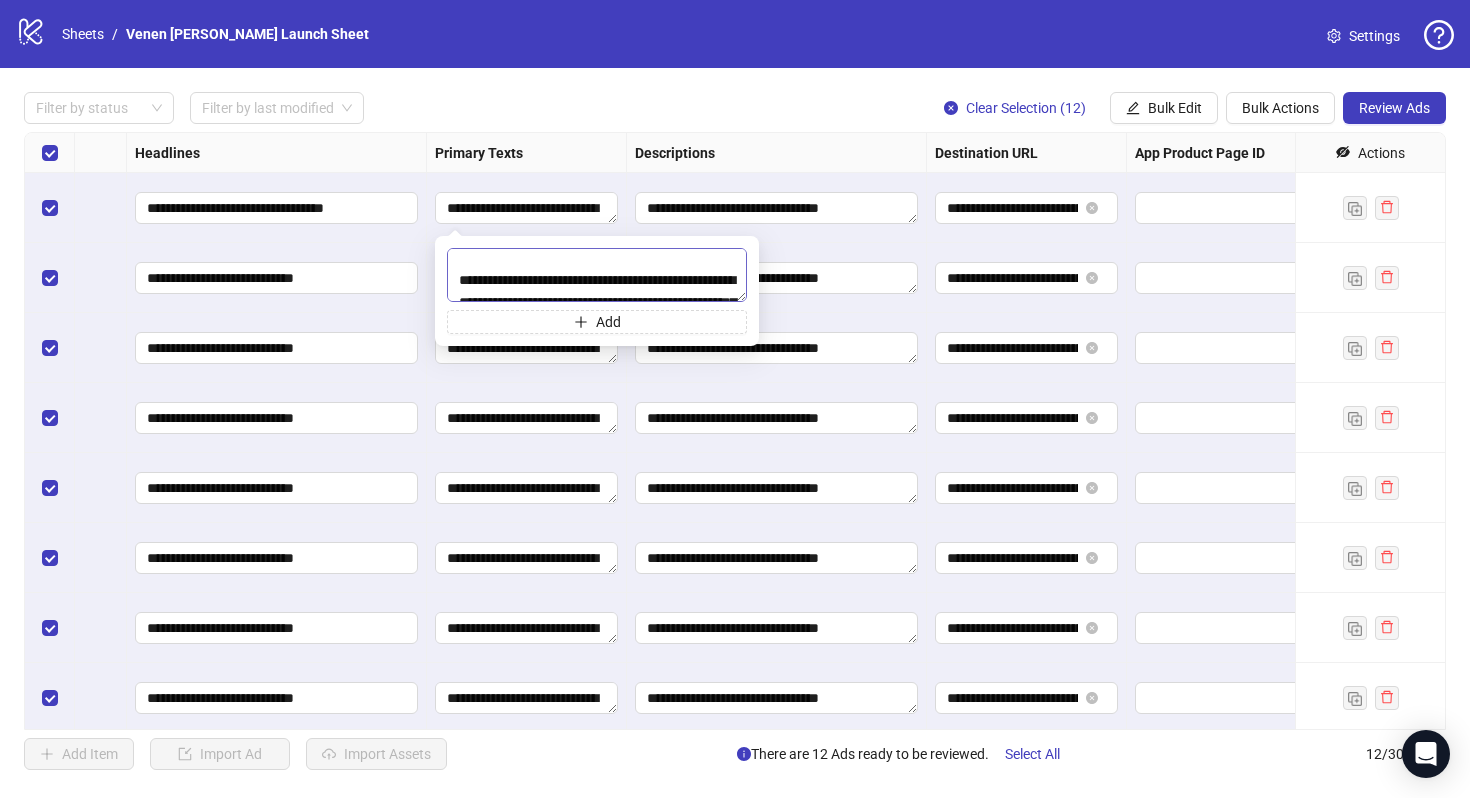 click on "**********" at bounding box center (597, 275) 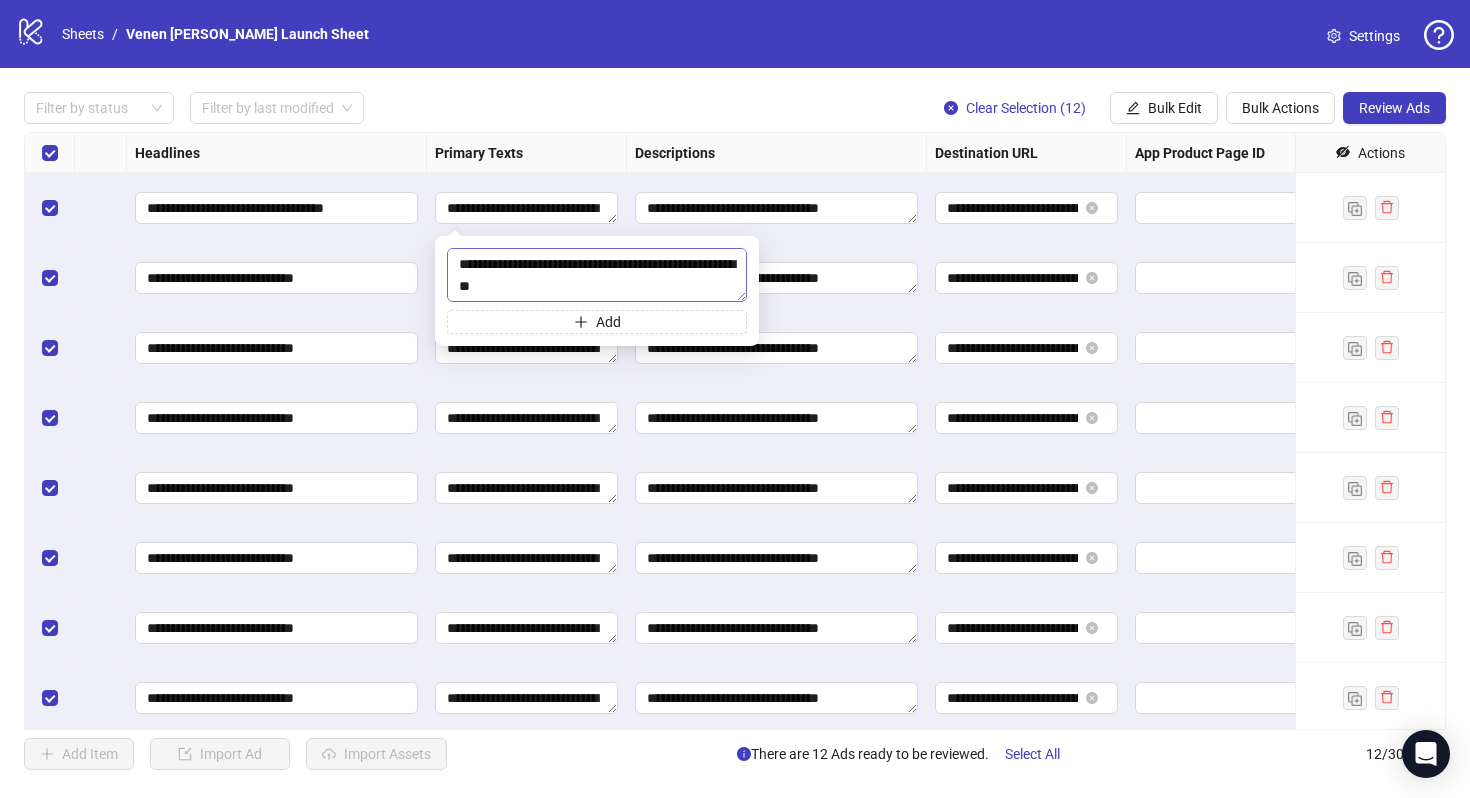 scroll, scrollTop: 462, scrollLeft: 0, axis: vertical 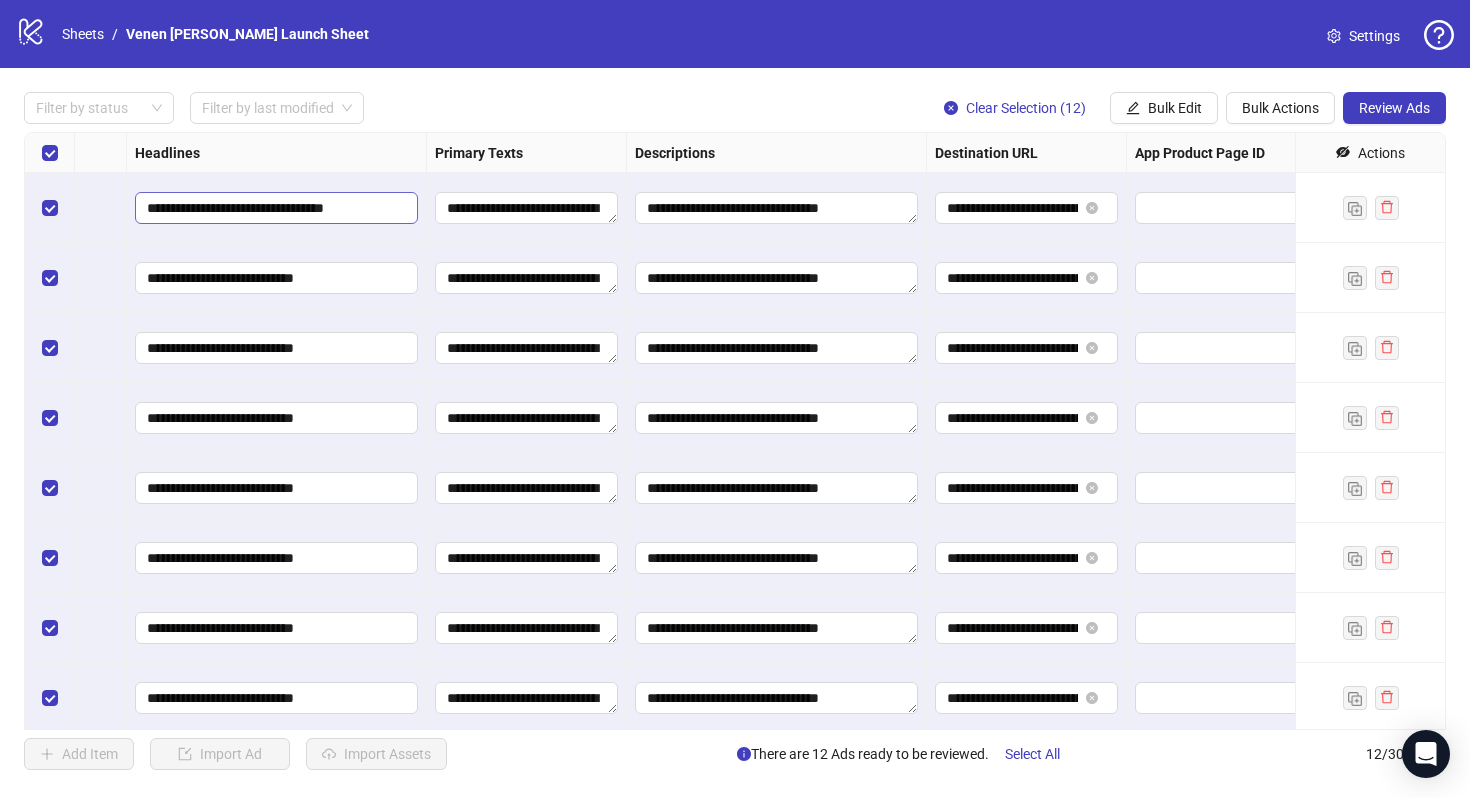 click on "**********" at bounding box center (274, 208) 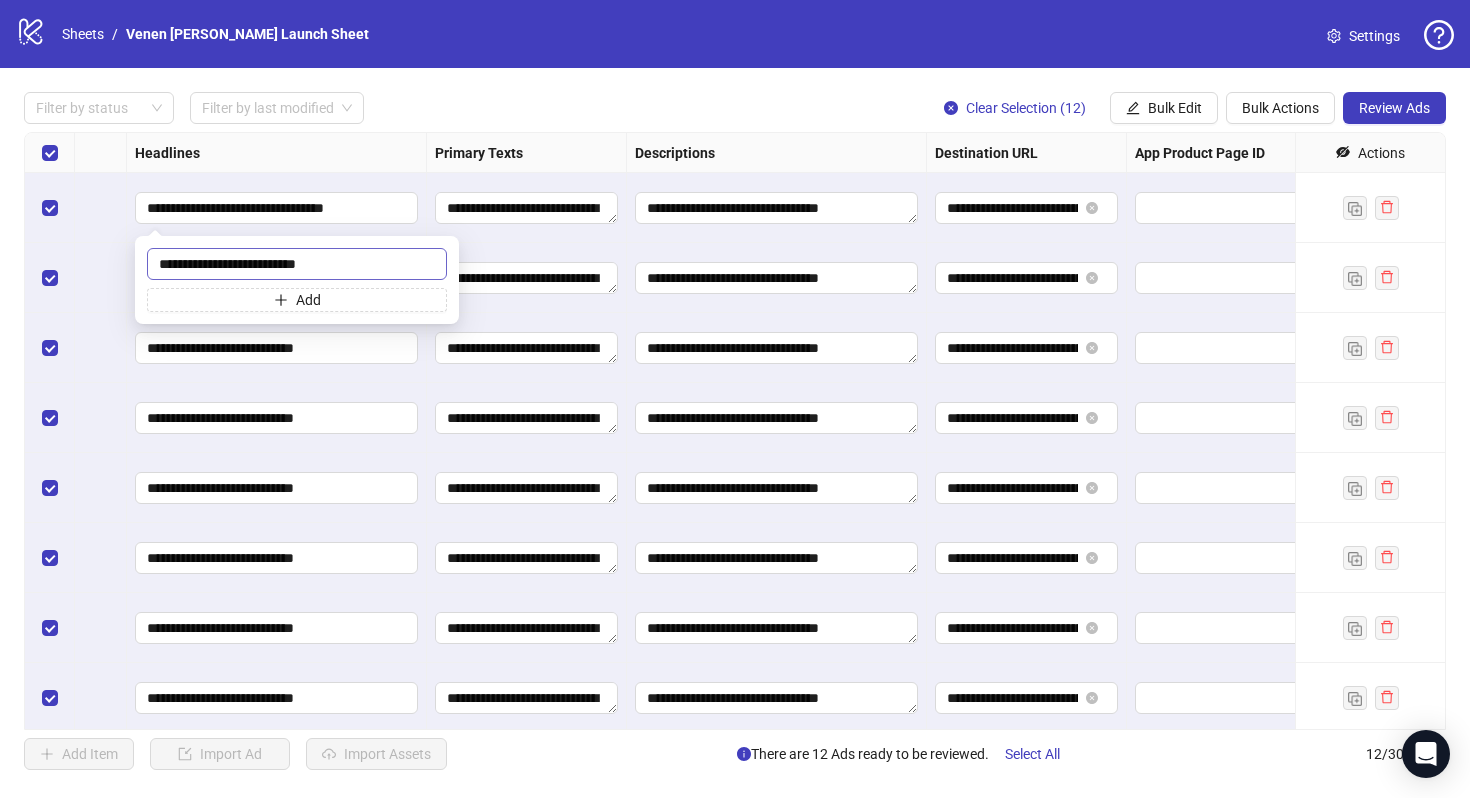 type on "**********" 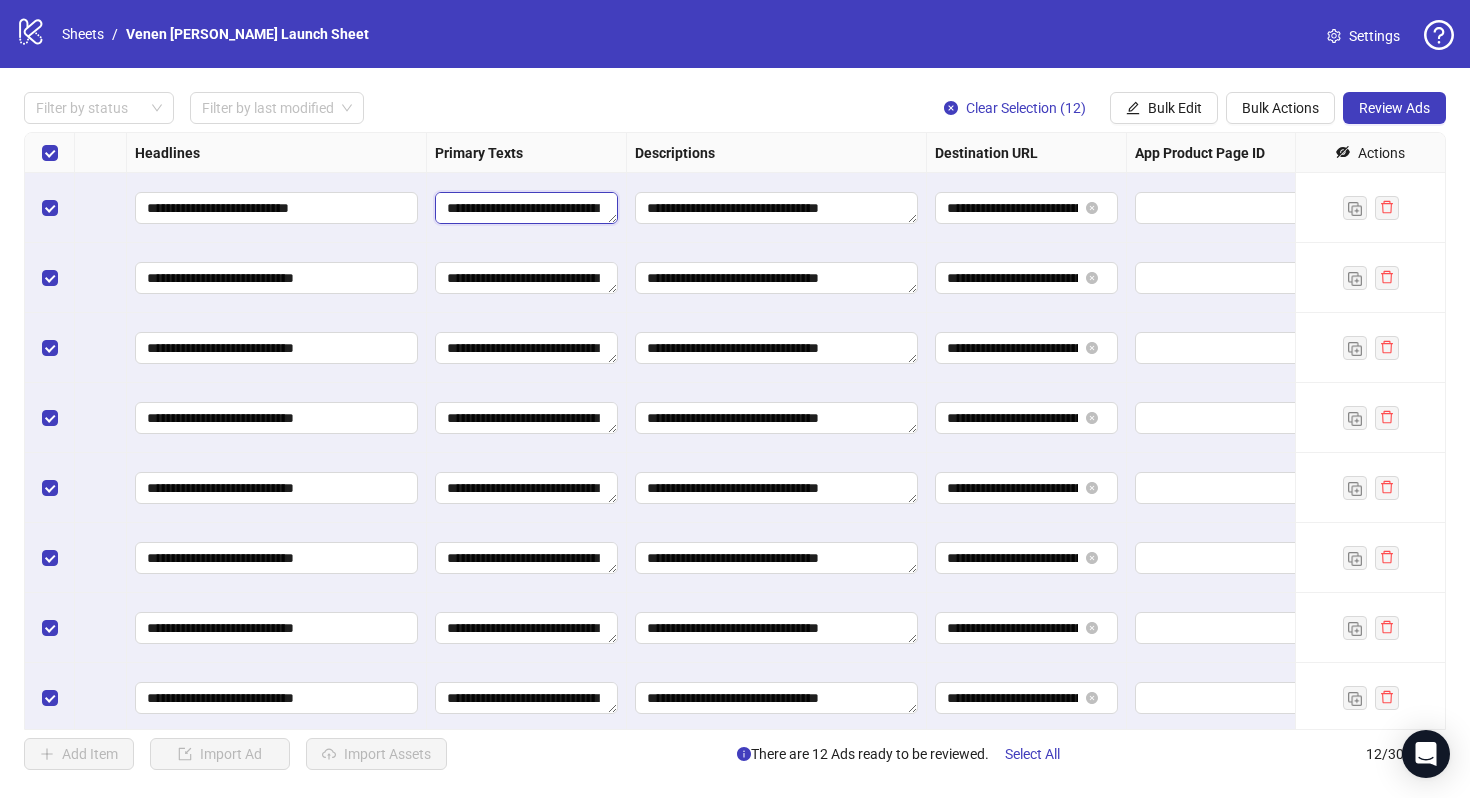 click on "**********" at bounding box center [526, 208] 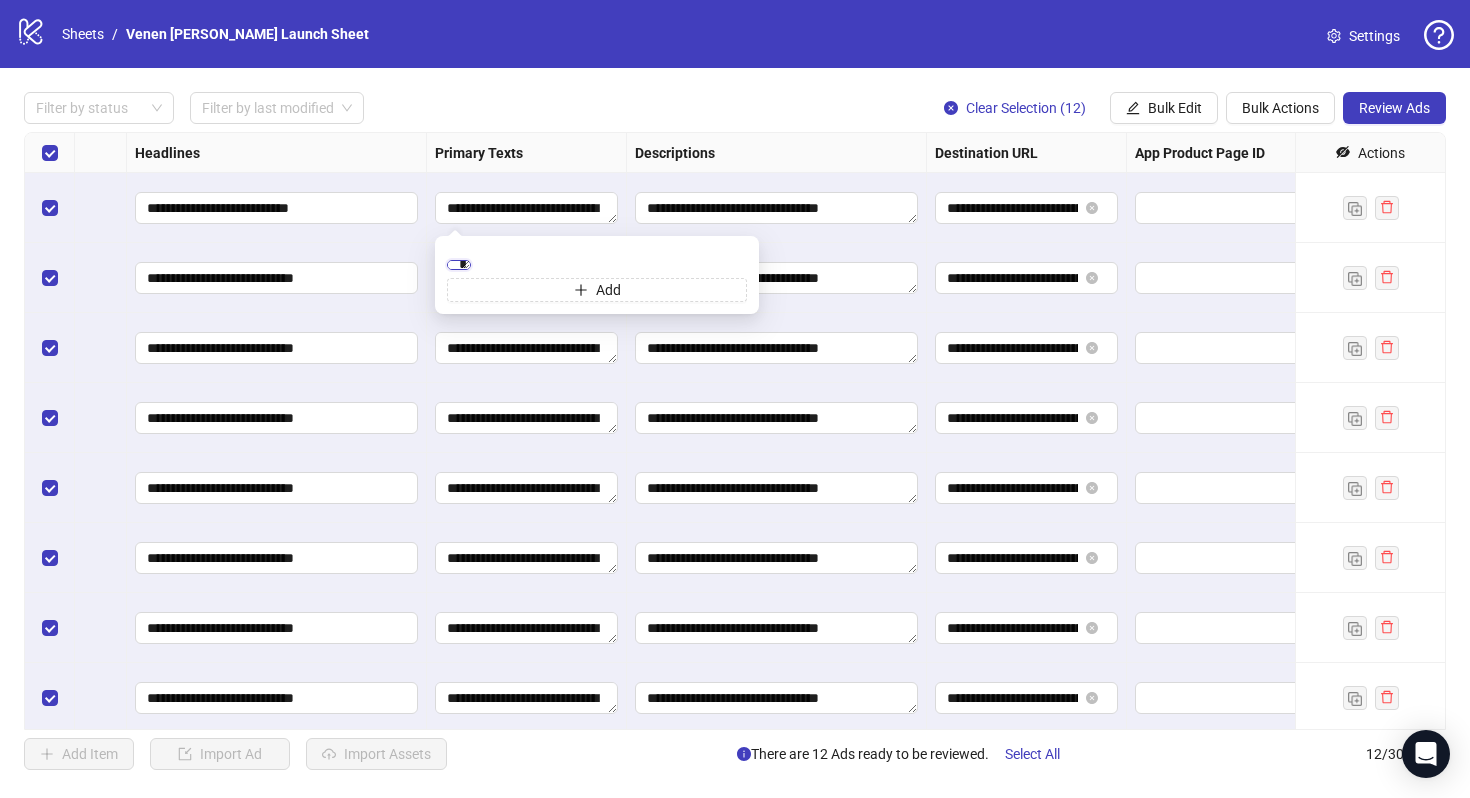 scroll, scrollTop: 462, scrollLeft: 0, axis: vertical 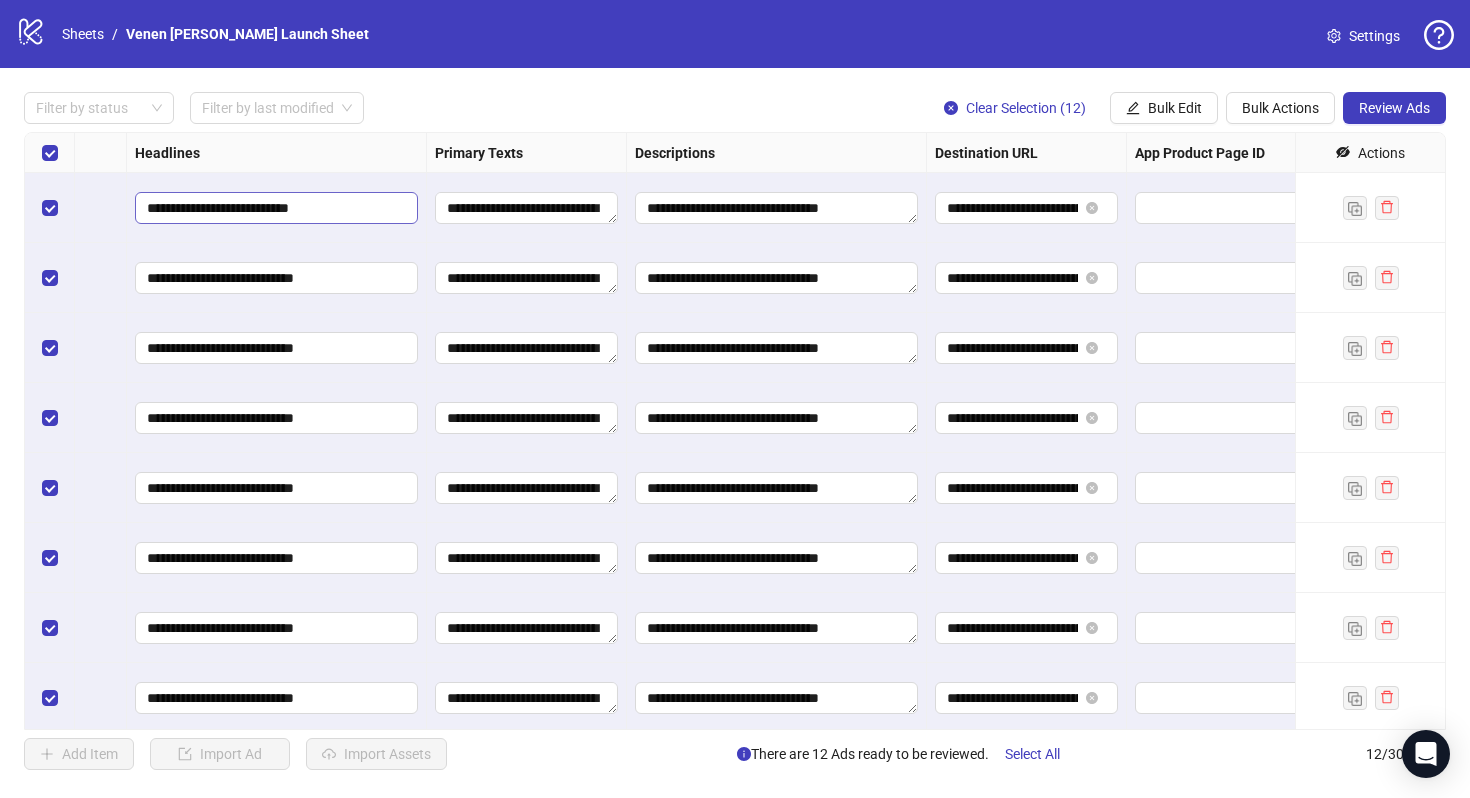 click on "**********" at bounding box center (274, 208) 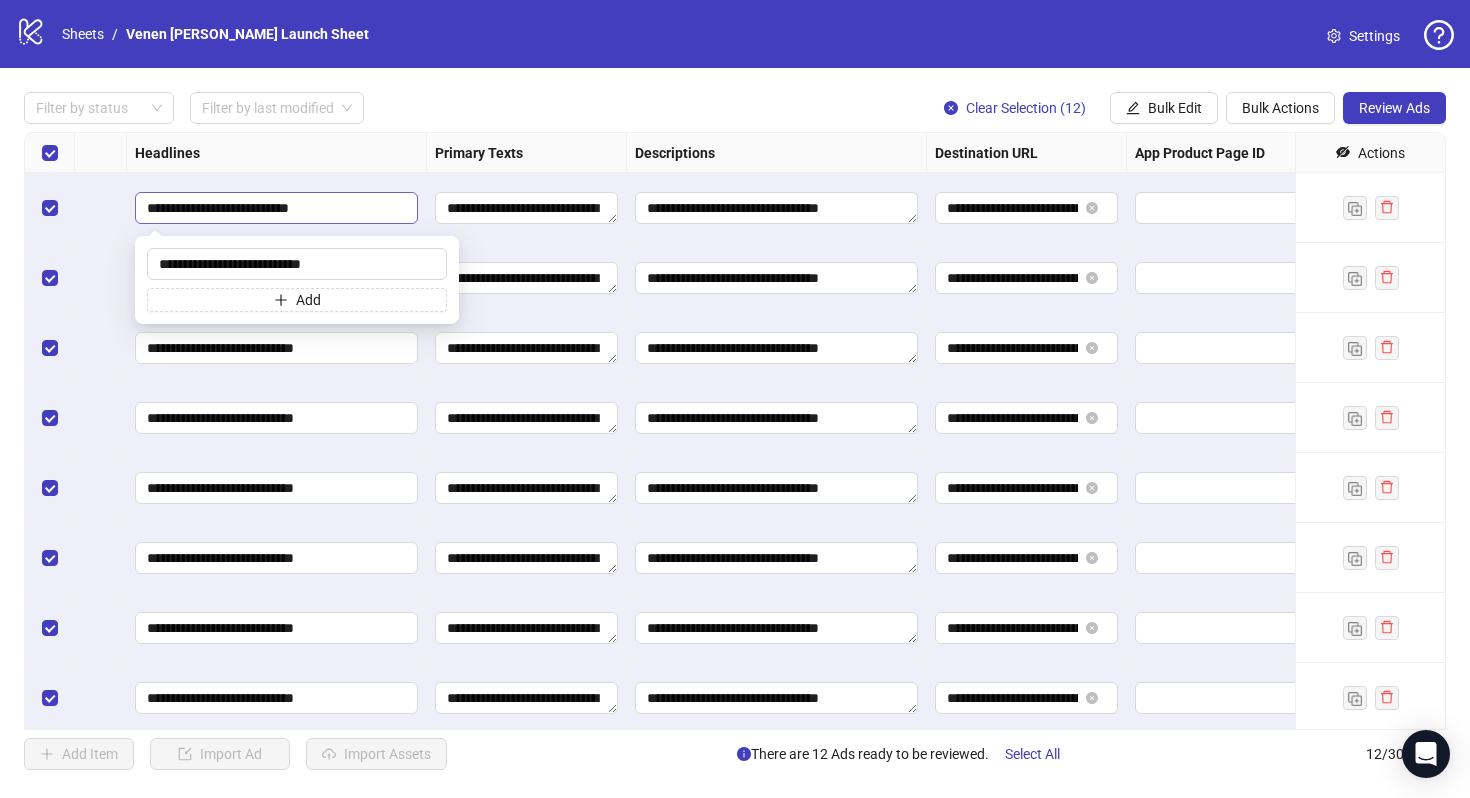 click on "**********" at bounding box center [274, 208] 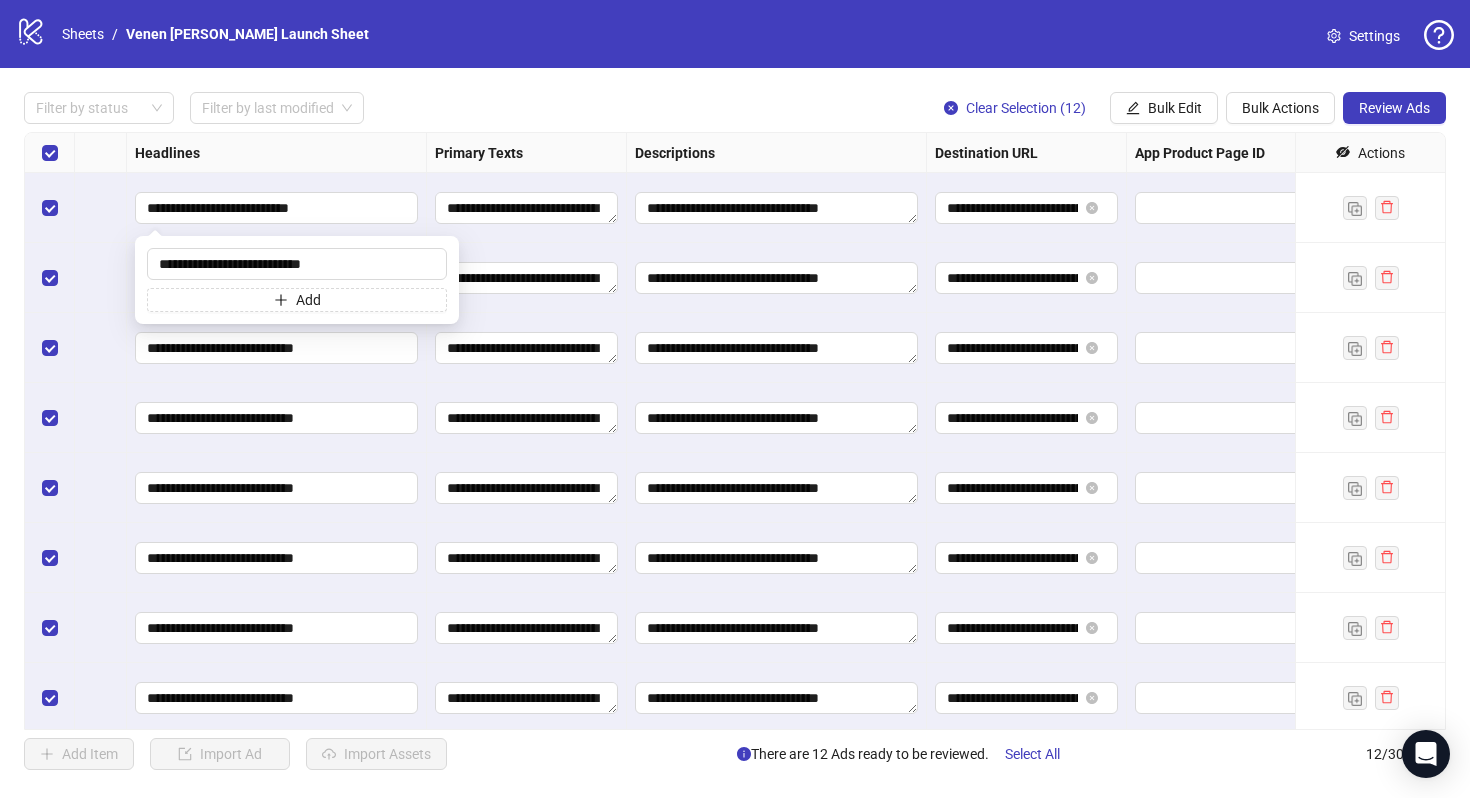 click on "Headlines" at bounding box center (277, 153) 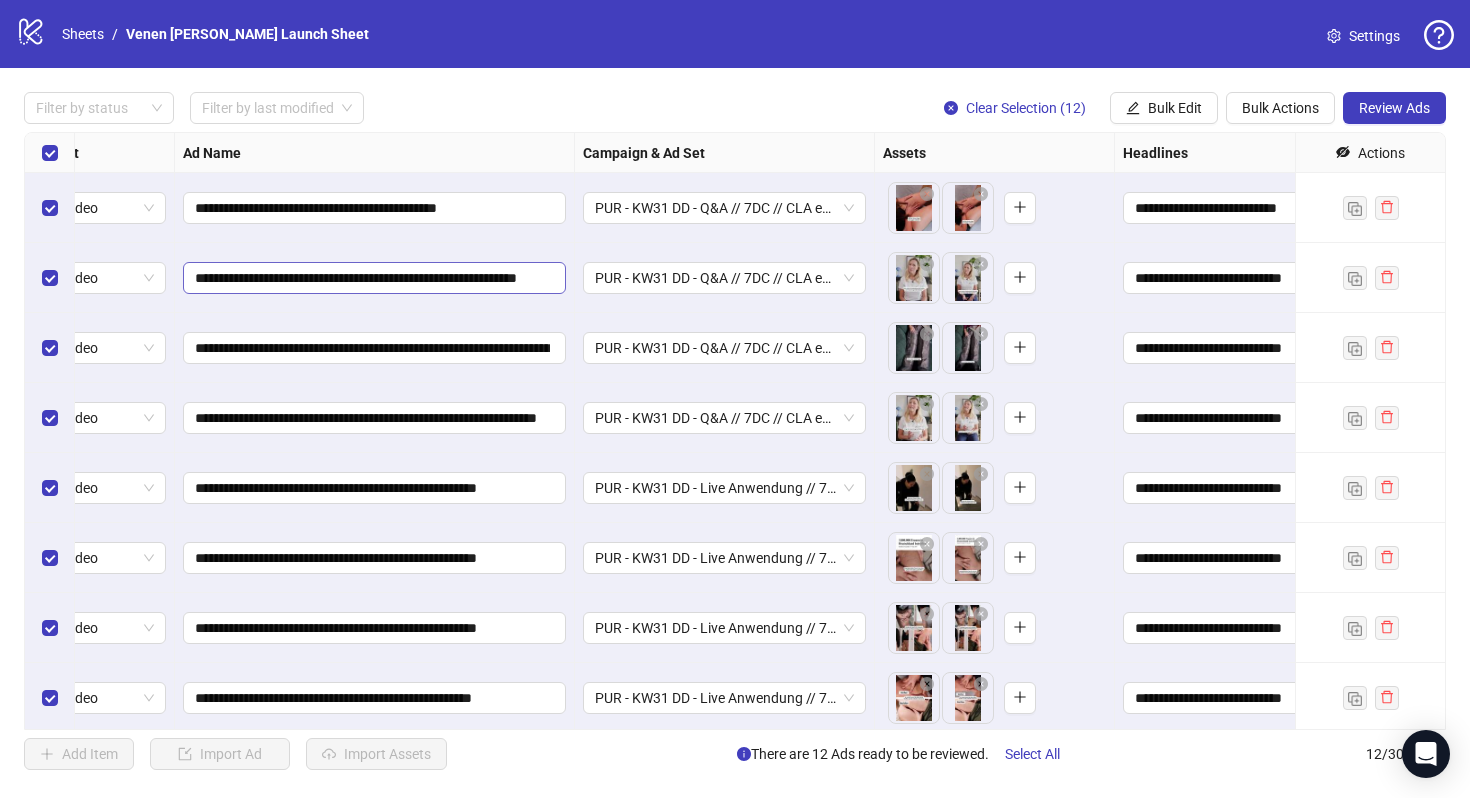 scroll, scrollTop: 0, scrollLeft: 69, axis: horizontal 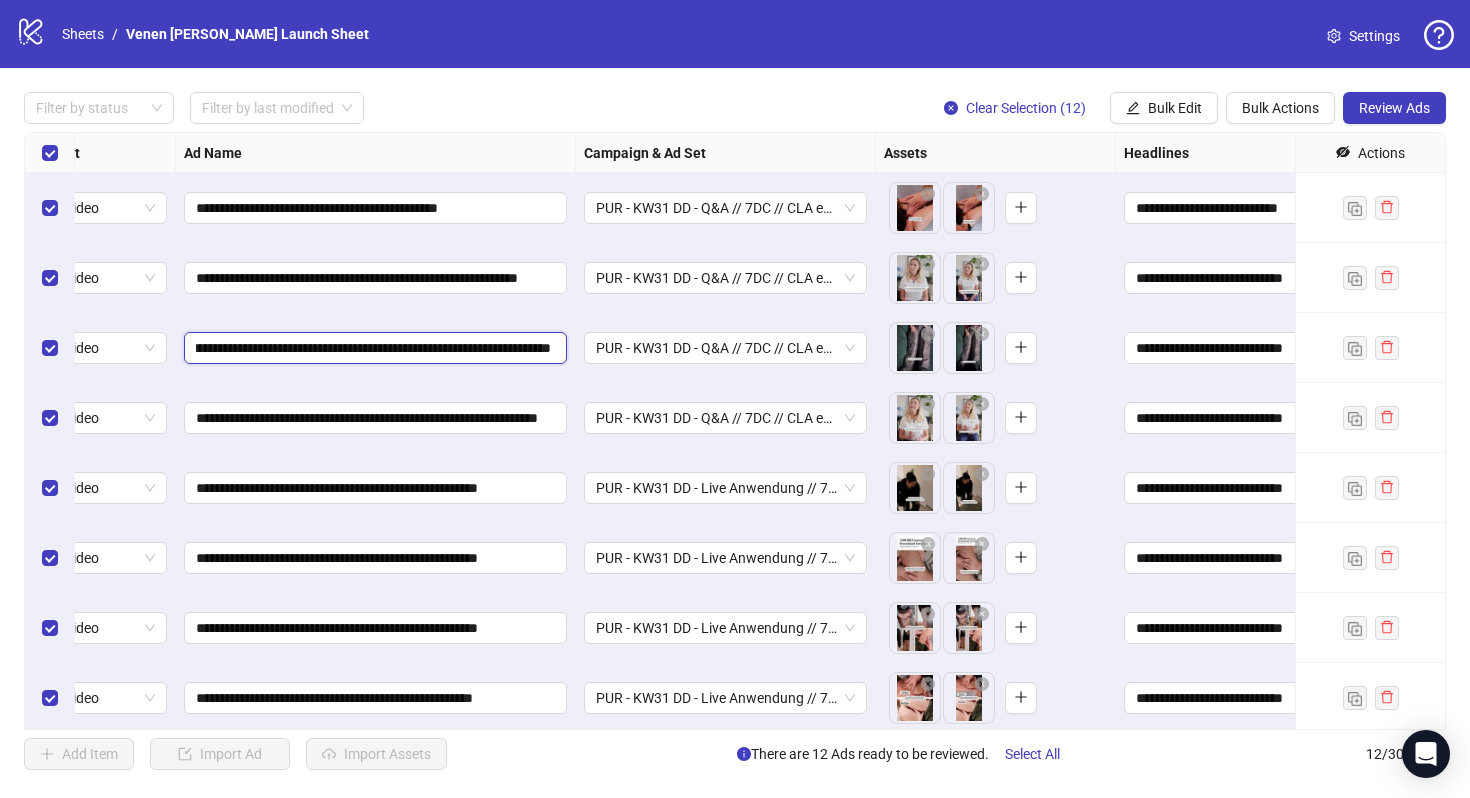 drag, startPoint x: 491, startPoint y: 346, endPoint x: 562, endPoint y: 346, distance: 71 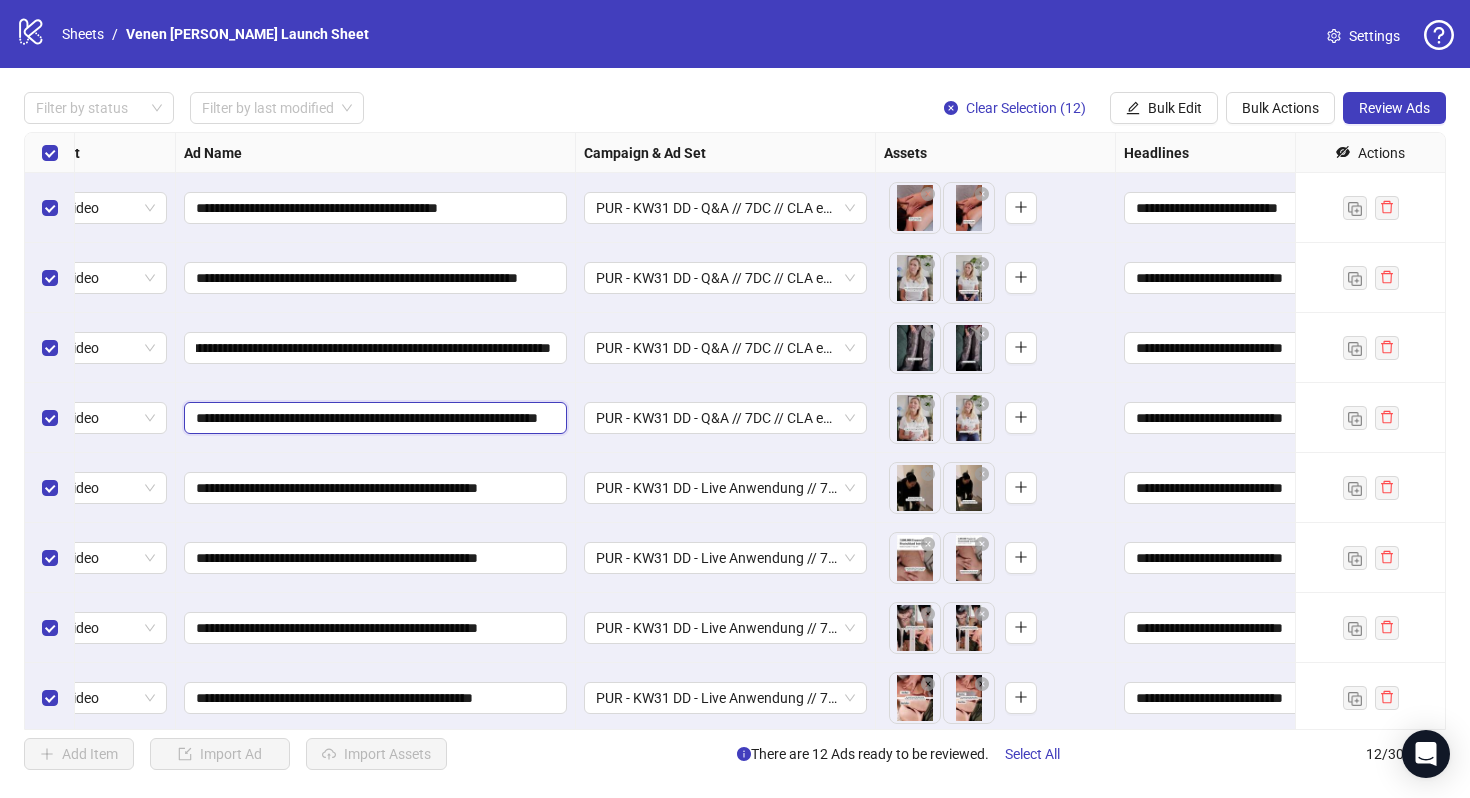scroll, scrollTop: 0, scrollLeft: 0, axis: both 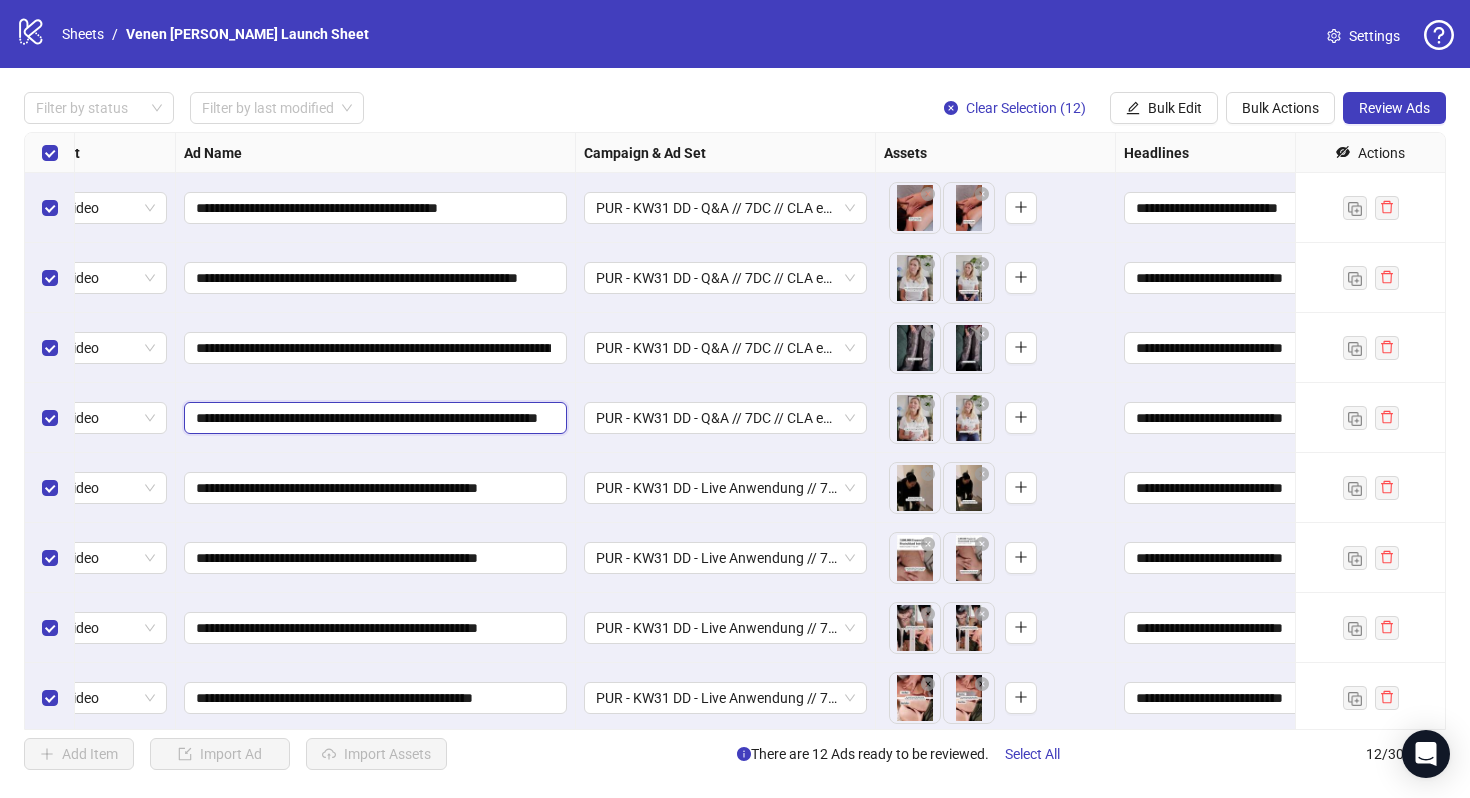 drag, startPoint x: 461, startPoint y: 419, endPoint x: 574, endPoint y: 419, distance: 113 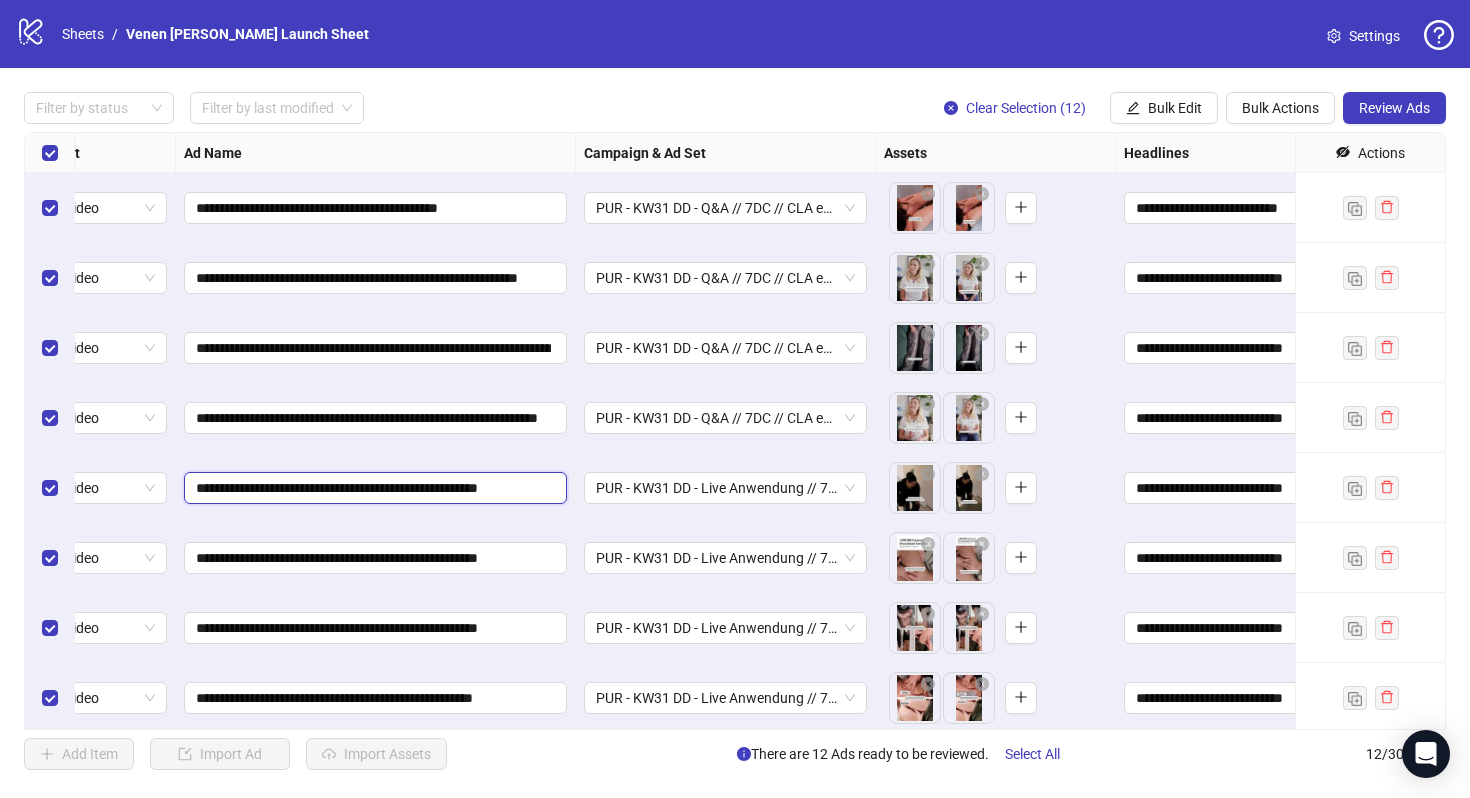 scroll, scrollTop: 0, scrollLeft: 0, axis: both 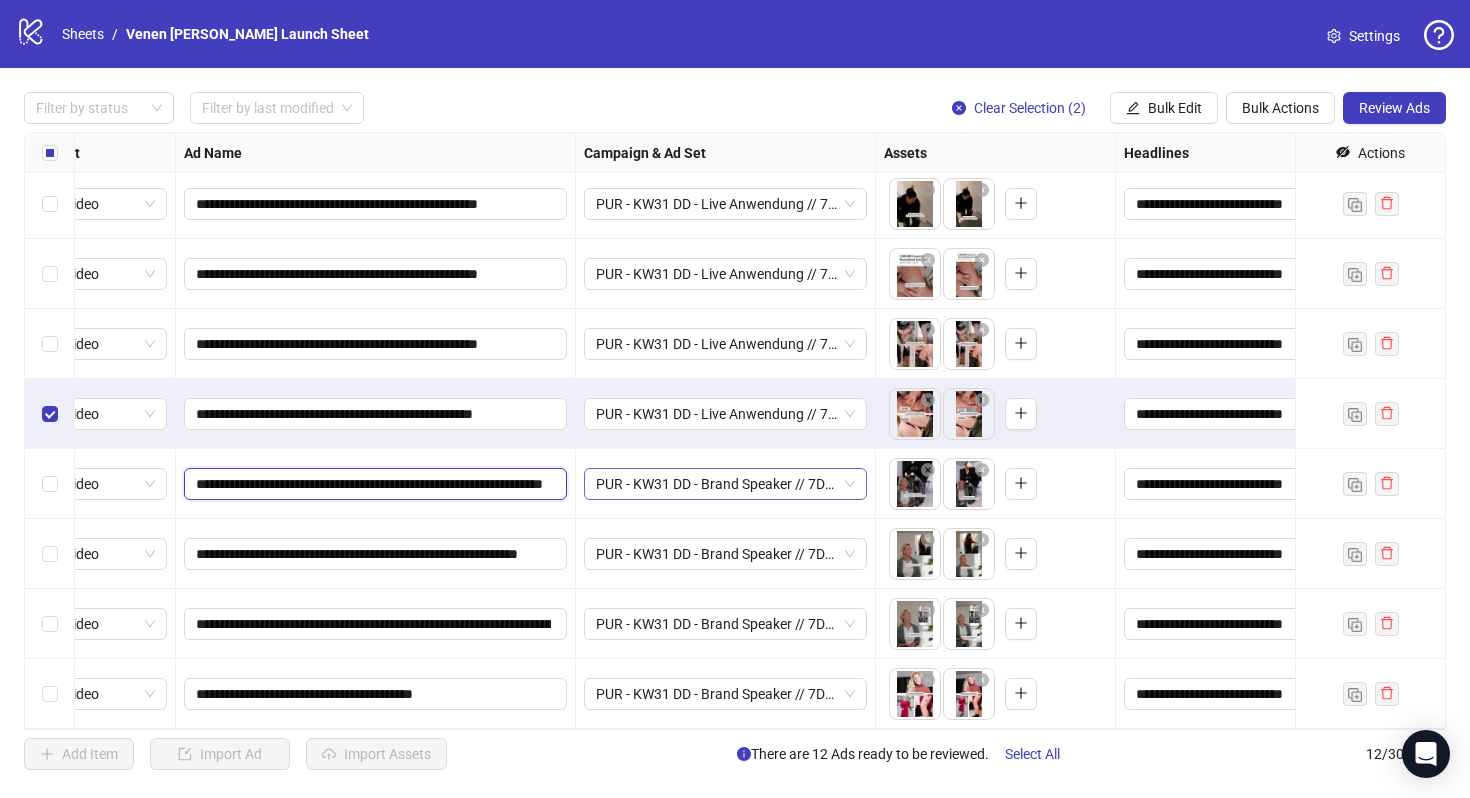 drag, startPoint x: 507, startPoint y: 489, endPoint x: 607, endPoint y: 489, distance: 100 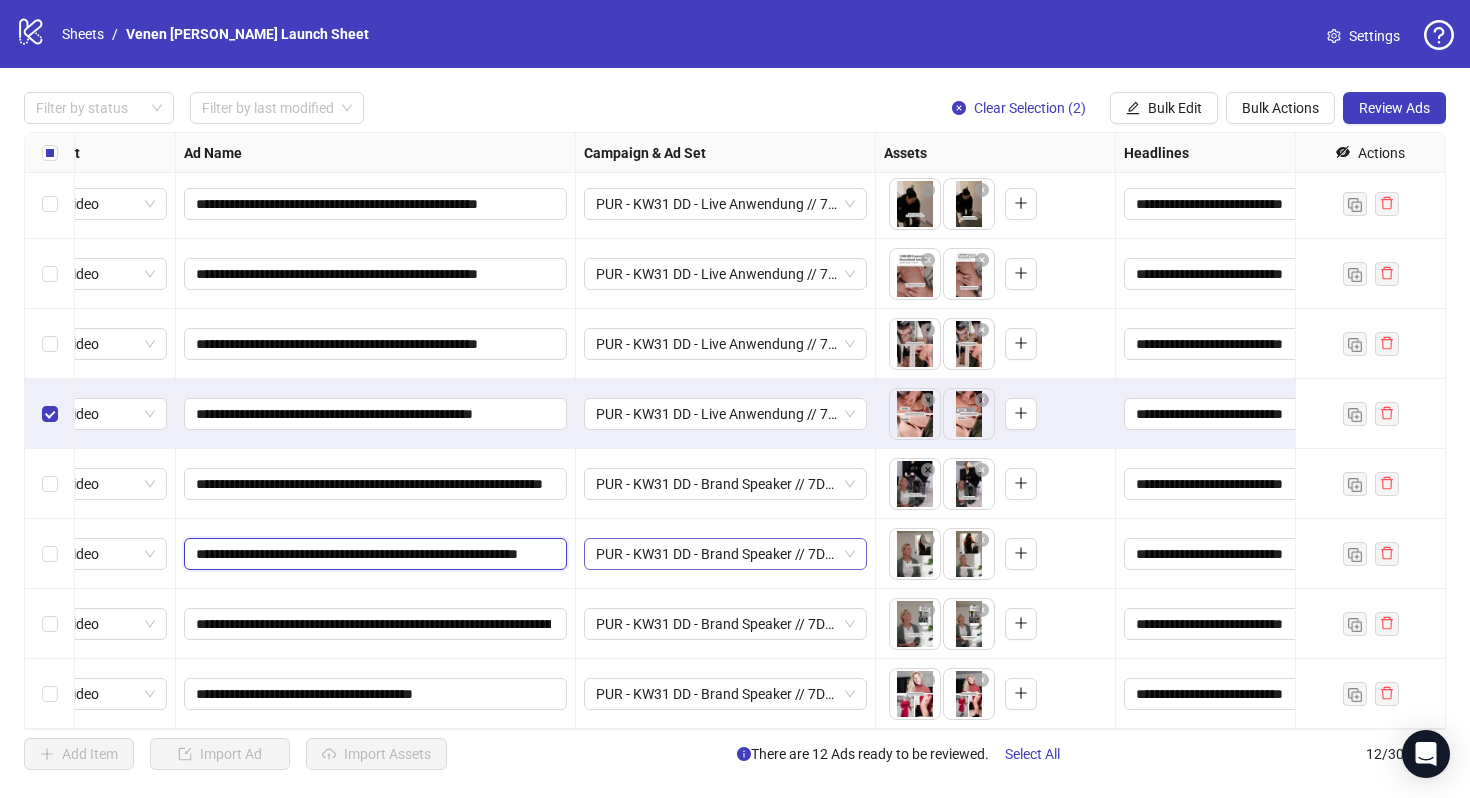 scroll, scrollTop: 0, scrollLeft: 0, axis: both 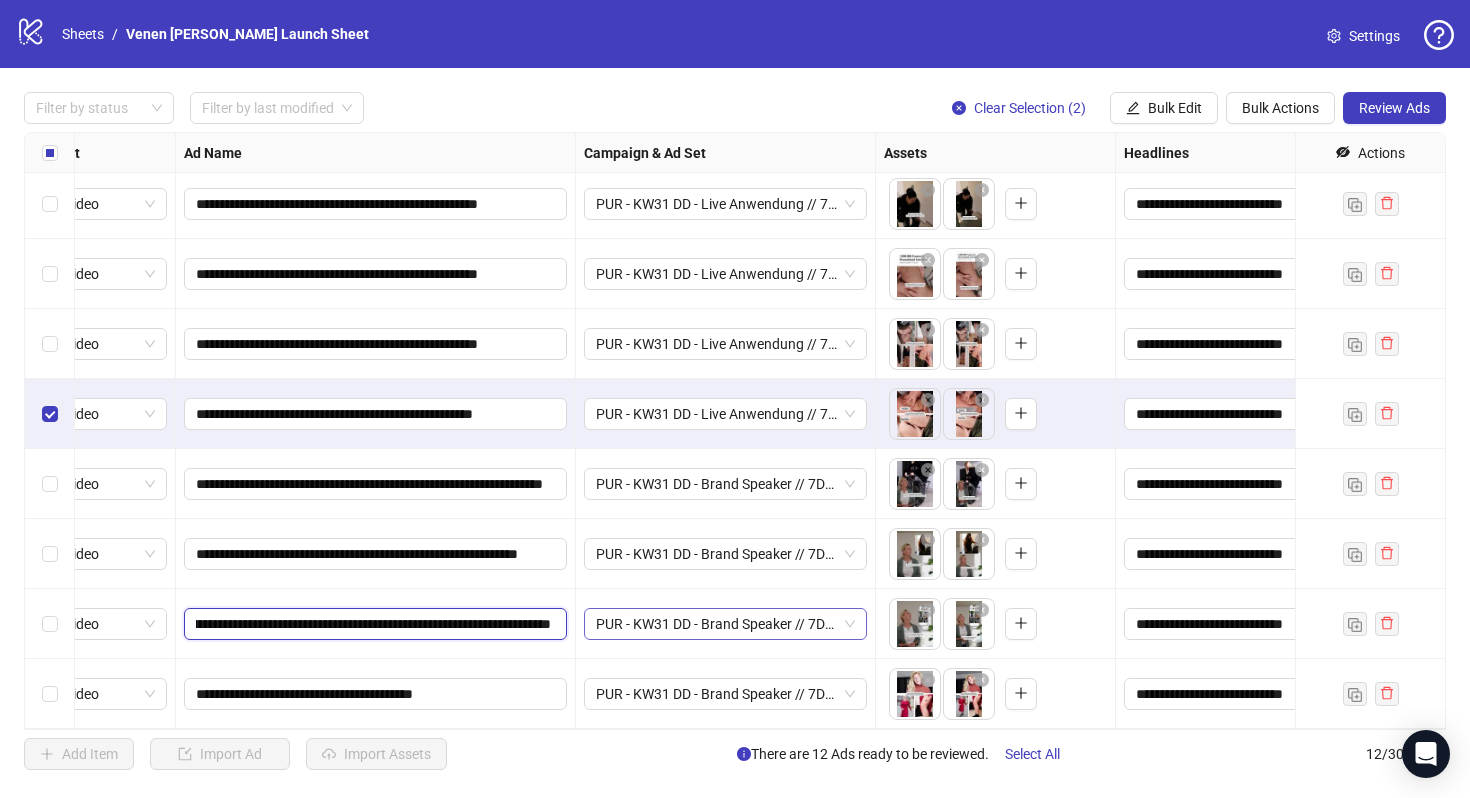 drag, startPoint x: 475, startPoint y: 618, endPoint x: 618, endPoint y: 618, distance: 143 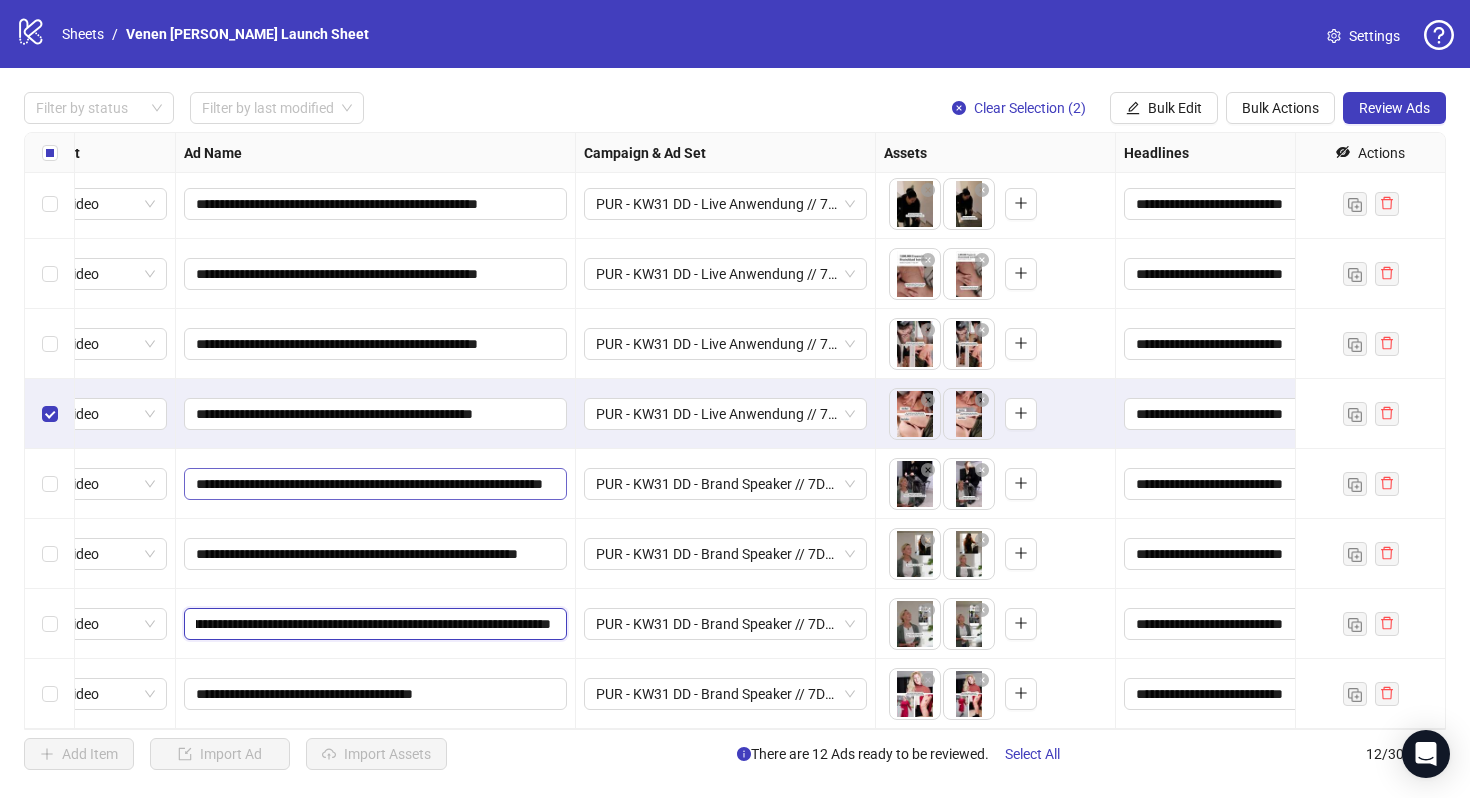 scroll, scrollTop: 107, scrollLeft: 69, axis: both 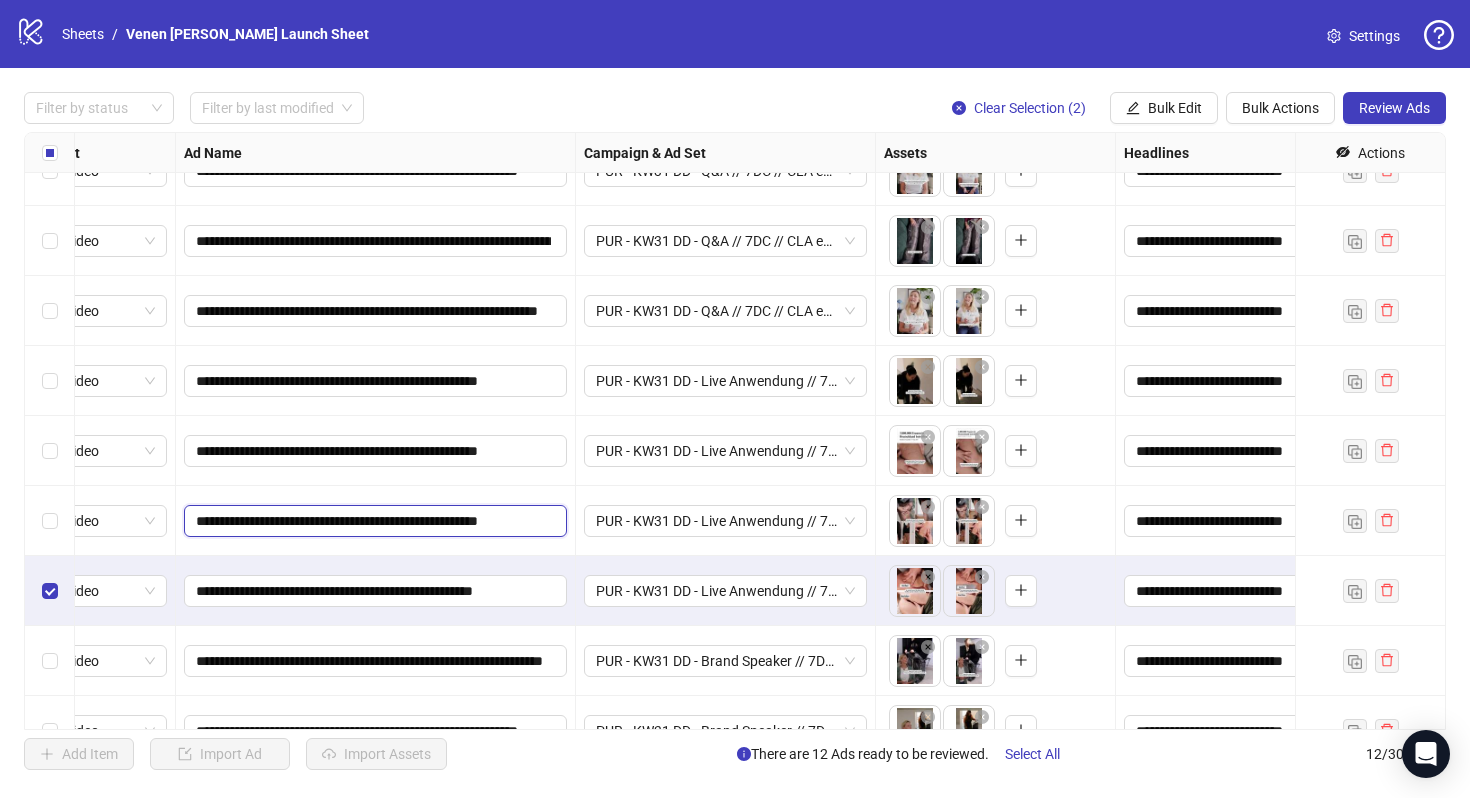drag, startPoint x: 471, startPoint y: 519, endPoint x: 557, endPoint y: 519, distance: 86 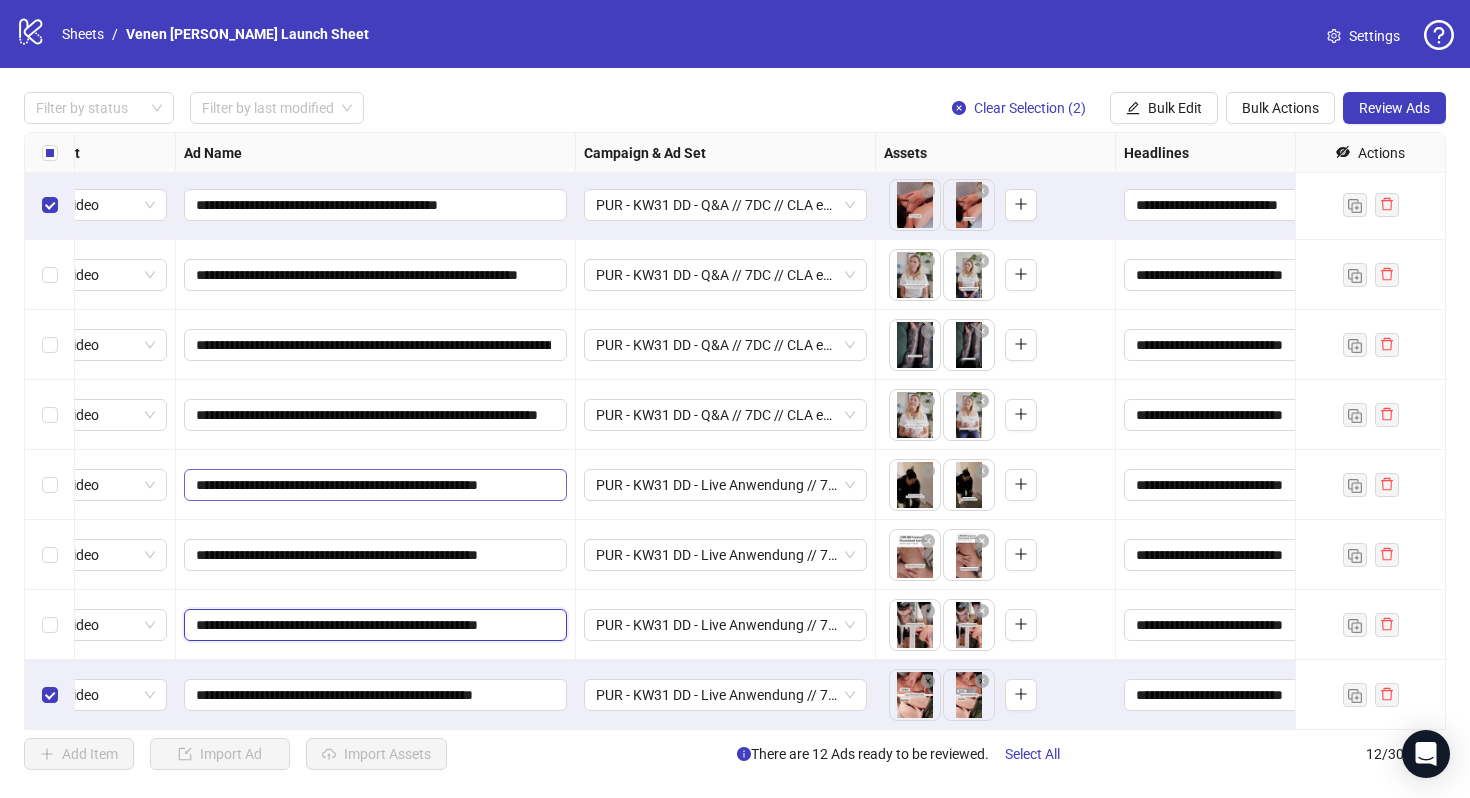 scroll, scrollTop: 0, scrollLeft: 69, axis: horizontal 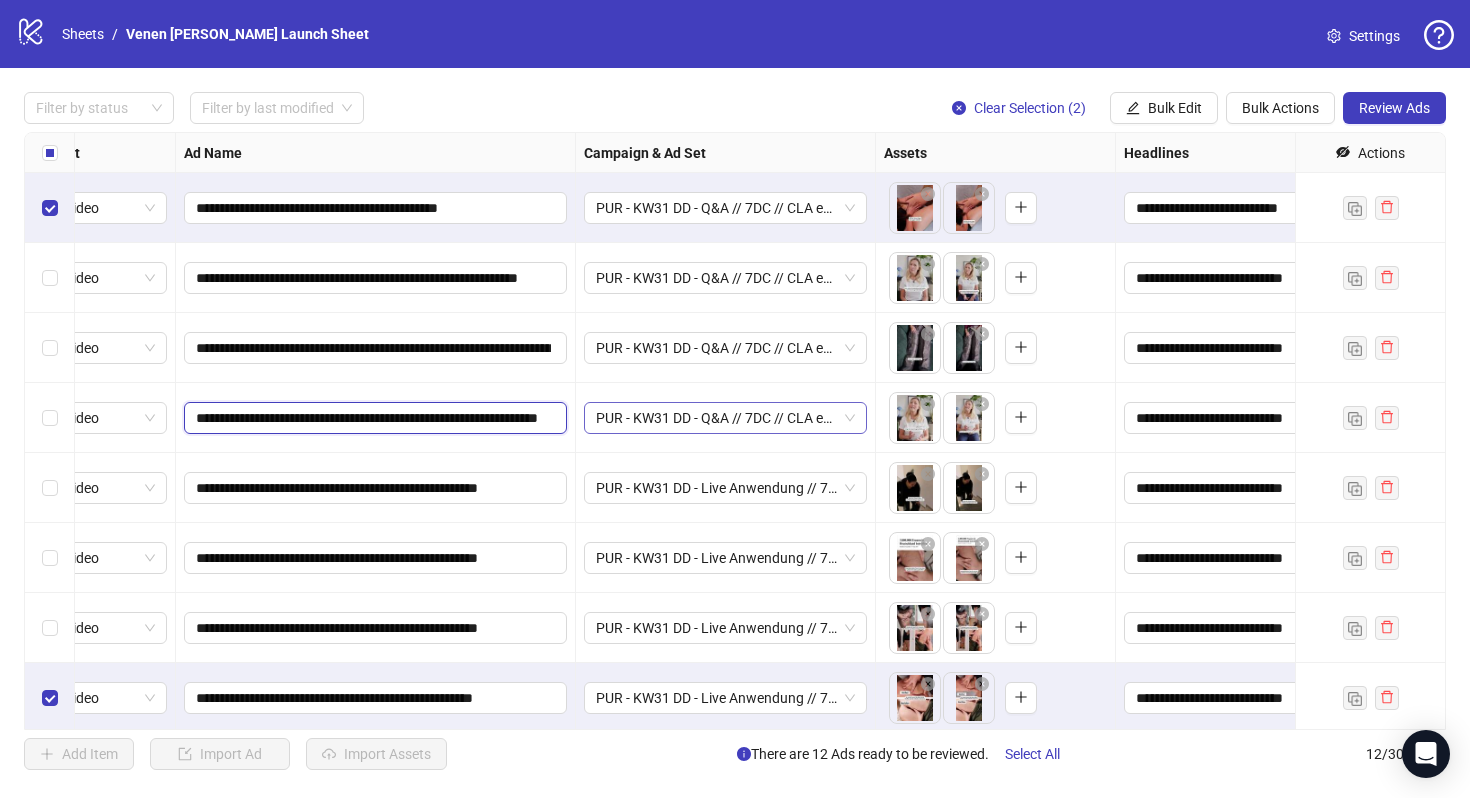 drag, startPoint x: 478, startPoint y: 413, endPoint x: 588, endPoint y: 413, distance: 110 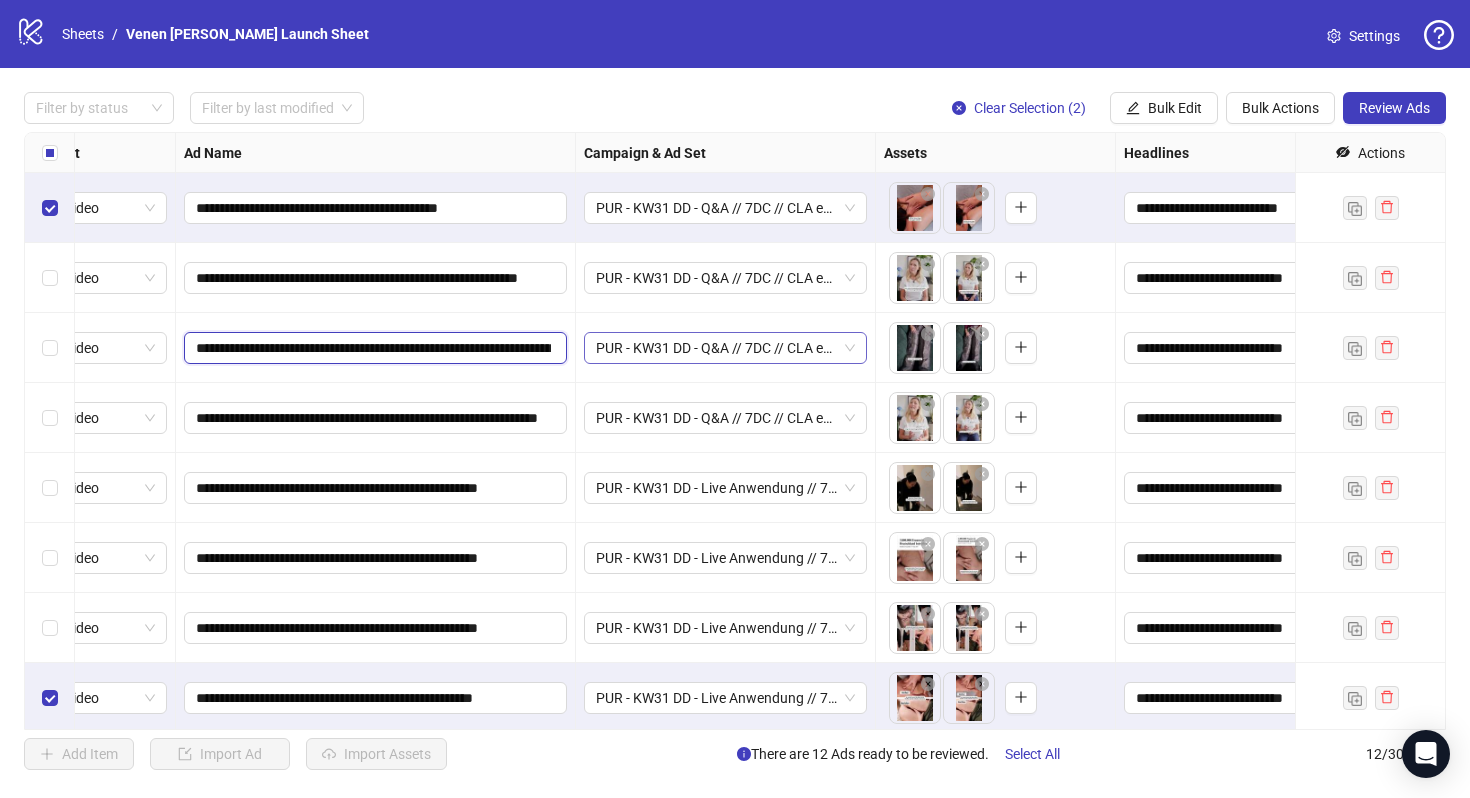 scroll, scrollTop: 0, scrollLeft: 0, axis: both 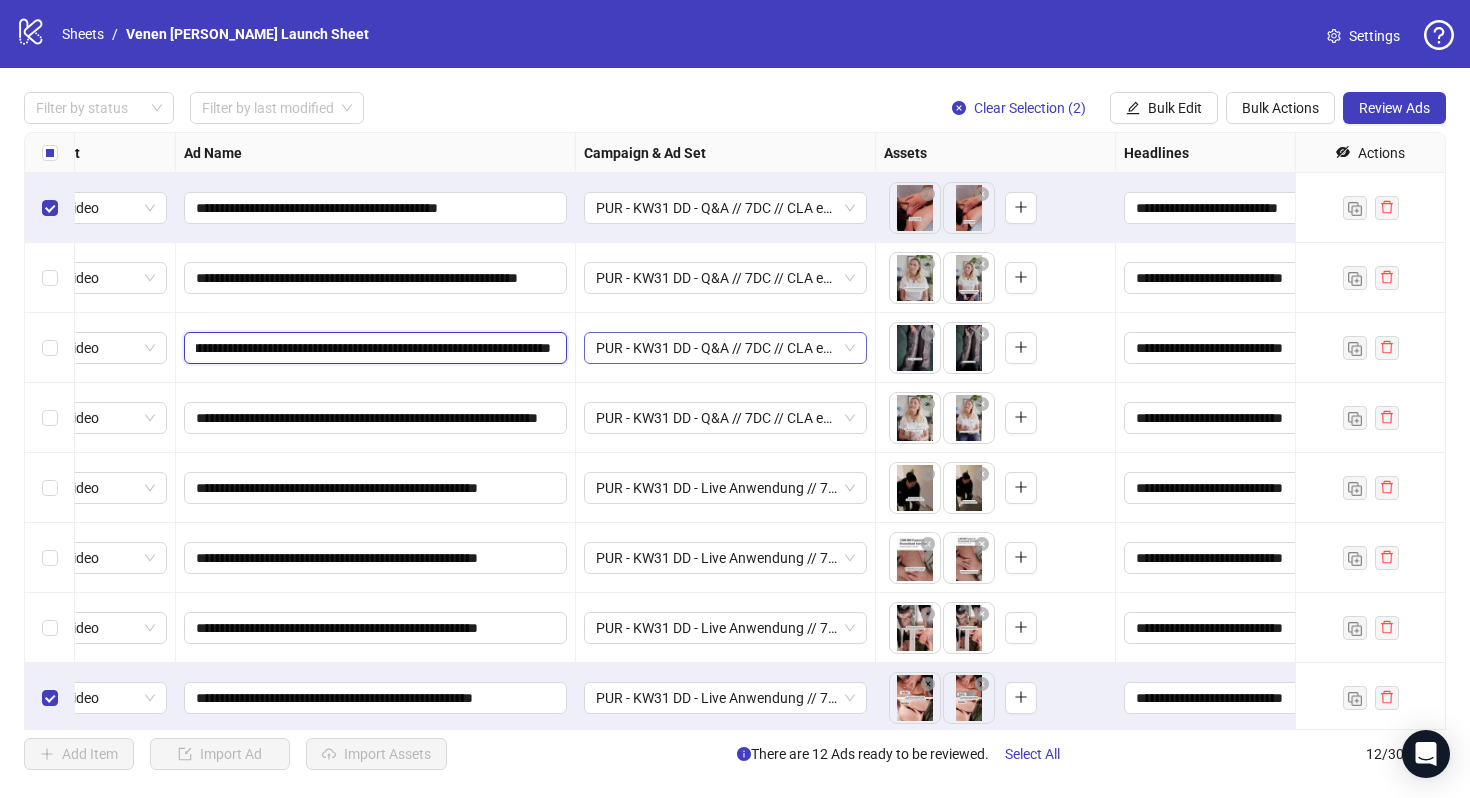 drag, startPoint x: 504, startPoint y: 345, endPoint x: 611, endPoint y: 345, distance: 107 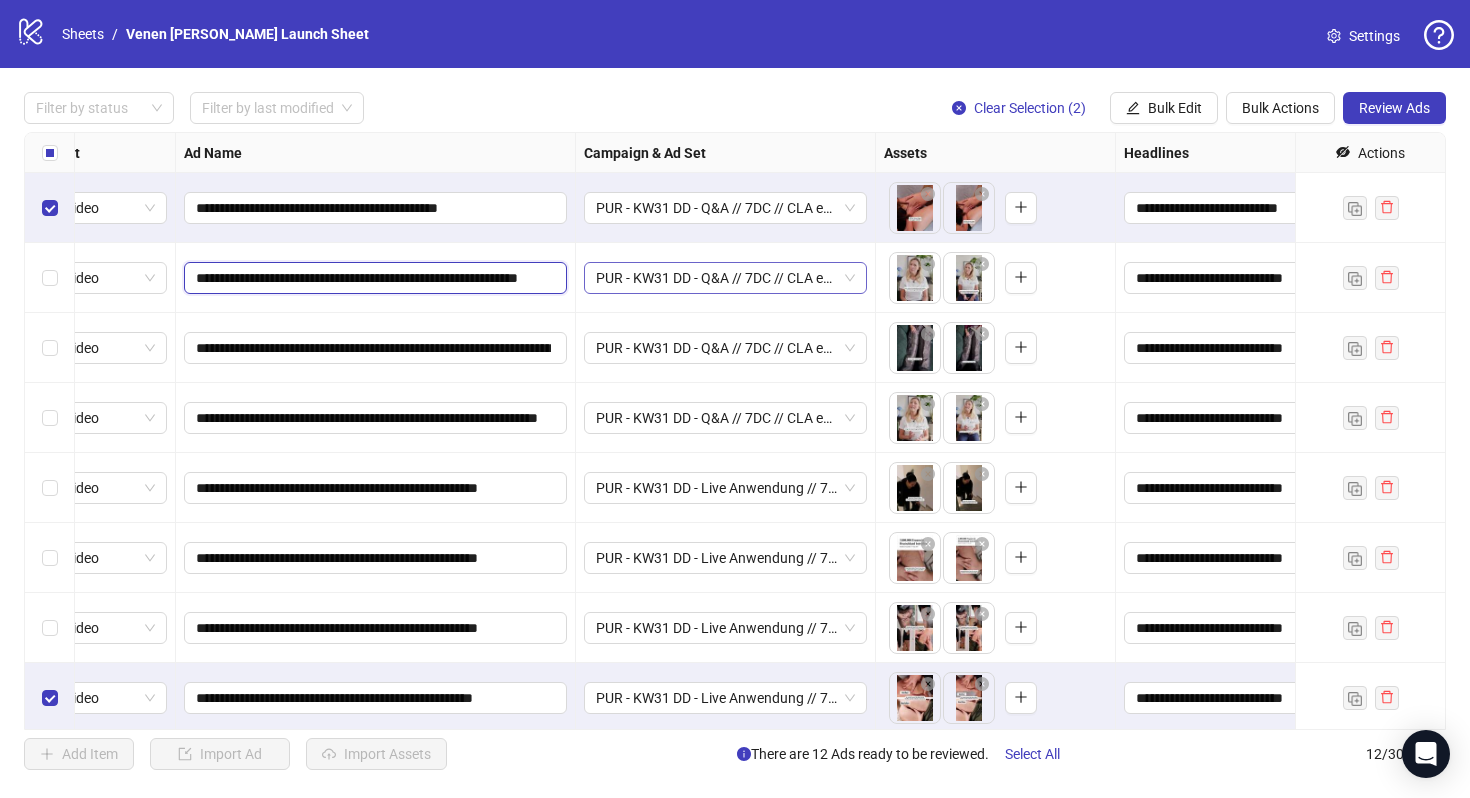 drag, startPoint x: 446, startPoint y: 281, endPoint x: 609, endPoint y: 281, distance: 163 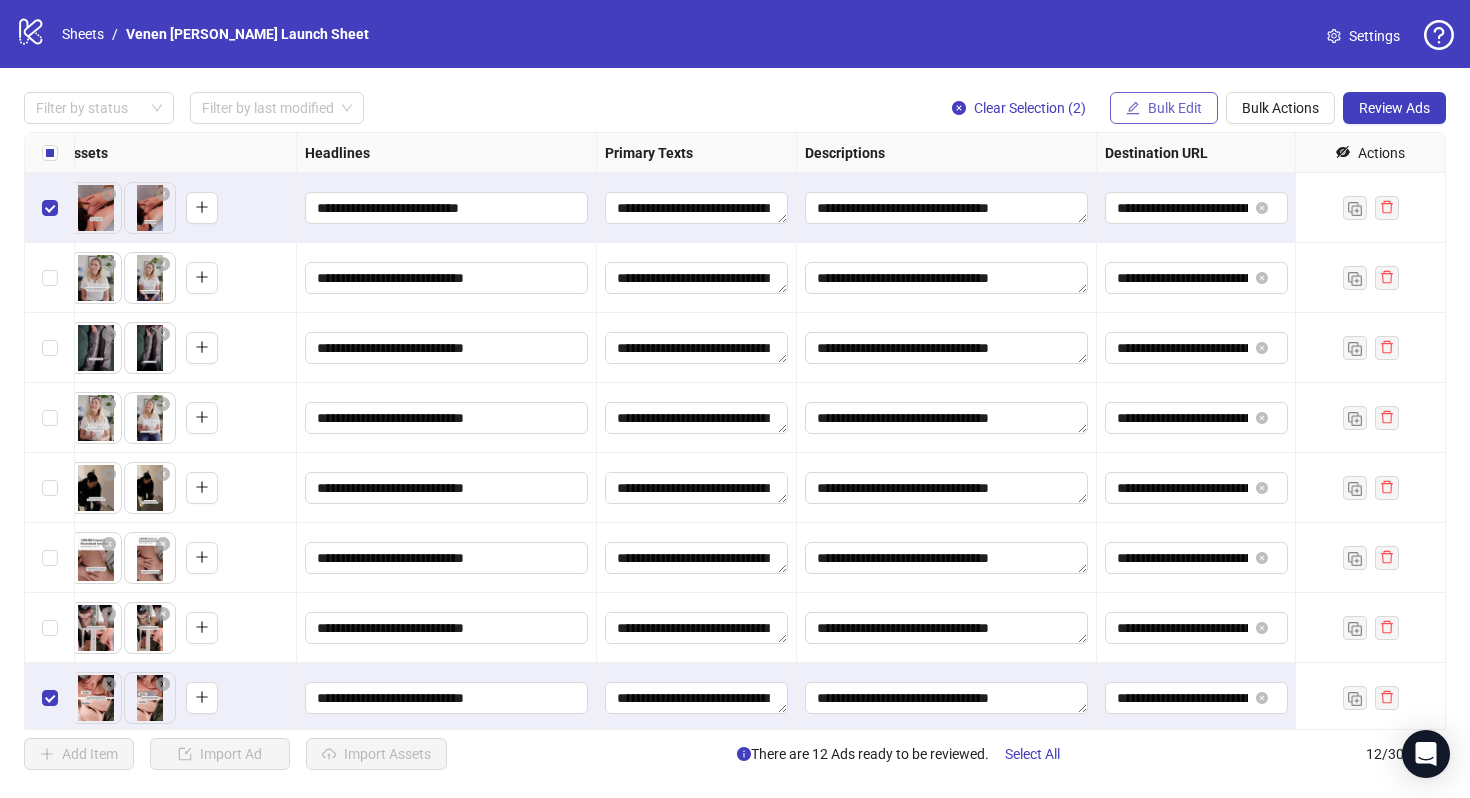 click on "Bulk Edit" at bounding box center [1175, 108] 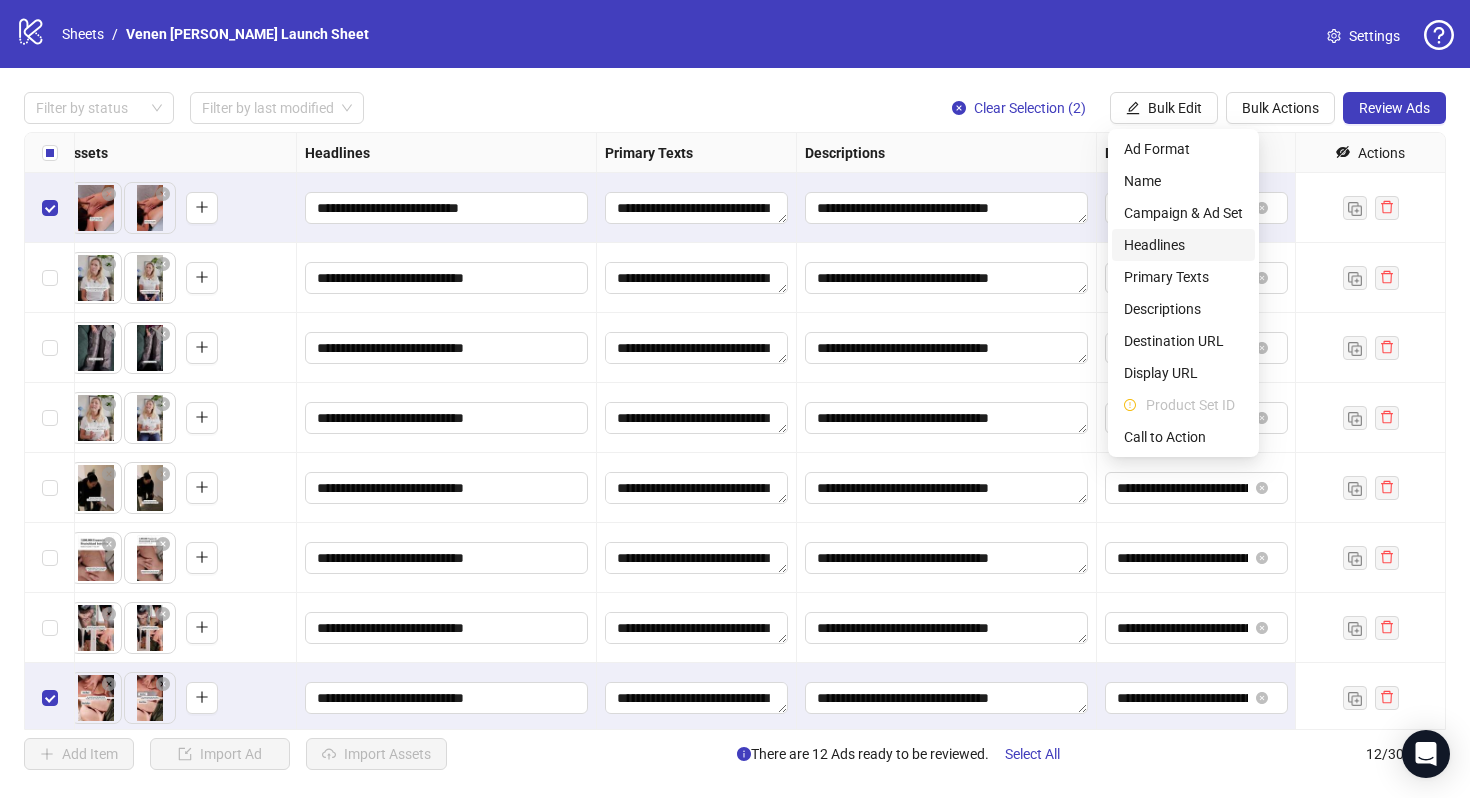 click on "Headlines" at bounding box center [1183, 245] 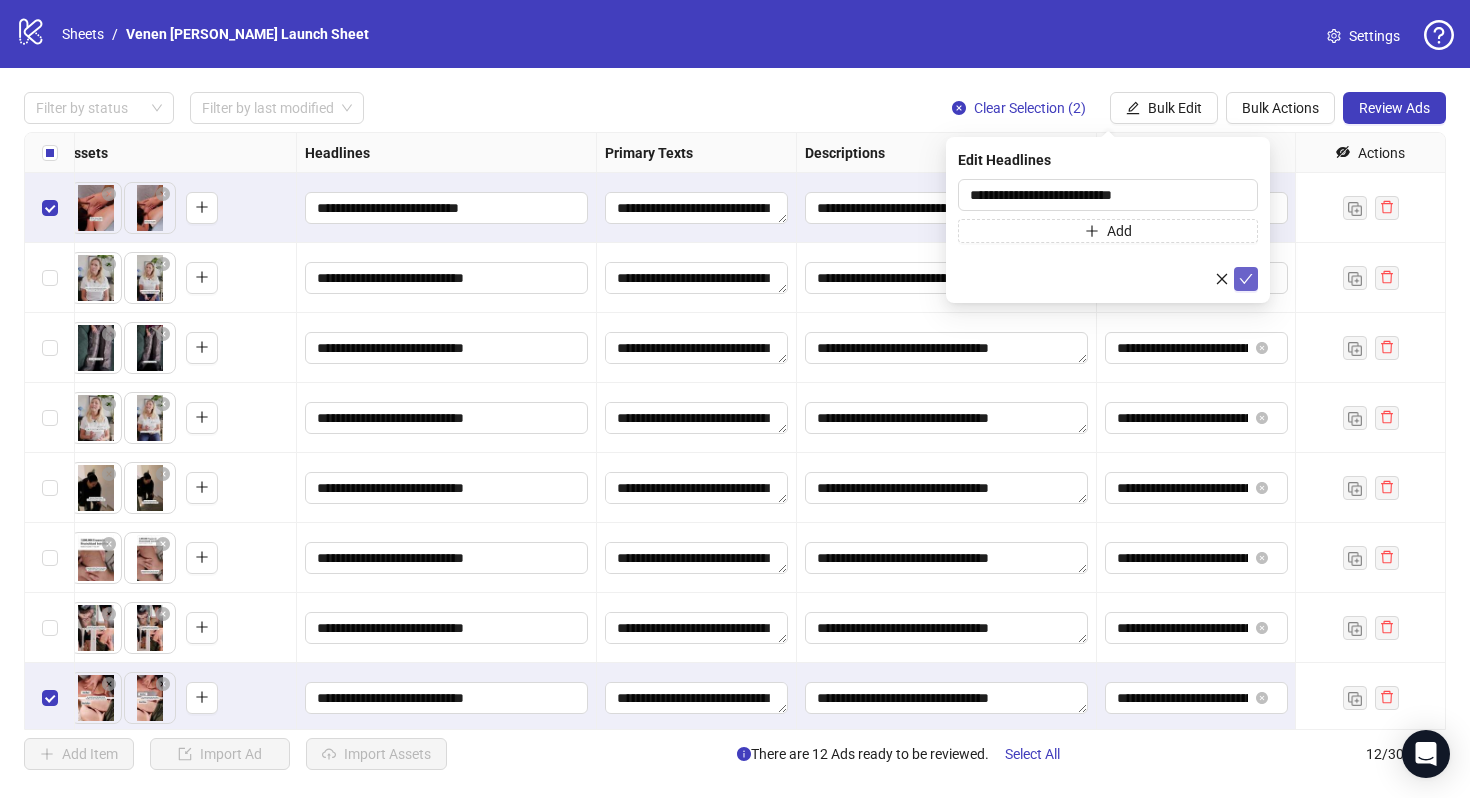 click 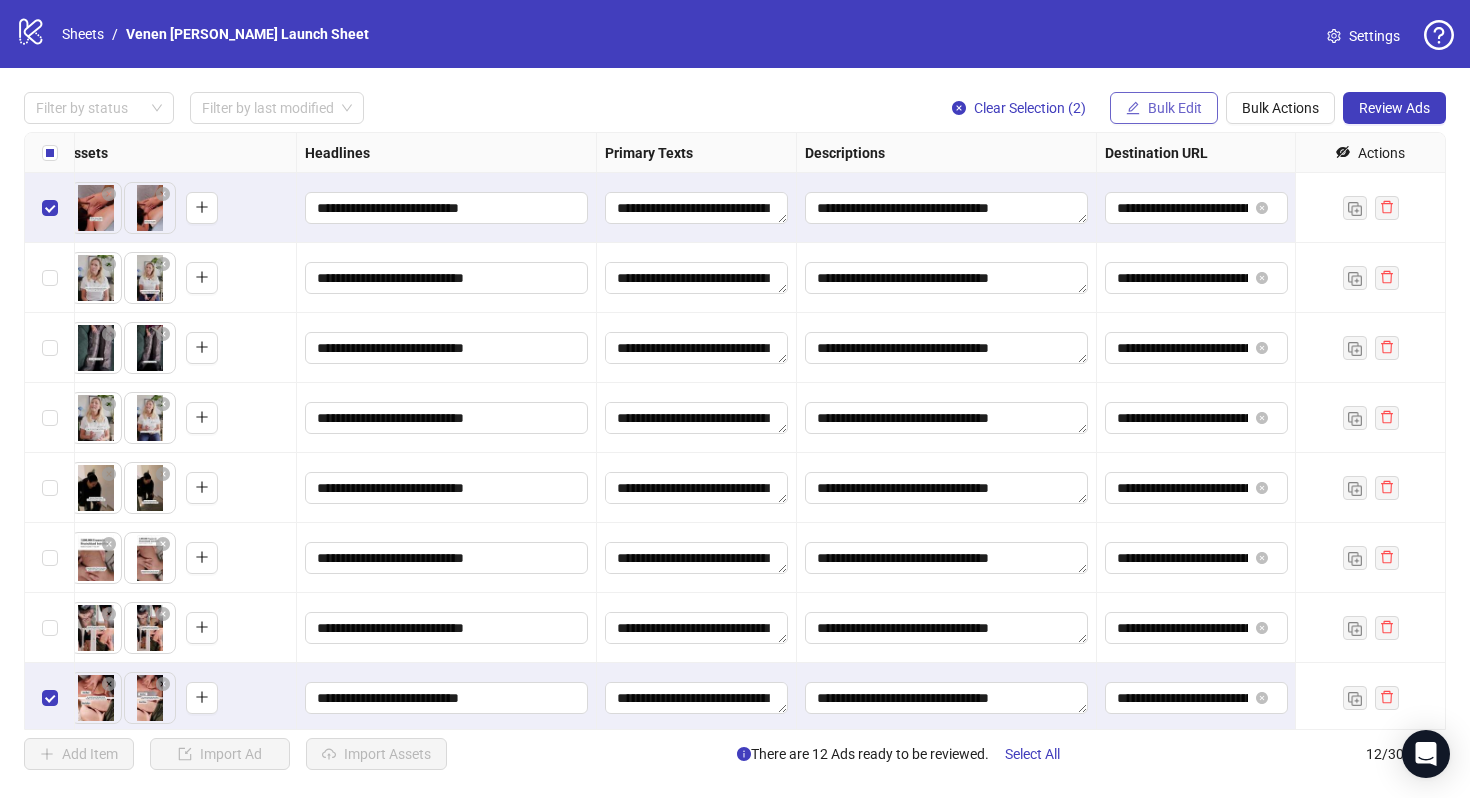click on "Bulk Edit" at bounding box center [1175, 108] 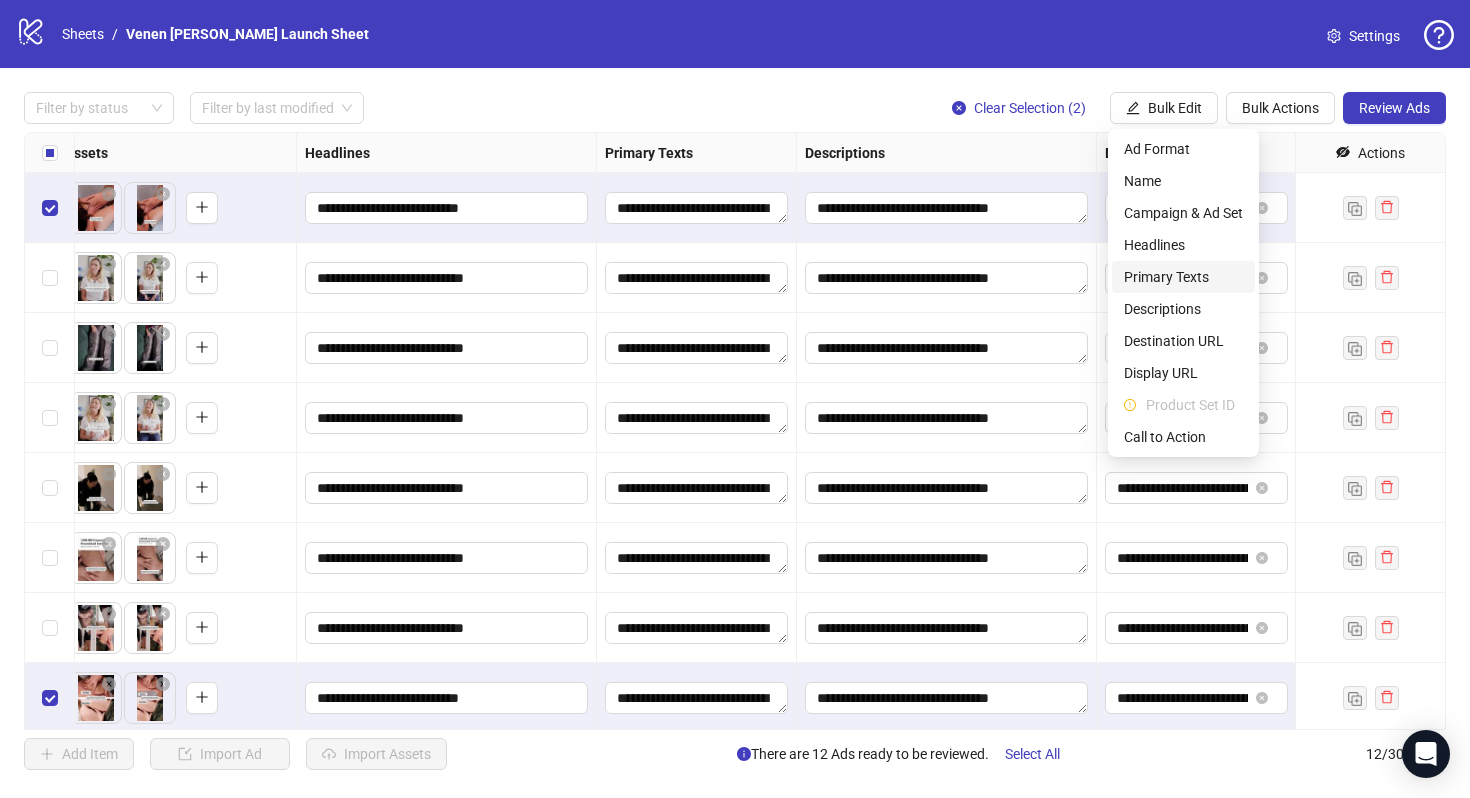click on "Primary Texts" at bounding box center (1183, 277) 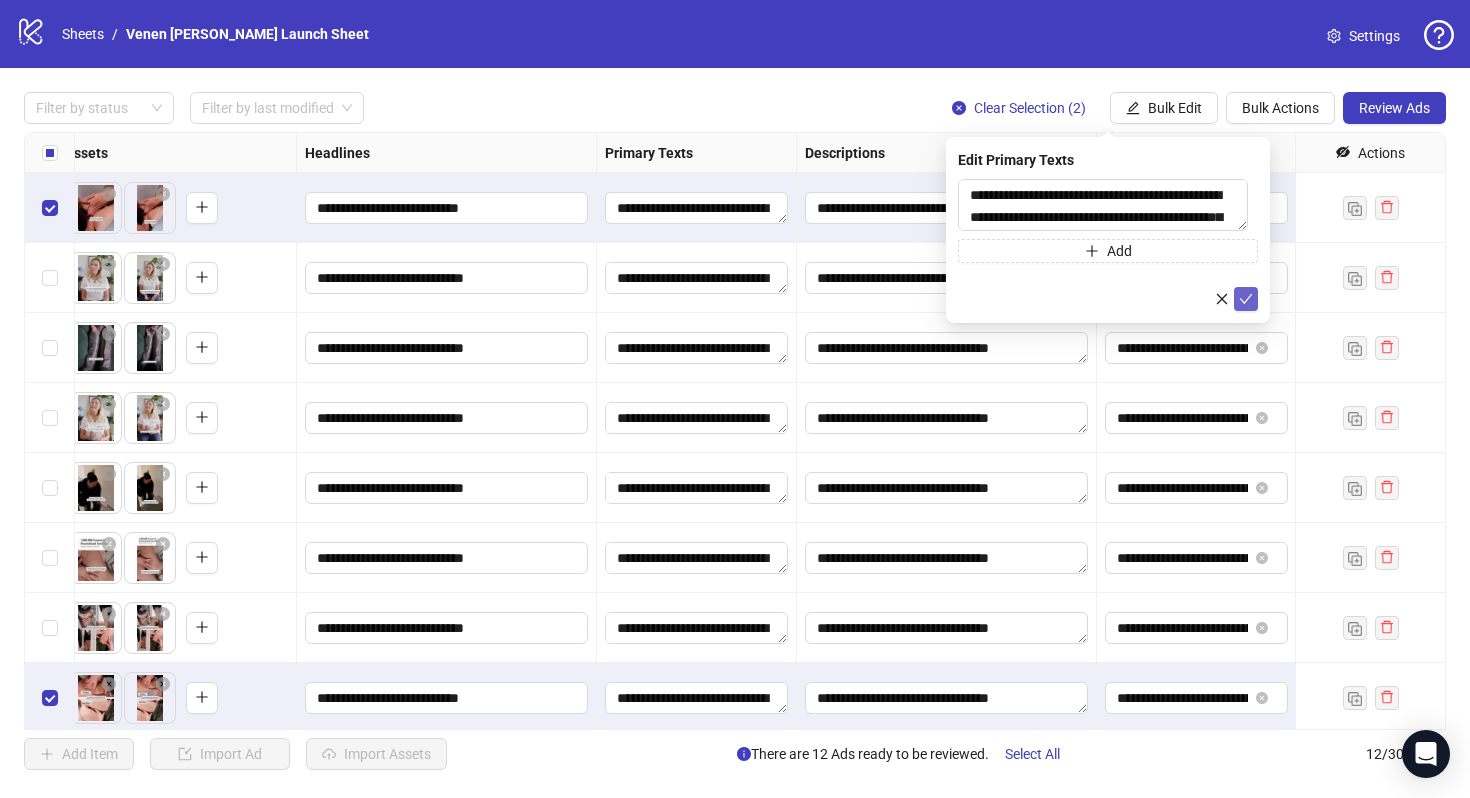 click 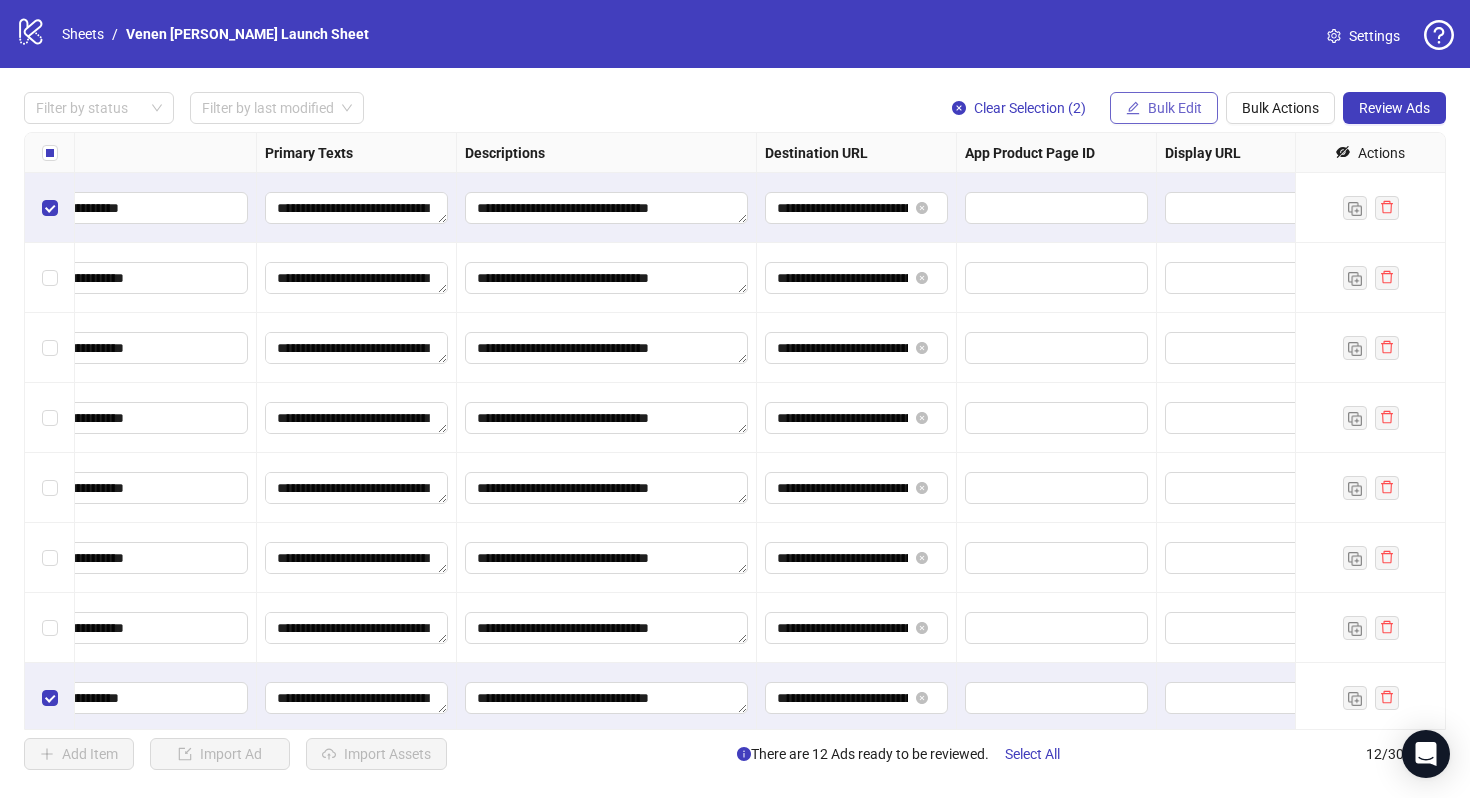 click on "Bulk Edit" at bounding box center [1175, 108] 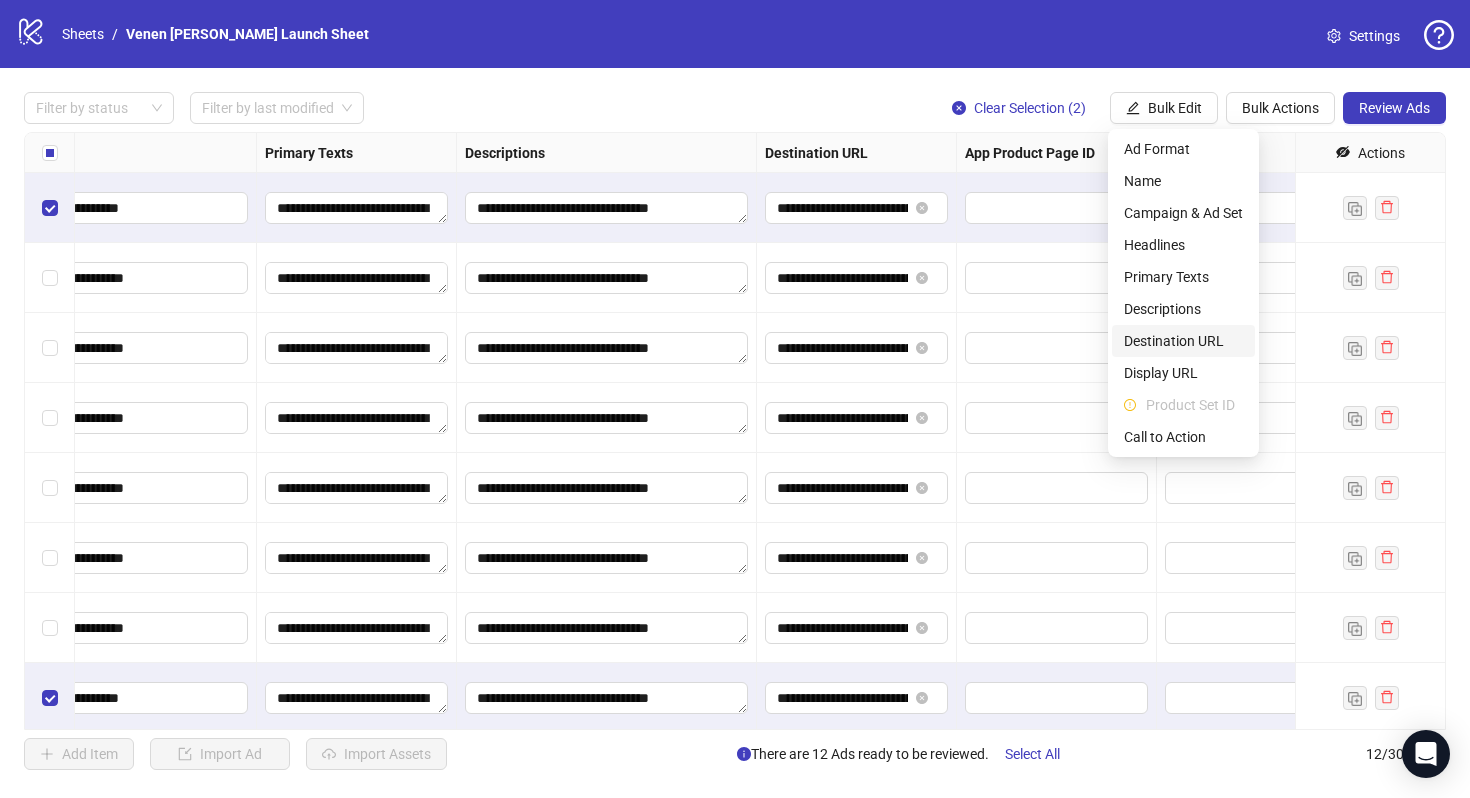 click on "Destination URL" at bounding box center [1183, 341] 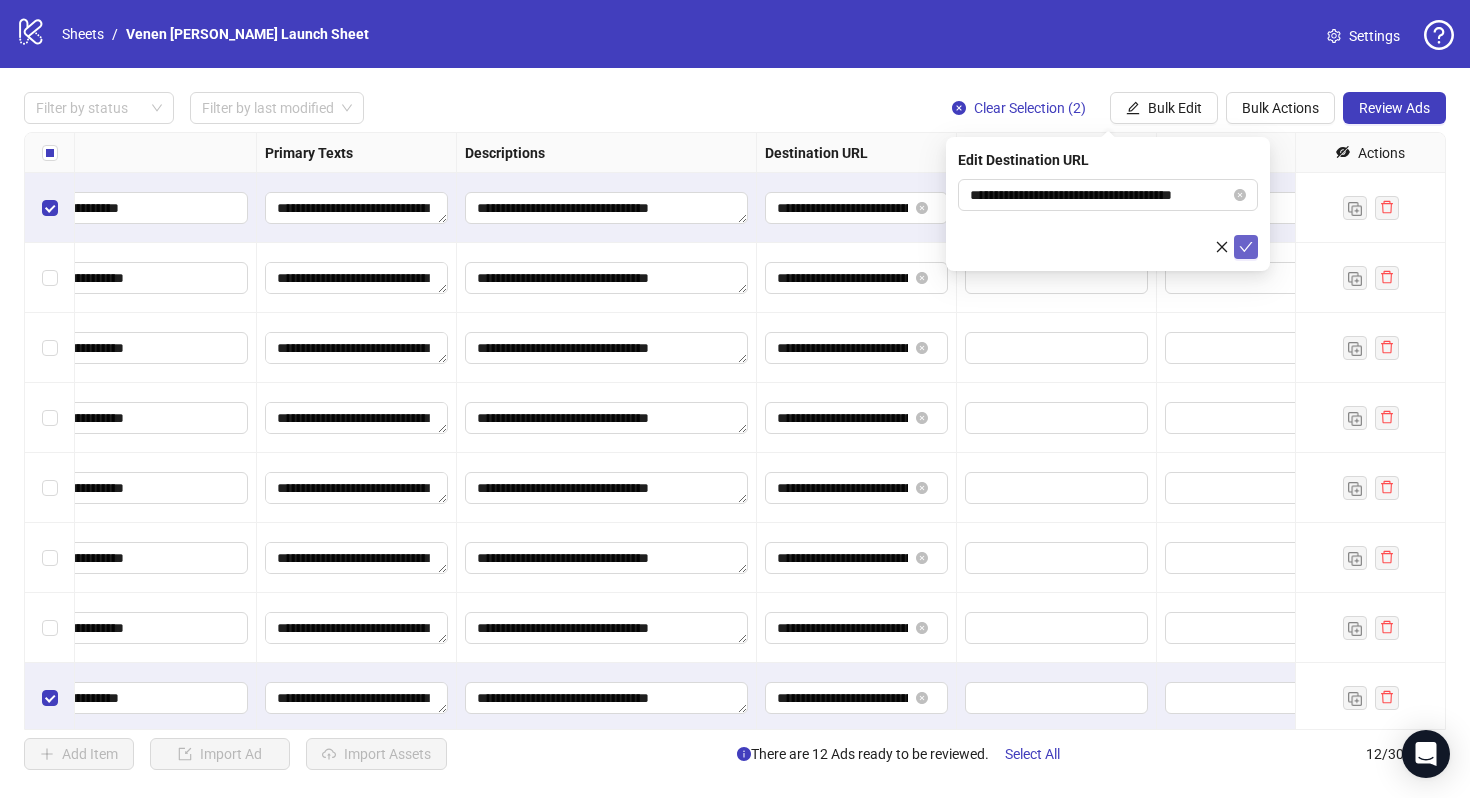 click 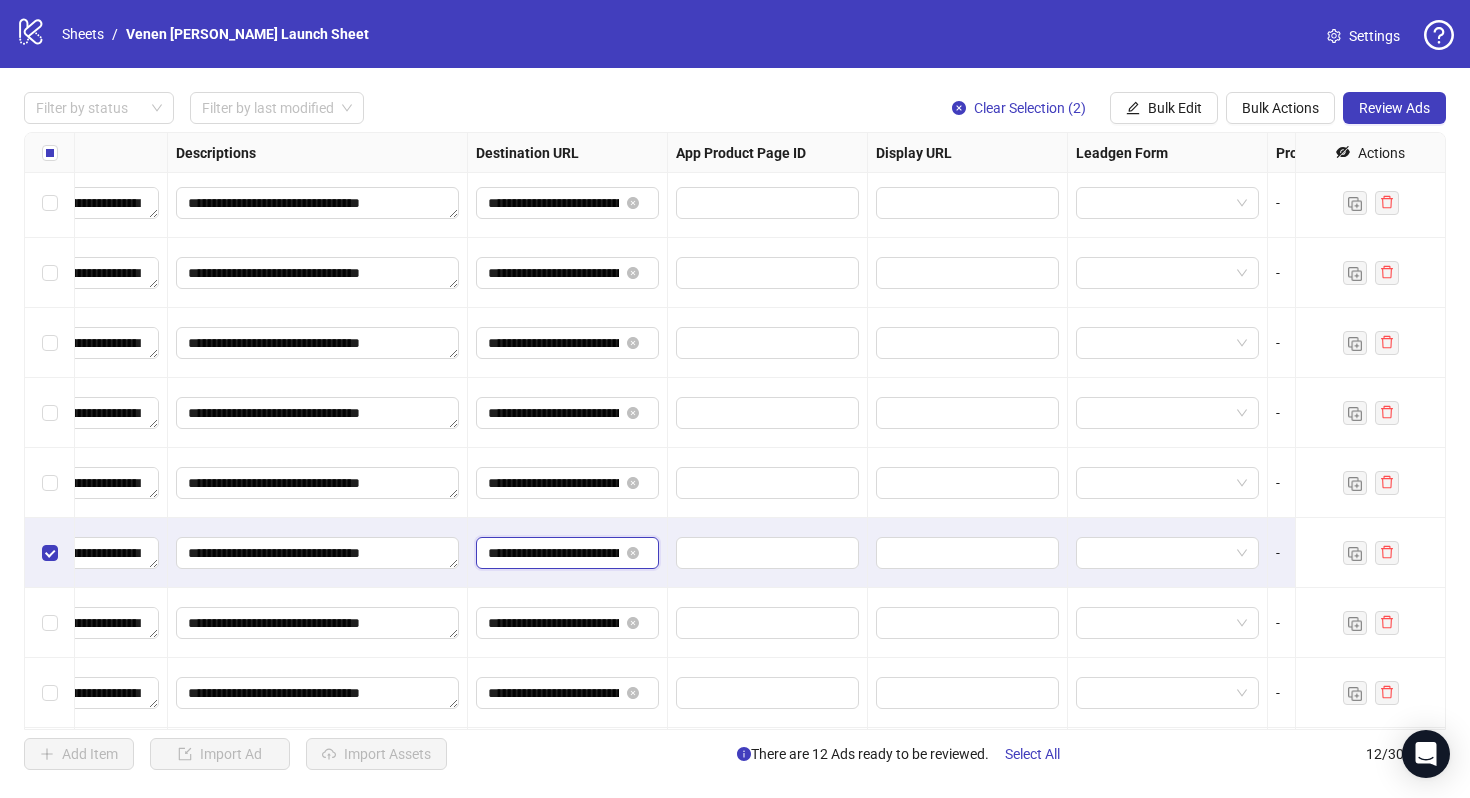 click on "**********" at bounding box center [553, 553] 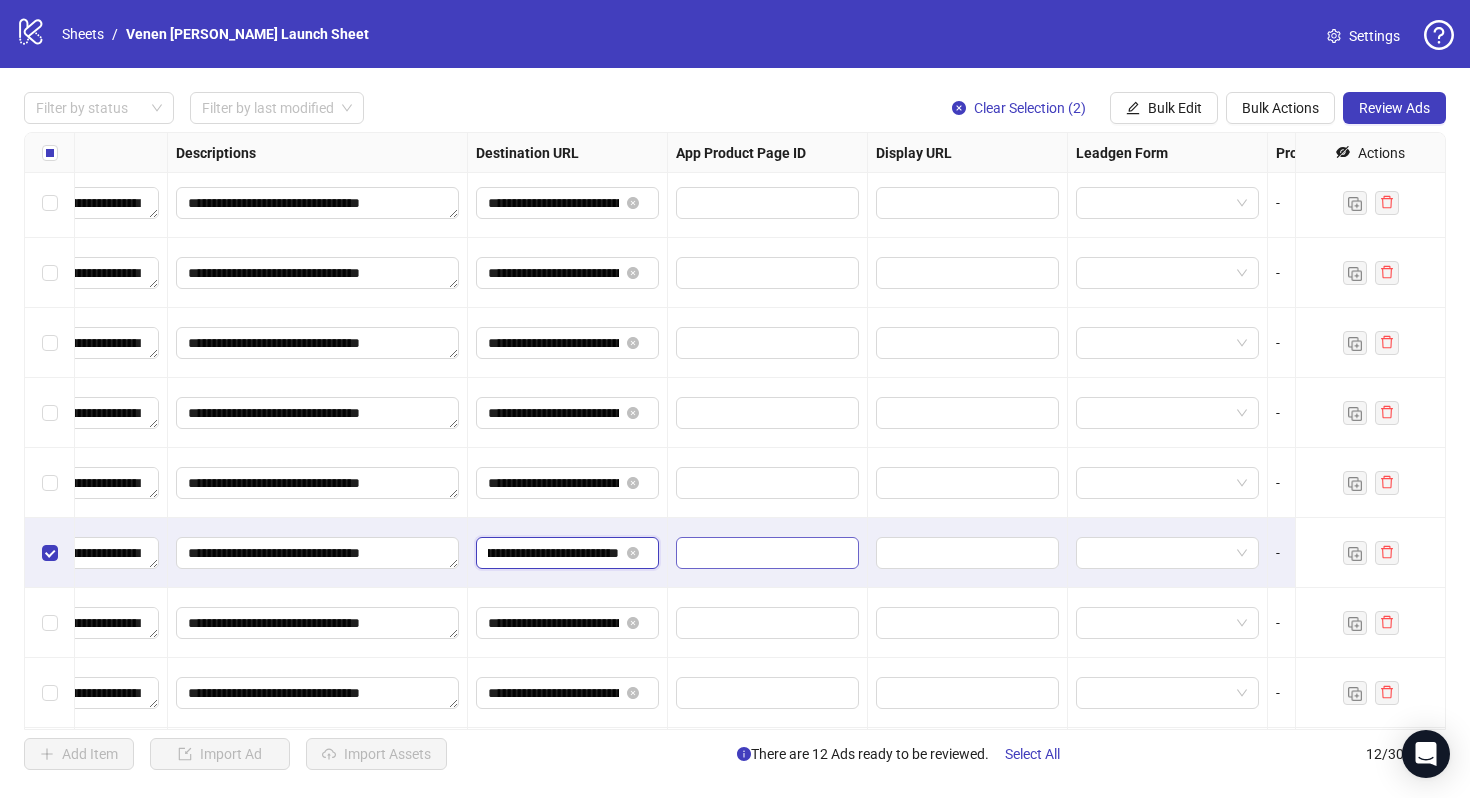 drag, startPoint x: 567, startPoint y: 552, endPoint x: 711, endPoint y: 552, distance: 144 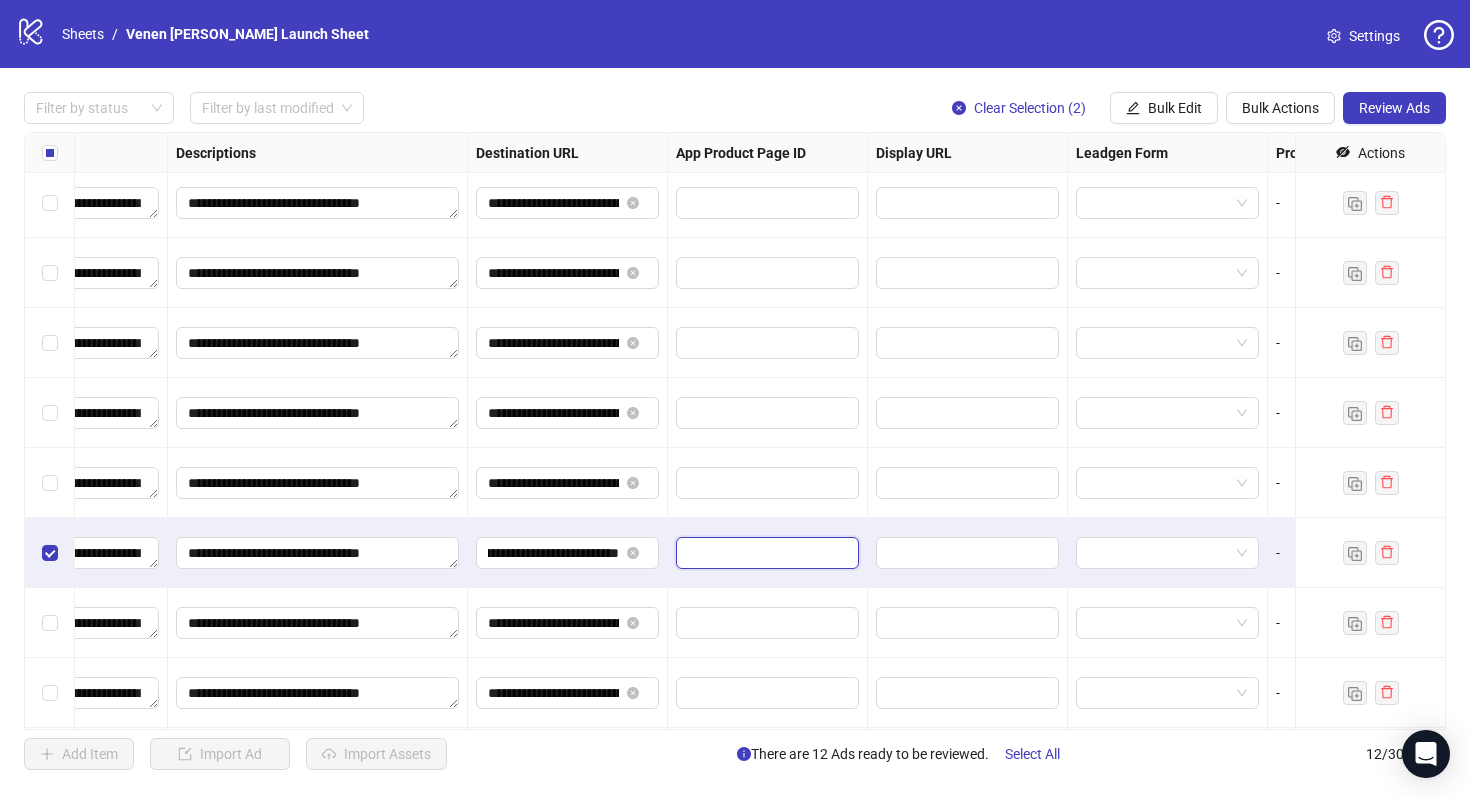 click at bounding box center (753, 553) 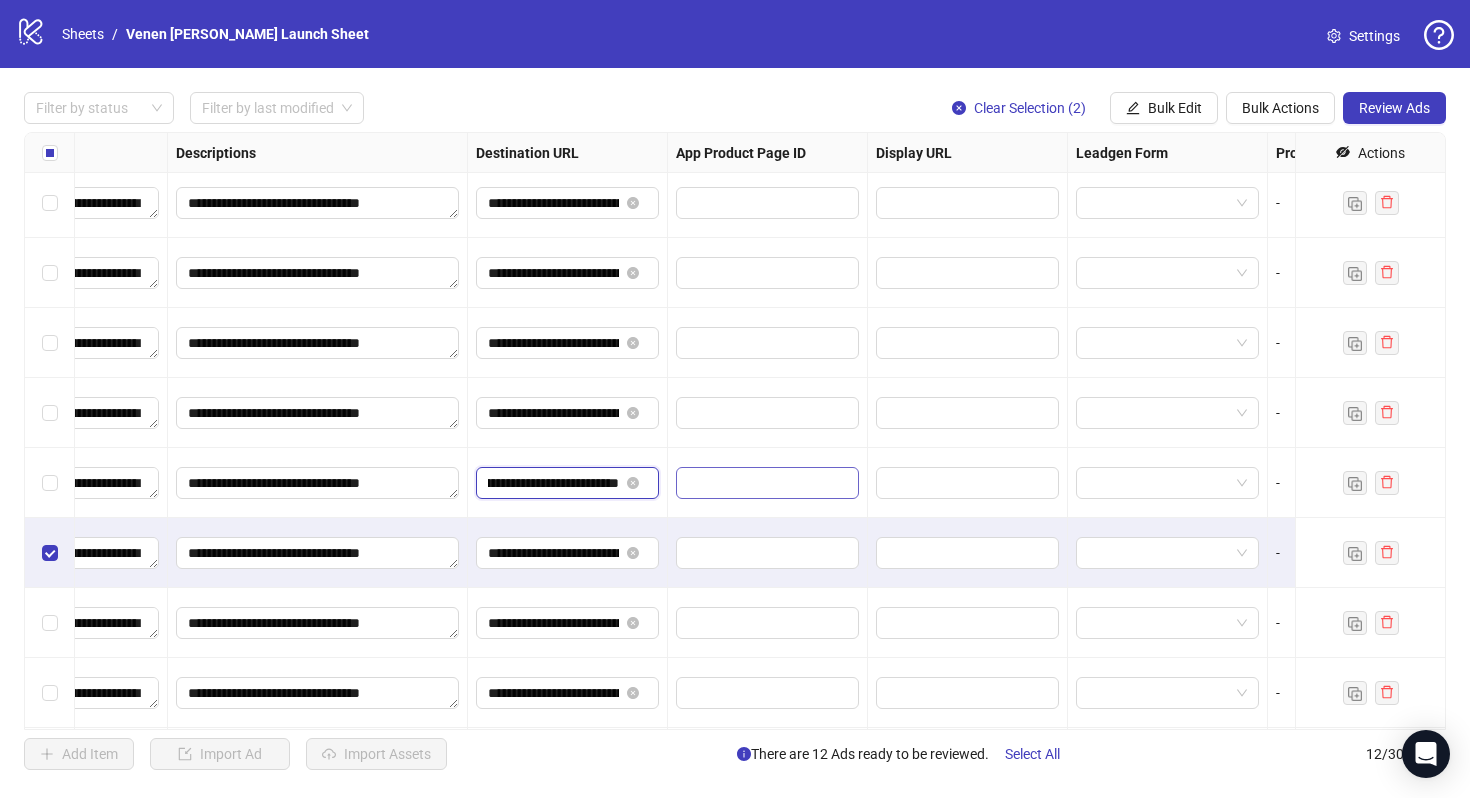 drag, startPoint x: 606, startPoint y: 483, endPoint x: 744, endPoint y: 483, distance: 138 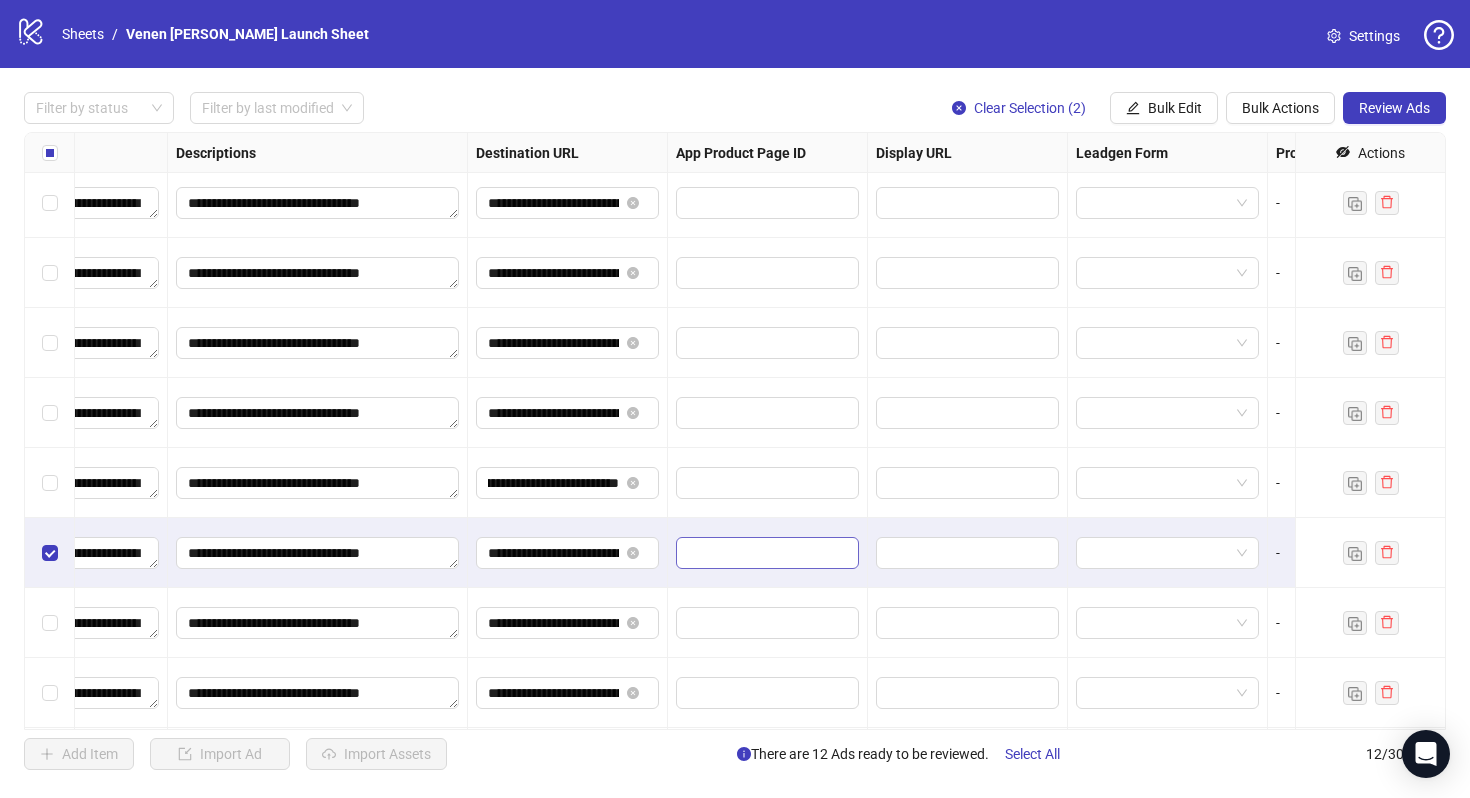 click at bounding box center (767, 553) 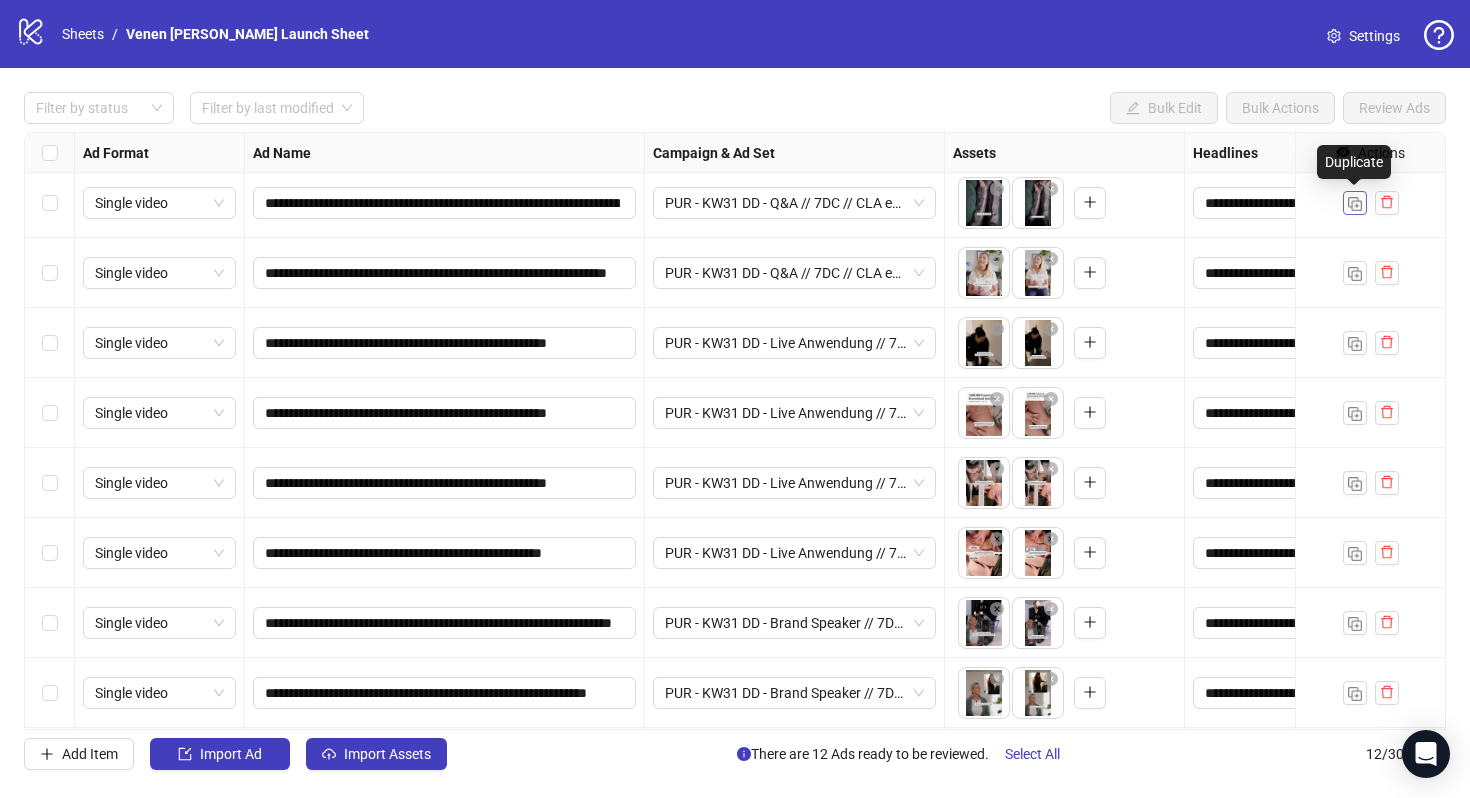 click at bounding box center (1355, 204) 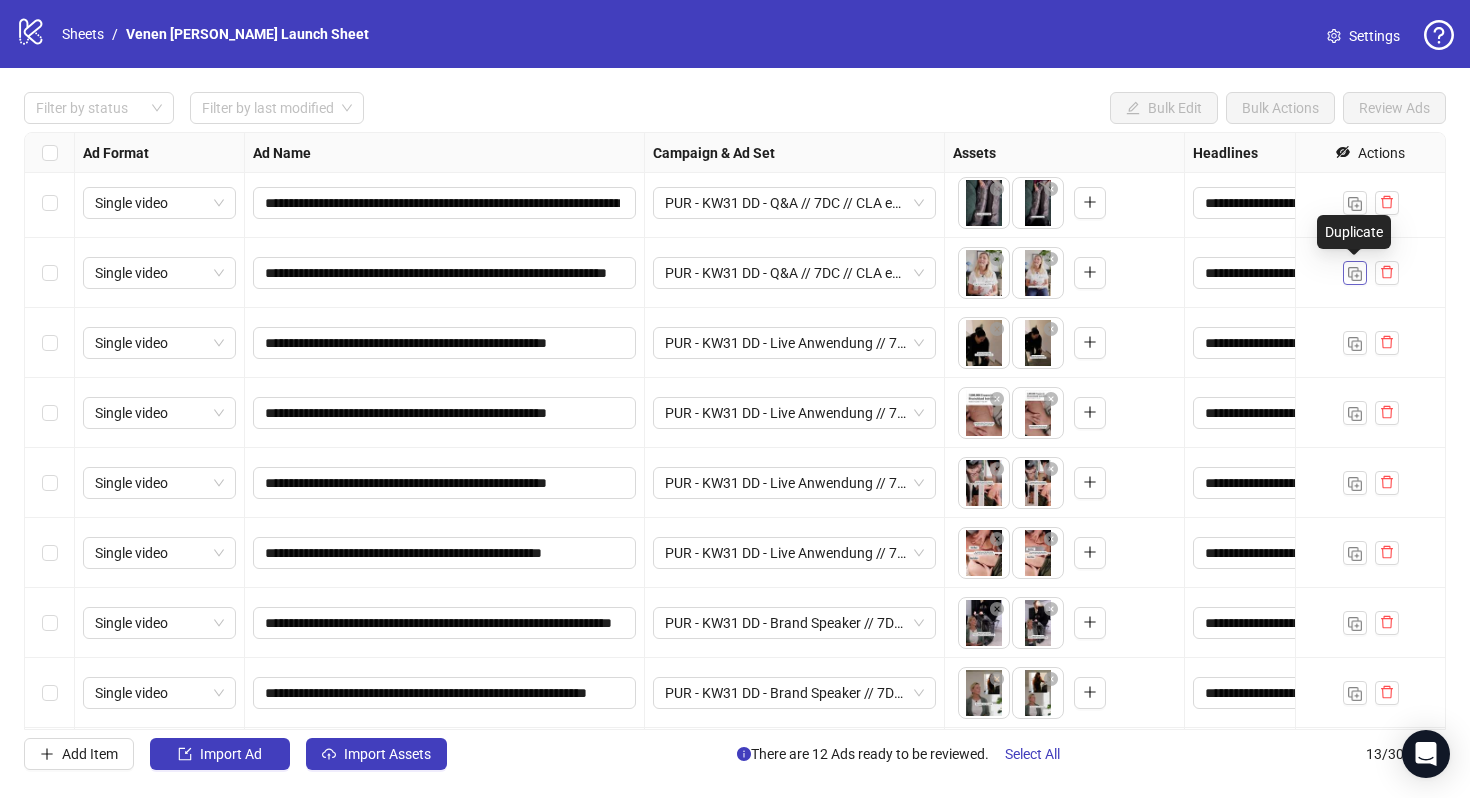 click at bounding box center (1355, 274) 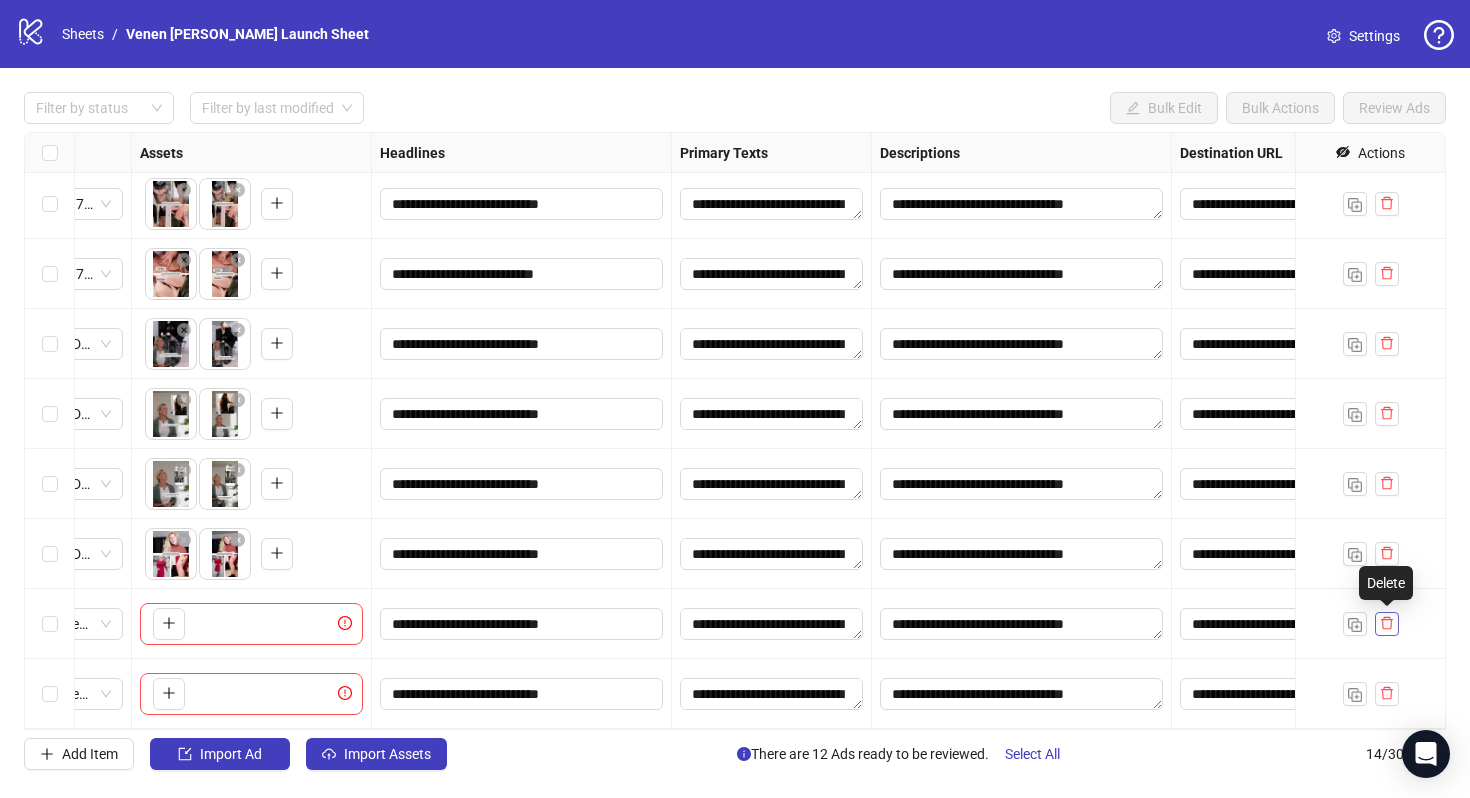 click 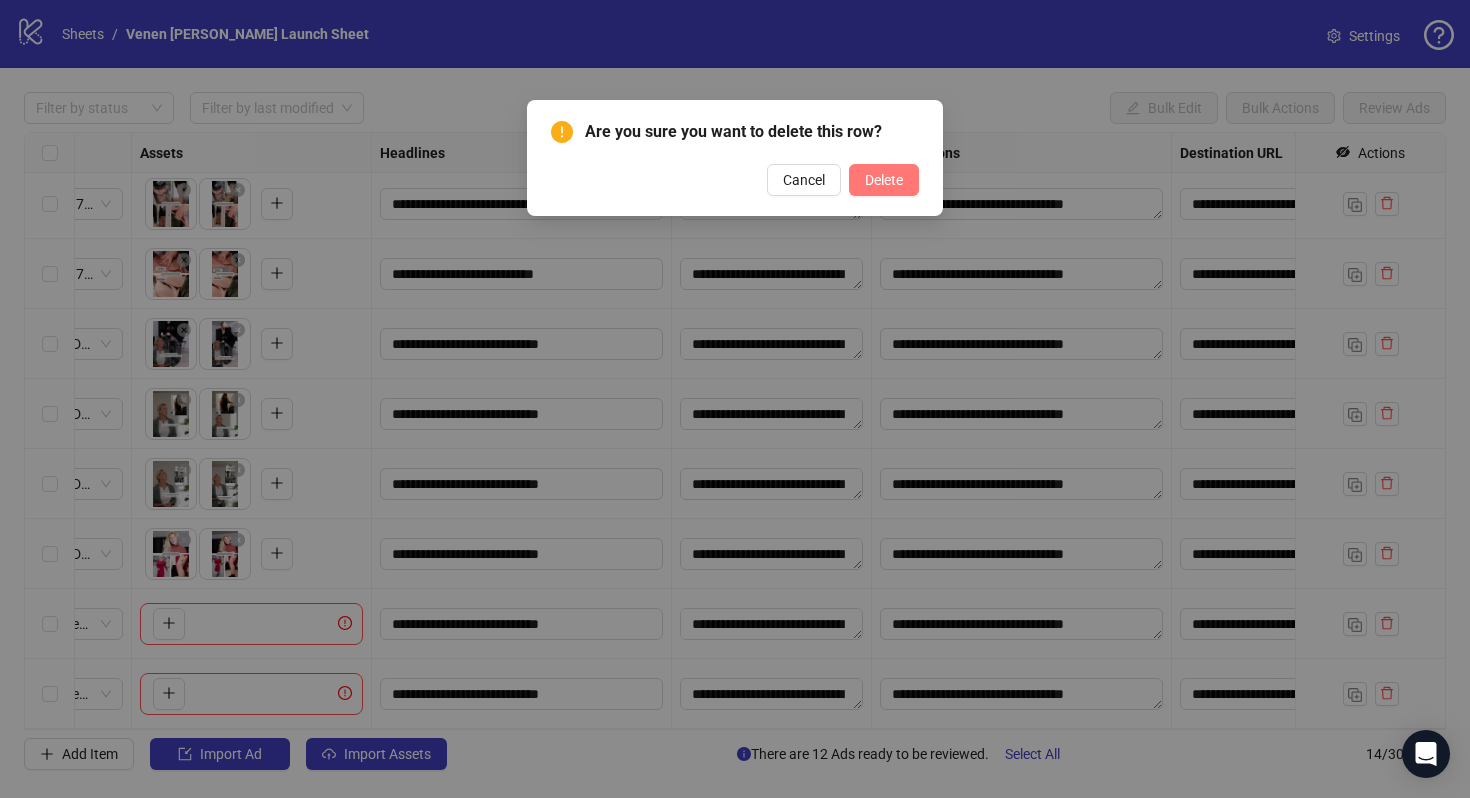 click on "Delete" at bounding box center [884, 180] 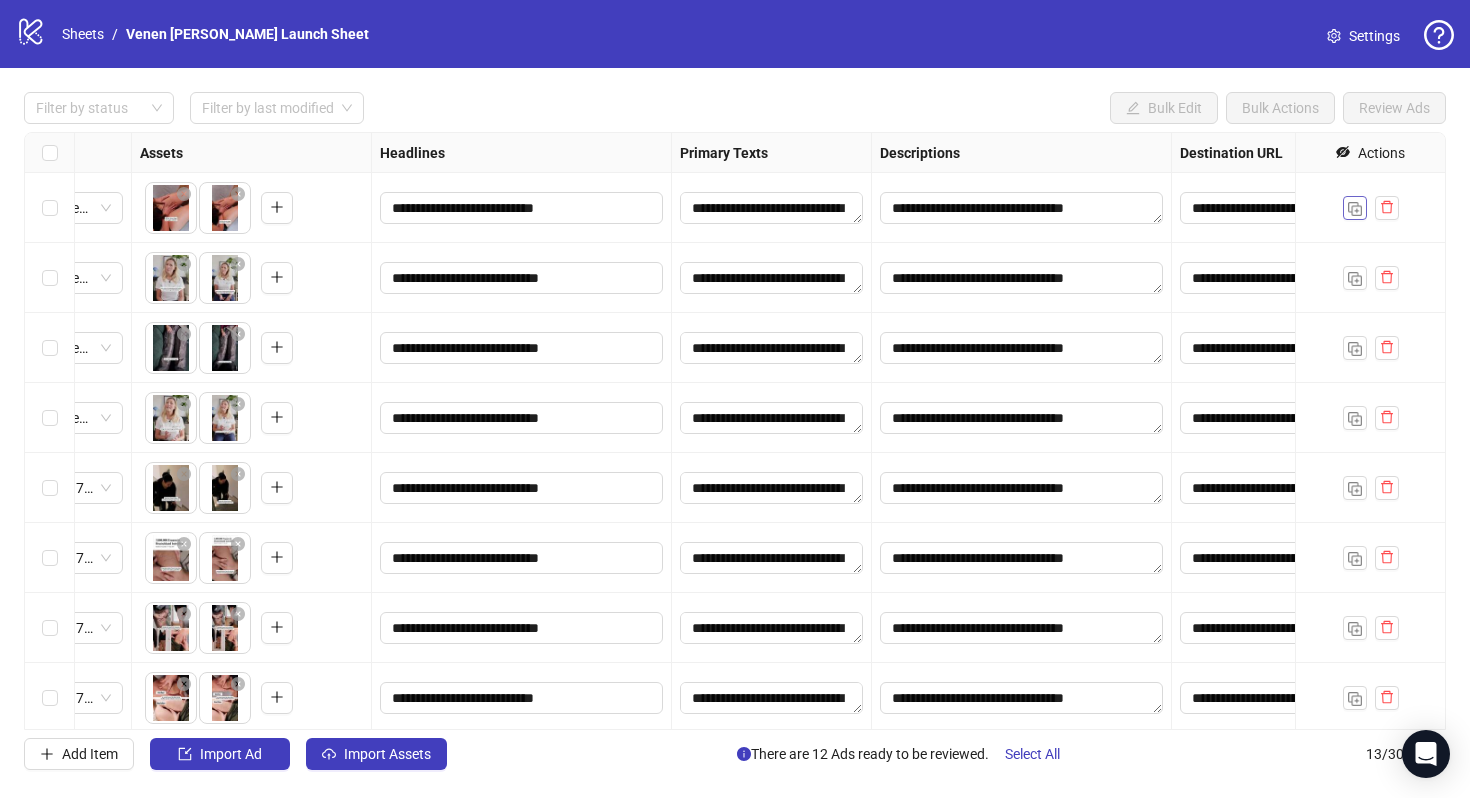 click at bounding box center (1355, 209) 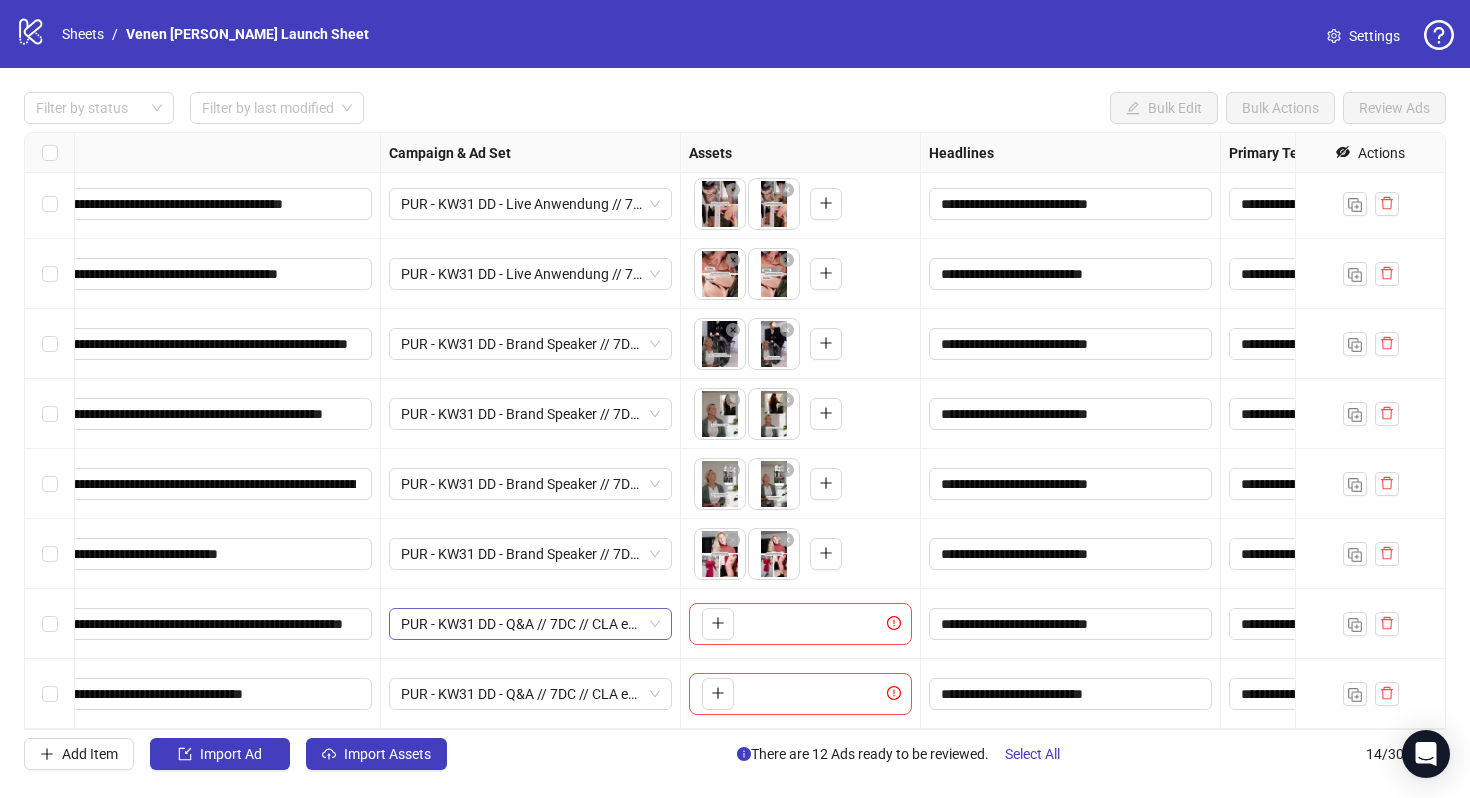 click on "PUR - KW31 DD - Q&A // 7DC // CLA excl. // ADV Broad - DACH - w - 30-65+ // Auto" at bounding box center [530, 624] 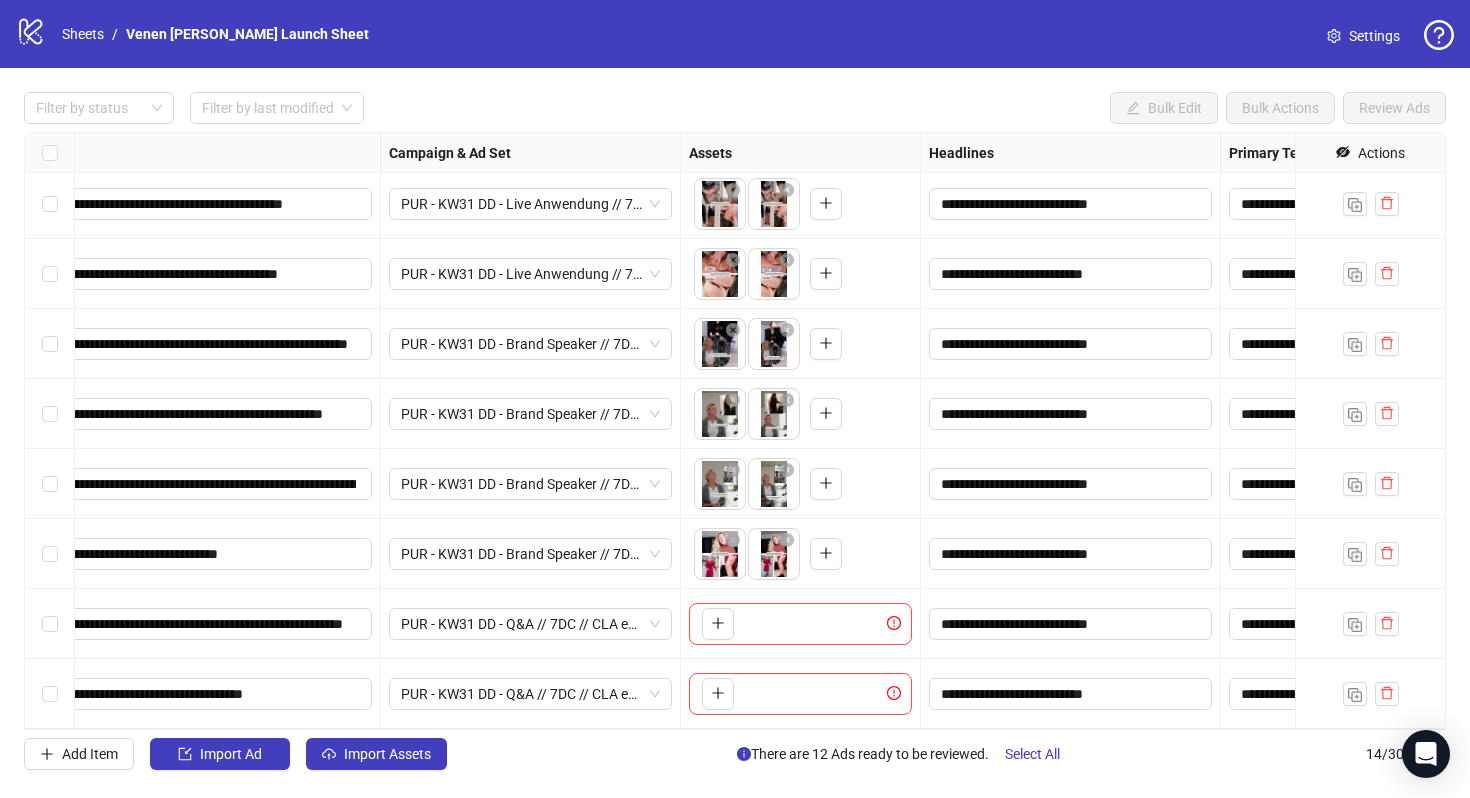 click on "To pick up a draggable item, press the space bar.
While dragging, use the arrow keys to move the item.
Press space again to drop the item in its new position, or press escape to cancel." at bounding box center [800, 624] 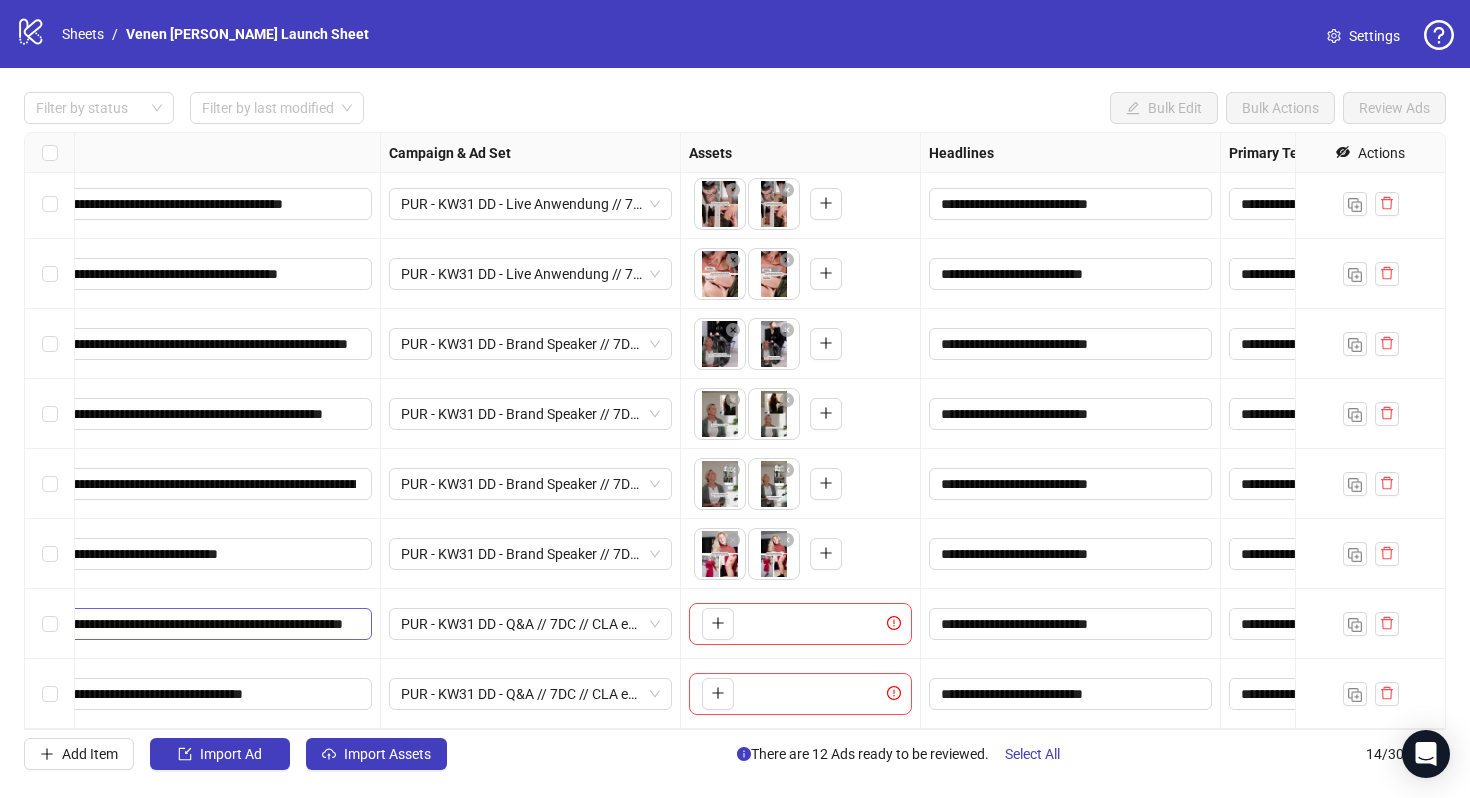 click on "**********" at bounding box center (180, 624) 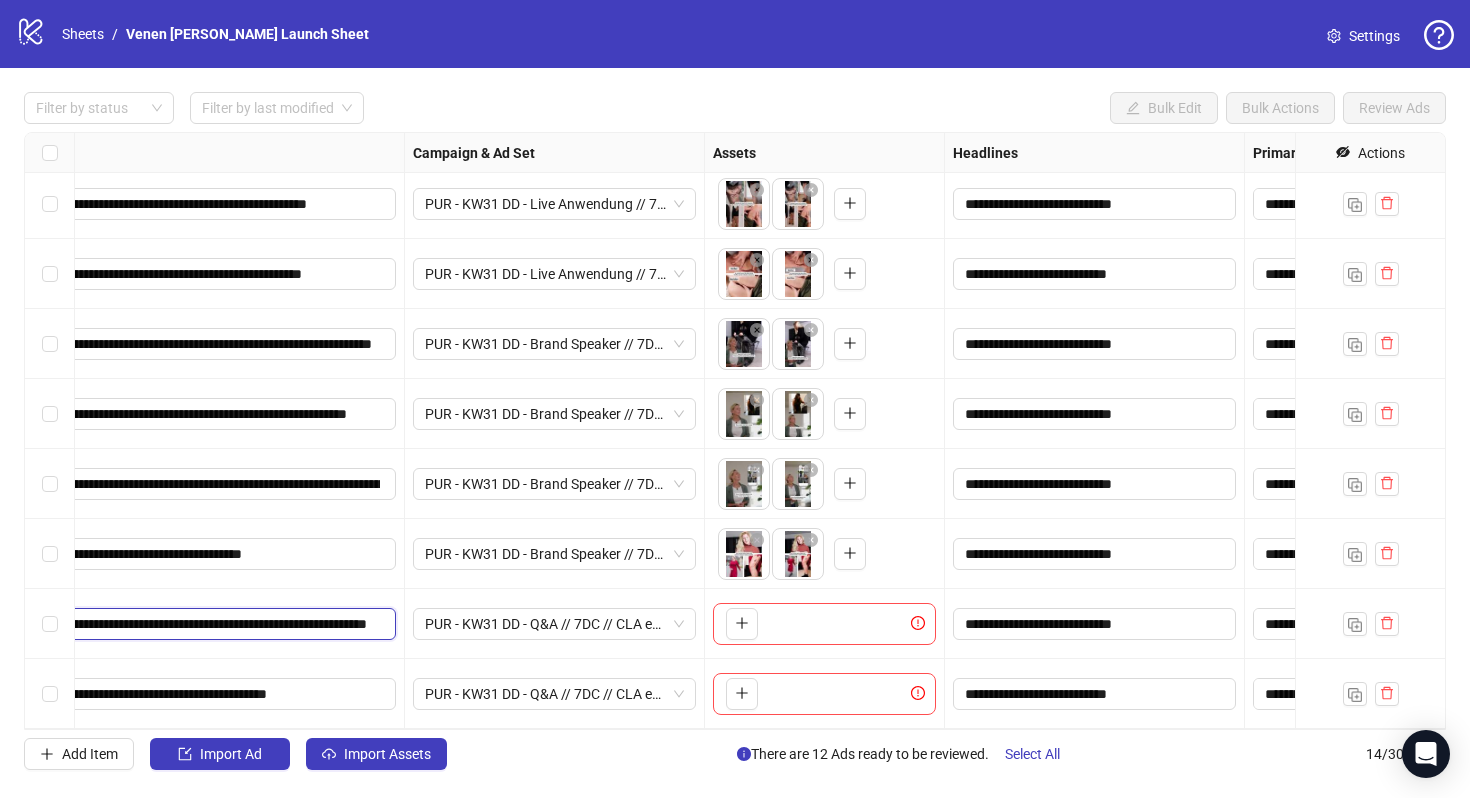 click on "**********" at bounding box center (202, 624) 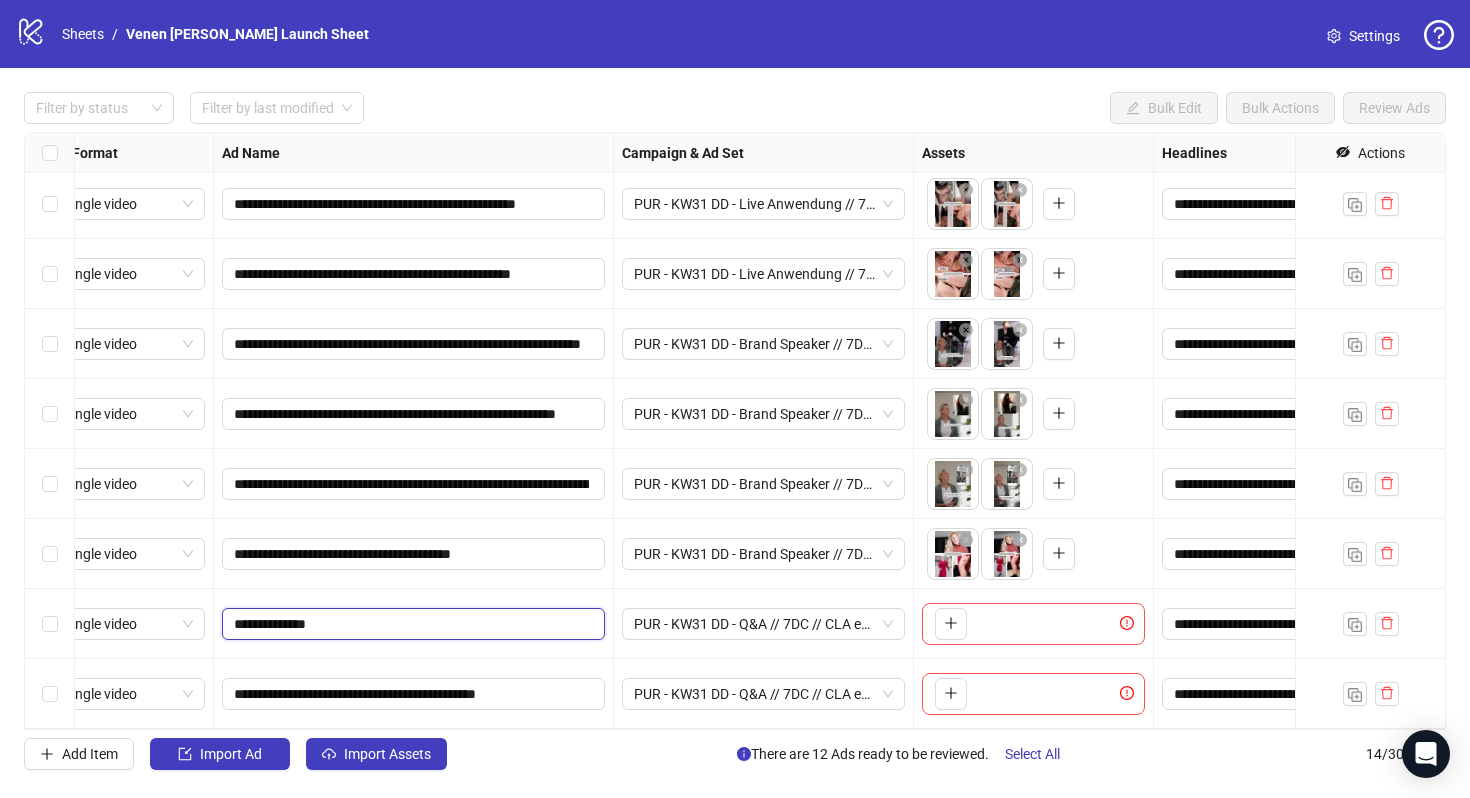 type on "**********" 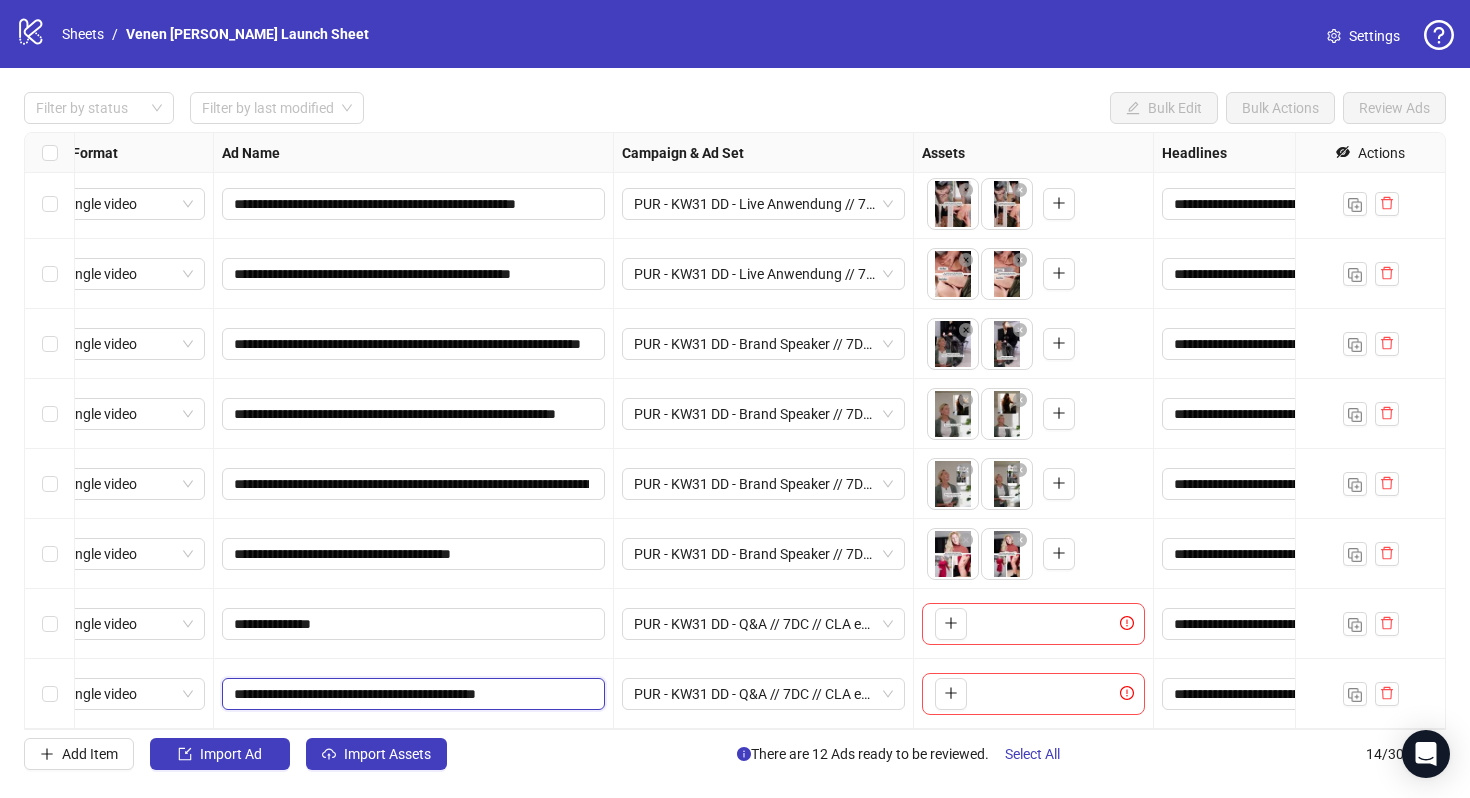 click on "**********" at bounding box center [411, 694] 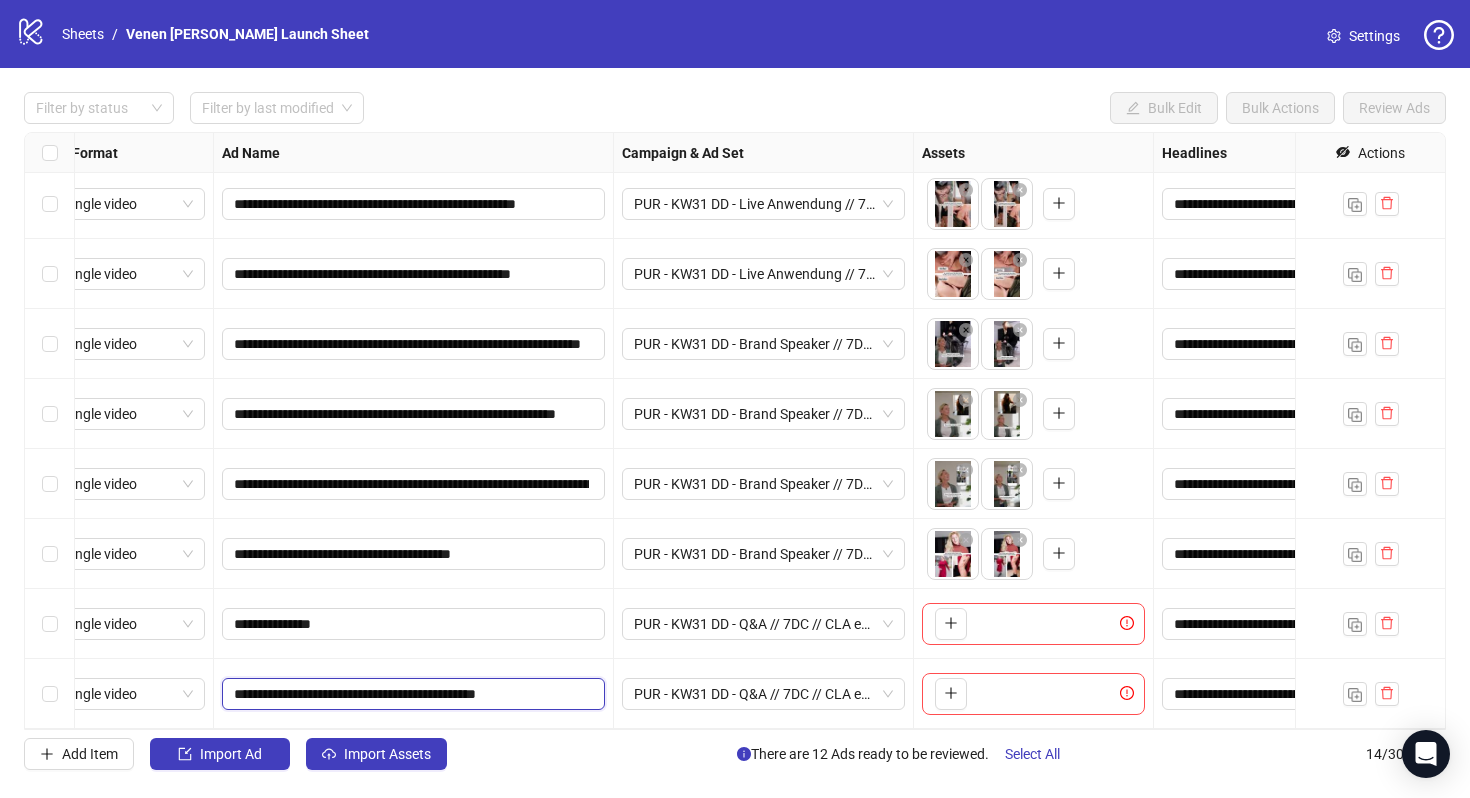paste 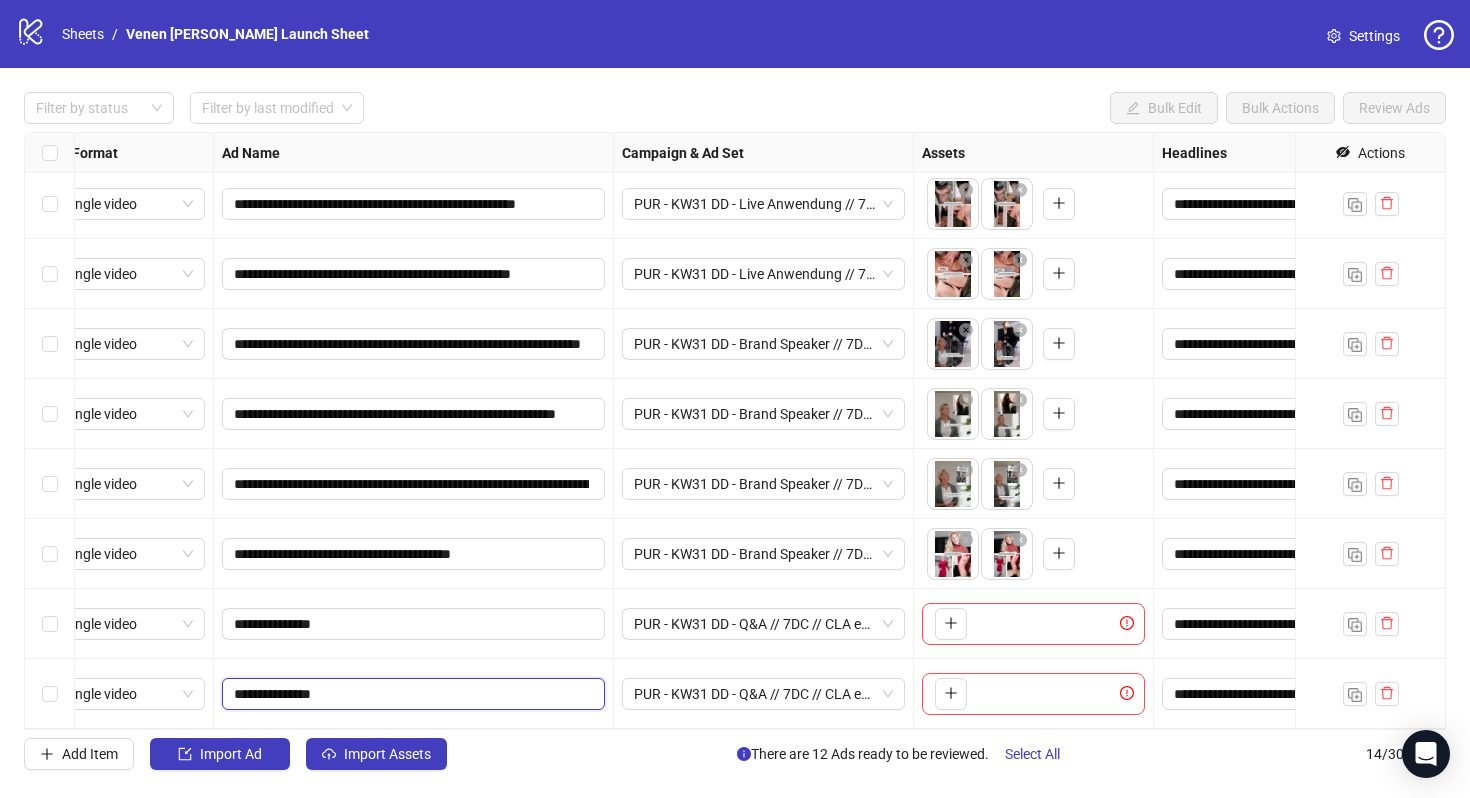 drag, startPoint x: 287, startPoint y: 695, endPoint x: 585, endPoint y: 692, distance: 298.0151 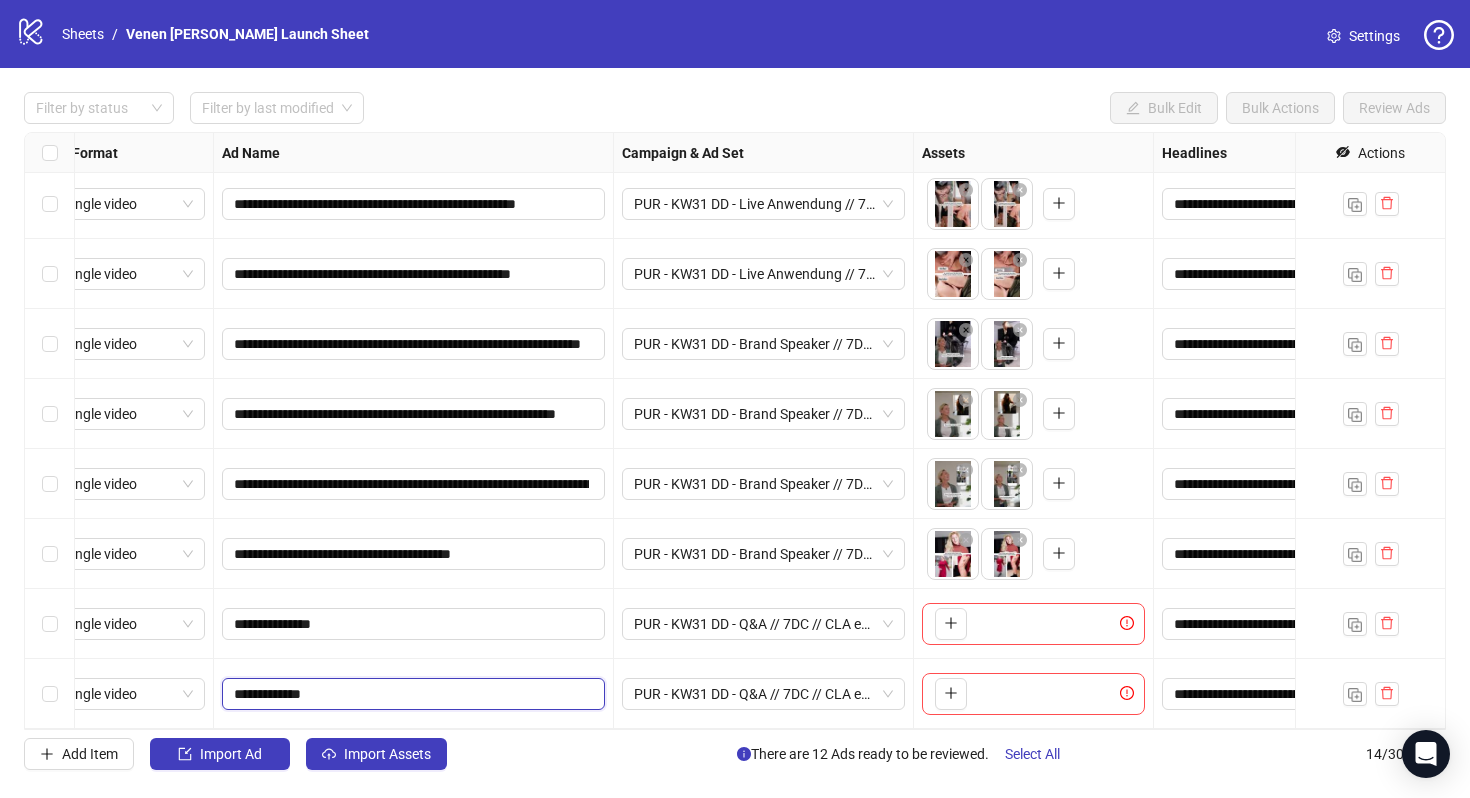 type on "**********" 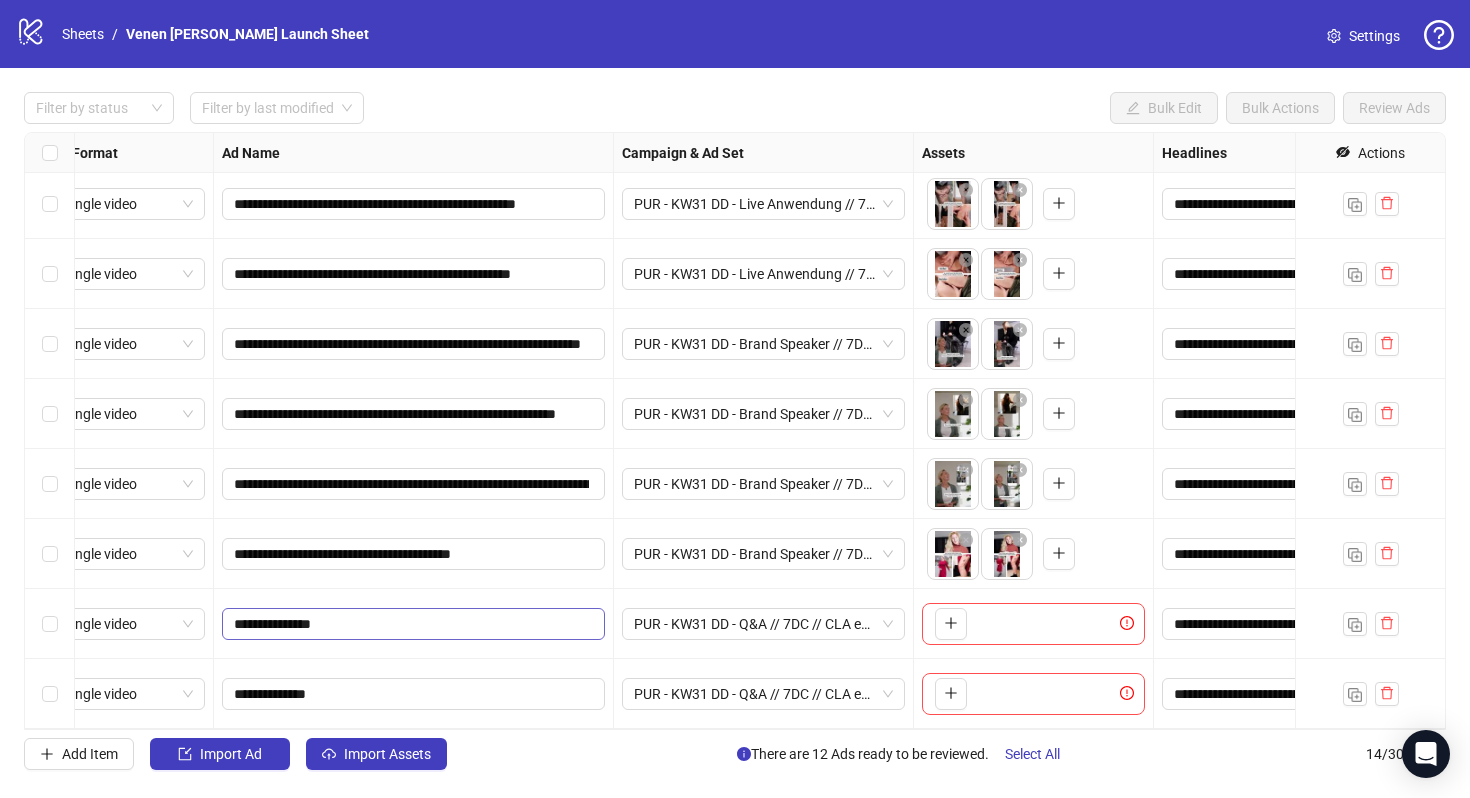 click on "**********" at bounding box center (413, 624) 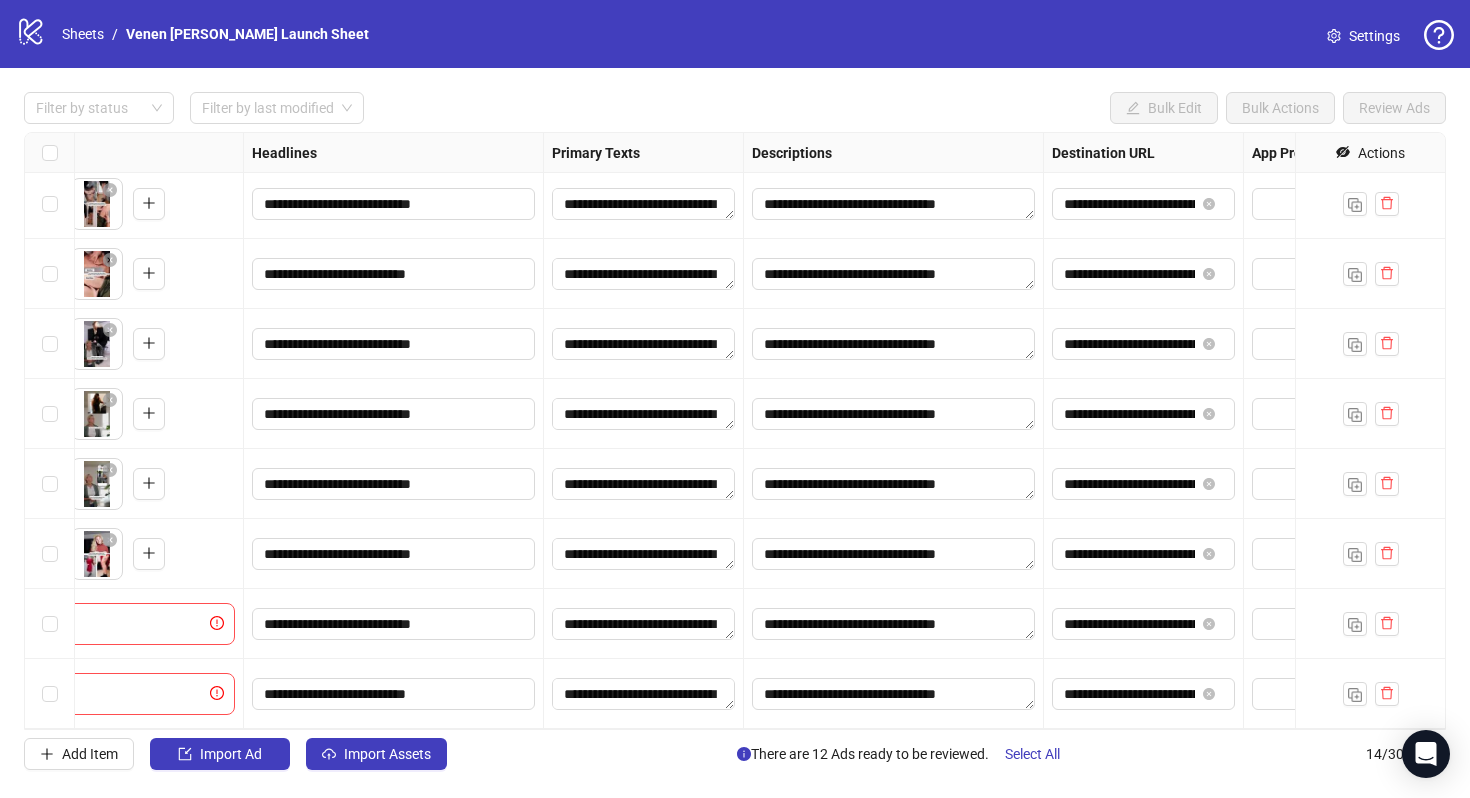 scroll, scrollTop: 424, scrollLeft: 1288, axis: both 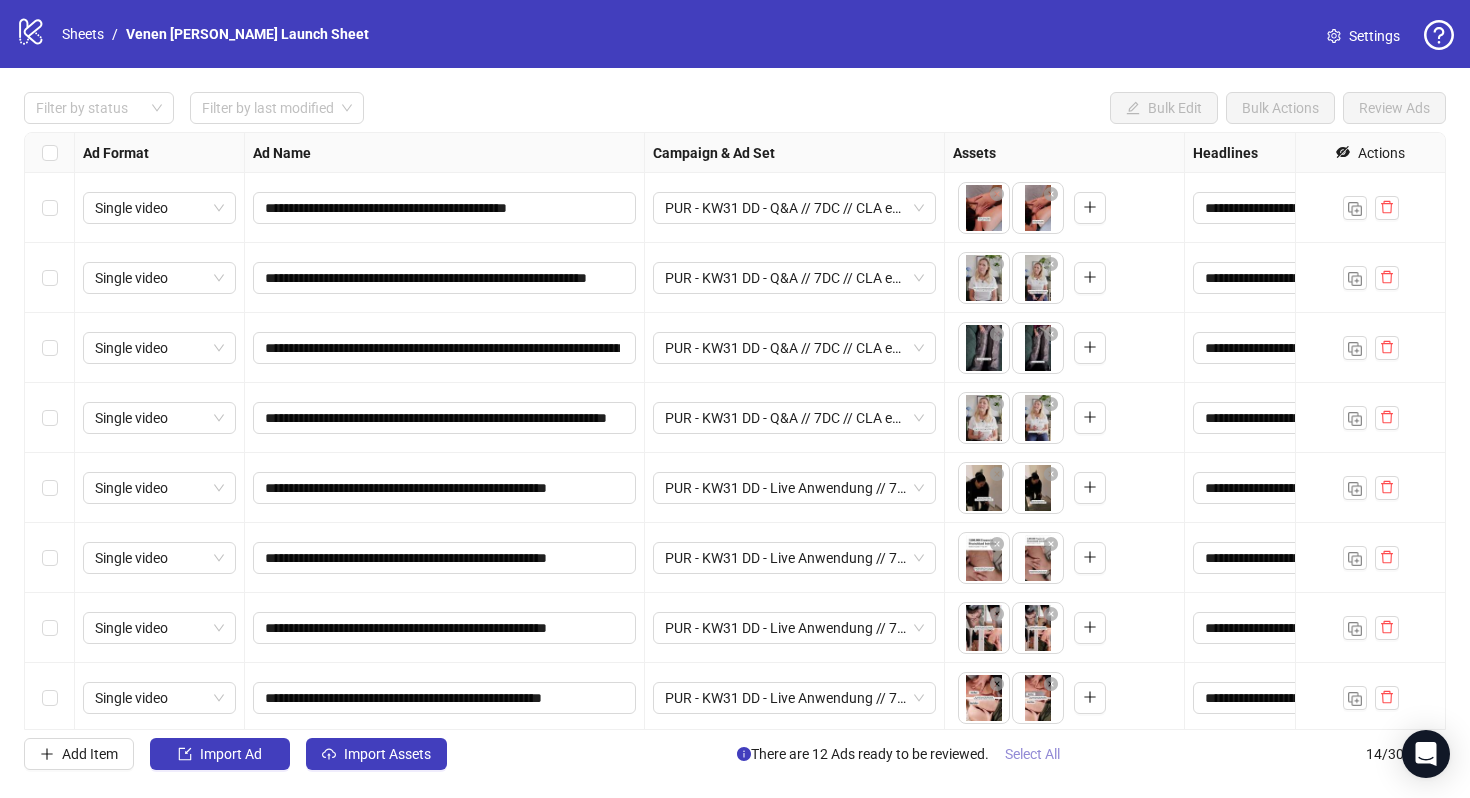 click on "Select All" at bounding box center (1032, 754) 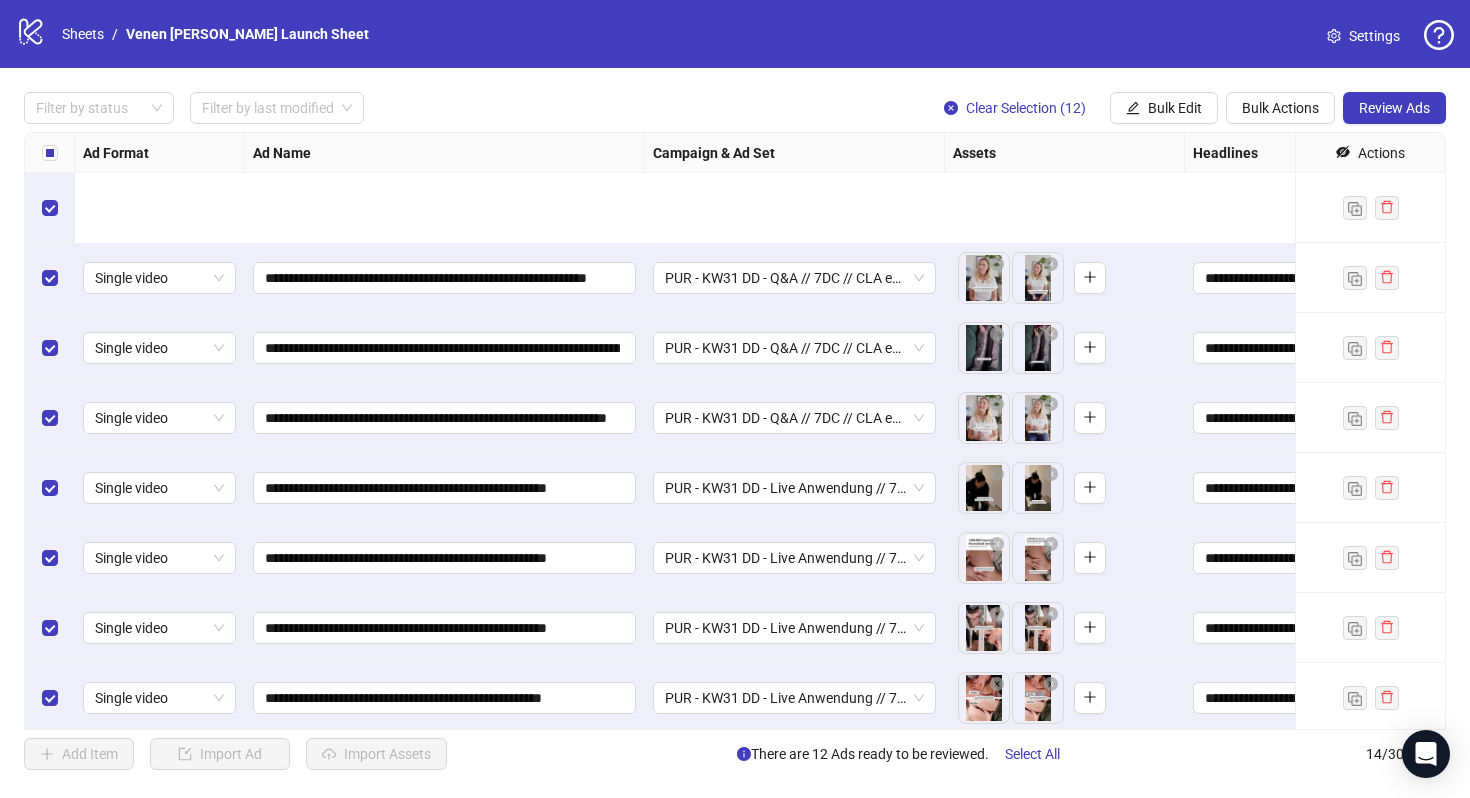 scroll, scrollTop: 424, scrollLeft: 0, axis: vertical 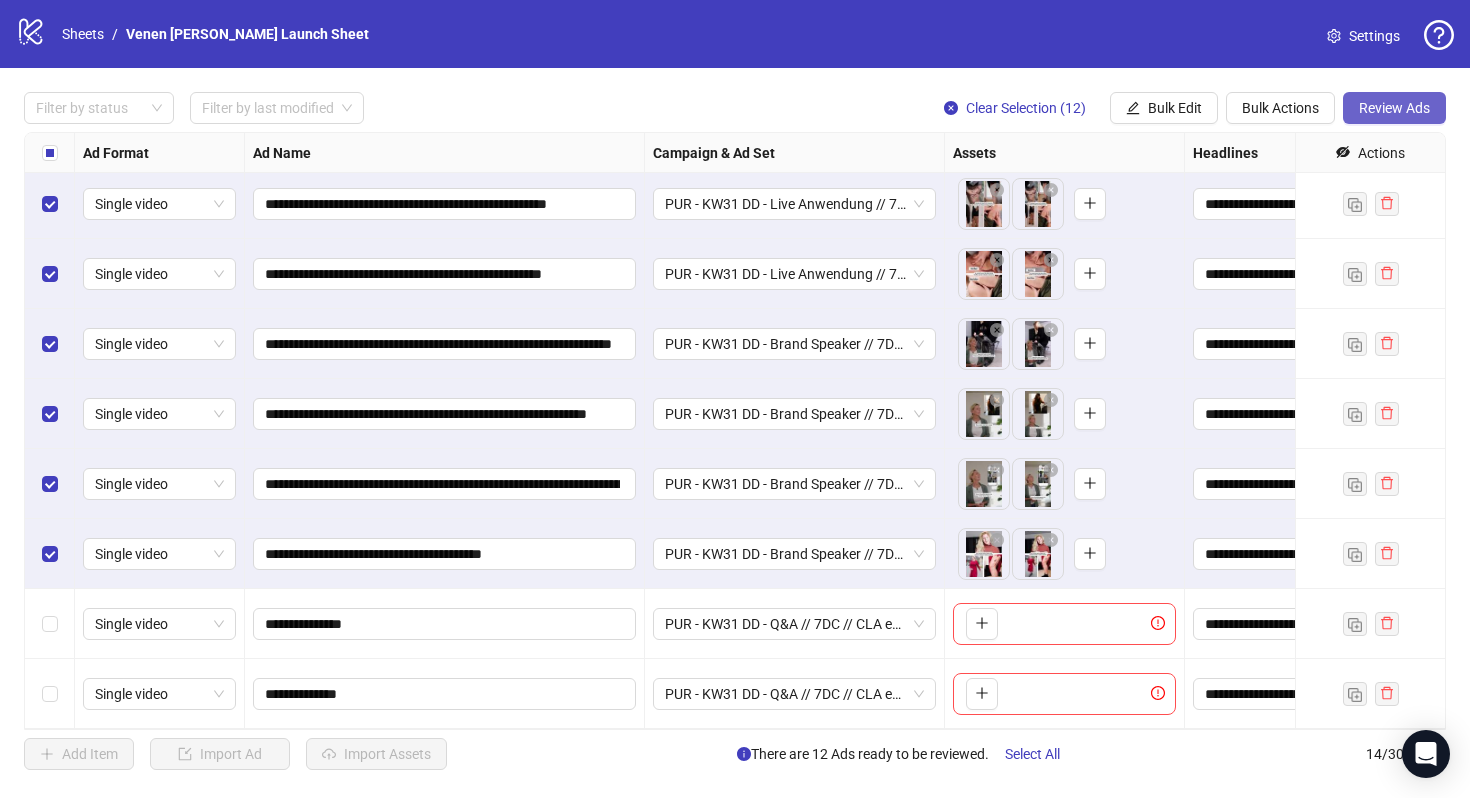 click on "Review Ads" at bounding box center (1394, 108) 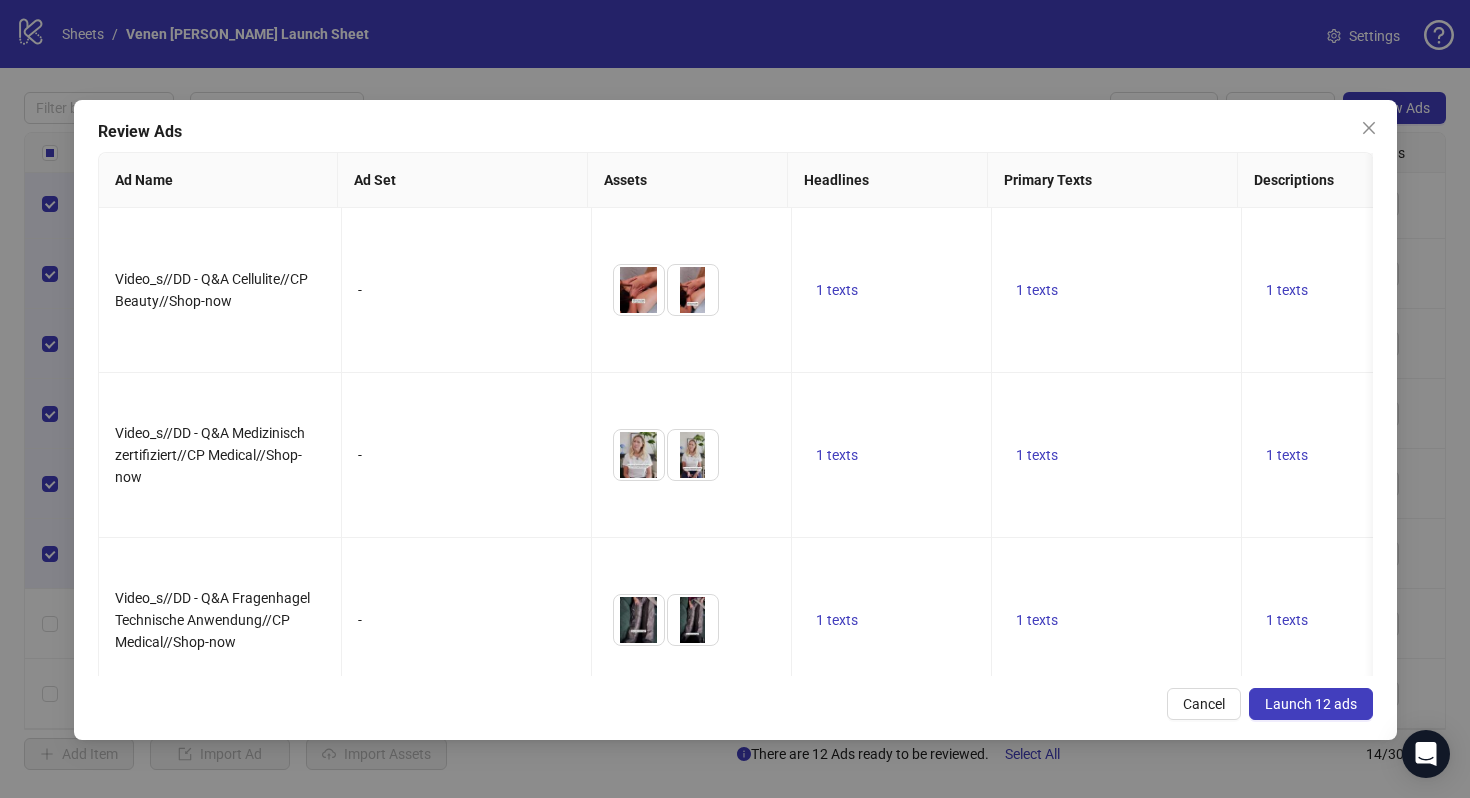 click on "Launch 12 ads" at bounding box center (1311, 704) 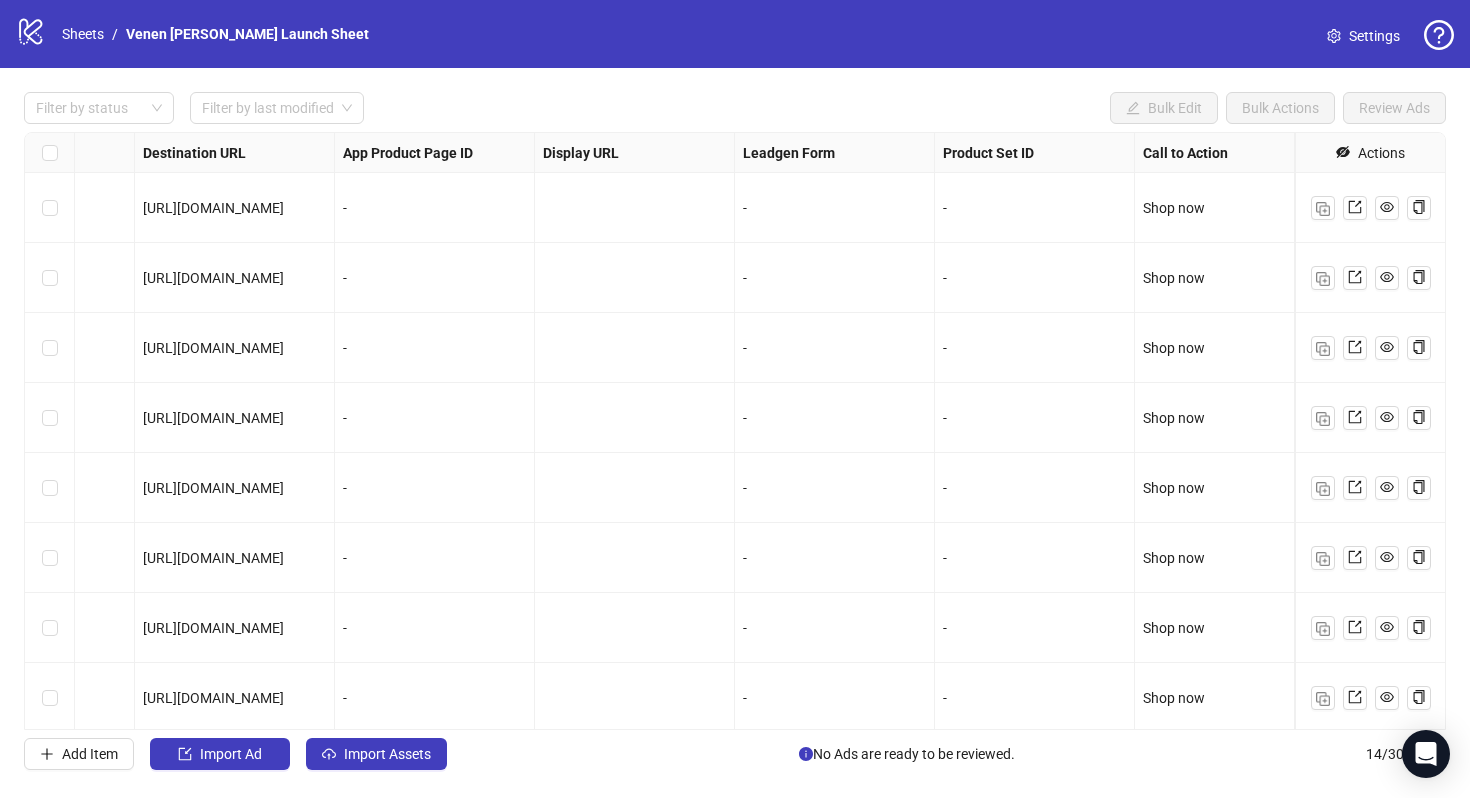 scroll, scrollTop: 424, scrollLeft: 1850, axis: both 